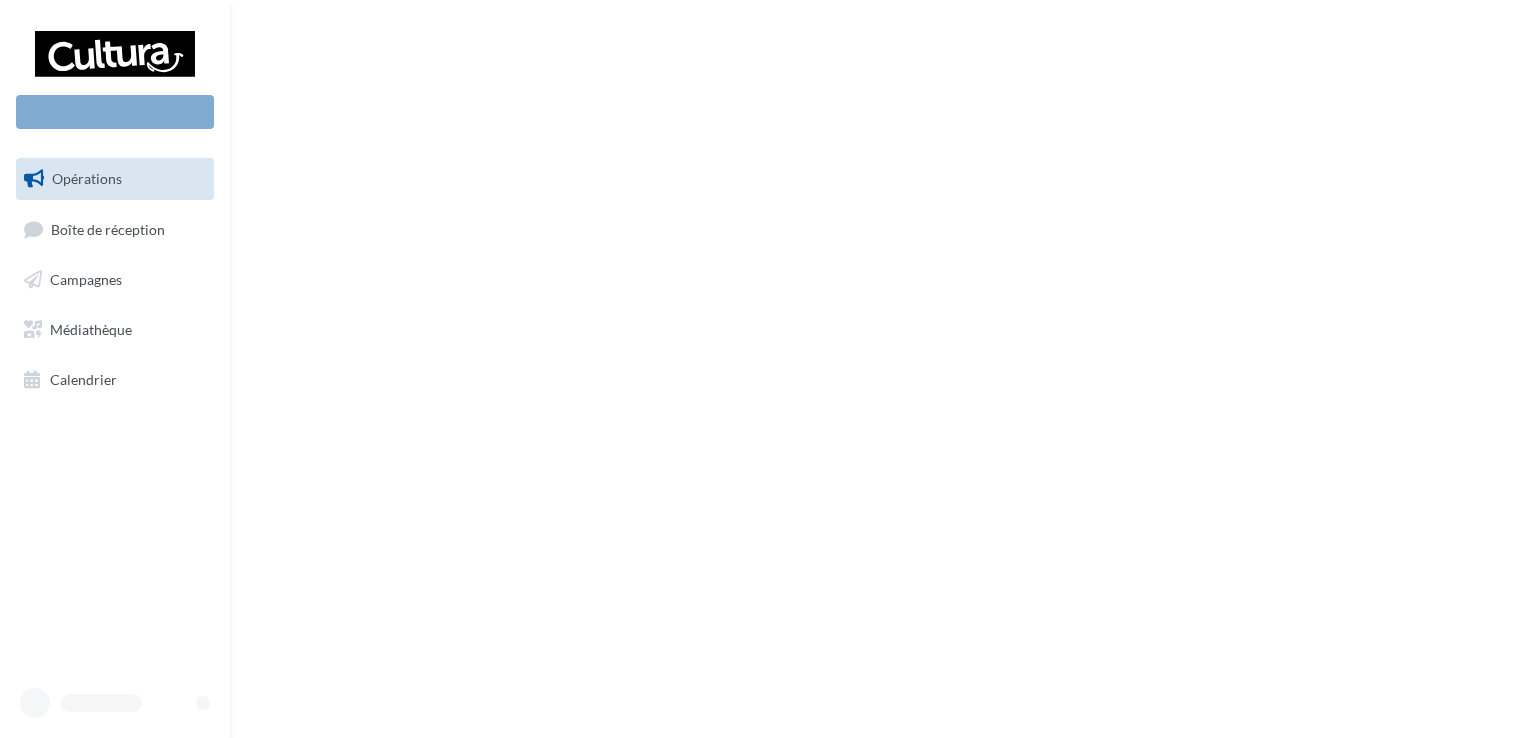 scroll, scrollTop: 0, scrollLeft: 0, axis: both 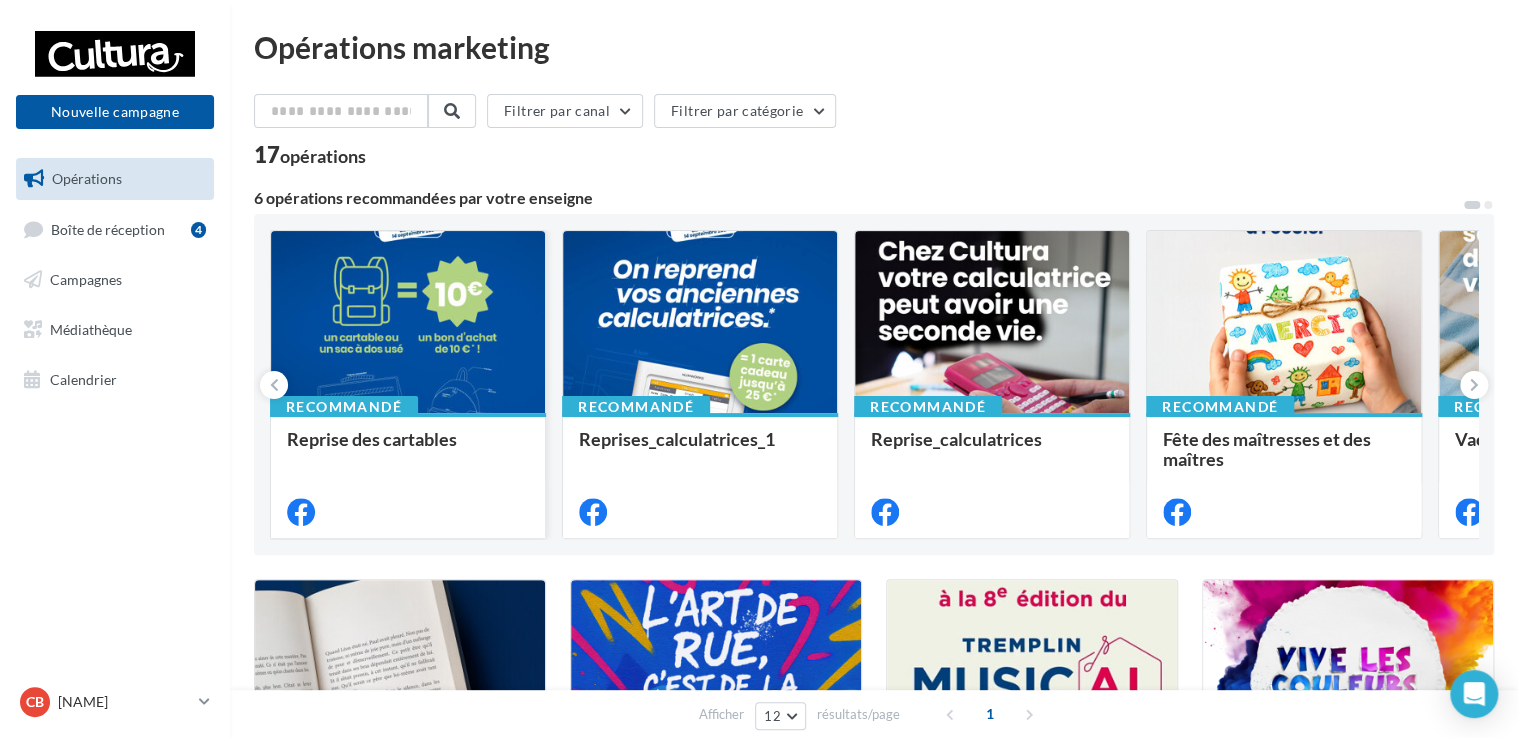 click on "Reprise des cartables" at bounding box center (372, 439) 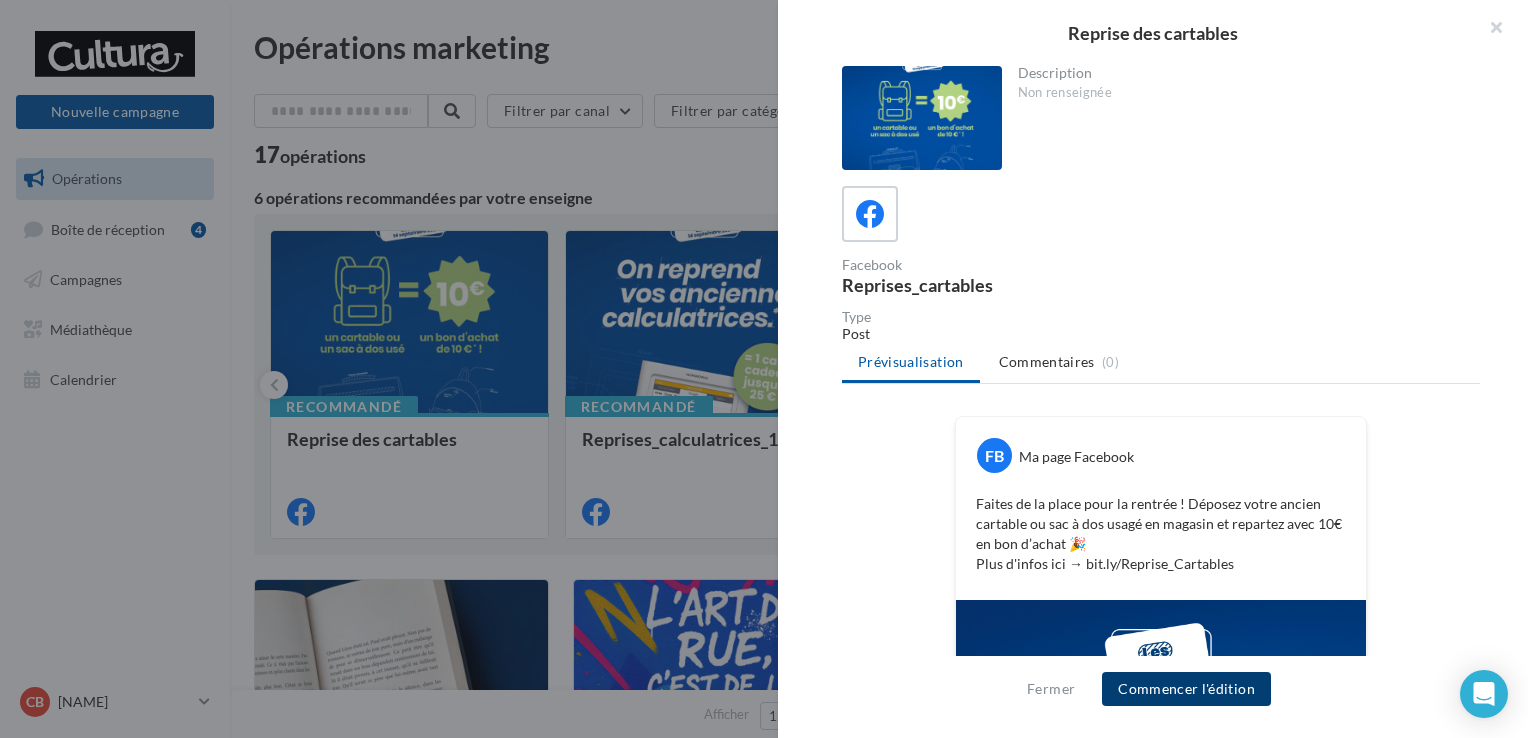 click on "Commencer l'édition" at bounding box center [1186, 689] 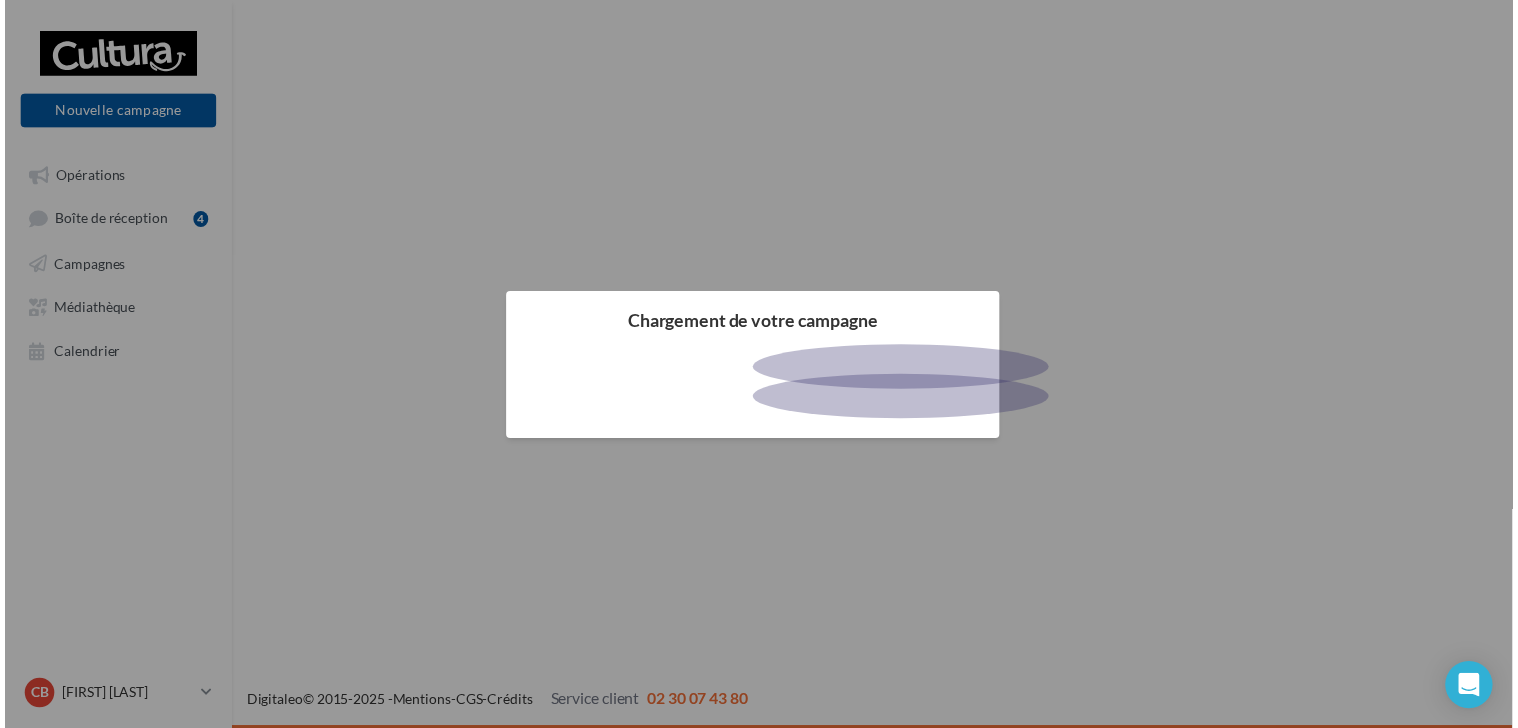 scroll, scrollTop: 0, scrollLeft: 0, axis: both 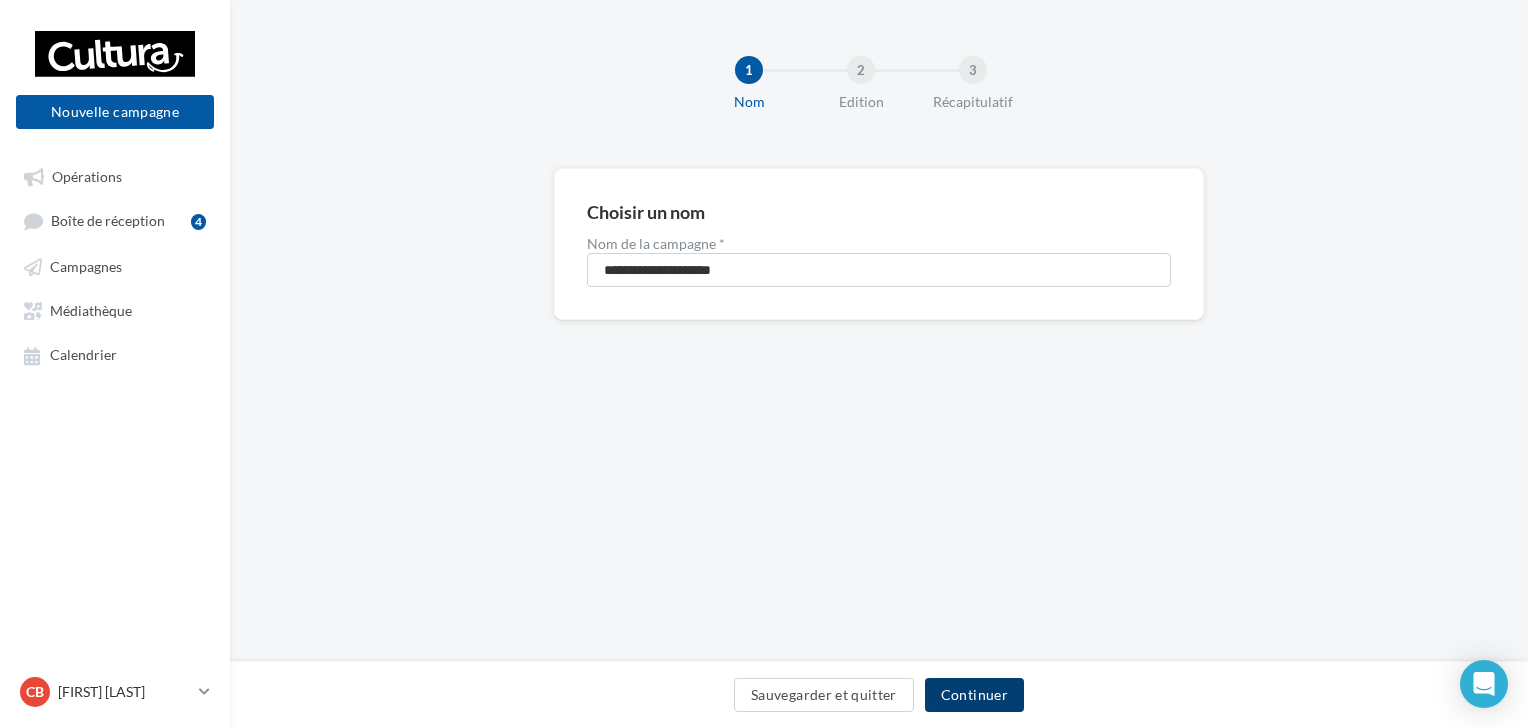 click on "Continuer" at bounding box center (974, 695) 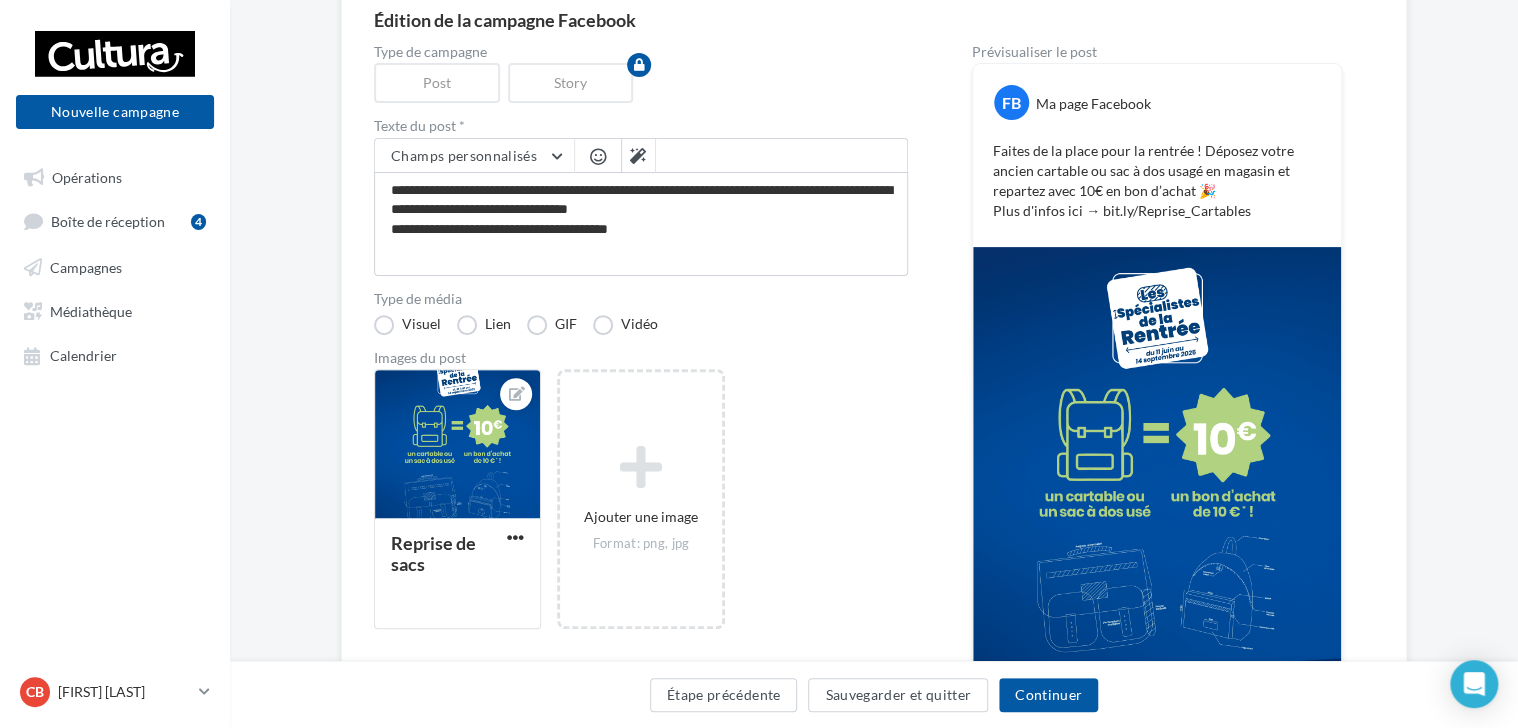 scroll, scrollTop: 190, scrollLeft: 0, axis: vertical 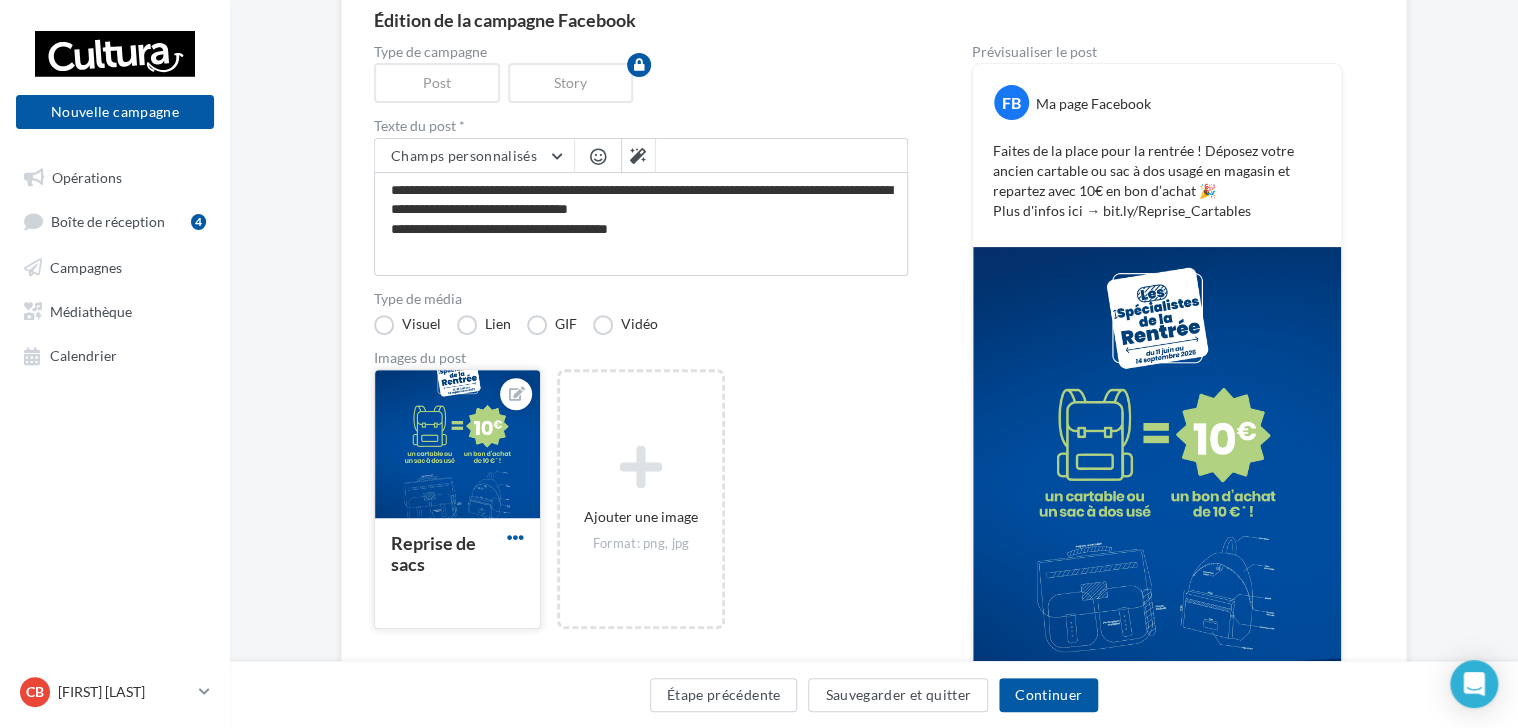 click at bounding box center [515, 537] 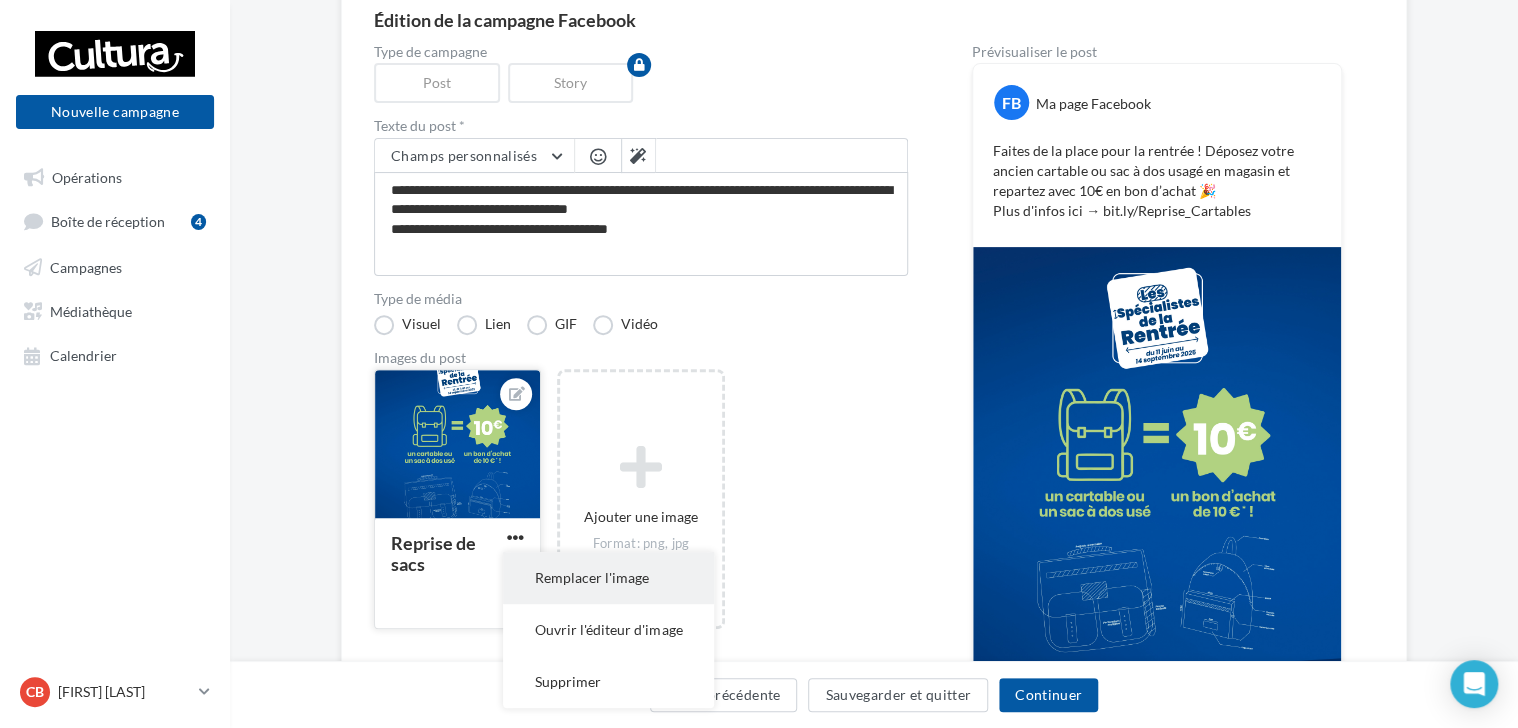 click on "Remplacer l'image" at bounding box center [608, 578] 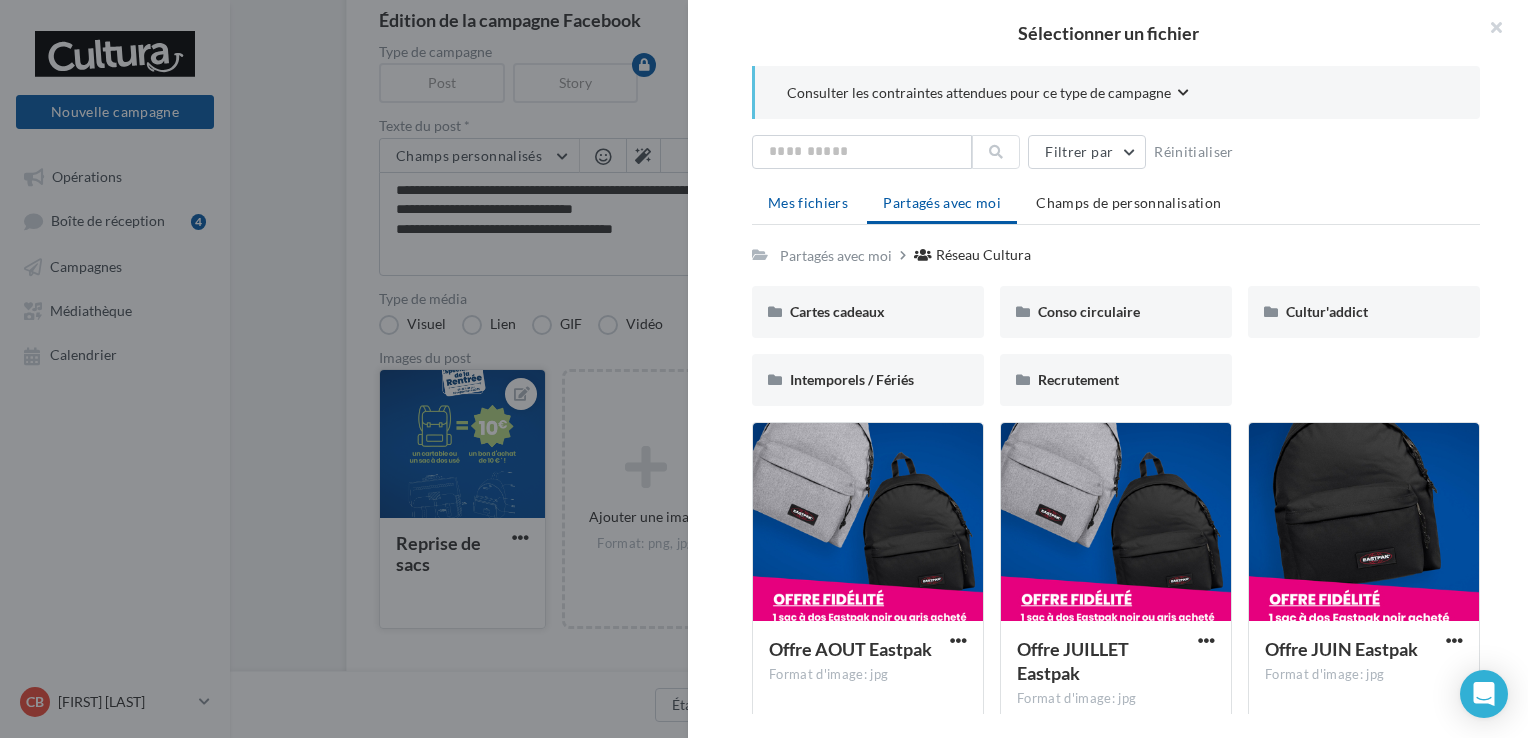 click on "Mes fichiers" at bounding box center (808, 202) 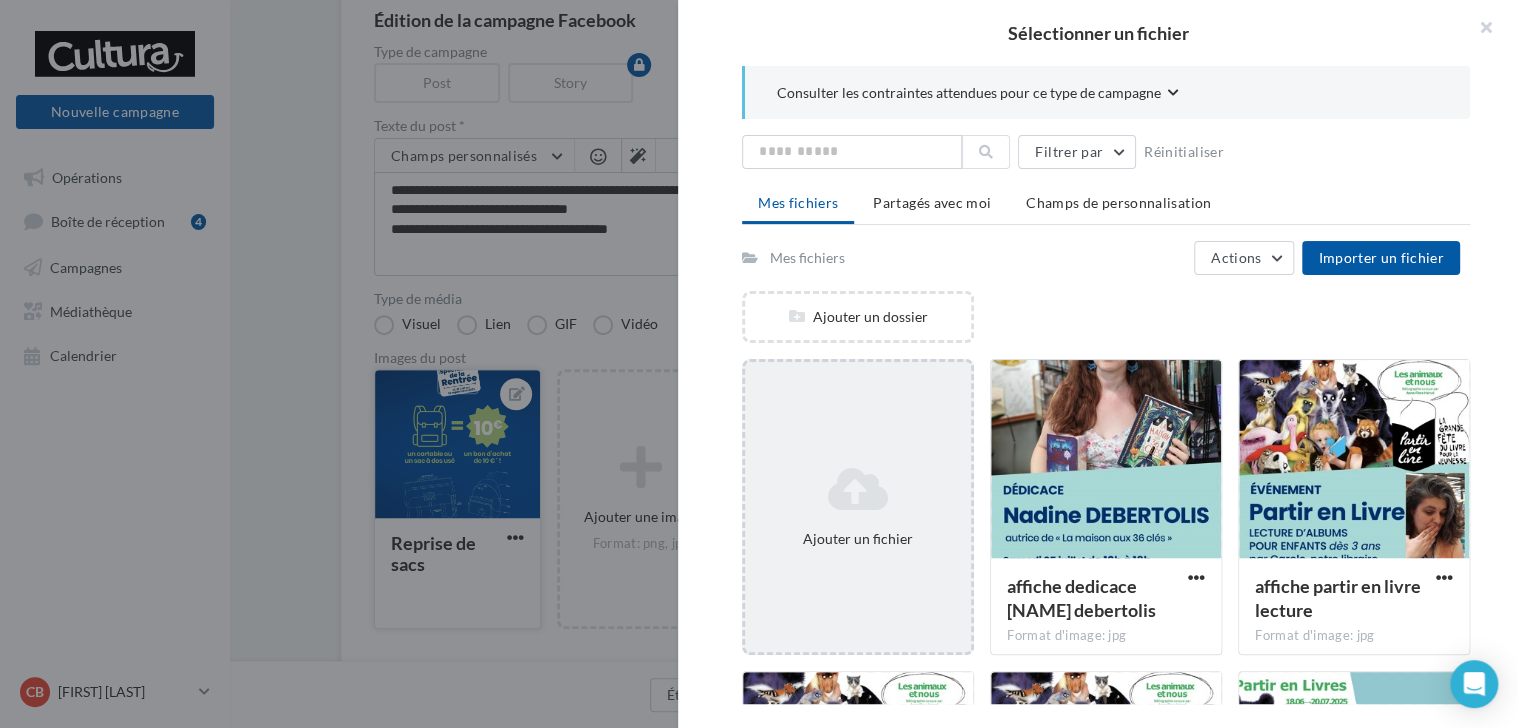 click at bounding box center [858, 489] 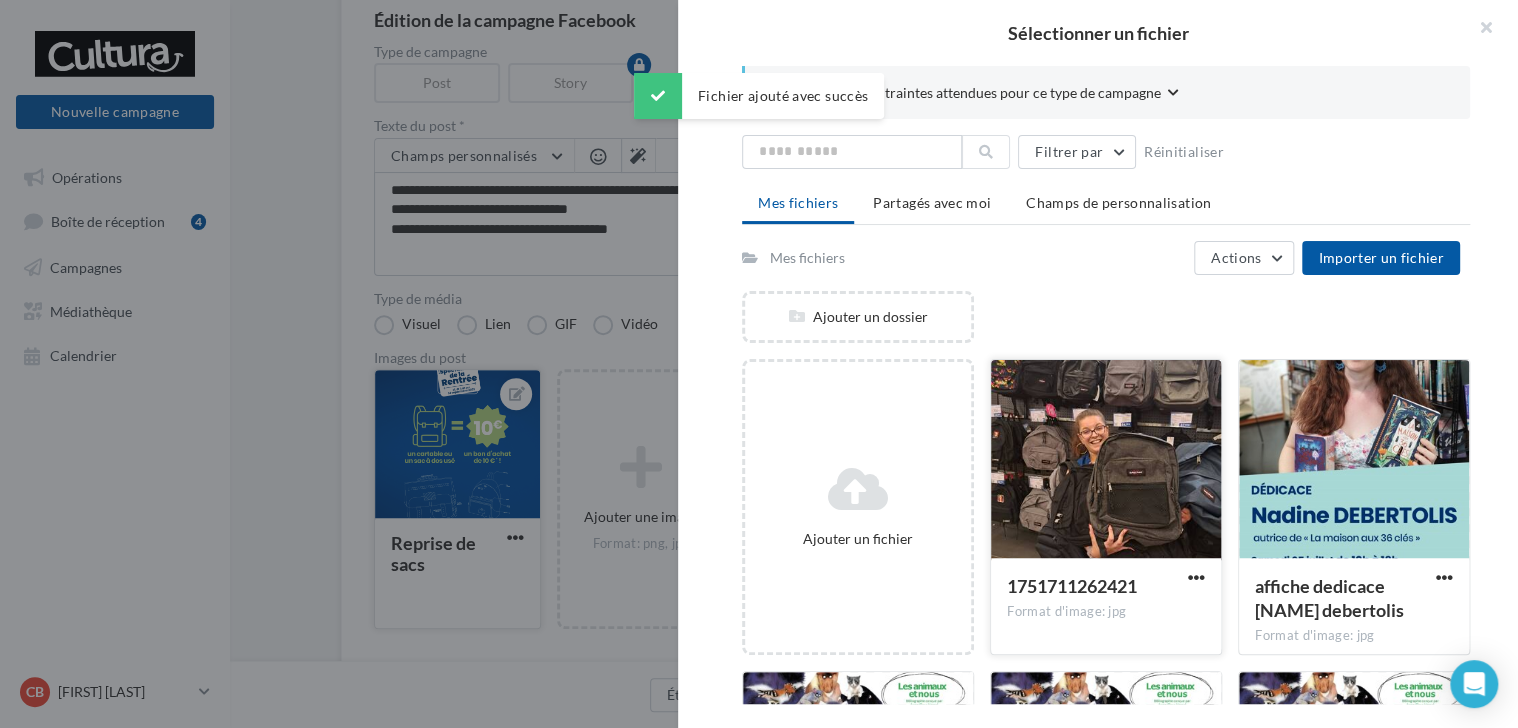 click at bounding box center [1106, 460] 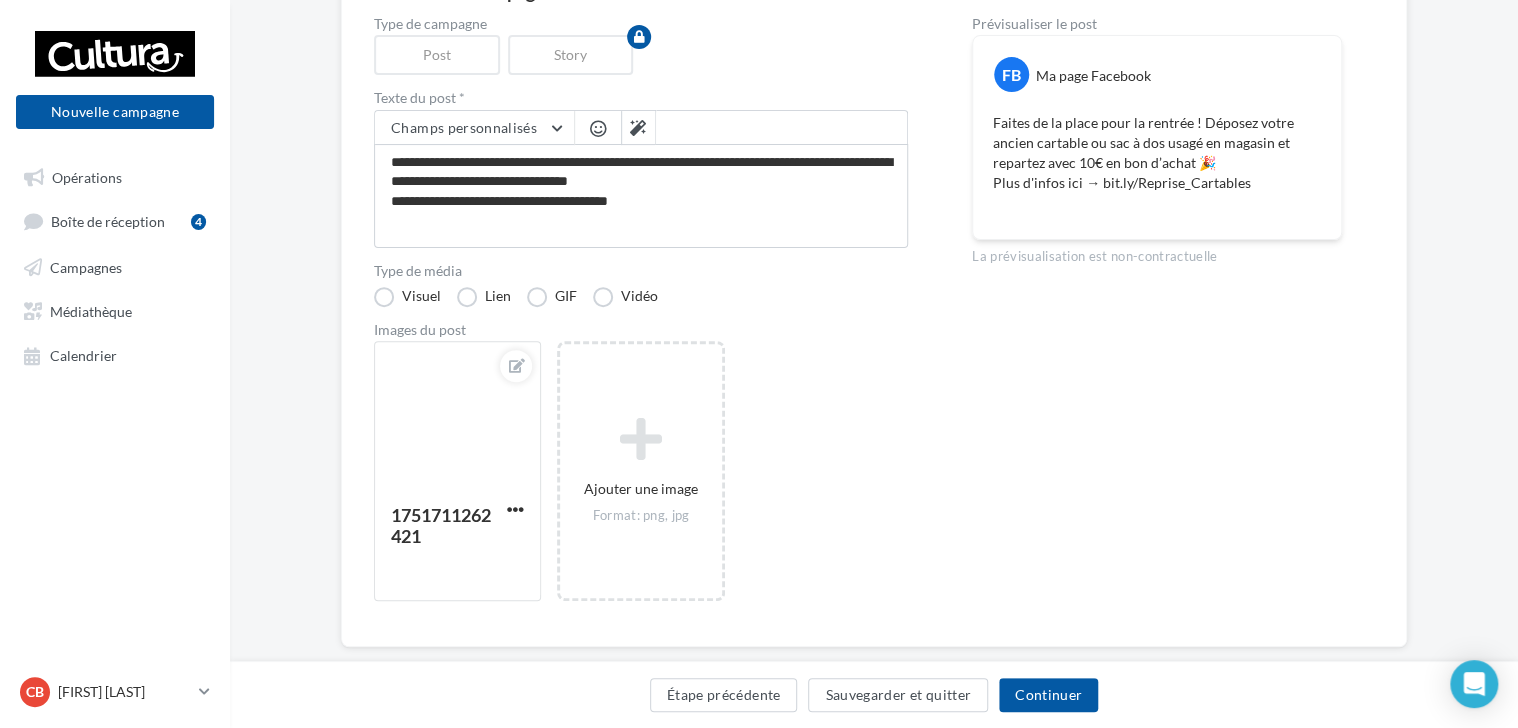 scroll, scrollTop: 220, scrollLeft: 0, axis: vertical 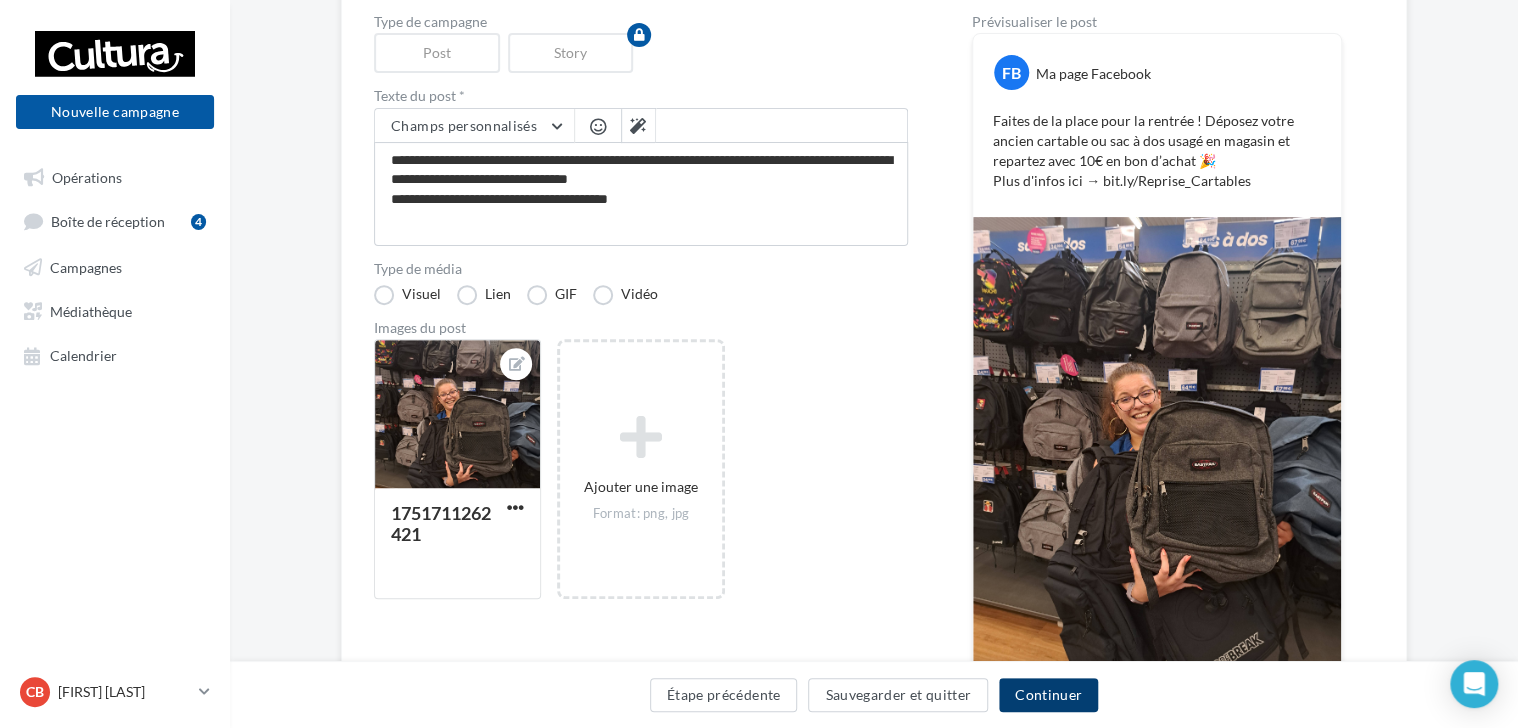 click on "Continuer" at bounding box center (1048, 695) 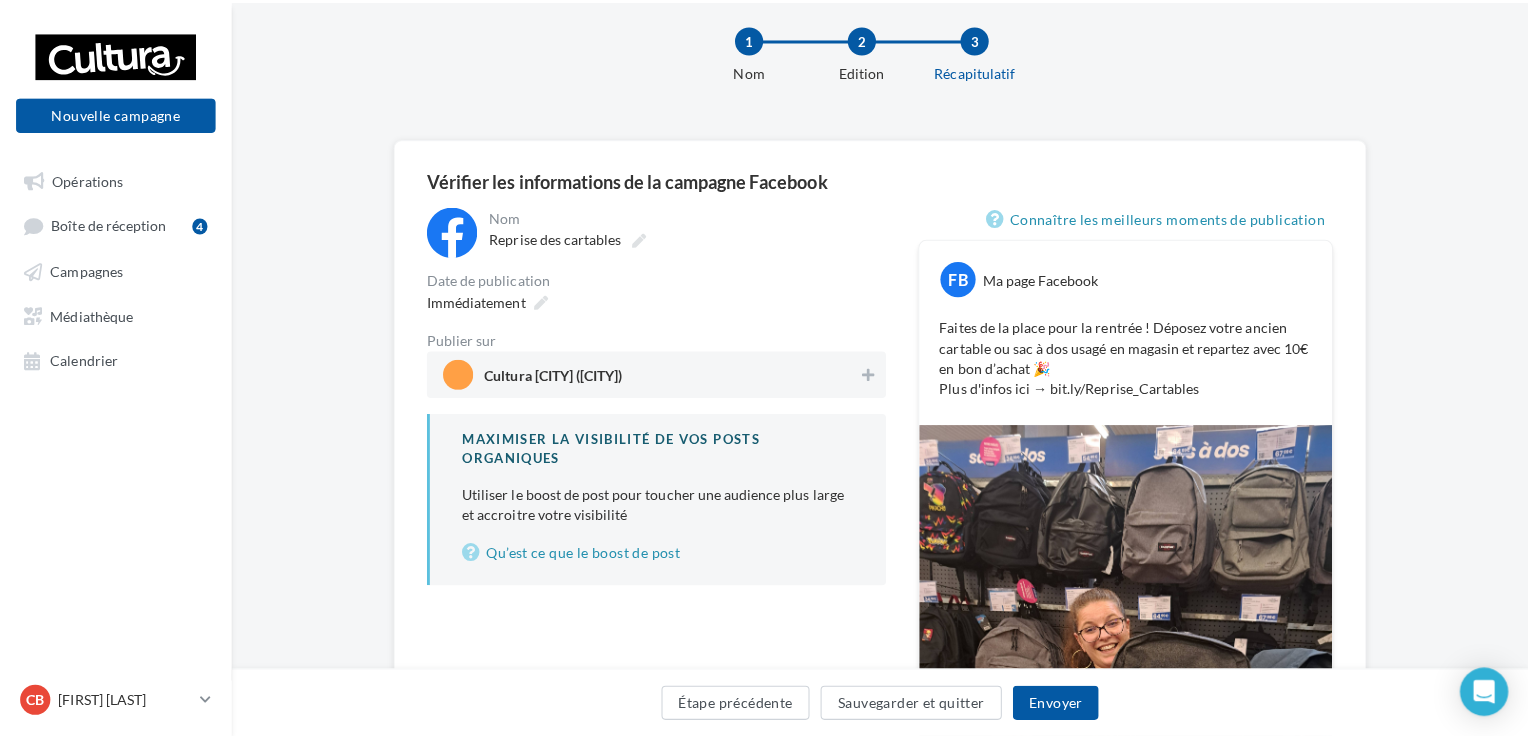 scroll, scrollTop: 32, scrollLeft: 0, axis: vertical 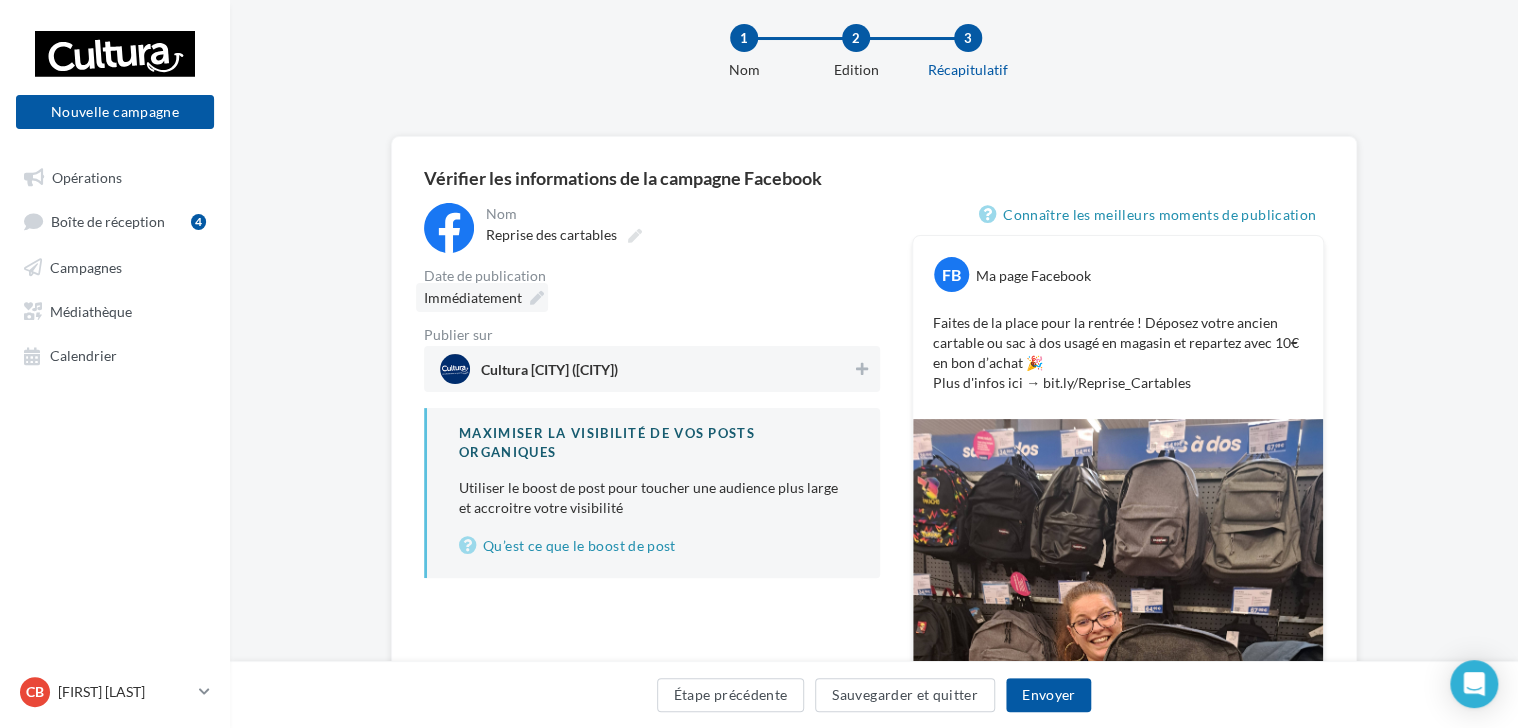 click at bounding box center (537, 298) 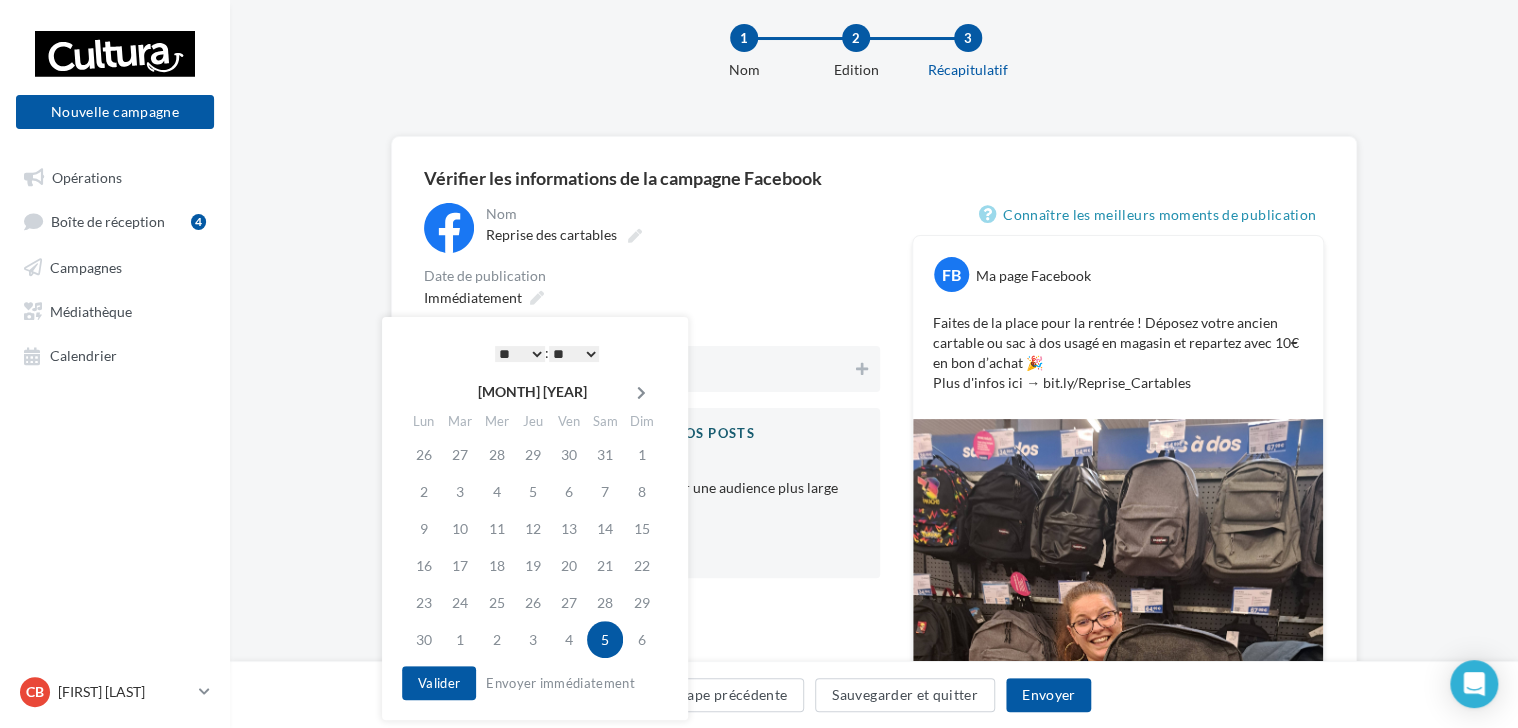 click at bounding box center (641, 393) 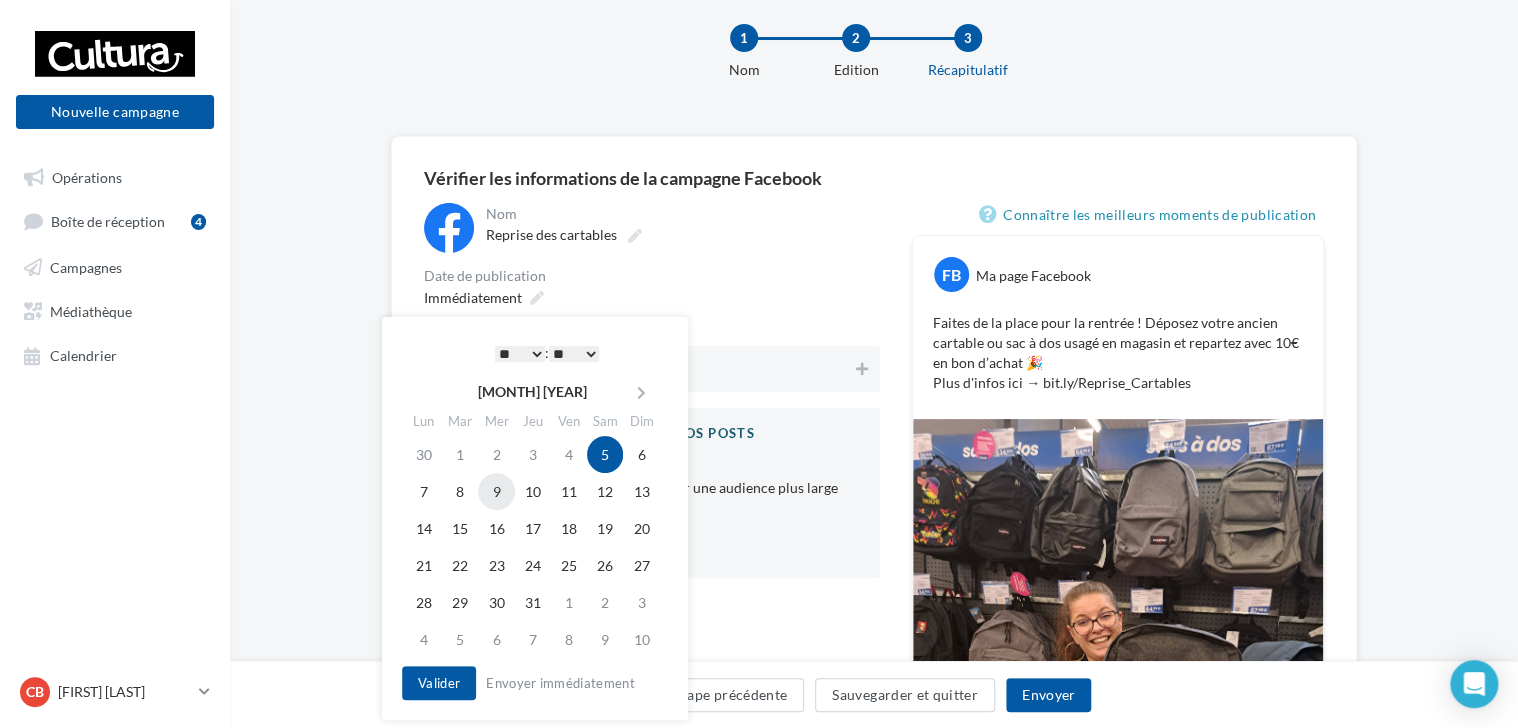 click on "9" at bounding box center (496, 491) 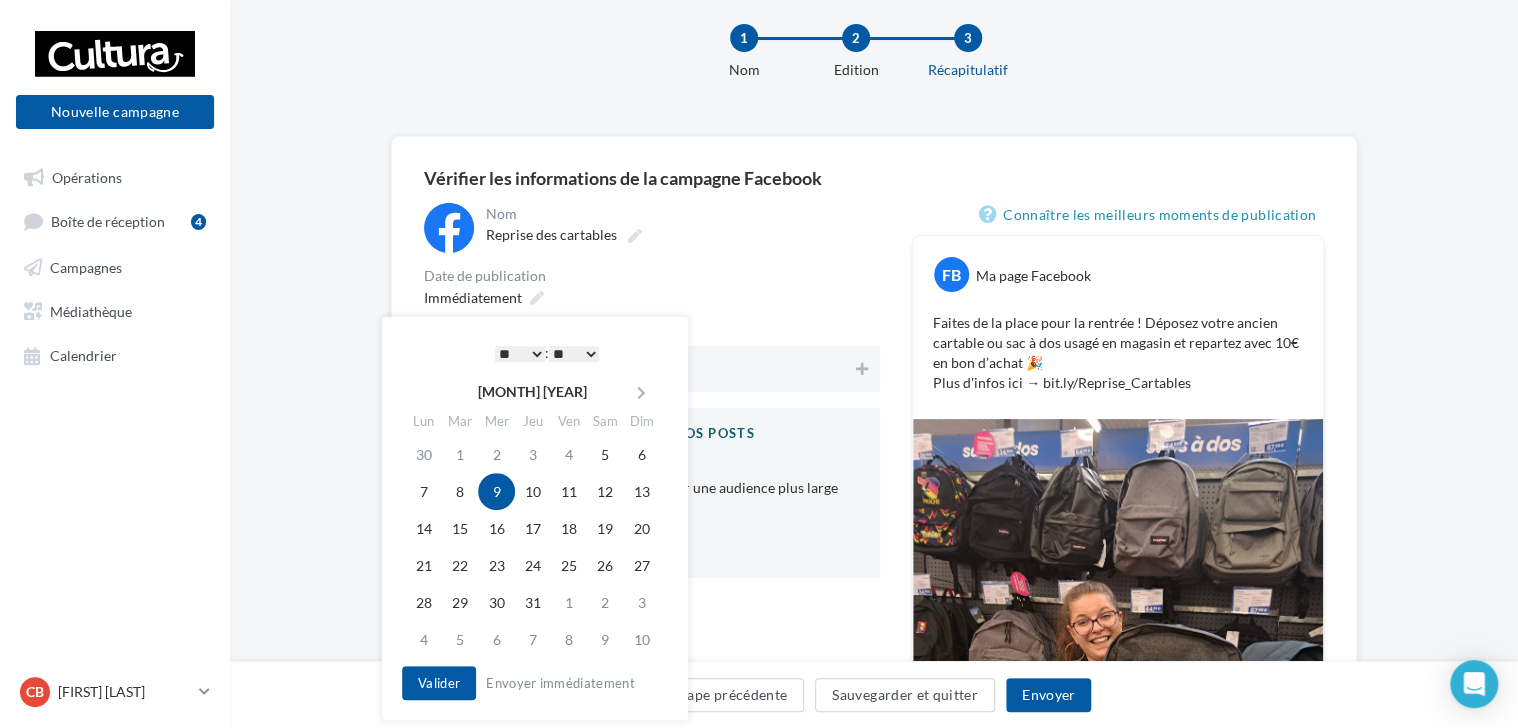 click on "** ** ** ** ** **" at bounding box center [574, 354] 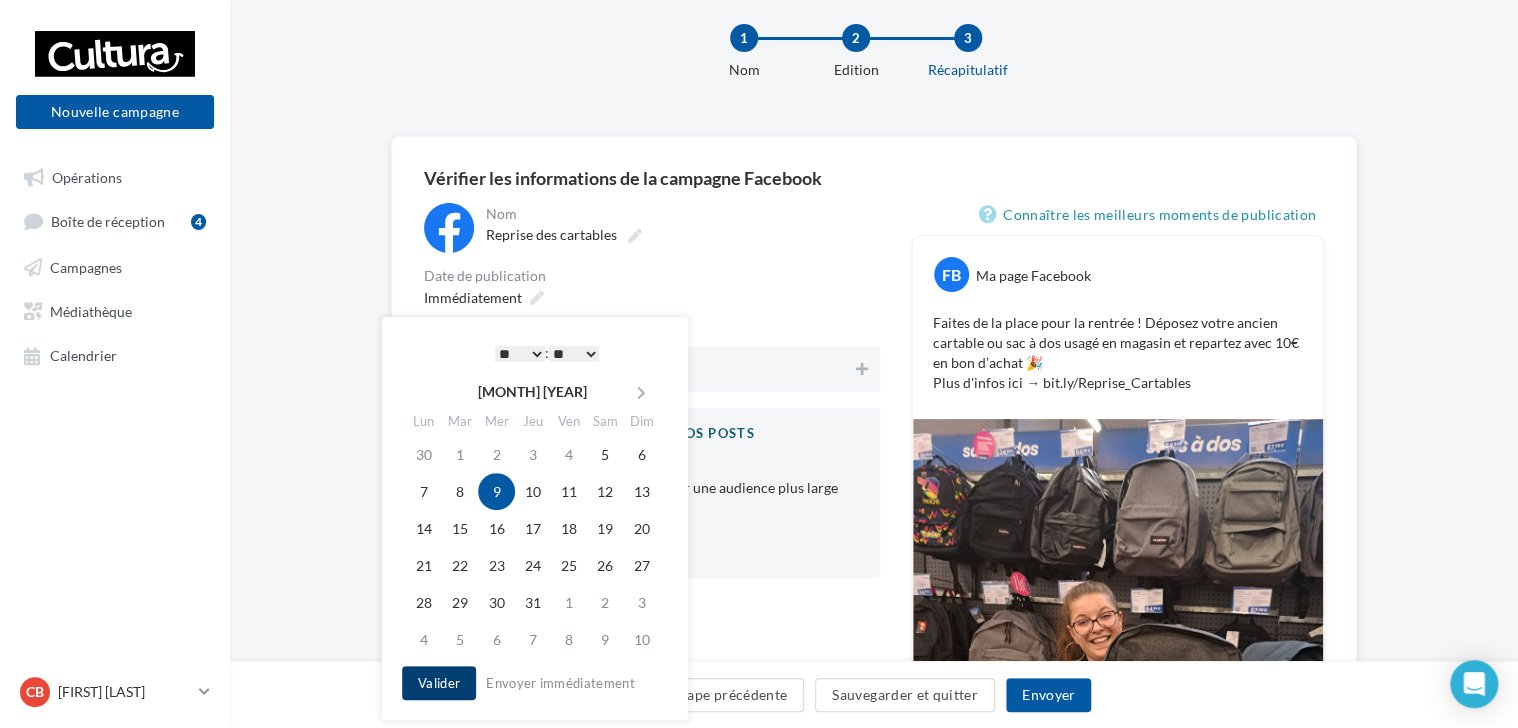 click on "Valider" at bounding box center [439, 683] 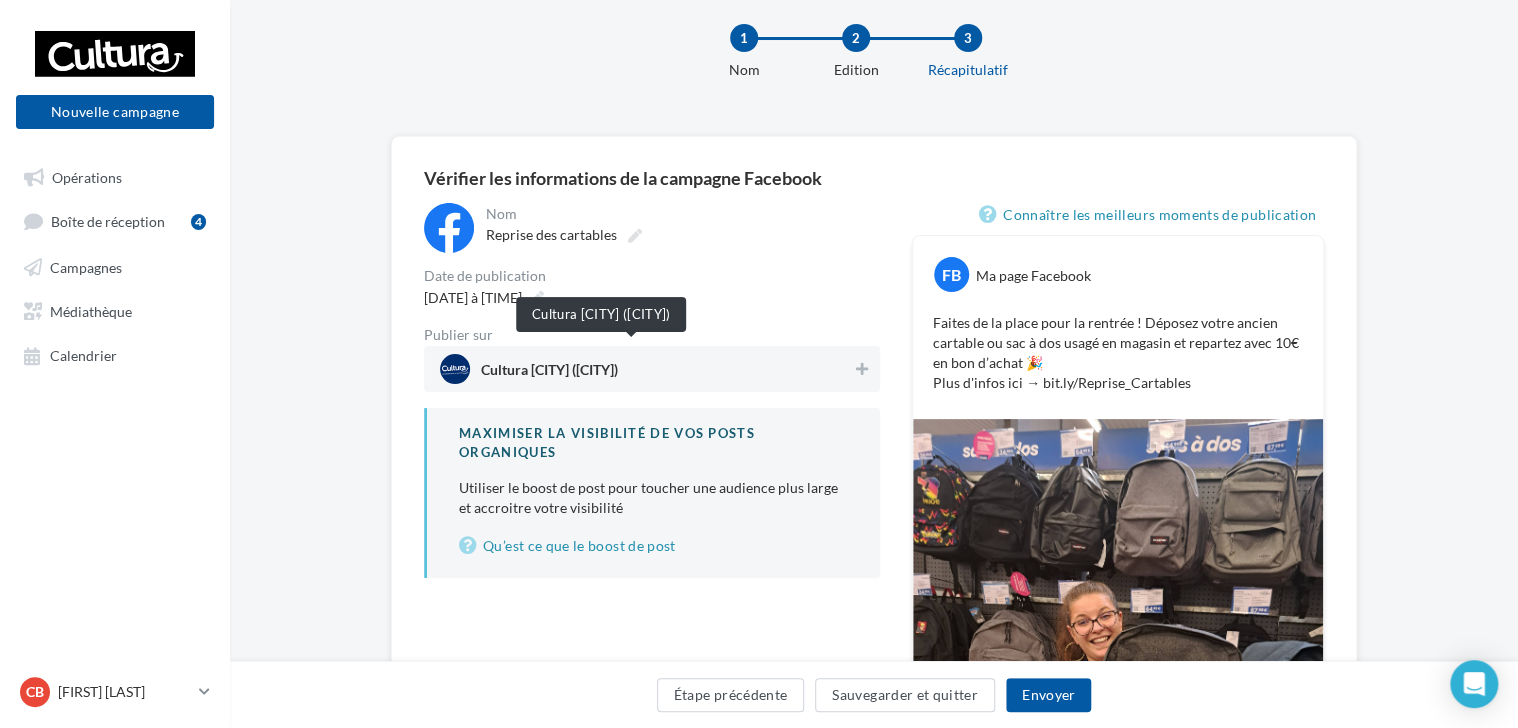 click on "Cultura [CITY] ([CITY])" at bounding box center [549, 374] 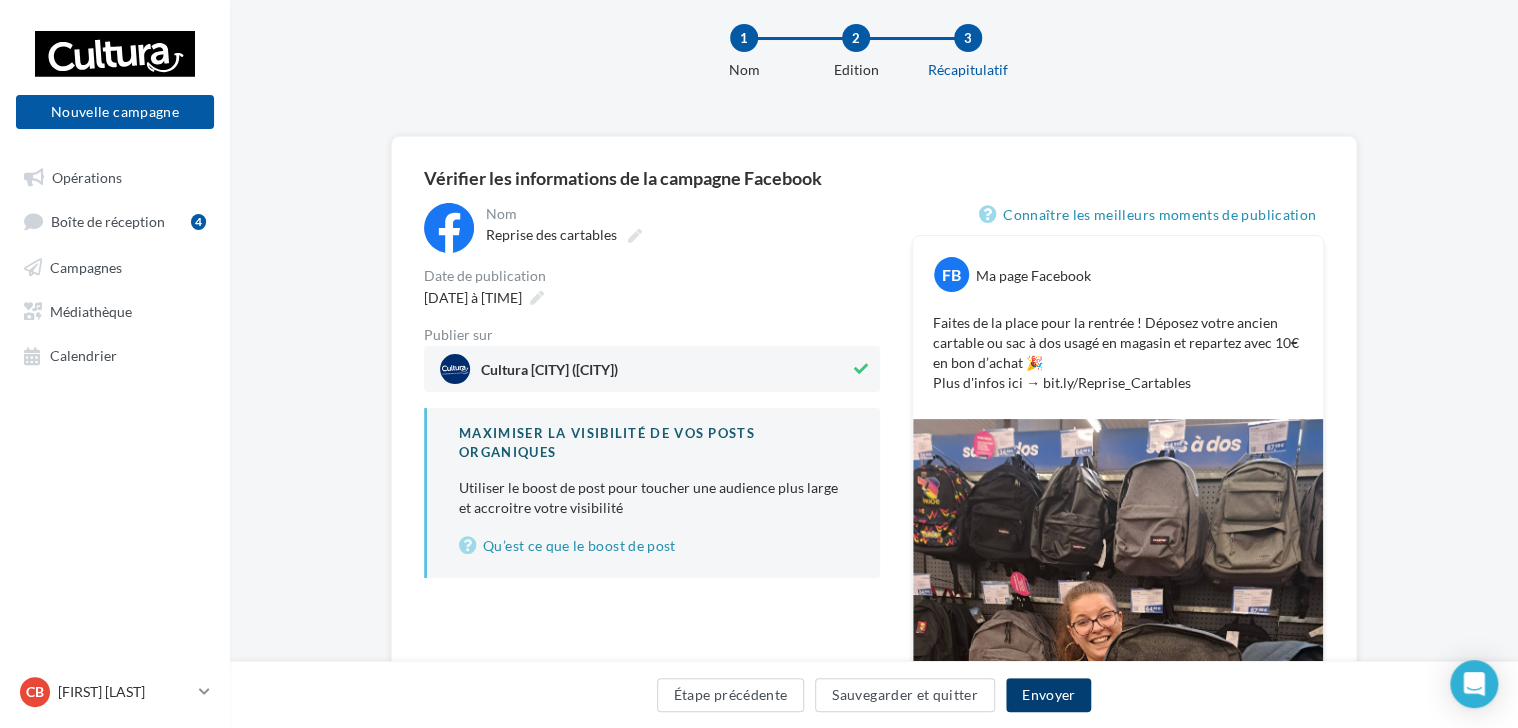 click on "Envoyer" at bounding box center [1048, 695] 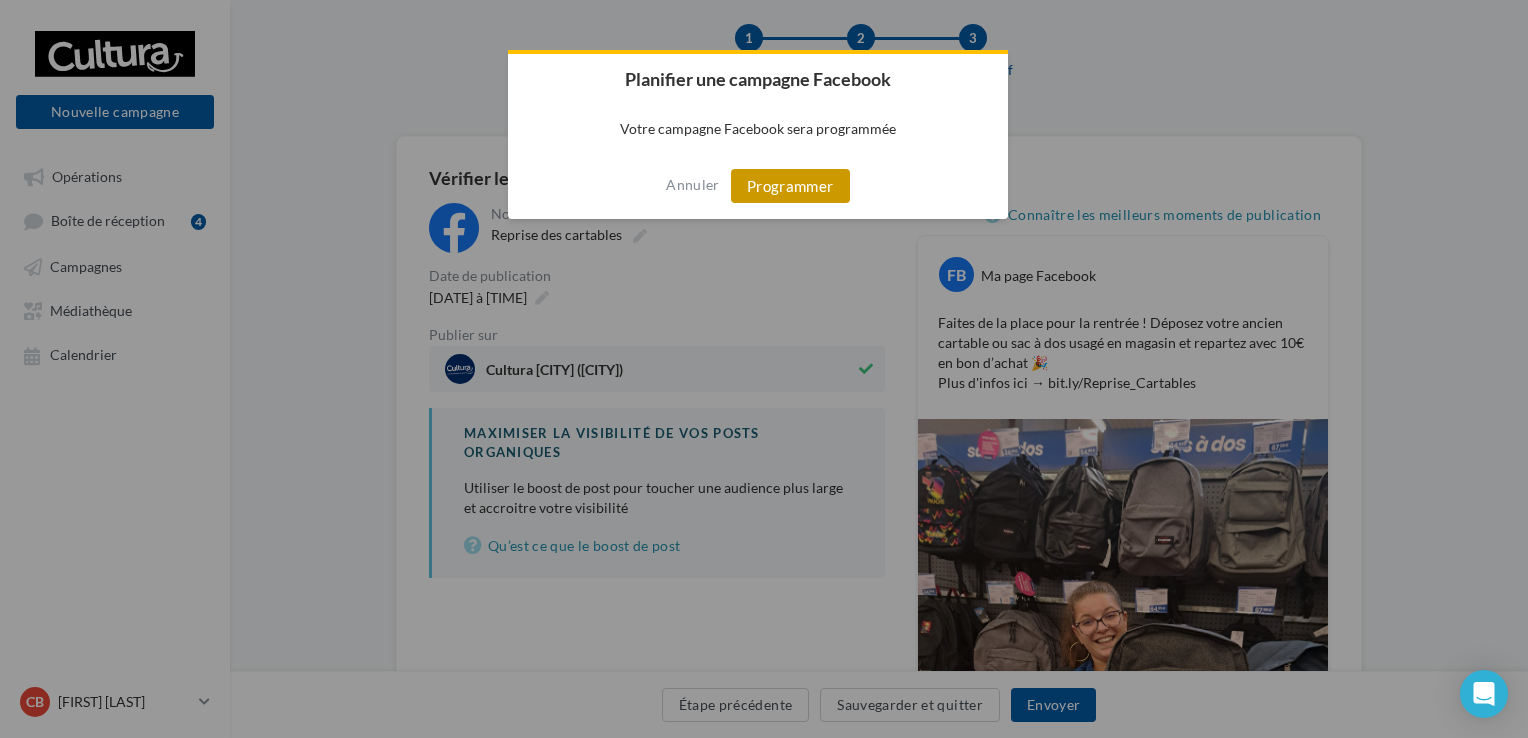 click on "Programmer" at bounding box center [790, 186] 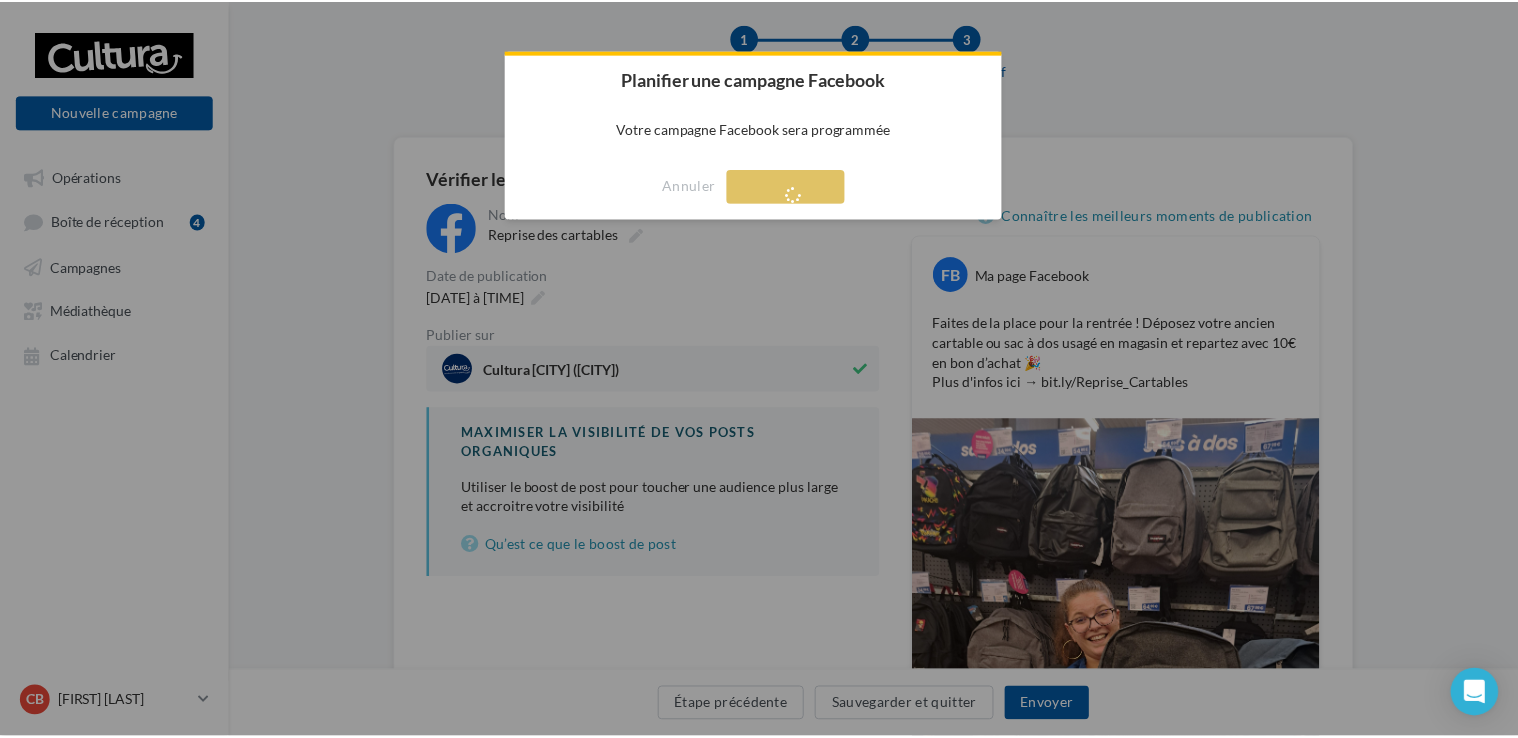 scroll, scrollTop: 32, scrollLeft: 0, axis: vertical 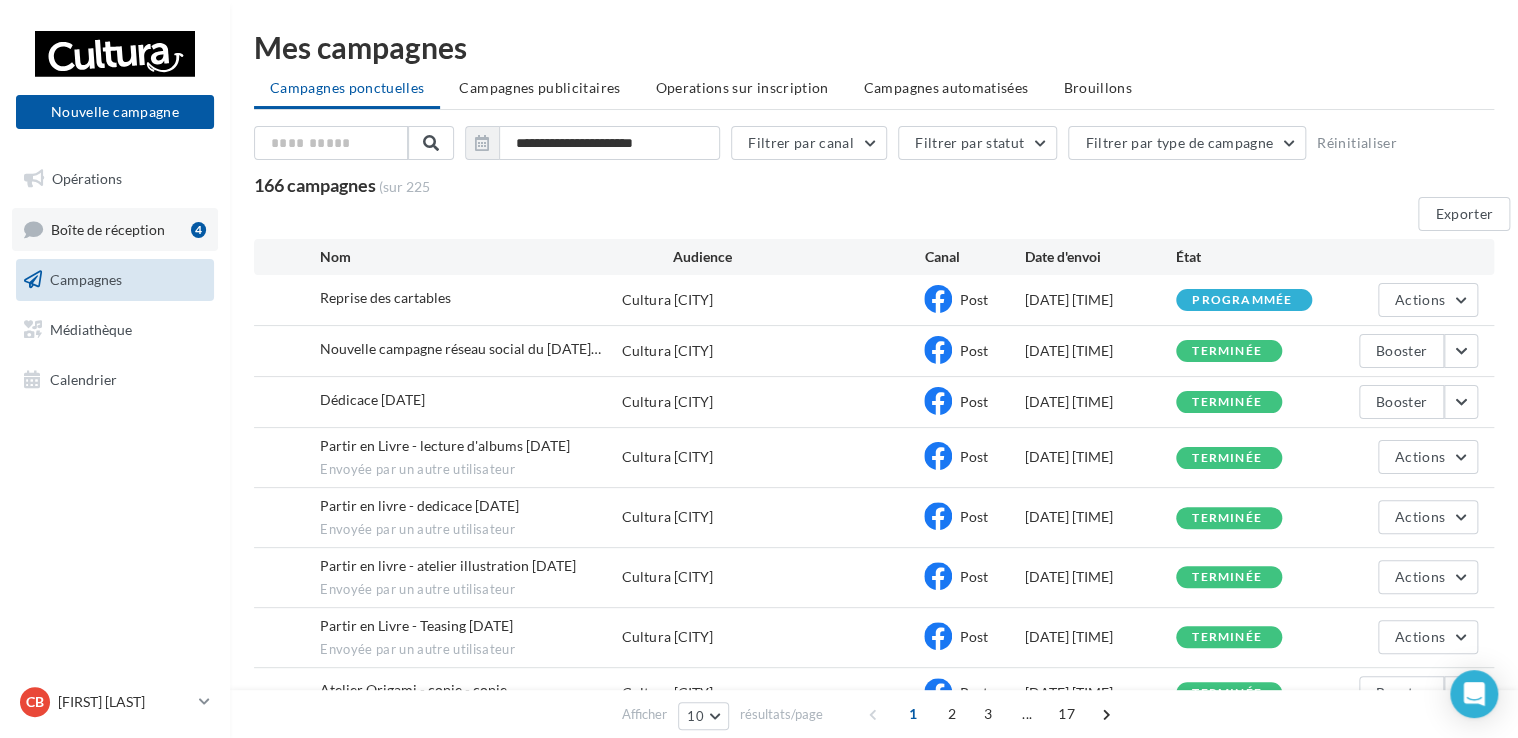 click on "Boîte de réception" at bounding box center (108, 228) 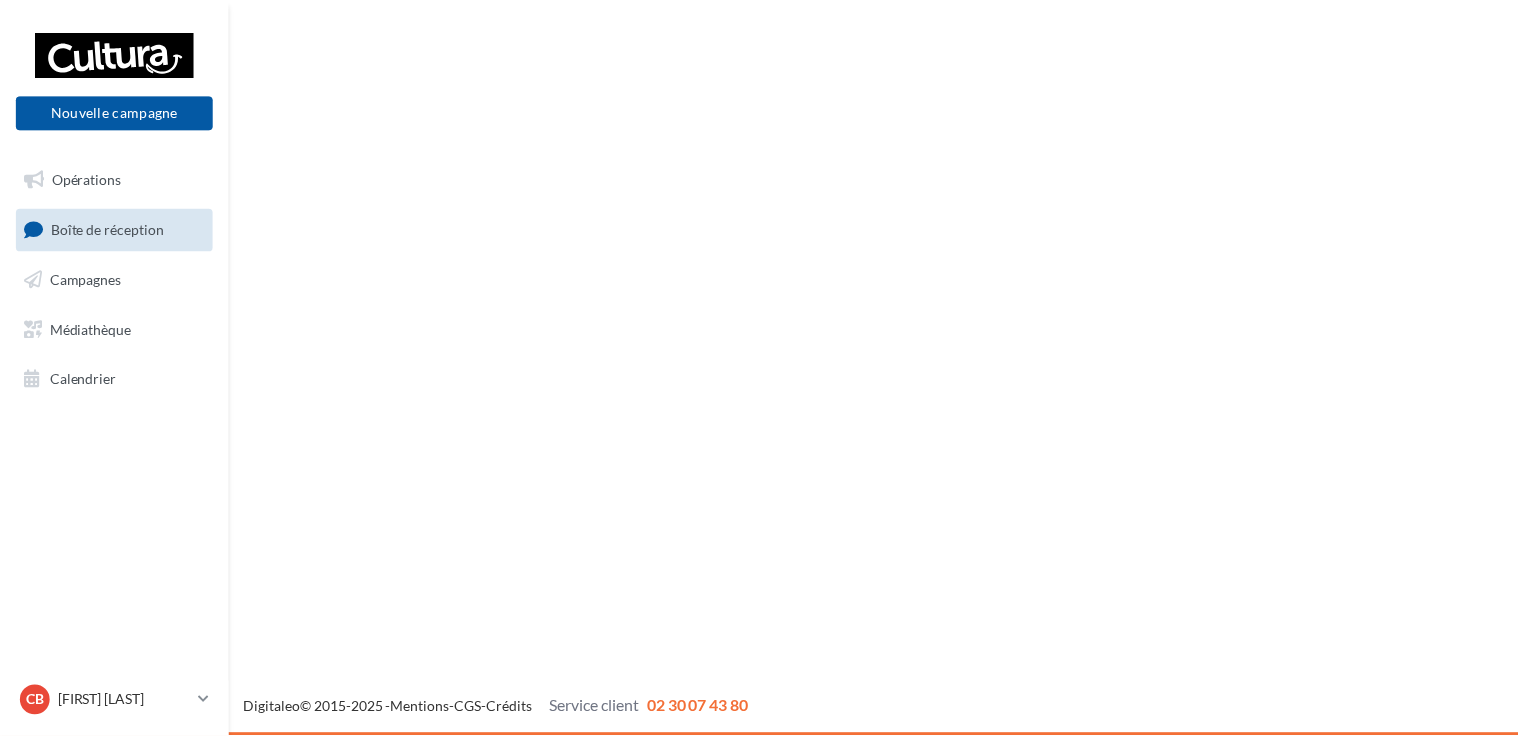 scroll, scrollTop: 0, scrollLeft: 0, axis: both 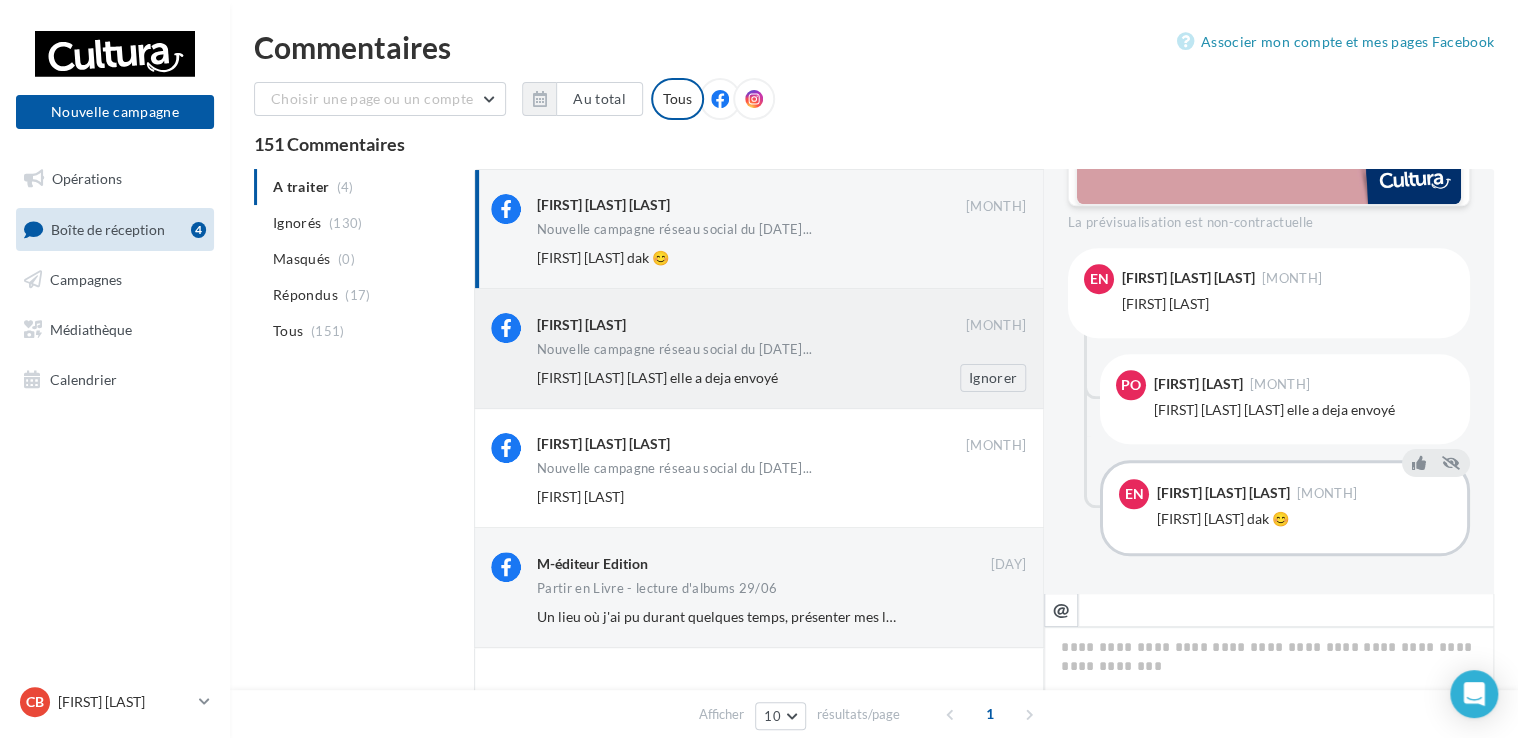 click on "[FIRST] [LAST]" at bounding box center (751, 325) 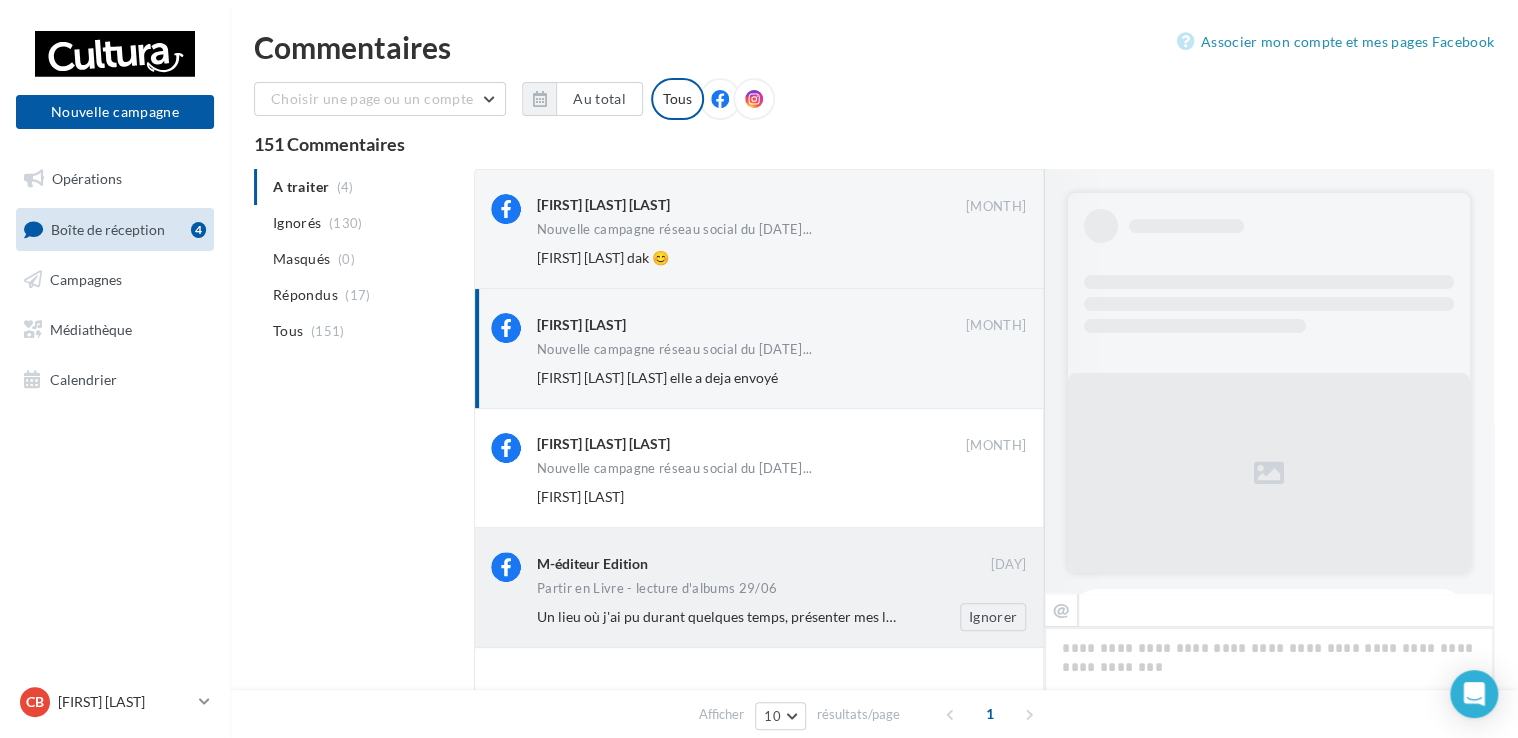 scroll, scrollTop: 794, scrollLeft: 0, axis: vertical 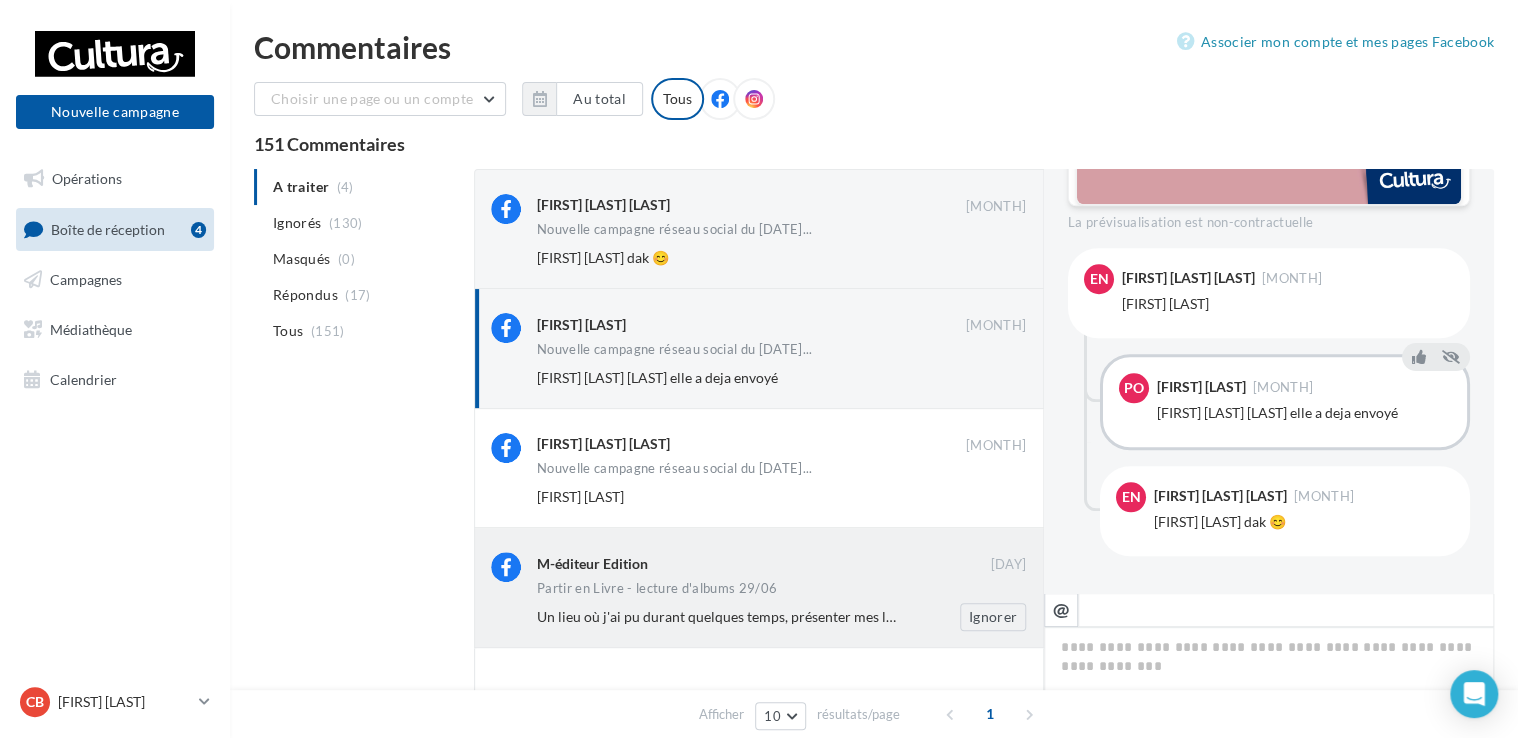 click on "Un lieu où j'ai pu durant quelques temps, présenter mes livres jeunesse, avec tjrs un très bel accueil.
Tjrs de bonnes rencontres, et du rire avec les enfants.
Donc de très bons souvenirs.
Cultura met aussi en avant des écrivains de petites maisons d'éditions, libérant l'écrit sous toutes ses formes.
Il en est aussi de libraires qui ne jugent pas le livre par sa façon d'être publié, mais par la qualité du travail réalisé.
Le livre reste une perle de culture qui ouvre les portes de la connaissance et cela commence par l'enfance.
Continuez.
Cordialement" at bounding box center [716, 617] 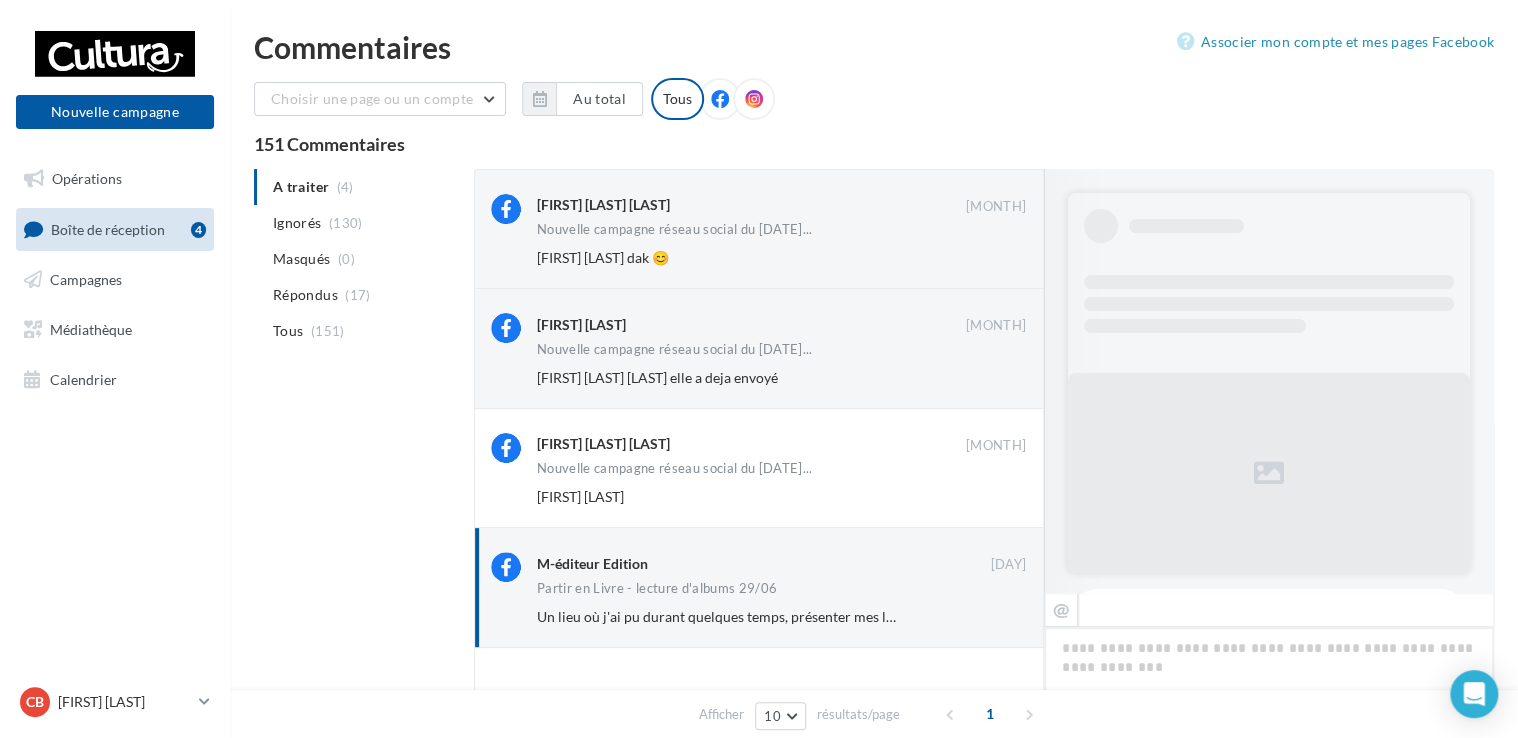 scroll, scrollTop: 846, scrollLeft: 0, axis: vertical 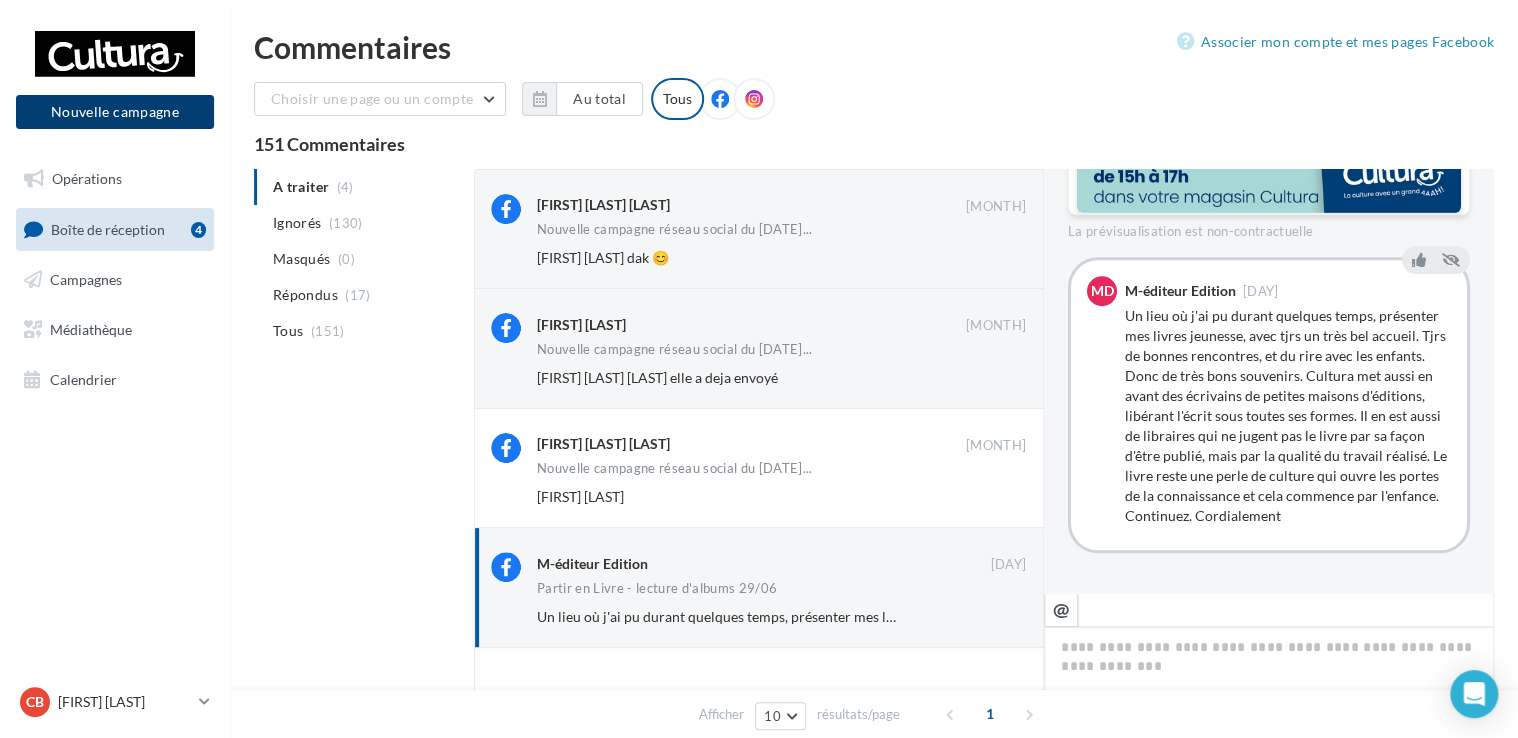 click on "Nouvelle campagne" at bounding box center [115, 112] 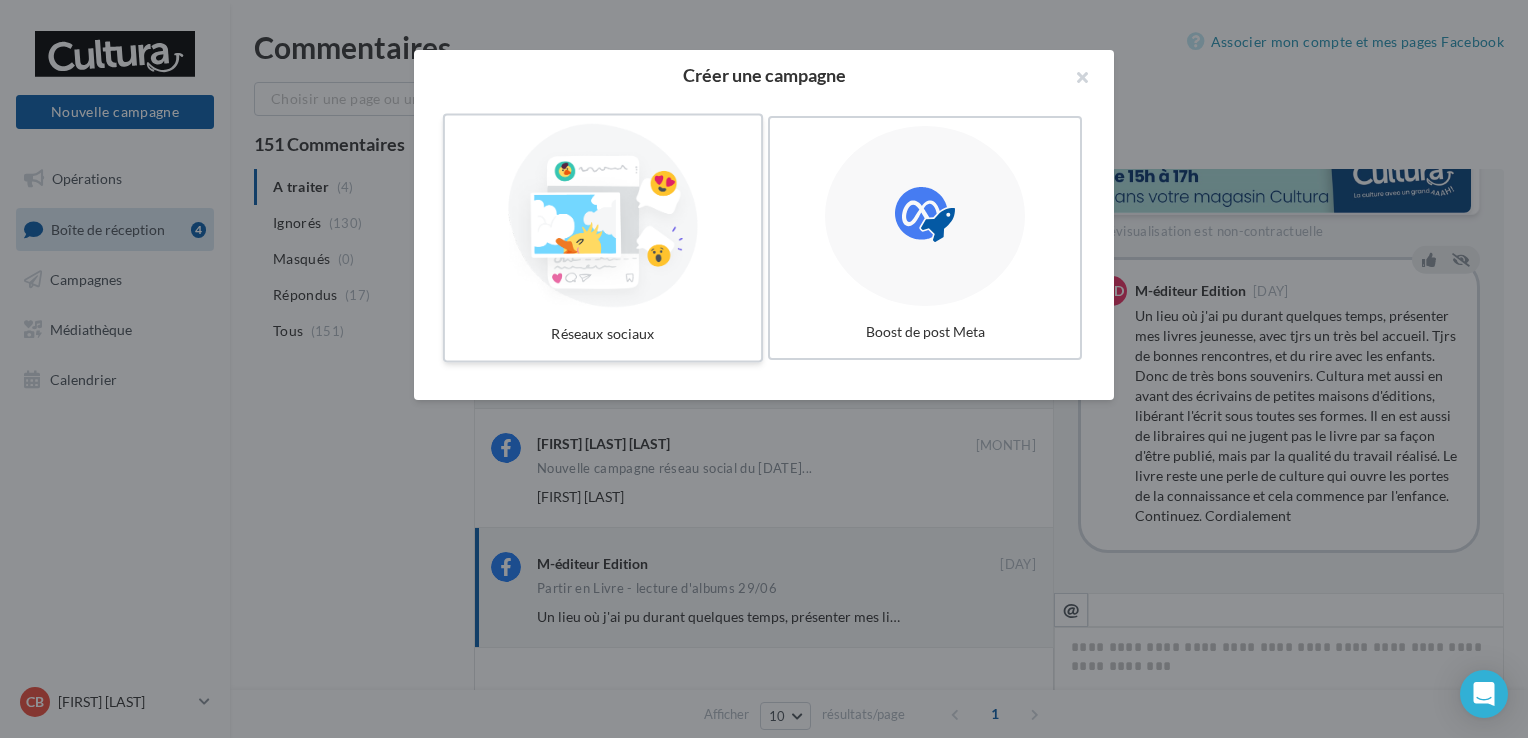 click at bounding box center (603, 216) 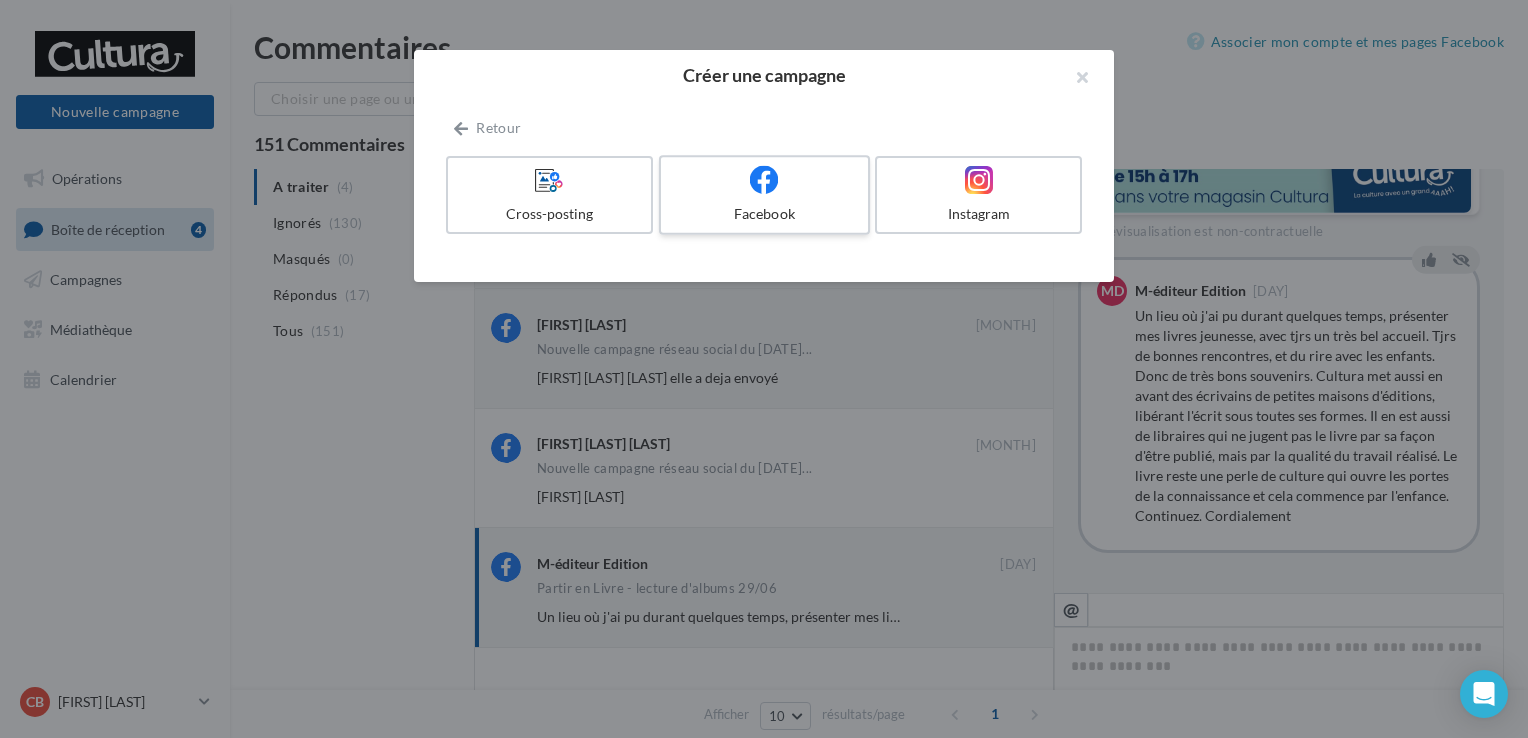 click on "Facebook" at bounding box center [764, 195] 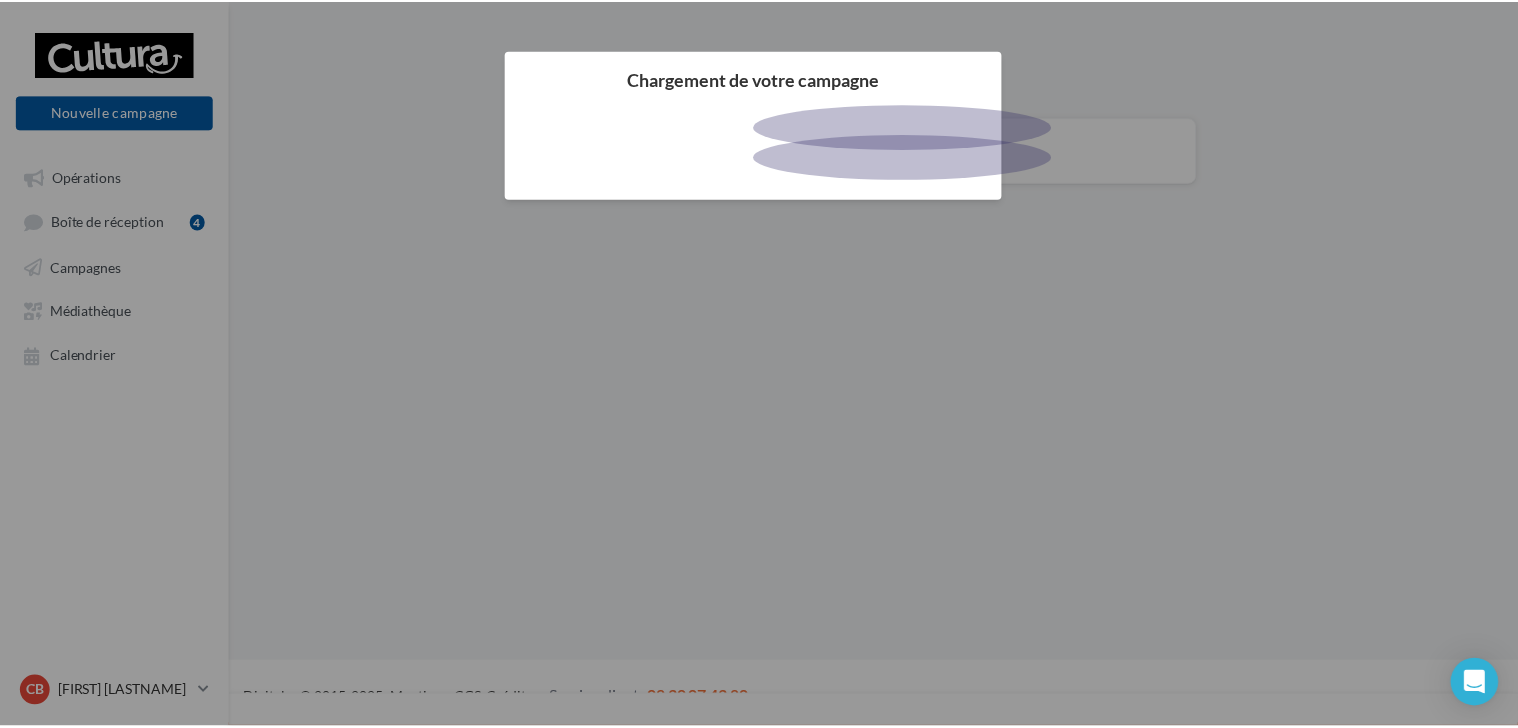 scroll, scrollTop: 0, scrollLeft: 0, axis: both 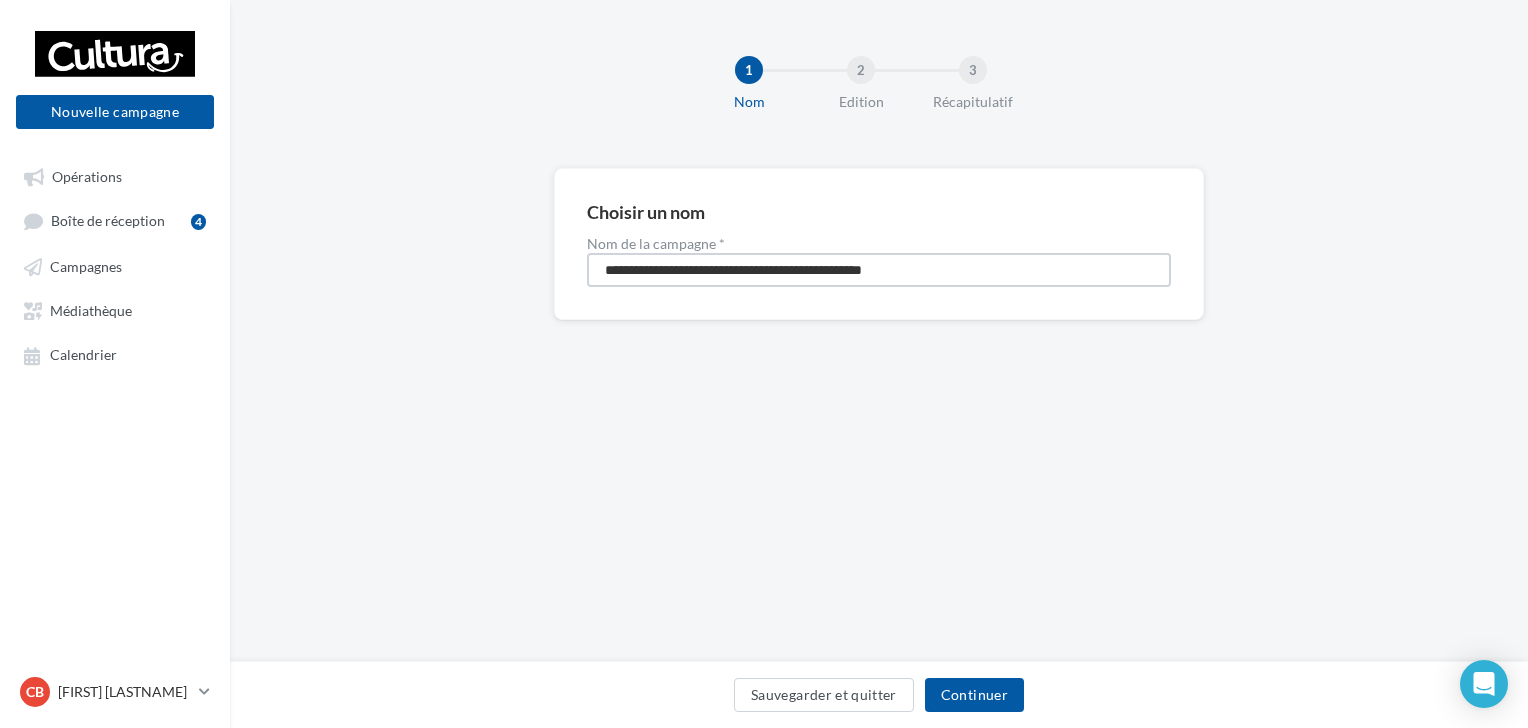 click on "**********" at bounding box center [879, 270] 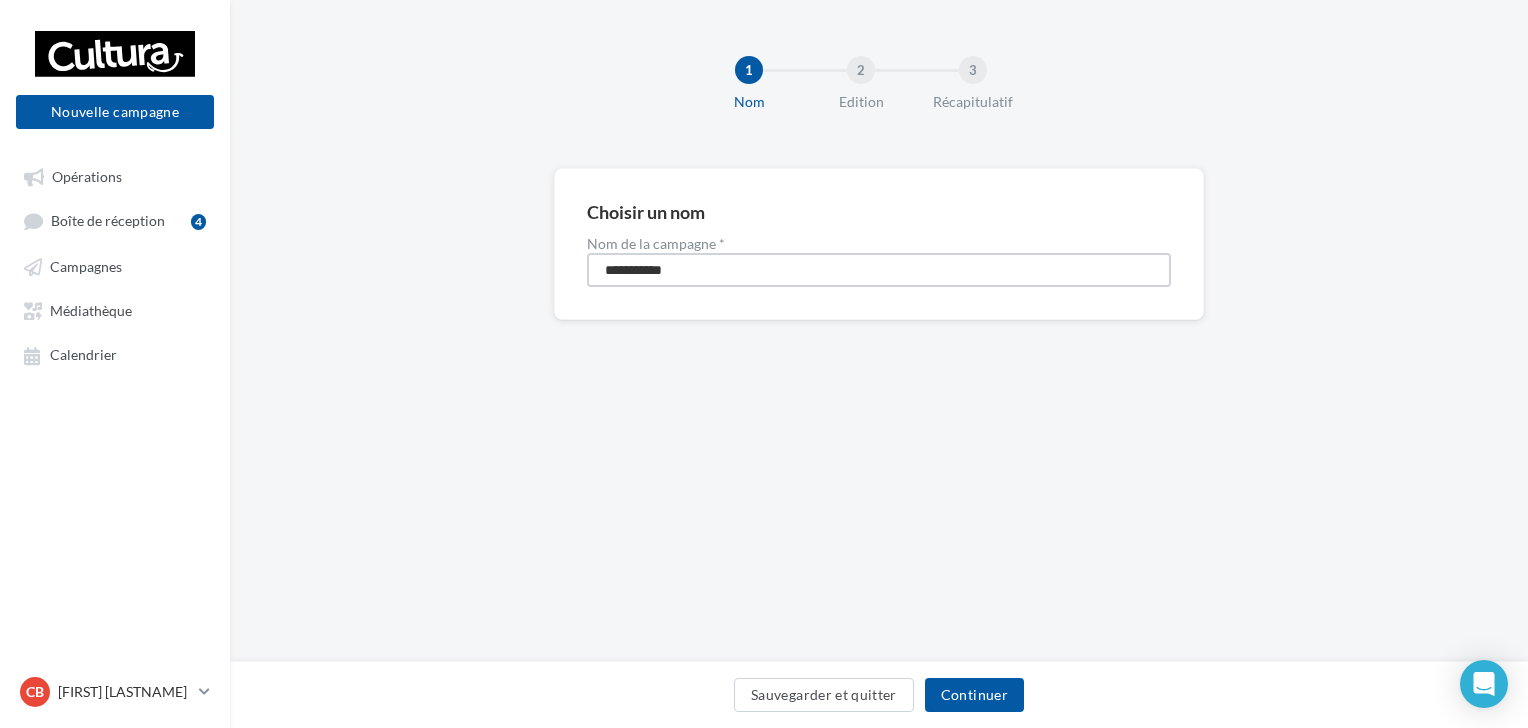 click on "**********" at bounding box center (879, 270) 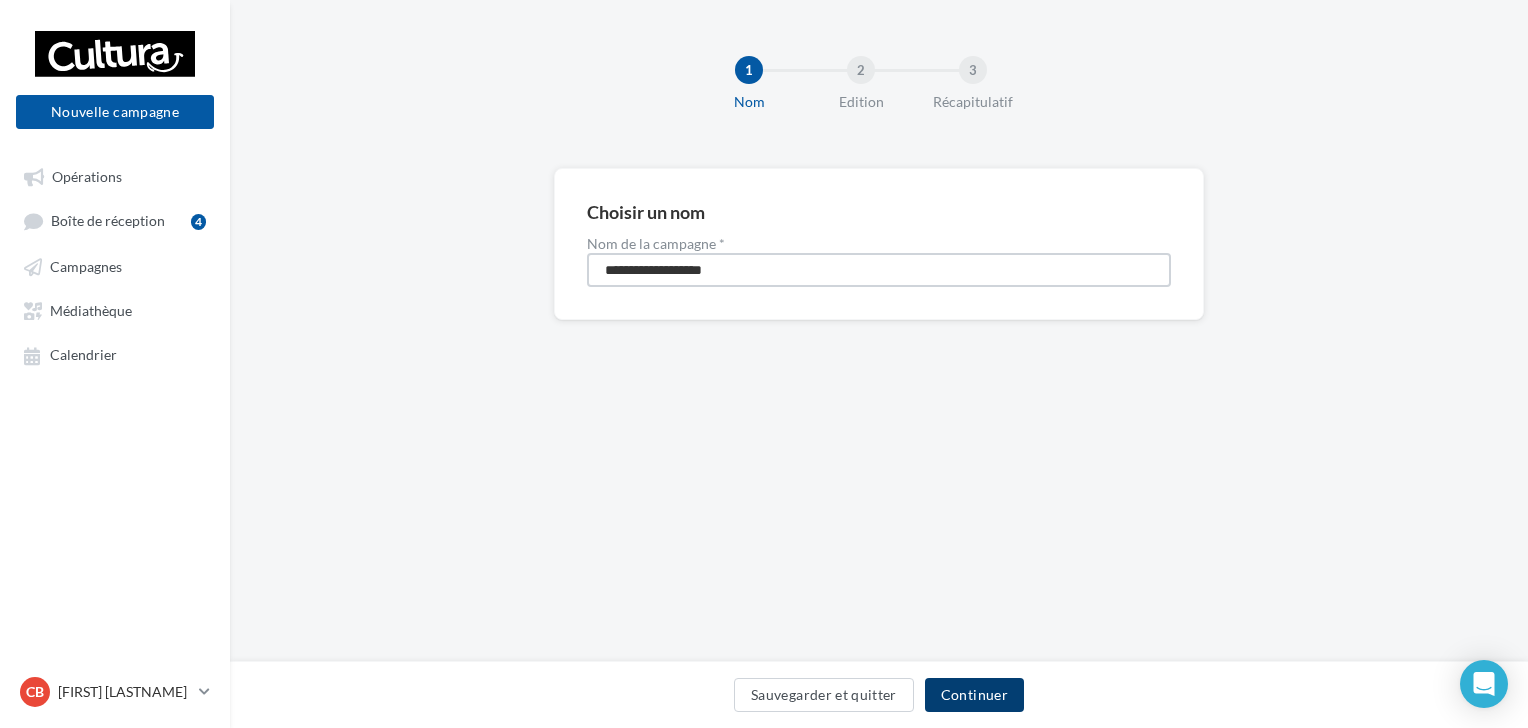type on "**********" 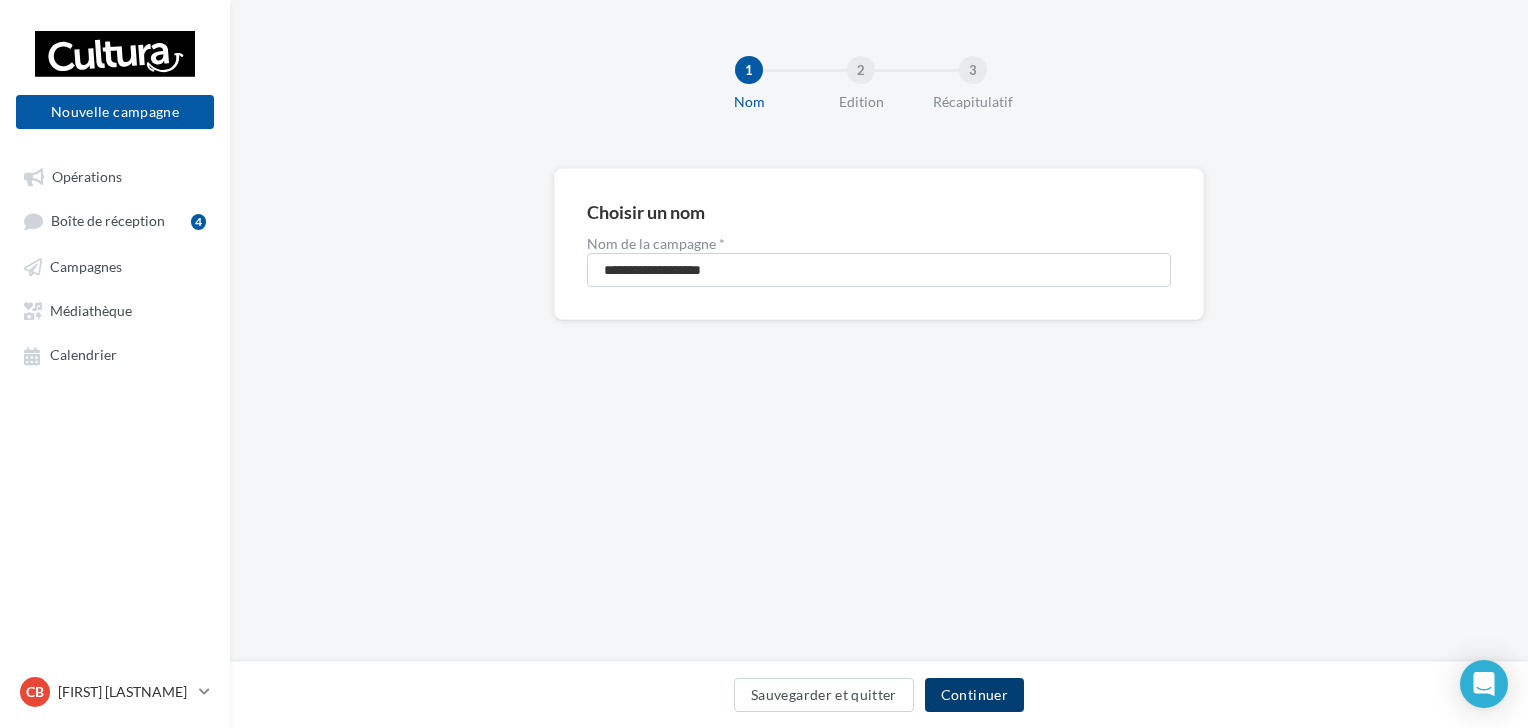 click on "Continuer" at bounding box center (974, 695) 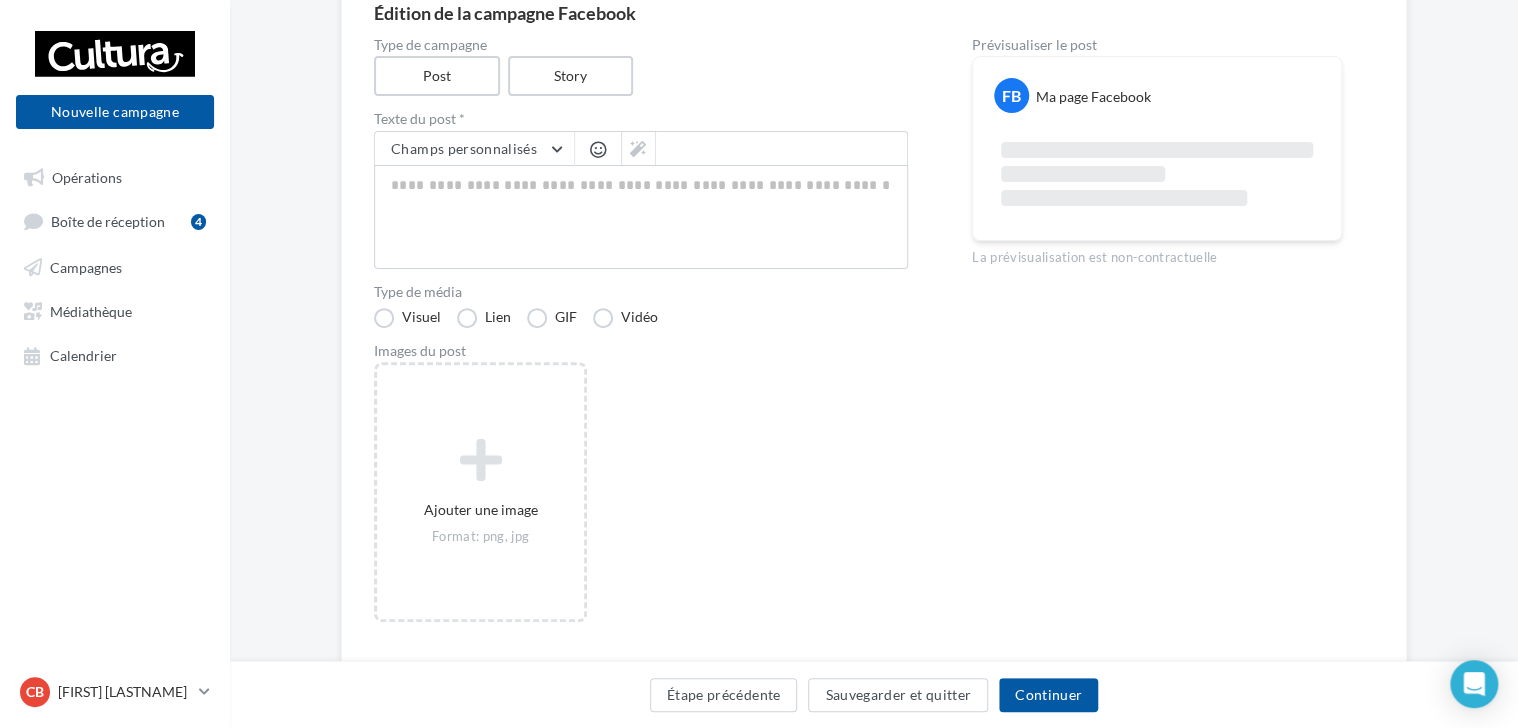 scroll, scrollTop: 198, scrollLeft: 0, axis: vertical 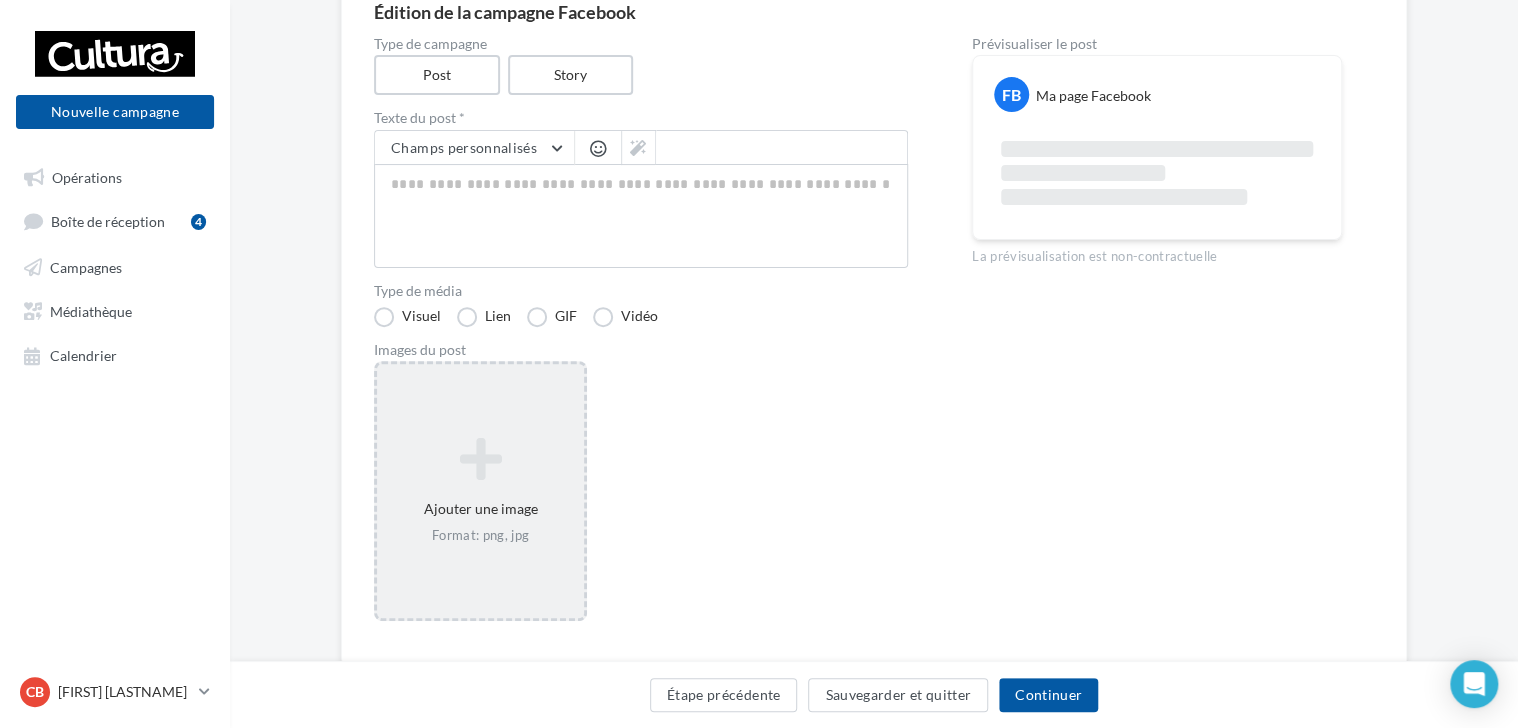 click at bounding box center (480, 459) 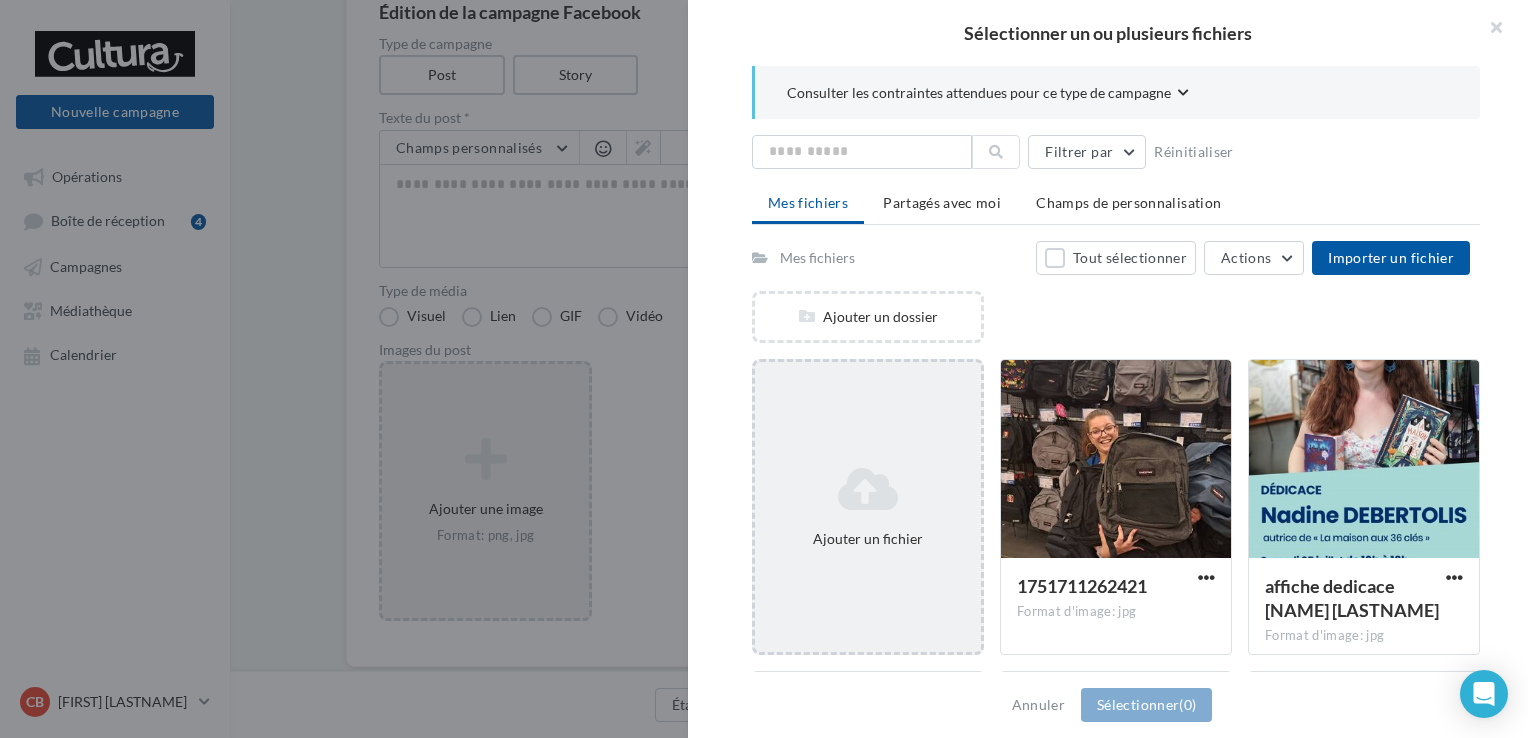 click at bounding box center (868, 489) 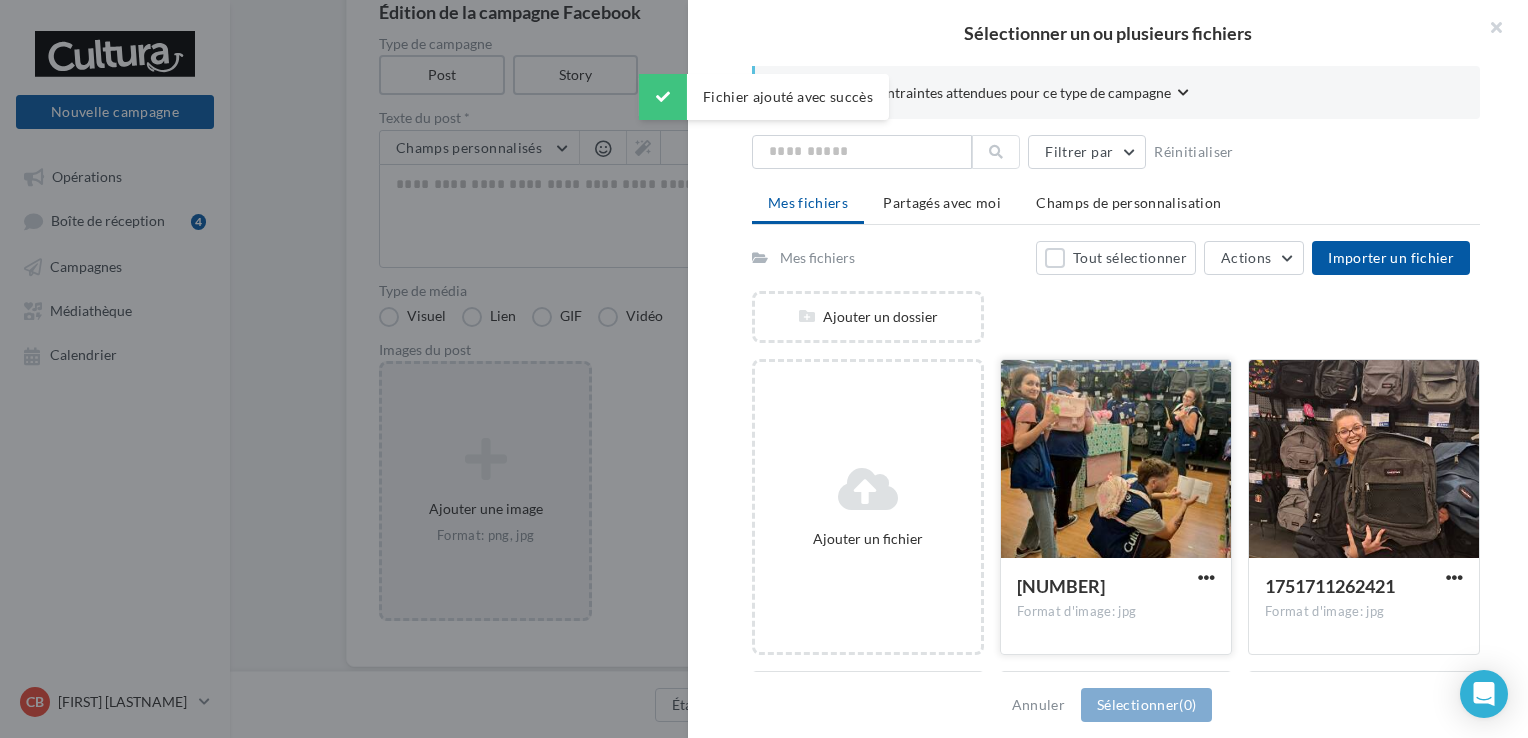 click at bounding box center [1116, 460] 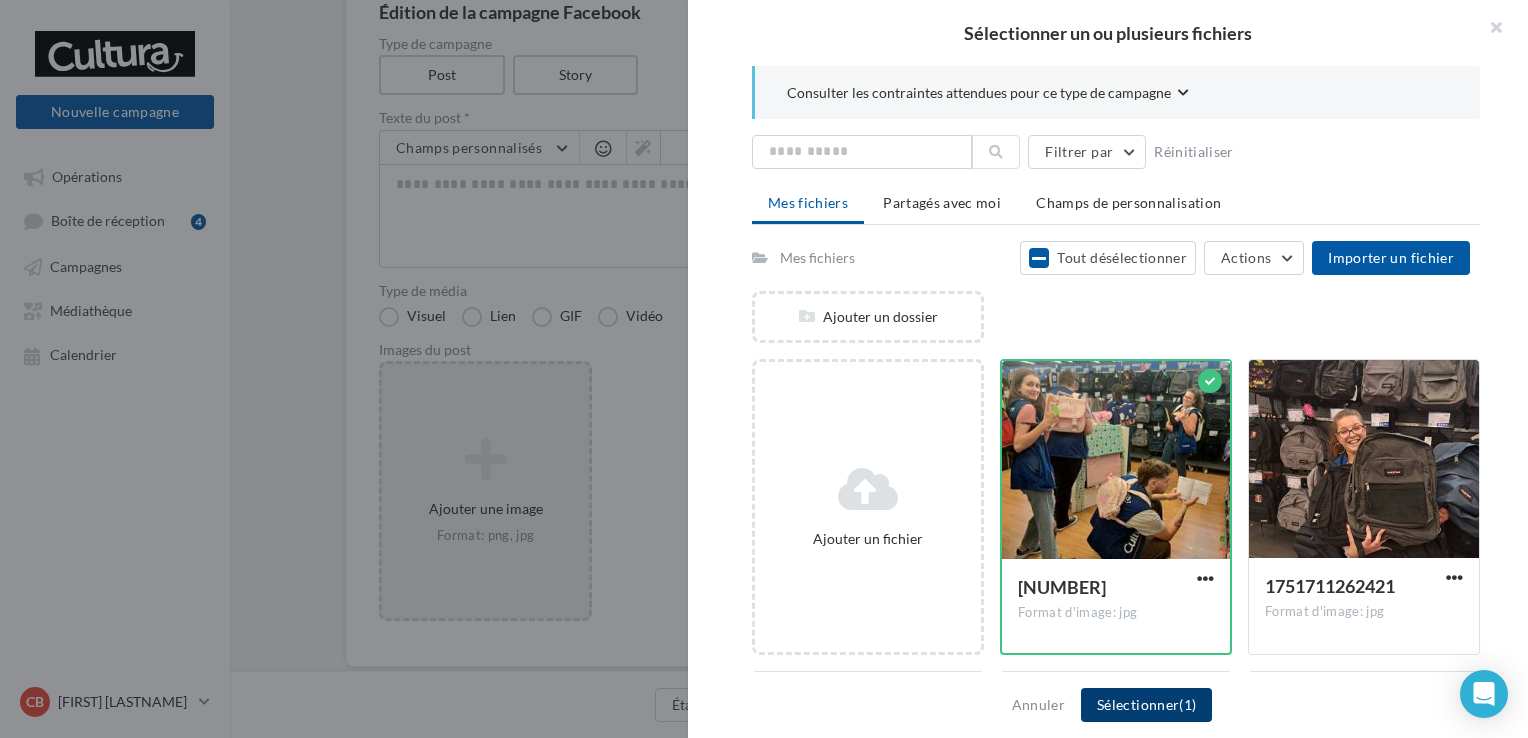 click on "Sélectionner   (1)" at bounding box center [1146, 705] 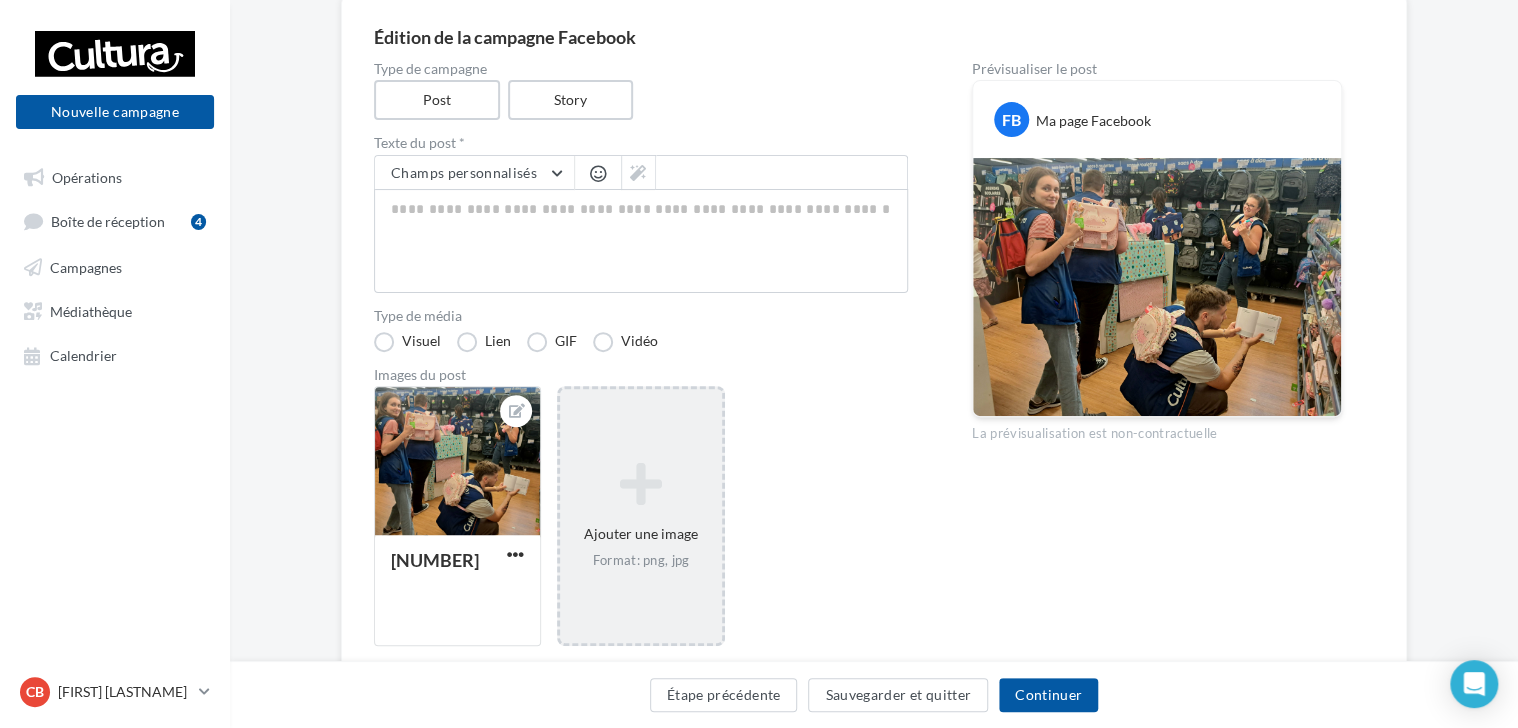 scroll, scrollTop: 172, scrollLeft: 0, axis: vertical 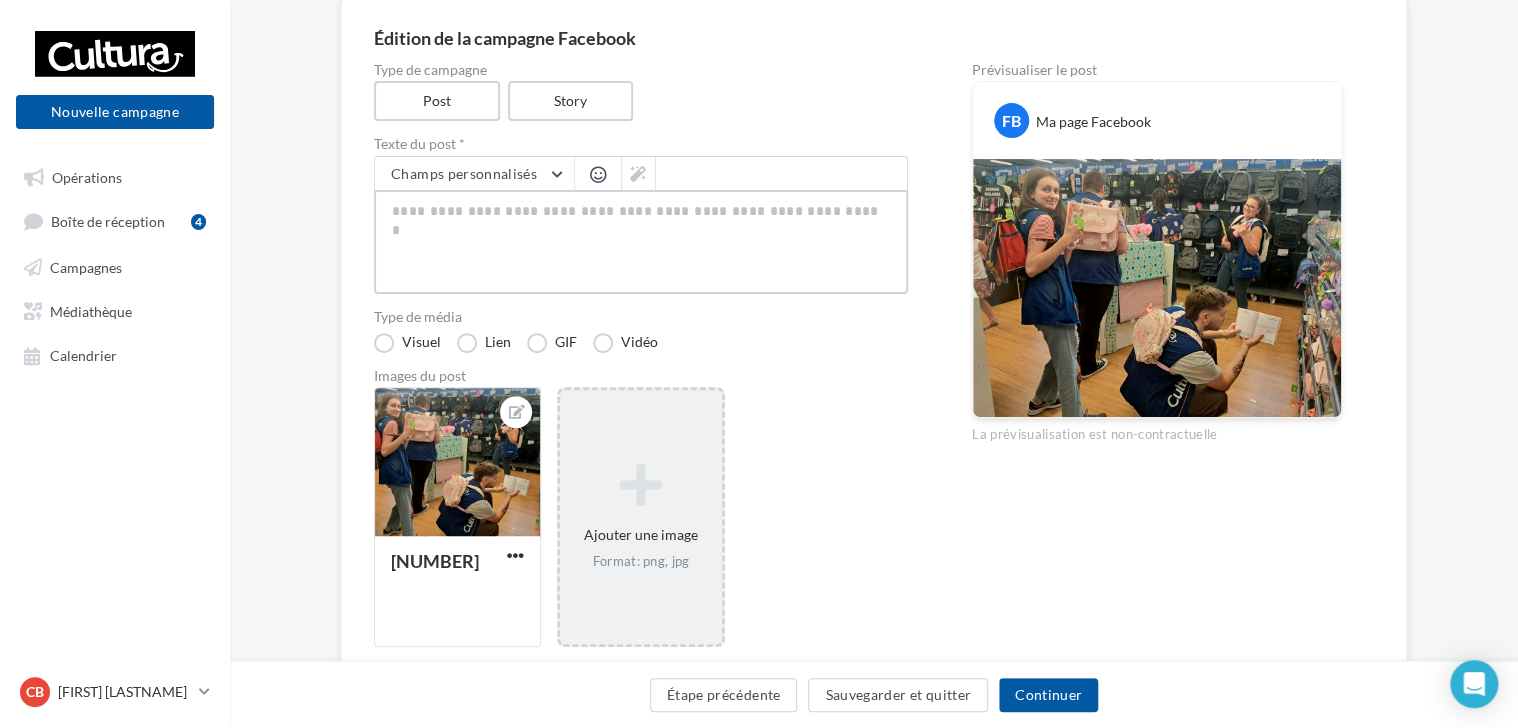 click at bounding box center [641, 242] 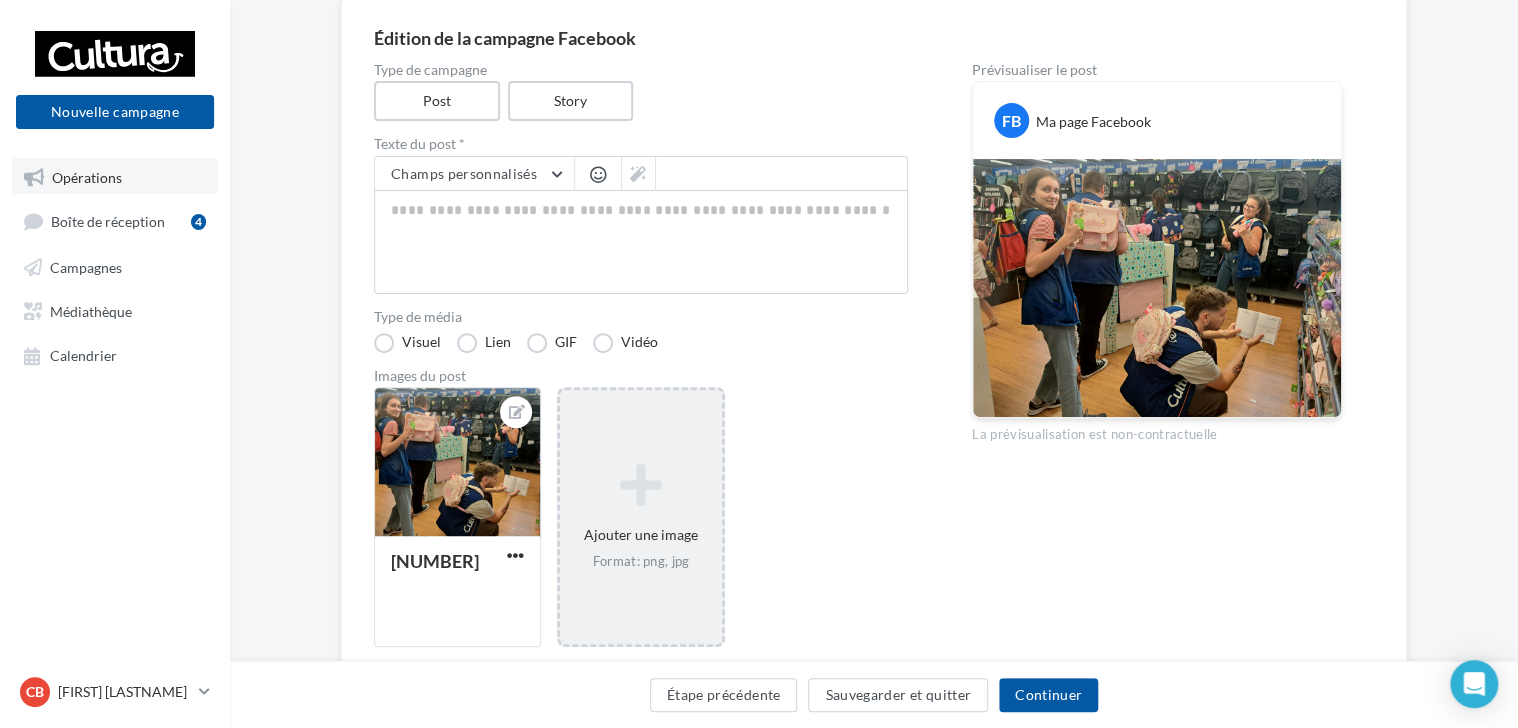 click on "Opérations" at bounding box center [87, 176] 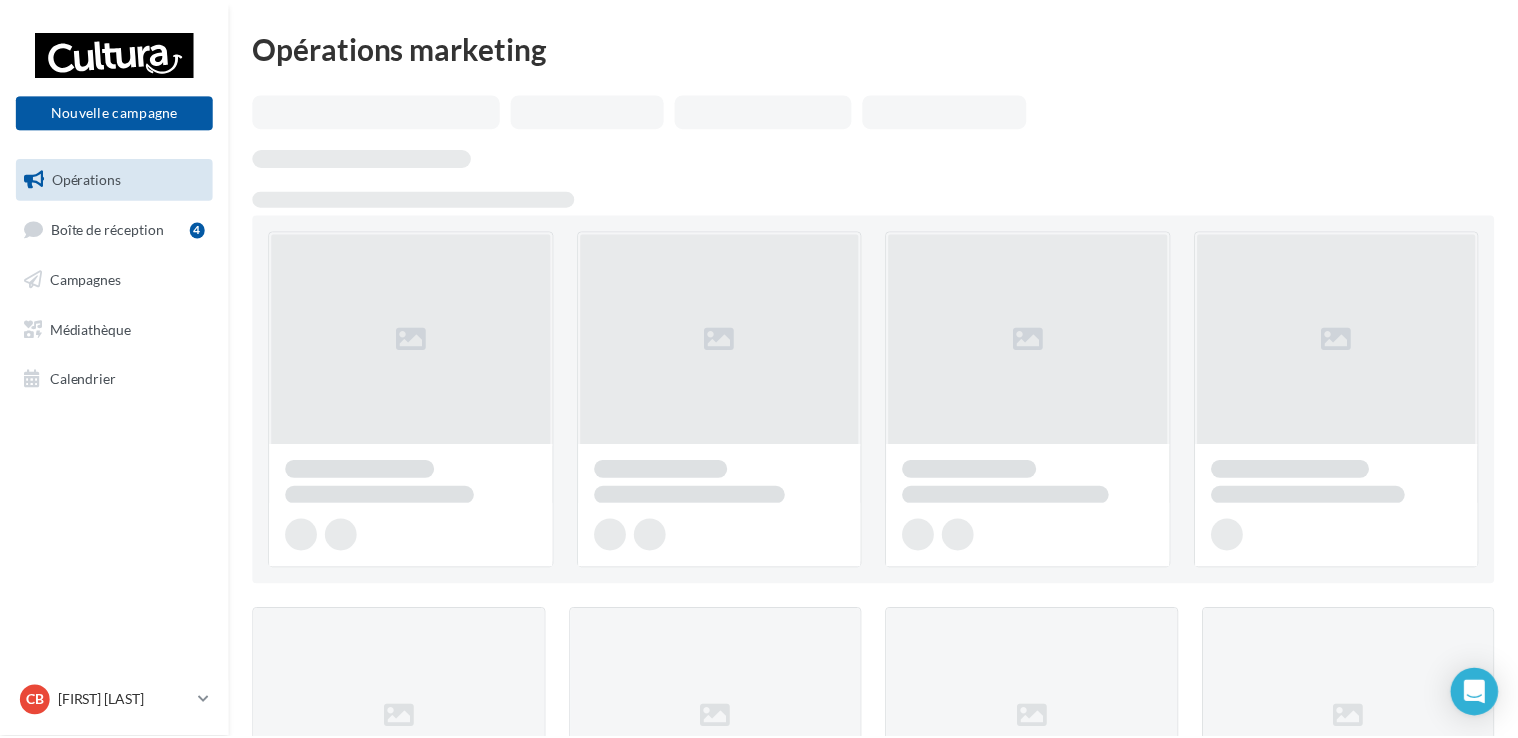 scroll, scrollTop: 0, scrollLeft: 0, axis: both 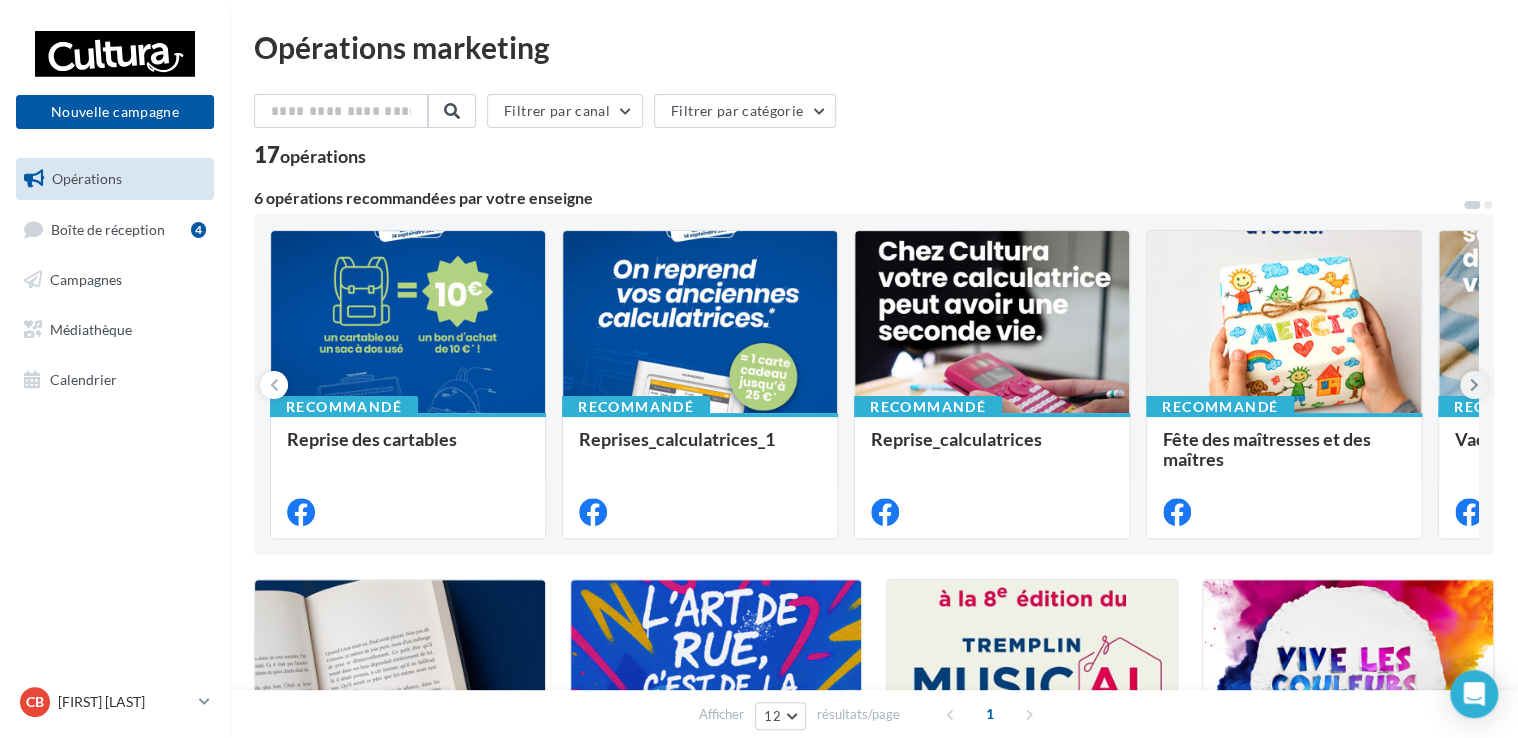 click at bounding box center [1474, 385] 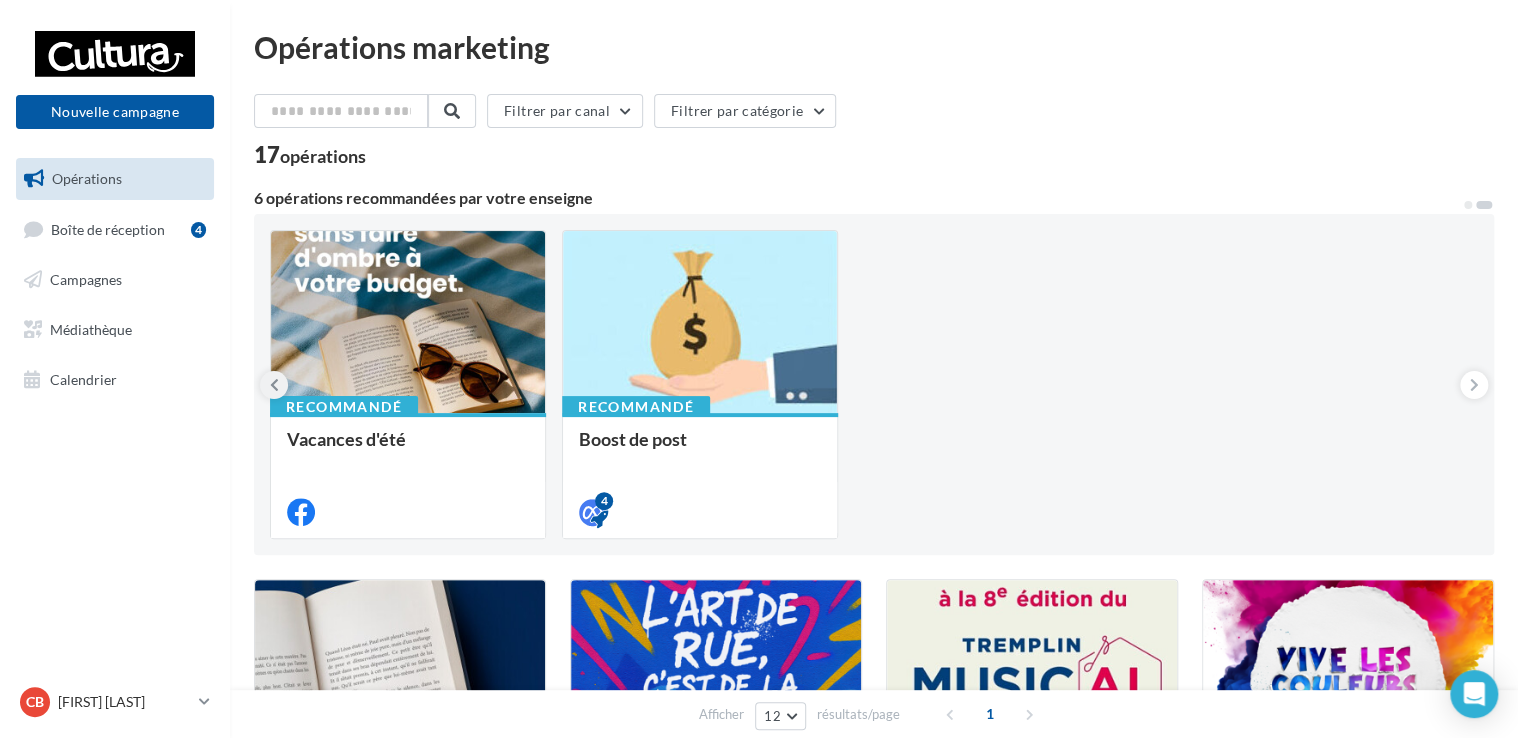 click at bounding box center [274, 385] 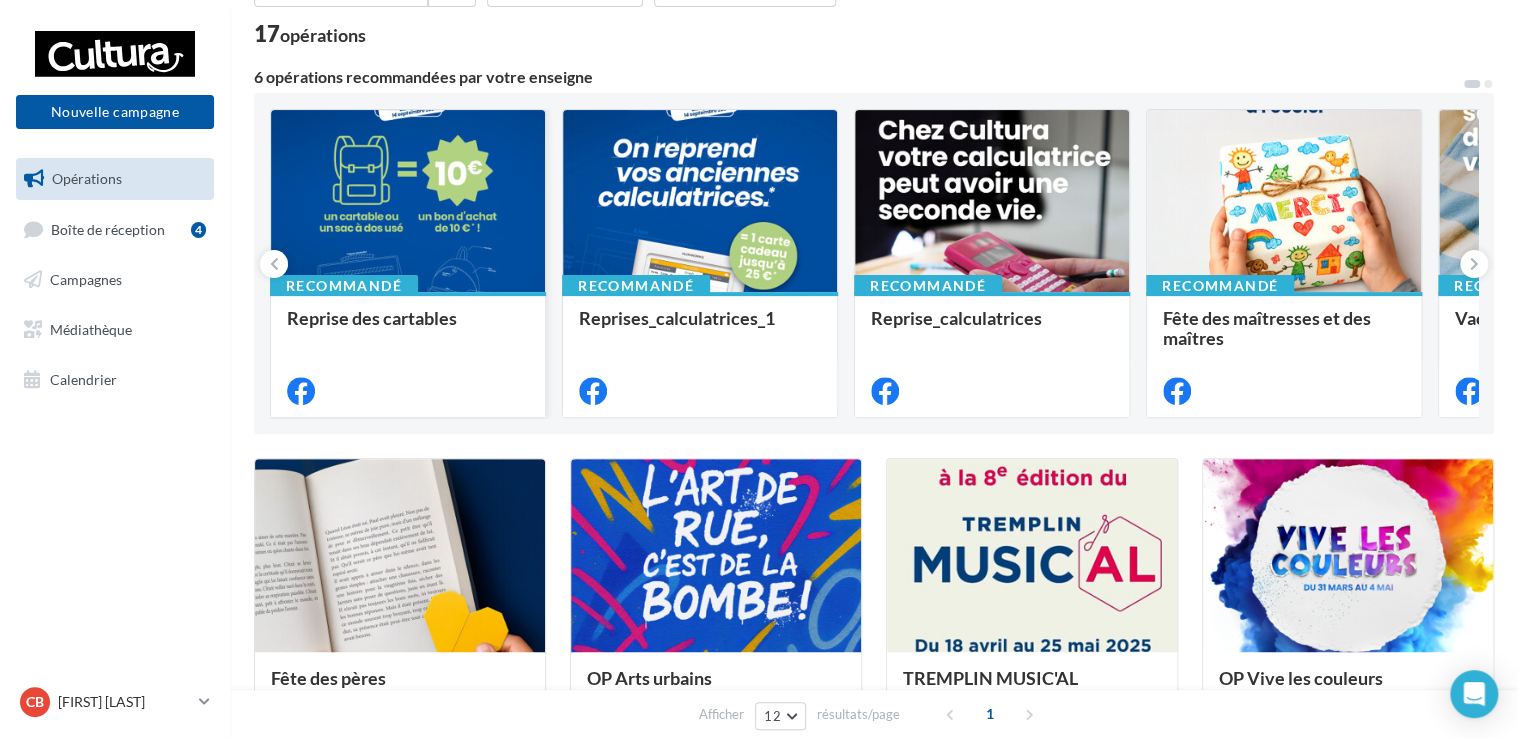 scroll, scrollTop: 100, scrollLeft: 0, axis: vertical 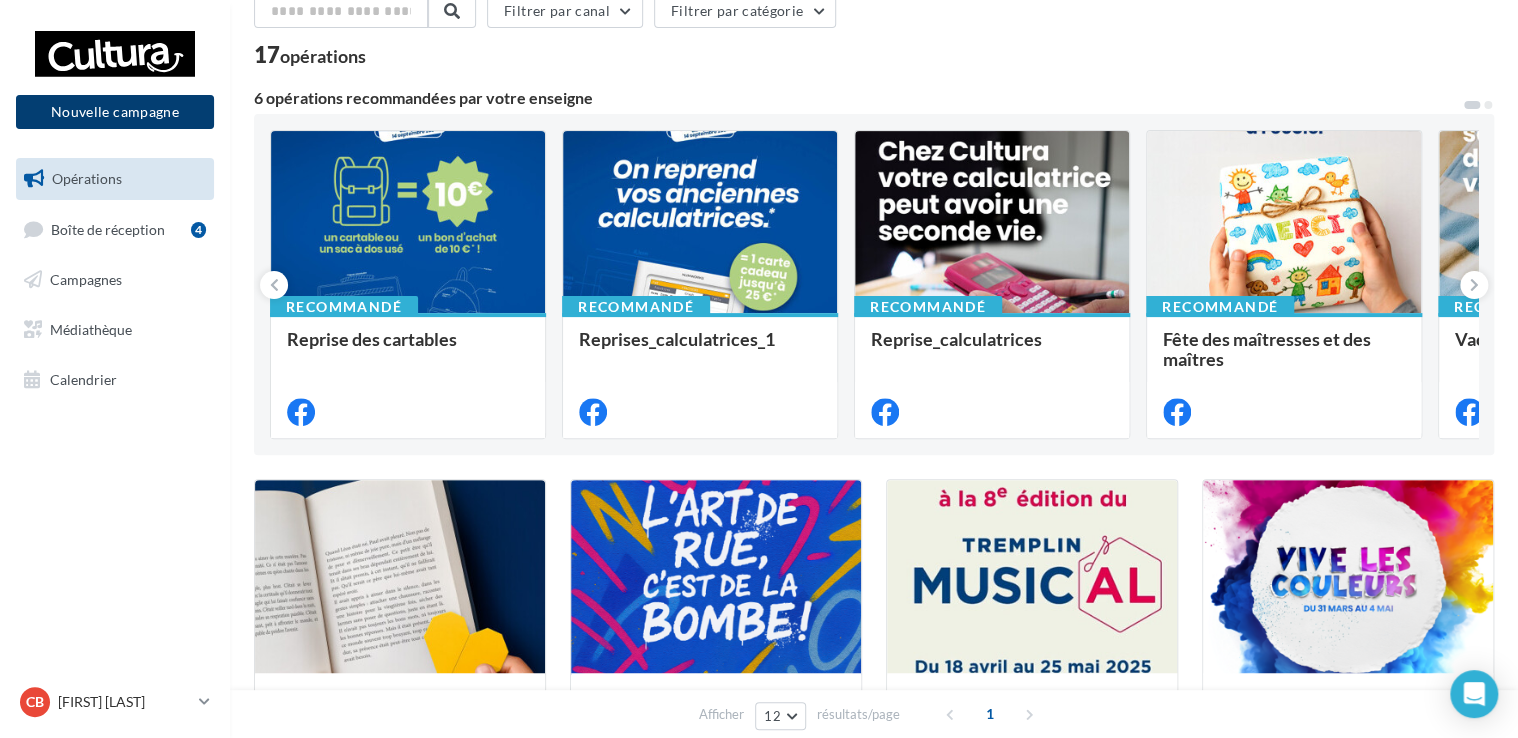 click on "Nouvelle campagne" at bounding box center [115, 112] 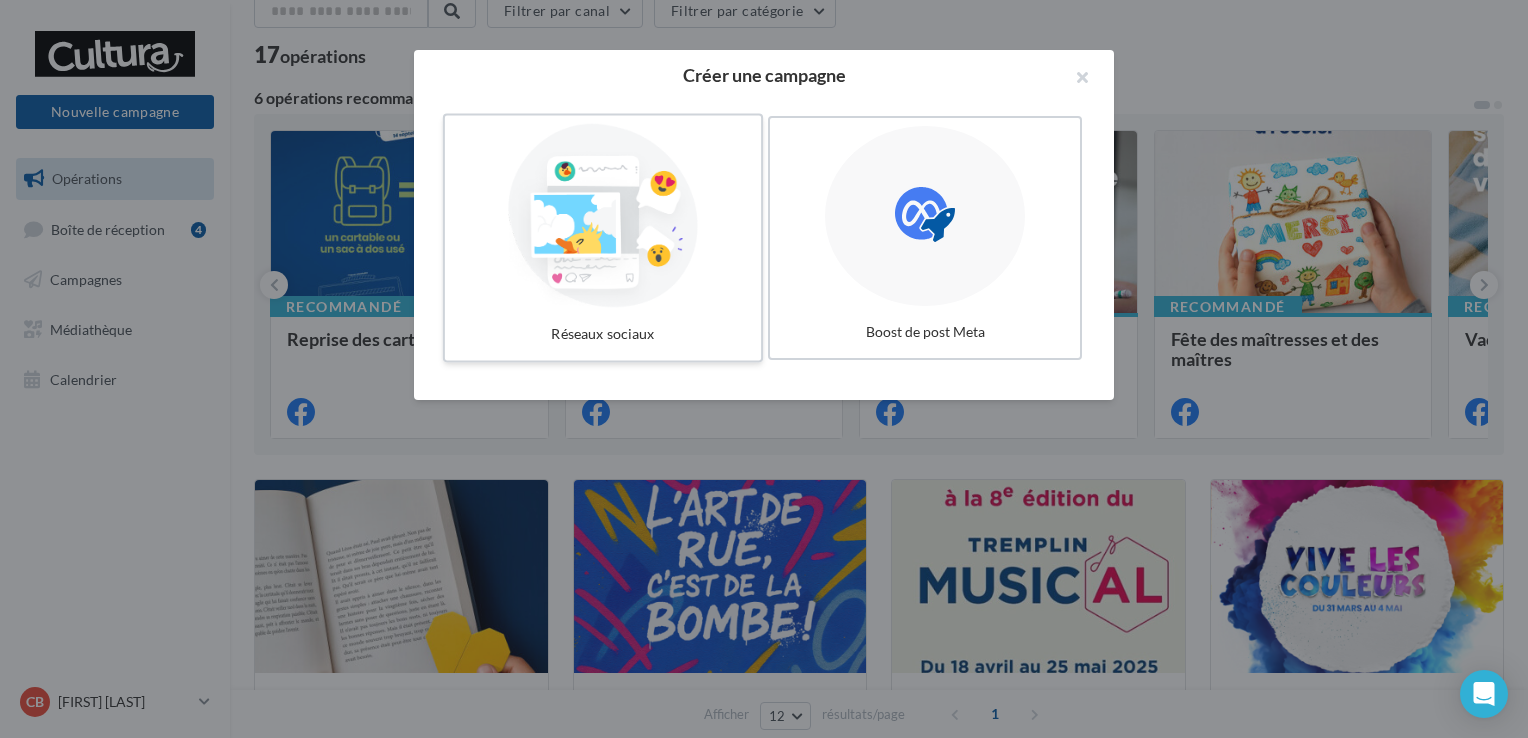 click at bounding box center (603, 216) 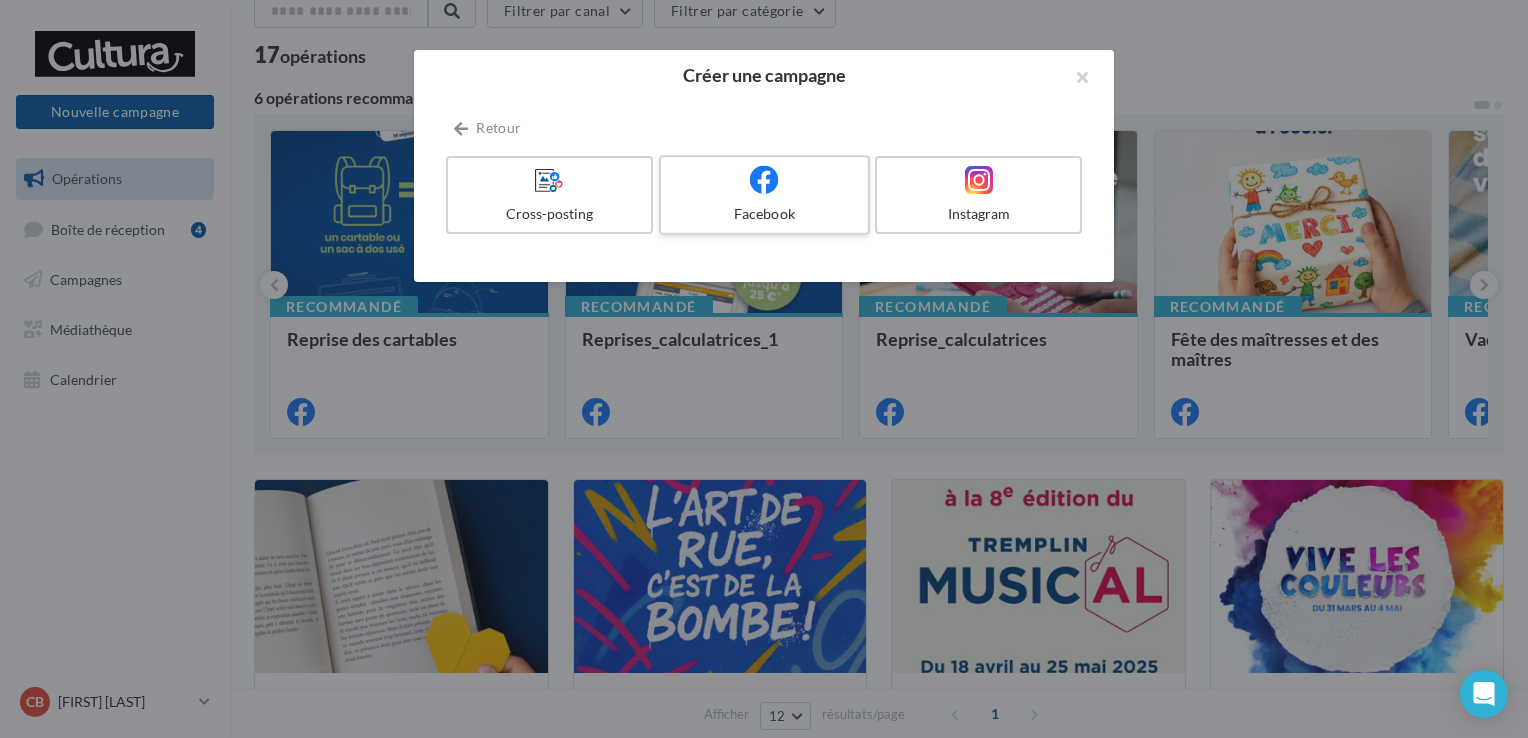 click on "Facebook" at bounding box center [764, 195] 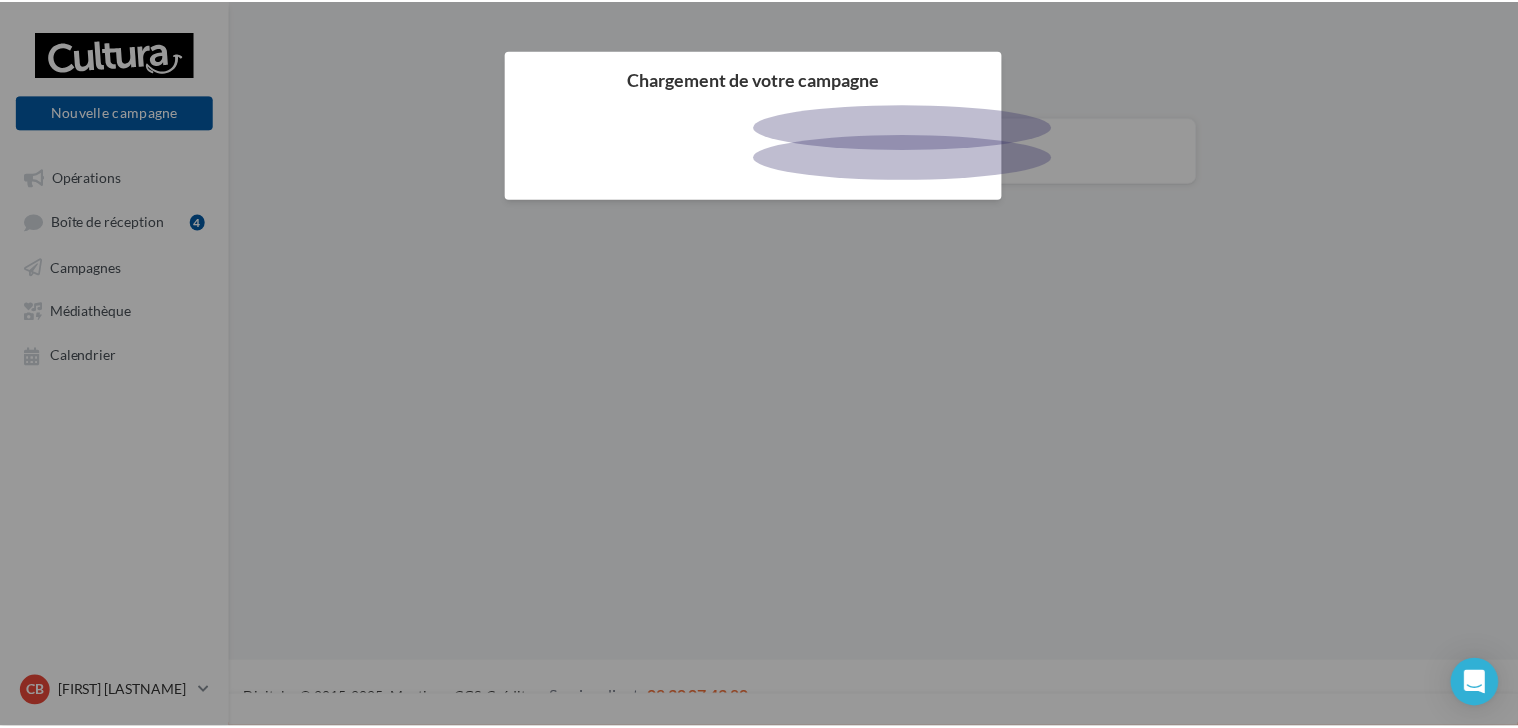 scroll, scrollTop: 0, scrollLeft: 0, axis: both 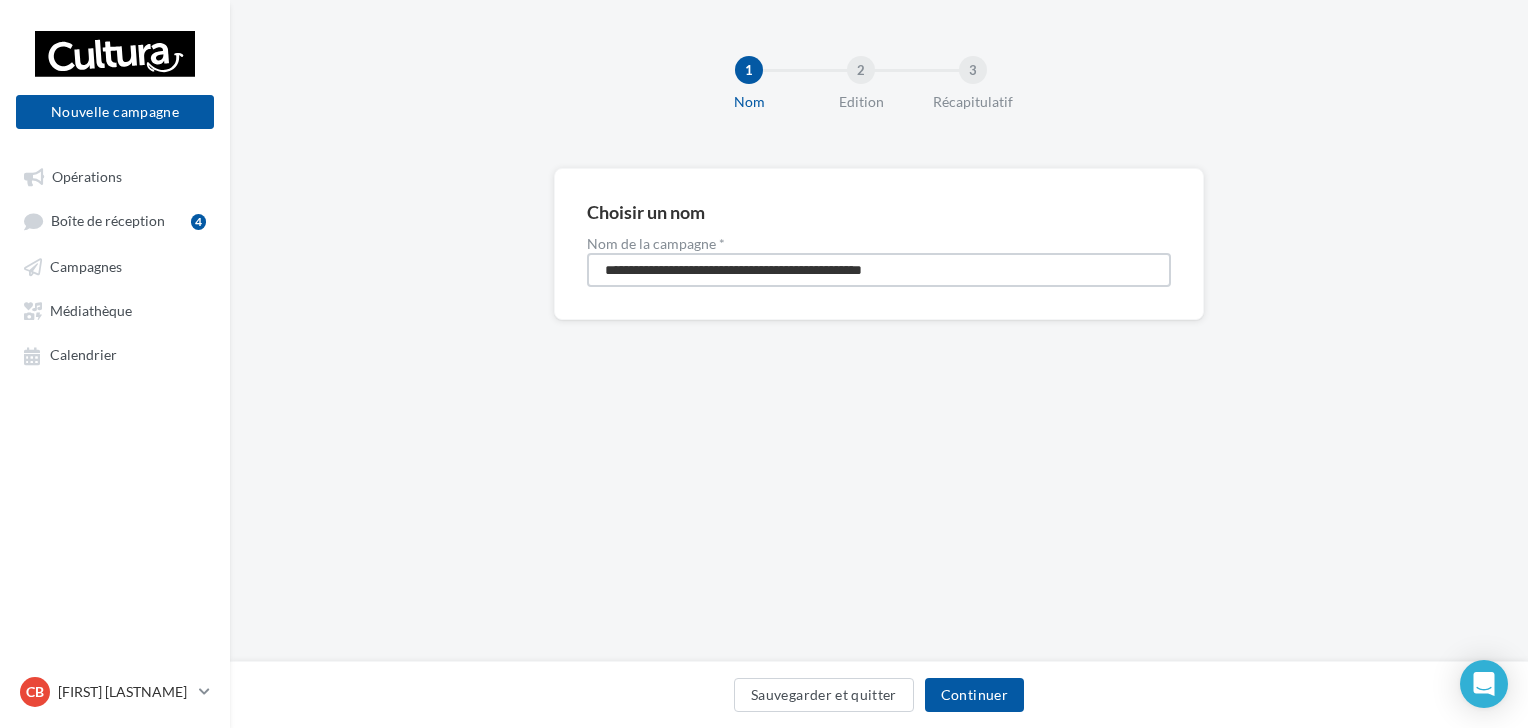 click on "**********" at bounding box center (879, 270) 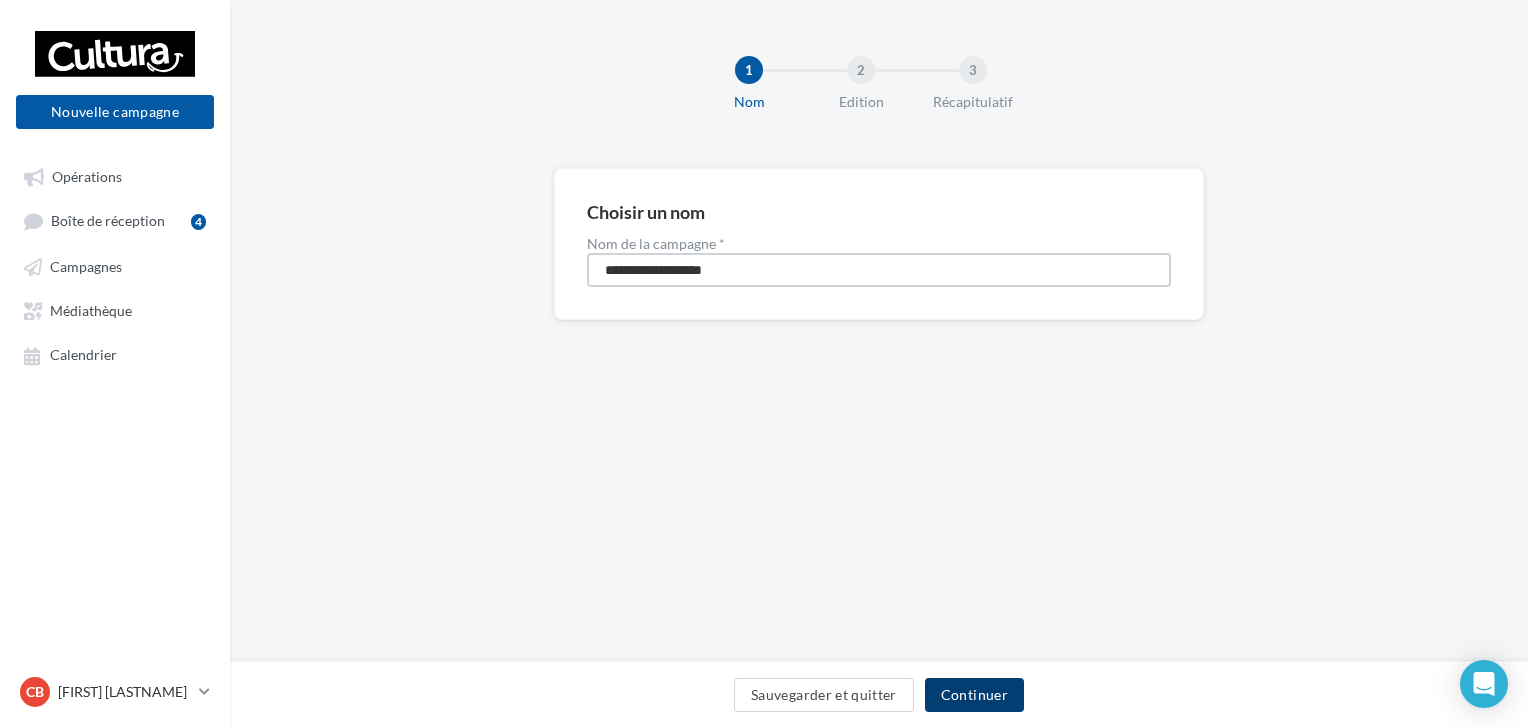 type on "**********" 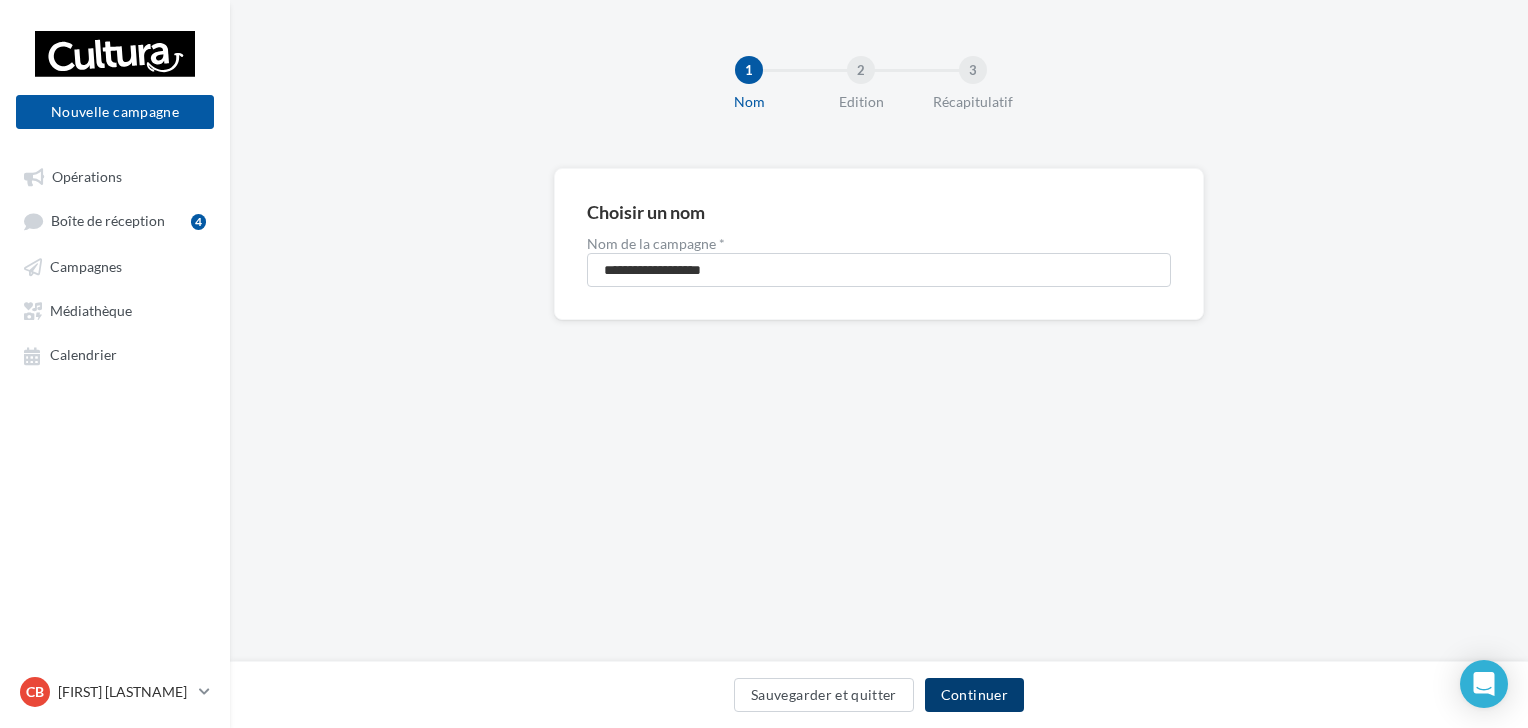 click on "Continuer" at bounding box center (974, 695) 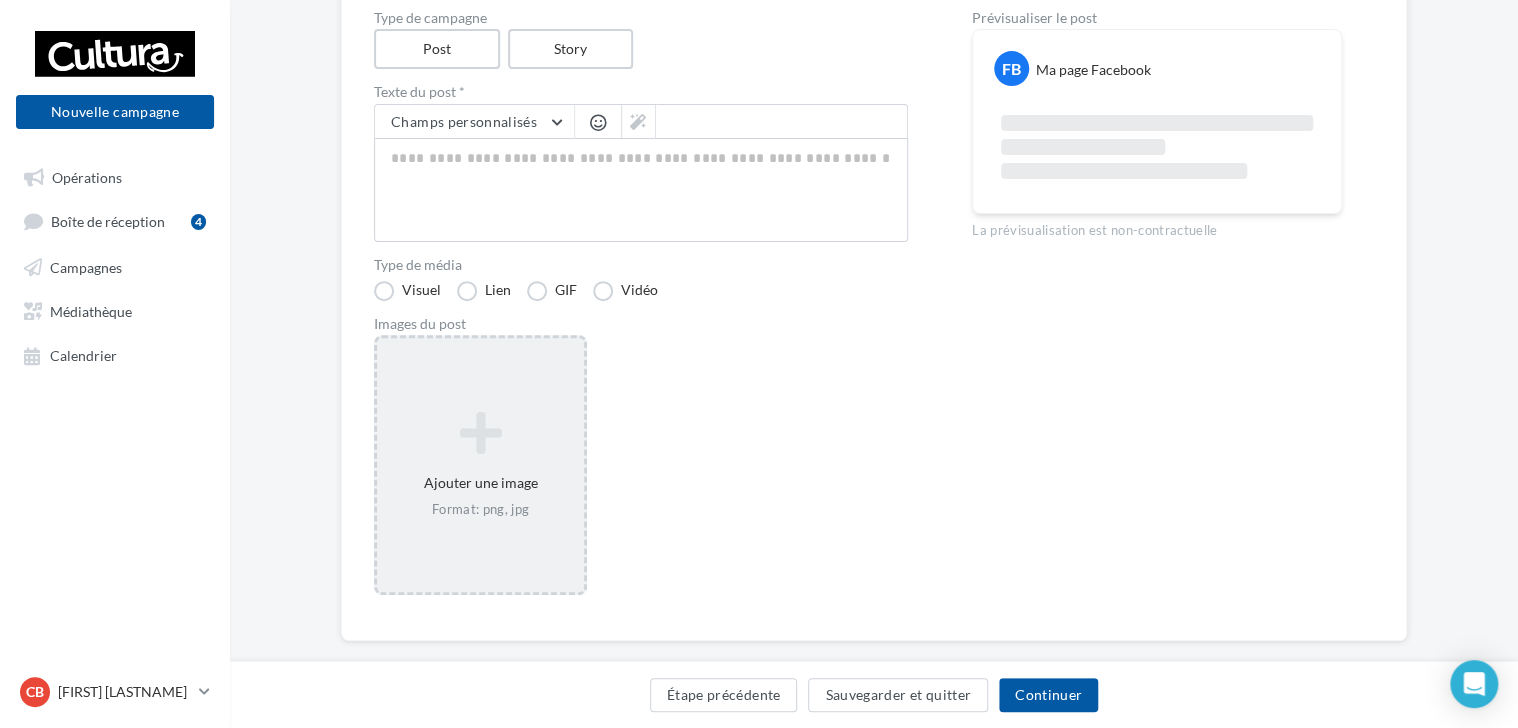 scroll, scrollTop: 232, scrollLeft: 0, axis: vertical 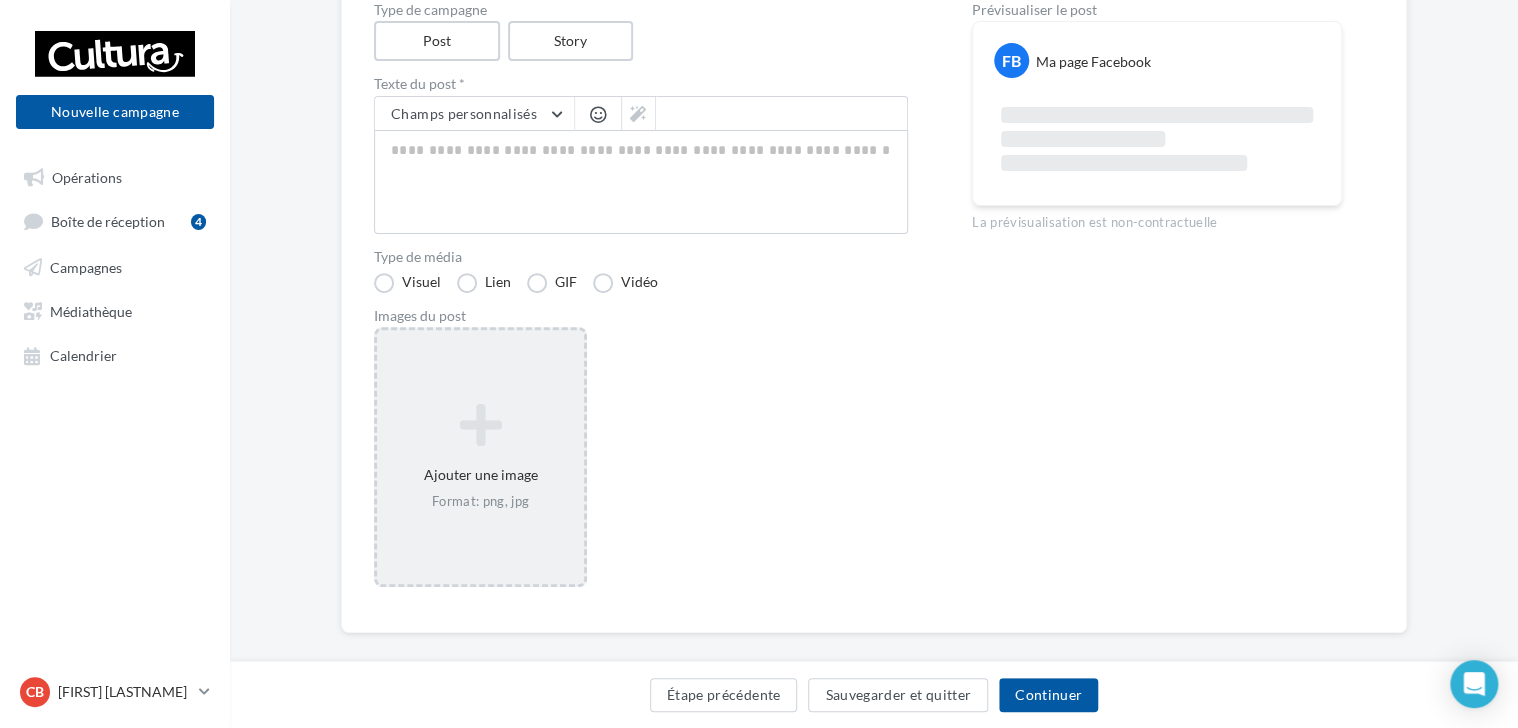 click at bounding box center (480, 425) 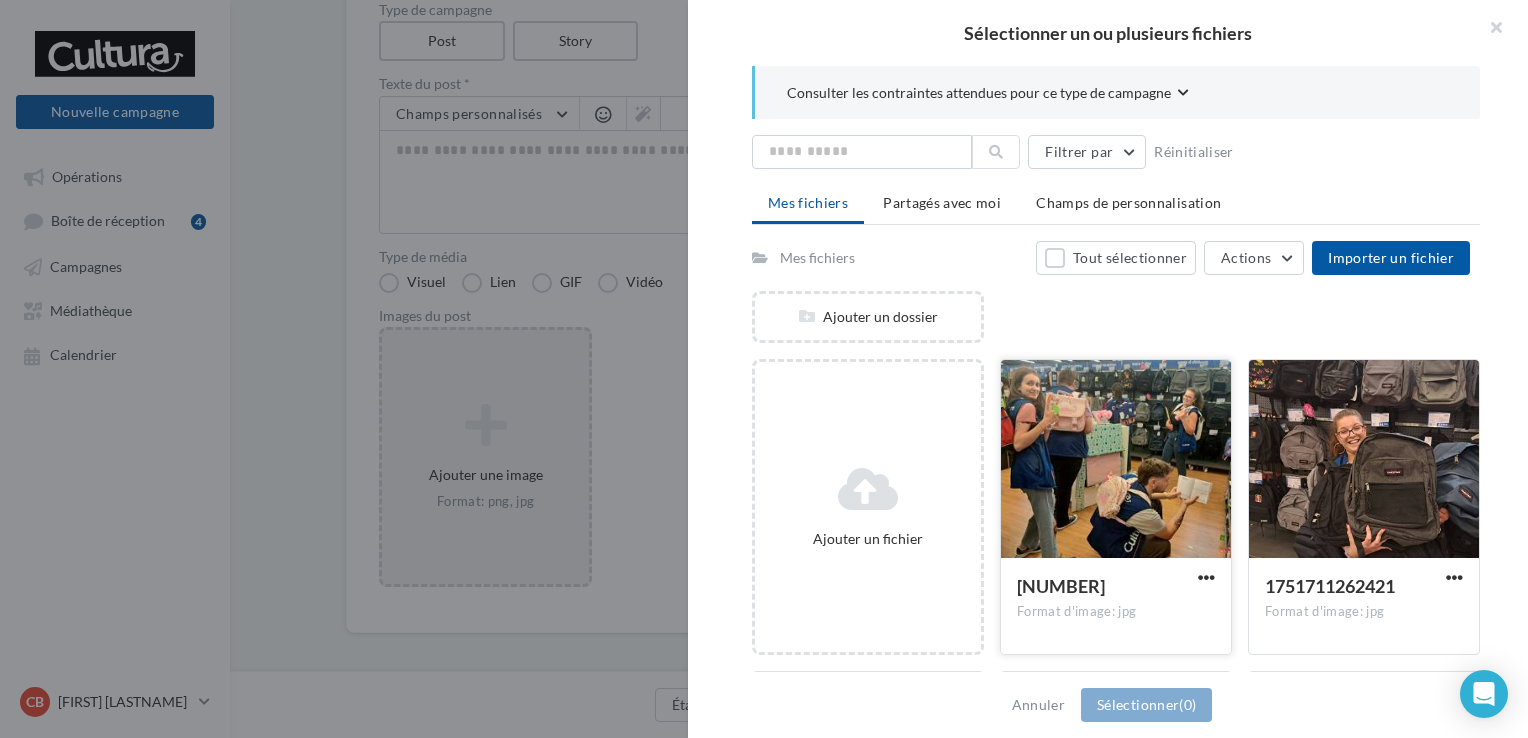 click at bounding box center (1116, 460) 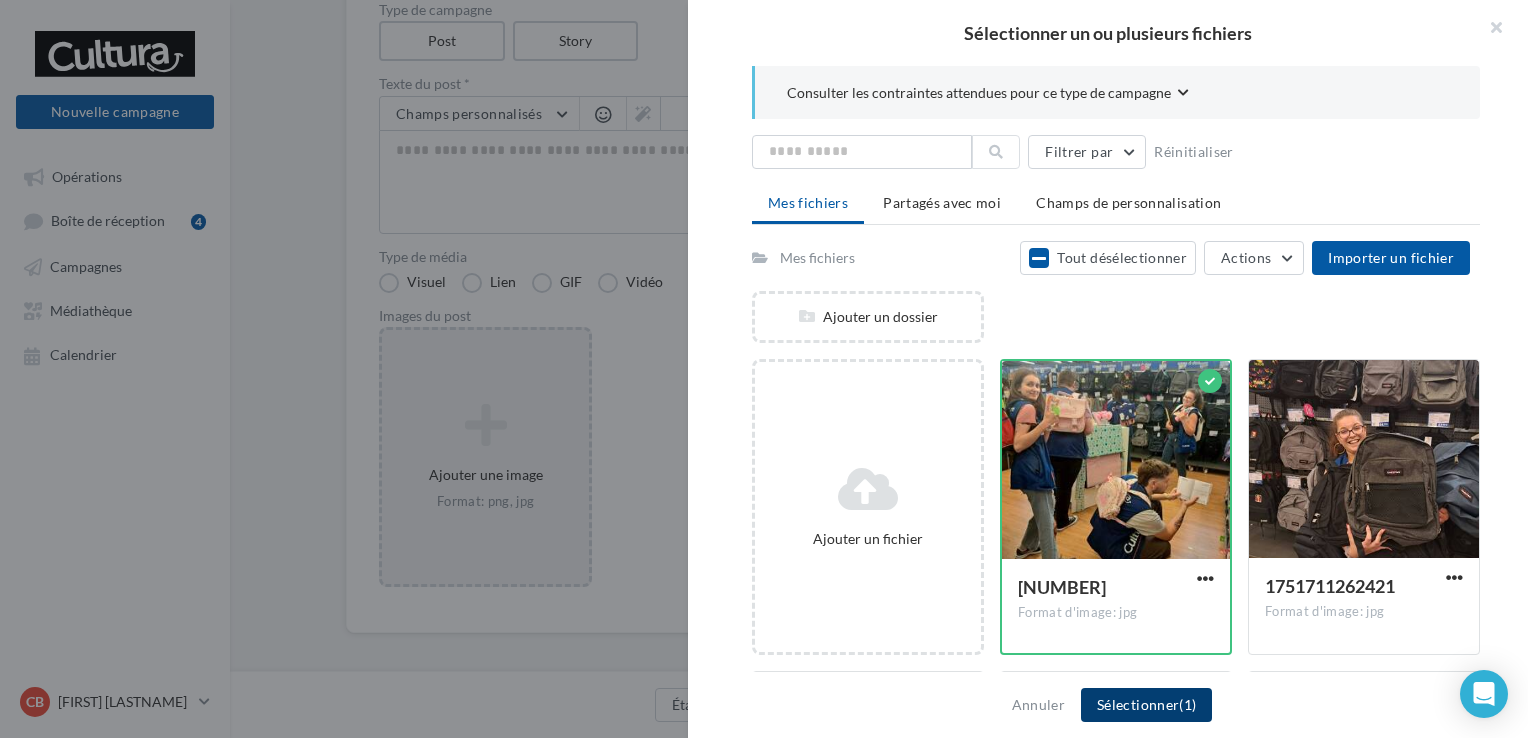 click on "Sélectionner   (1)" at bounding box center (1146, 705) 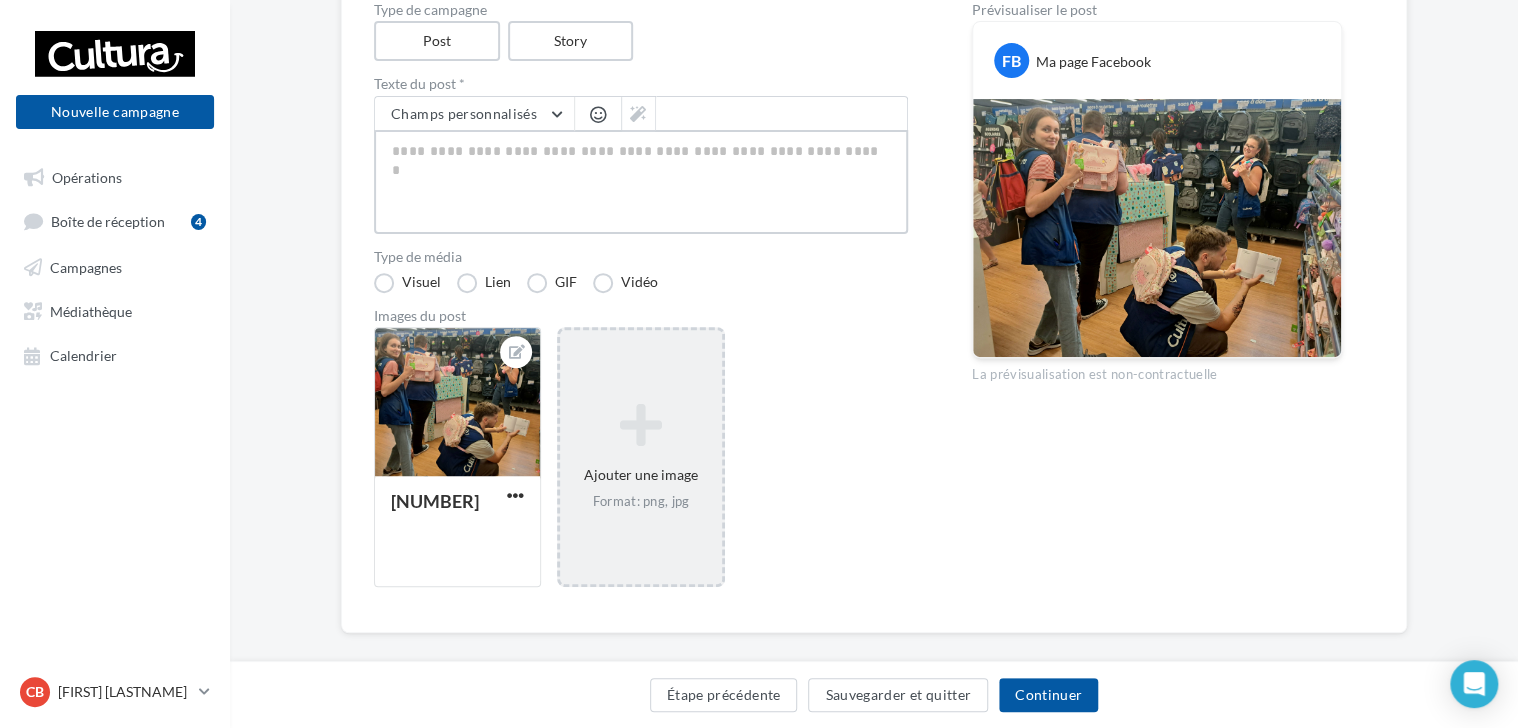 click at bounding box center (641, 182) 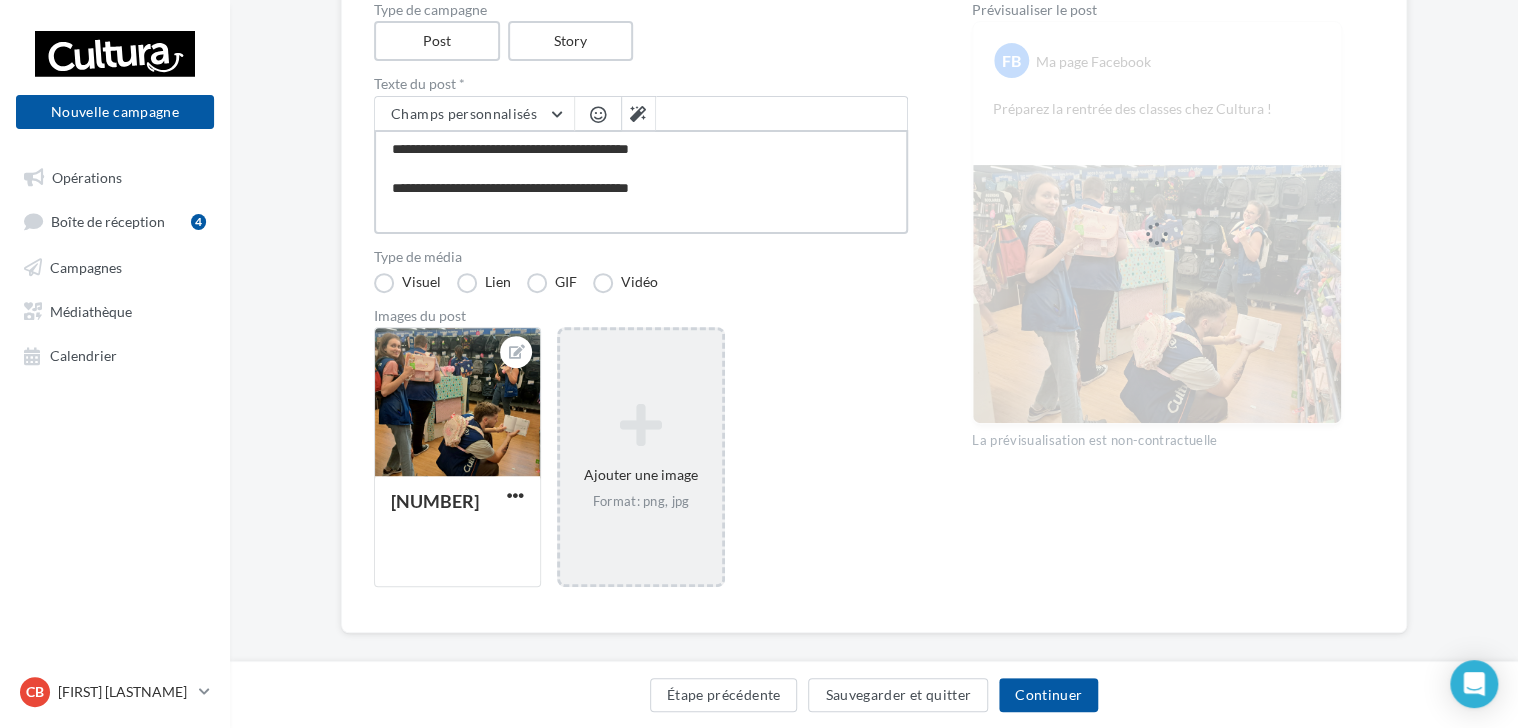 click on "**********" at bounding box center (641, 182) 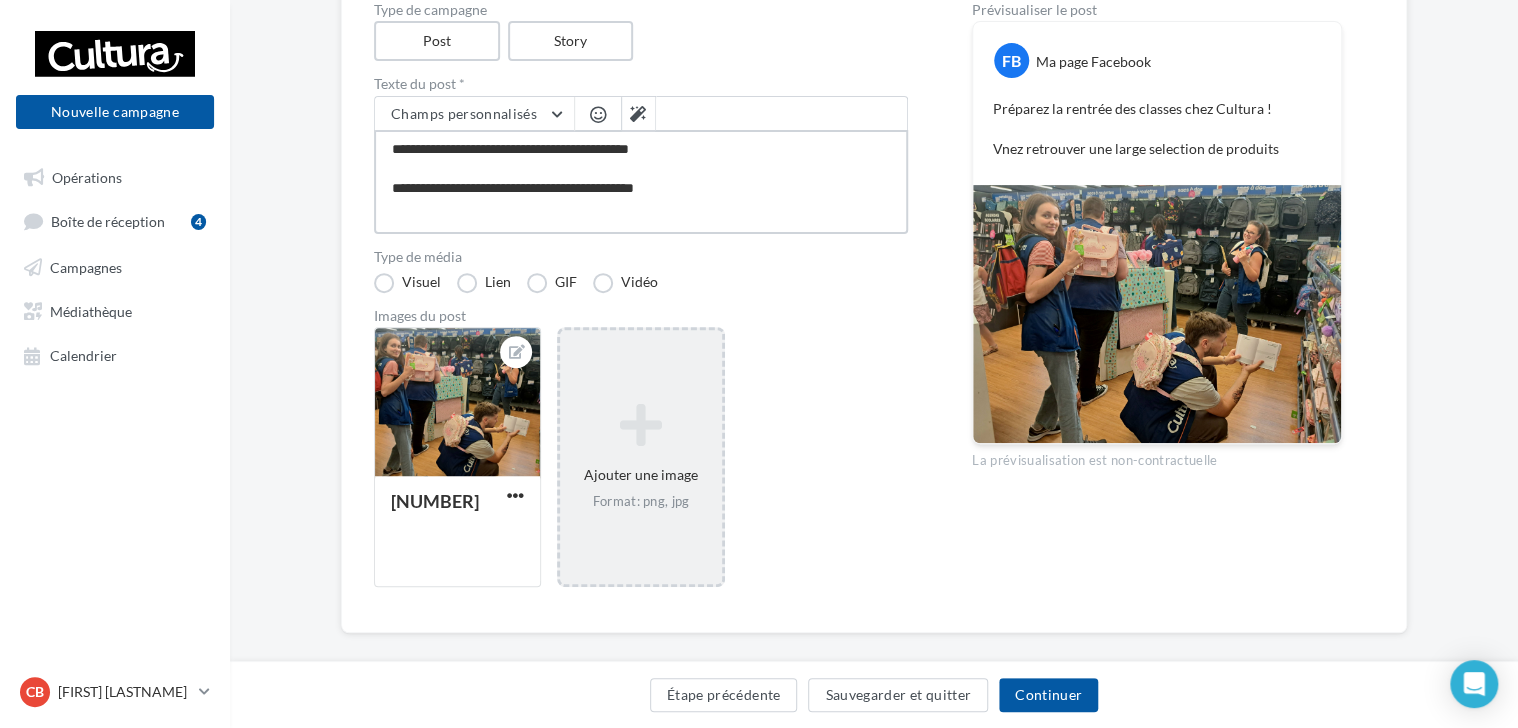 click on "**********" at bounding box center [641, 182] 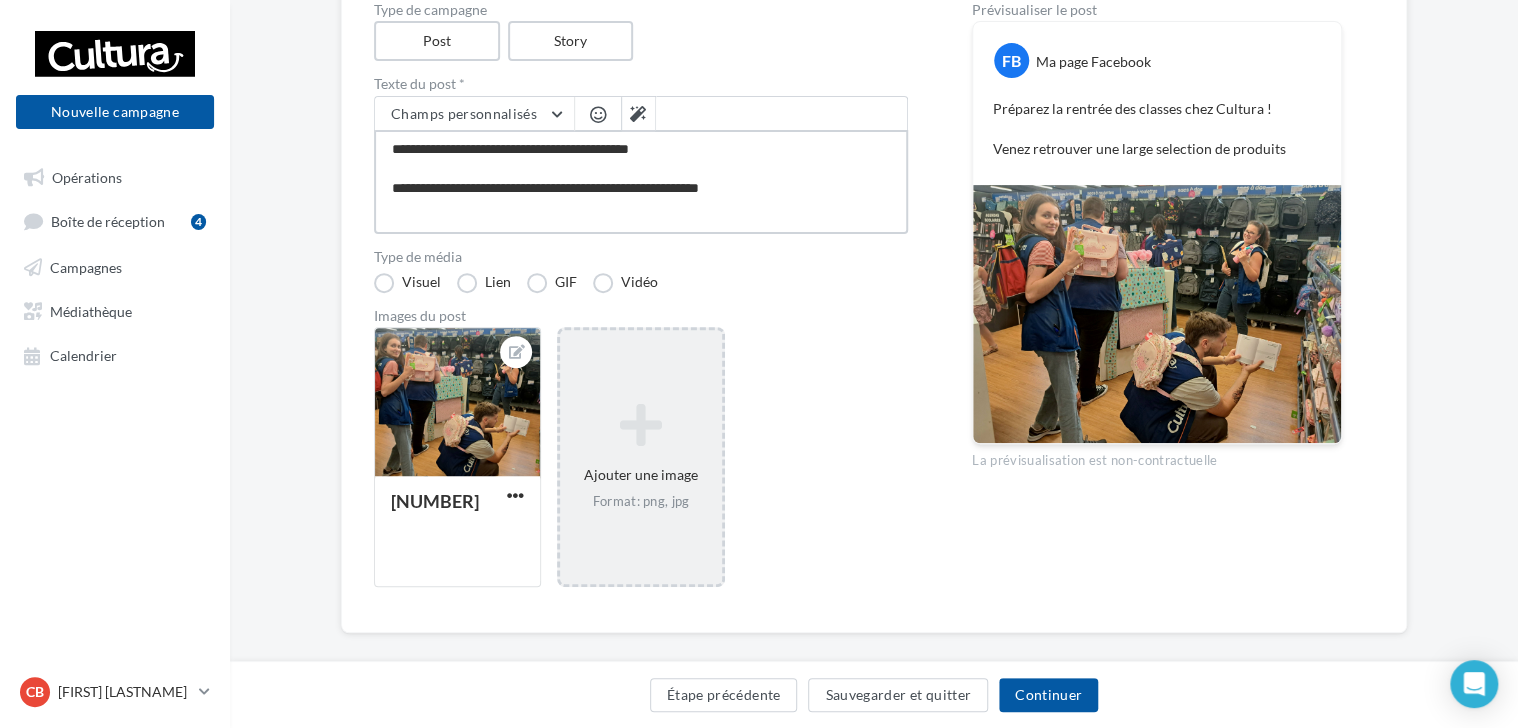 drag, startPoint x: 589, startPoint y: 184, endPoint x: 561, endPoint y: 184, distance: 28 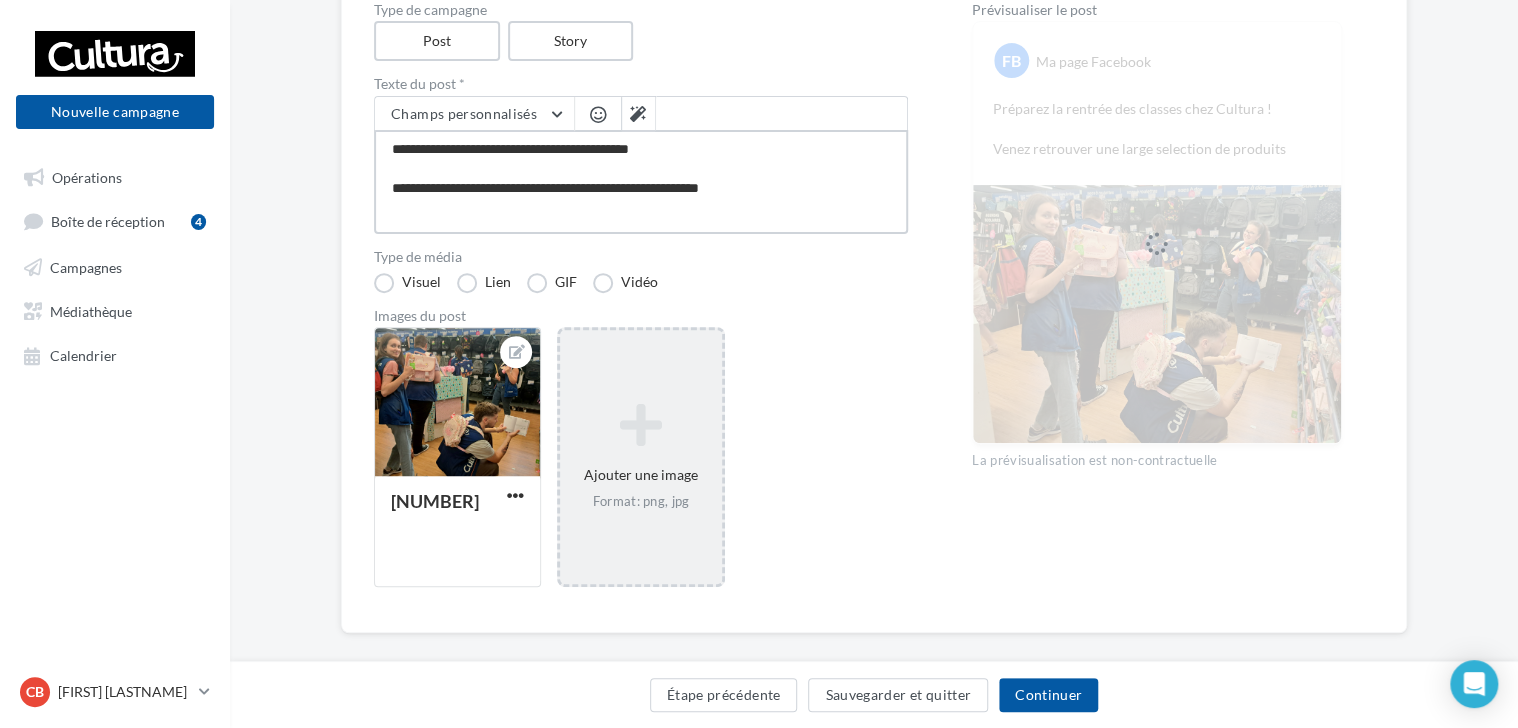 click on "**********" at bounding box center [641, 182] 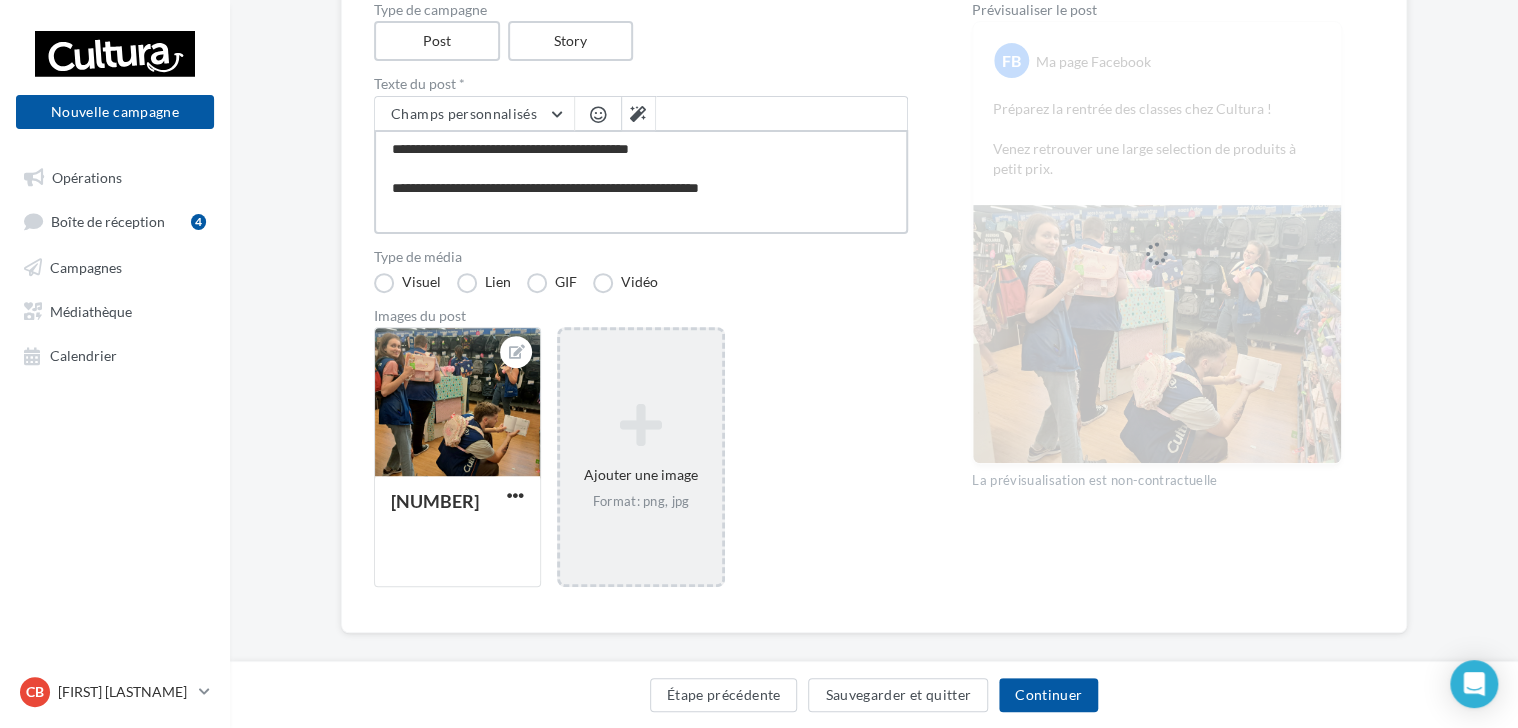 click on "**********" at bounding box center [641, 182] 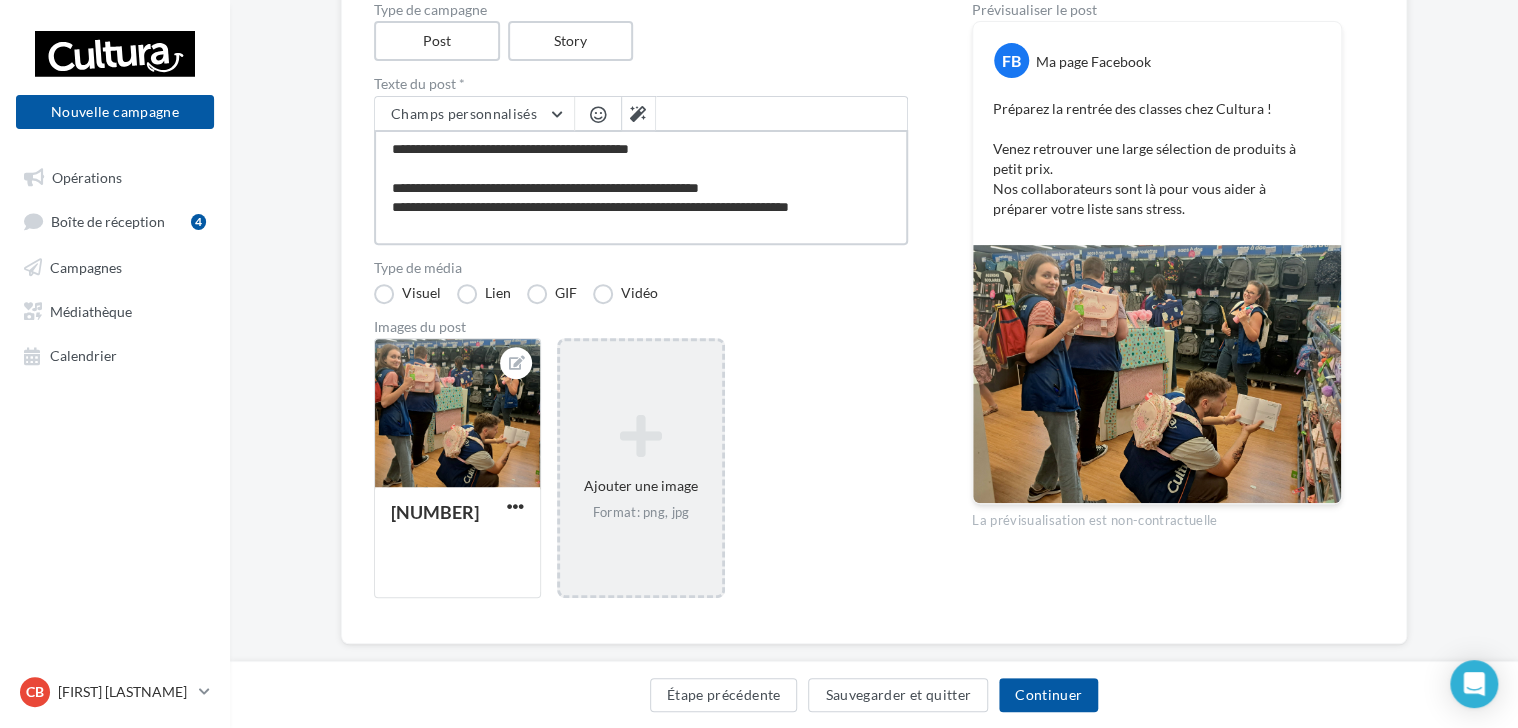 click on "**********" at bounding box center (641, 187) 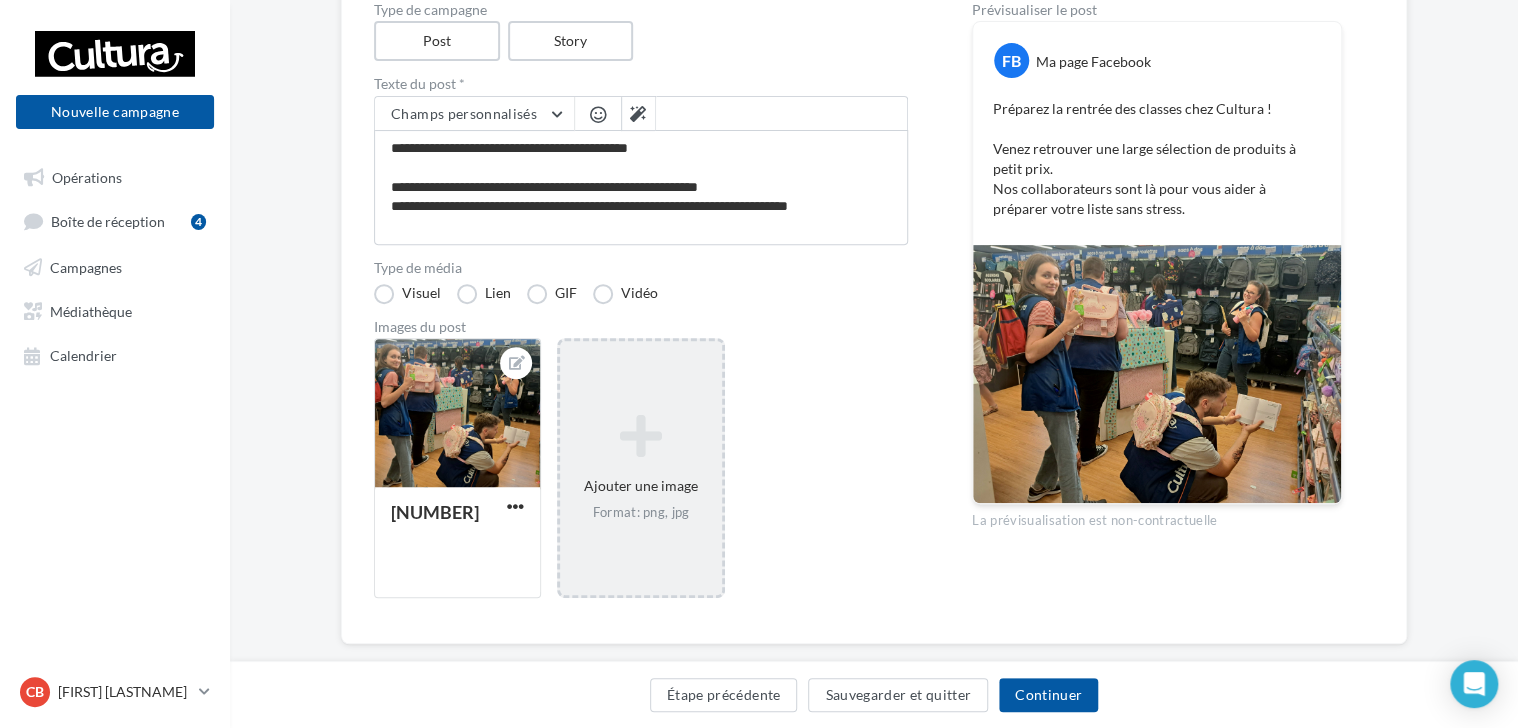 click at bounding box center (598, 114) 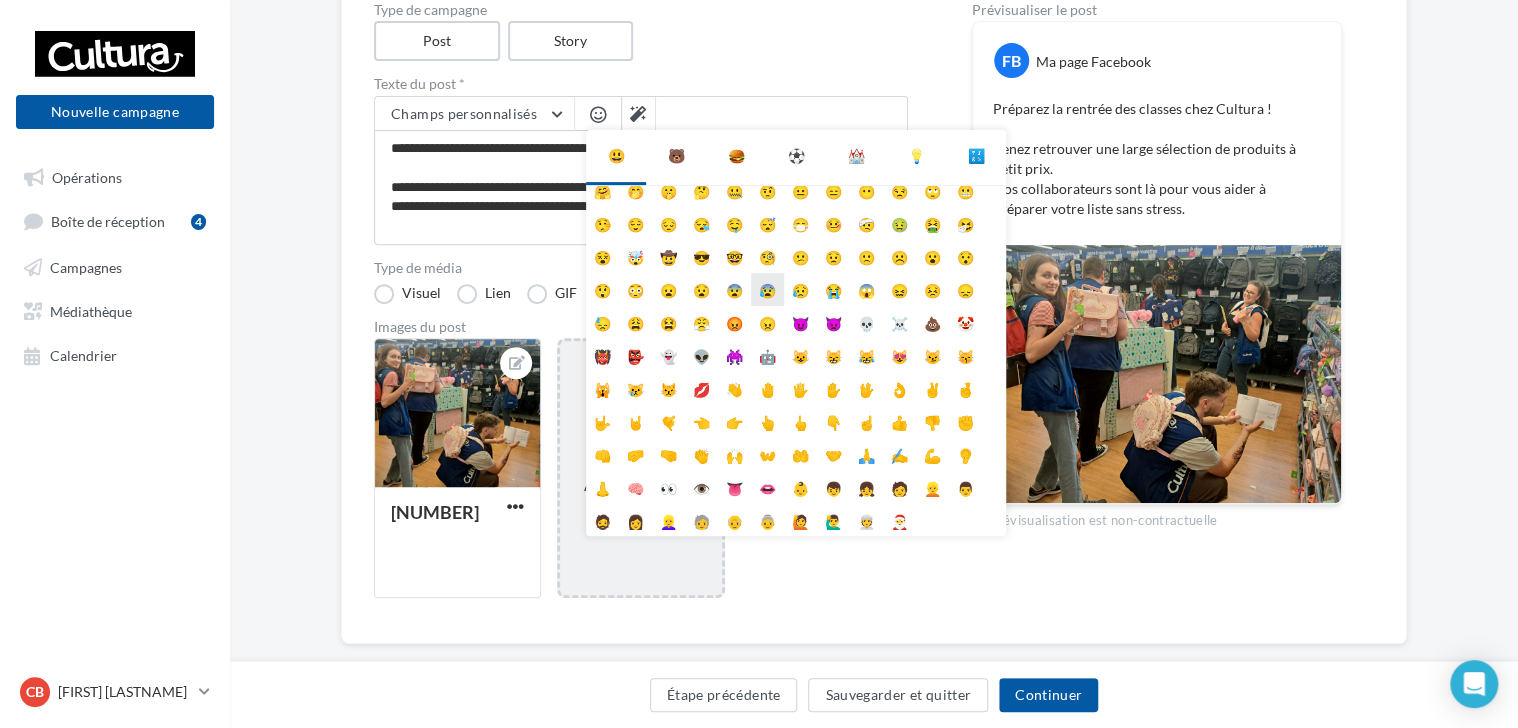 scroll, scrollTop: 0, scrollLeft: 0, axis: both 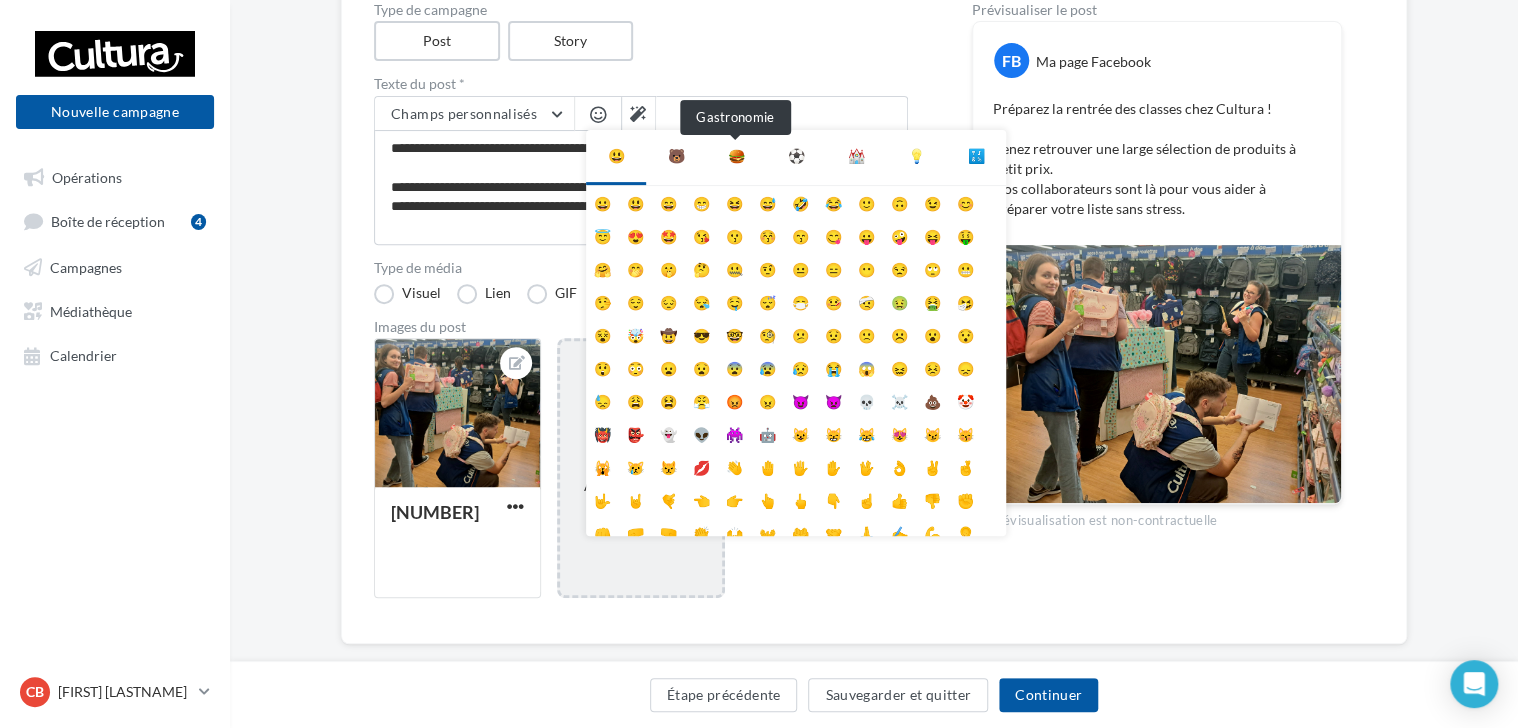 click on "🍔" at bounding box center [736, 156] 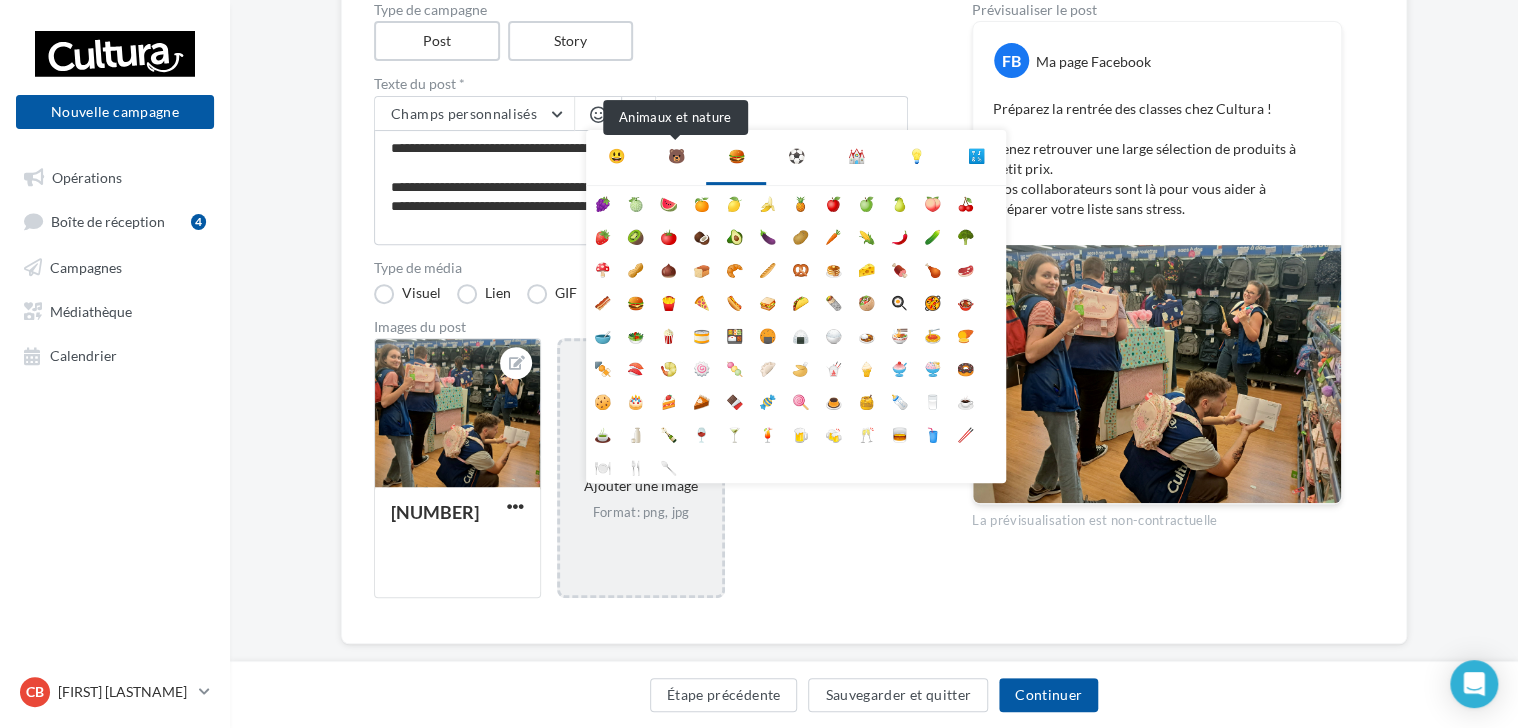 click on "🐻" at bounding box center (676, 156) 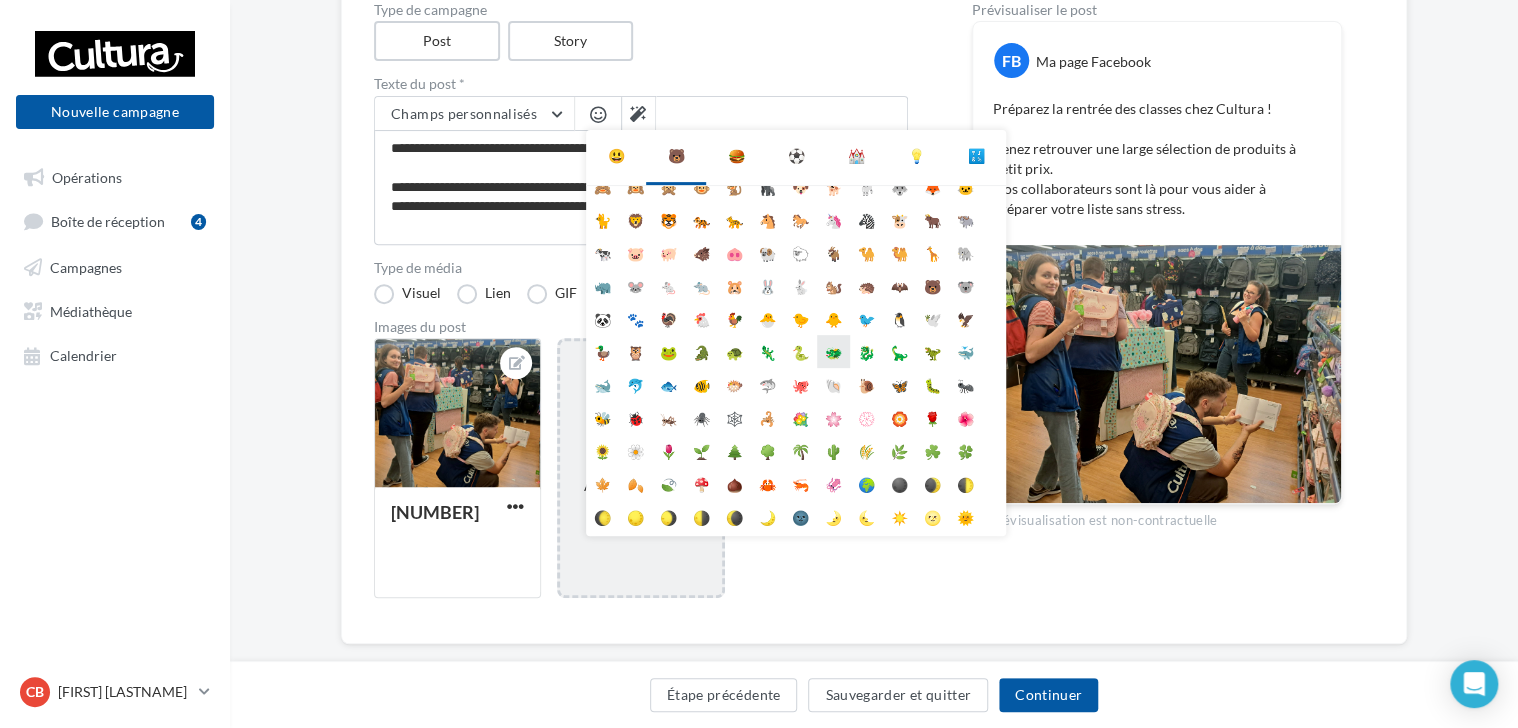 scroll, scrollTop: 0, scrollLeft: 0, axis: both 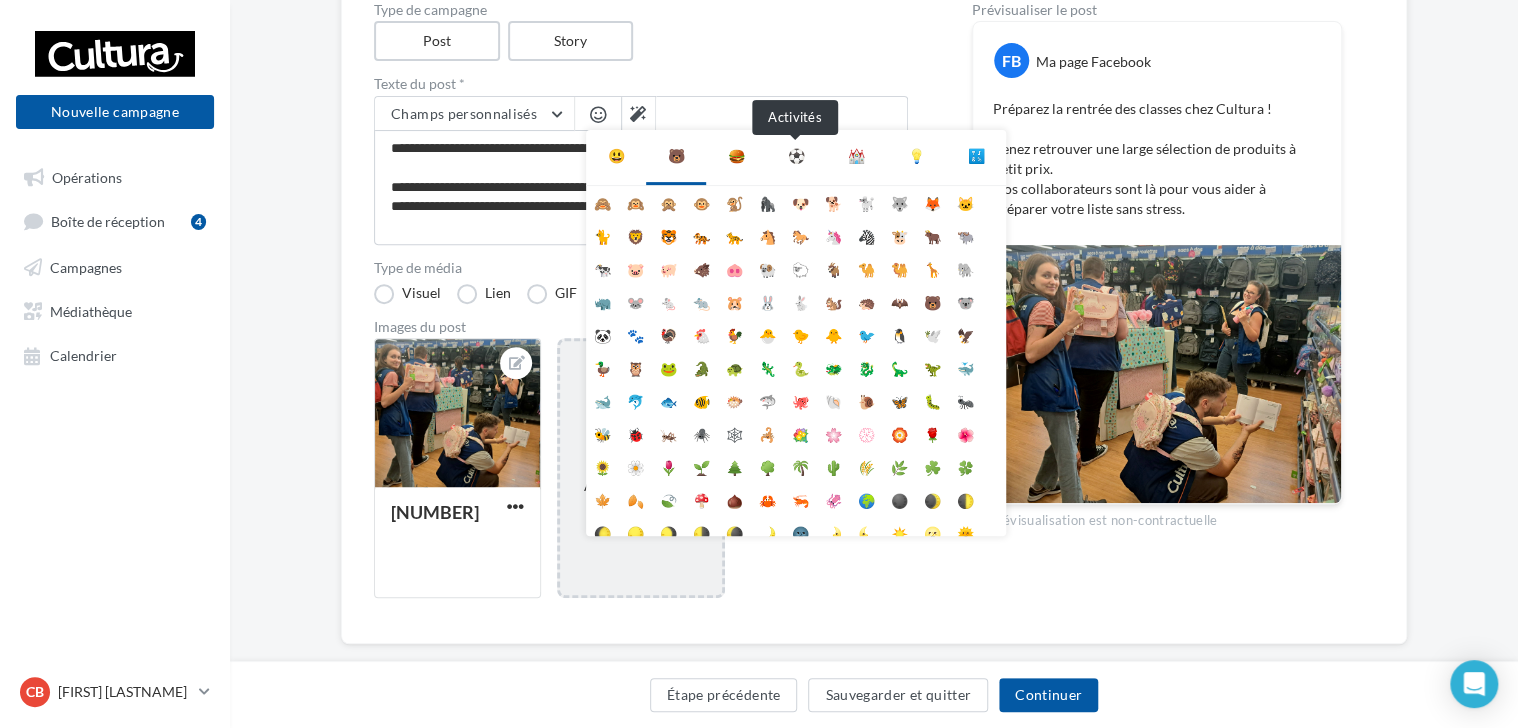 click on "⚽" at bounding box center (796, 156) 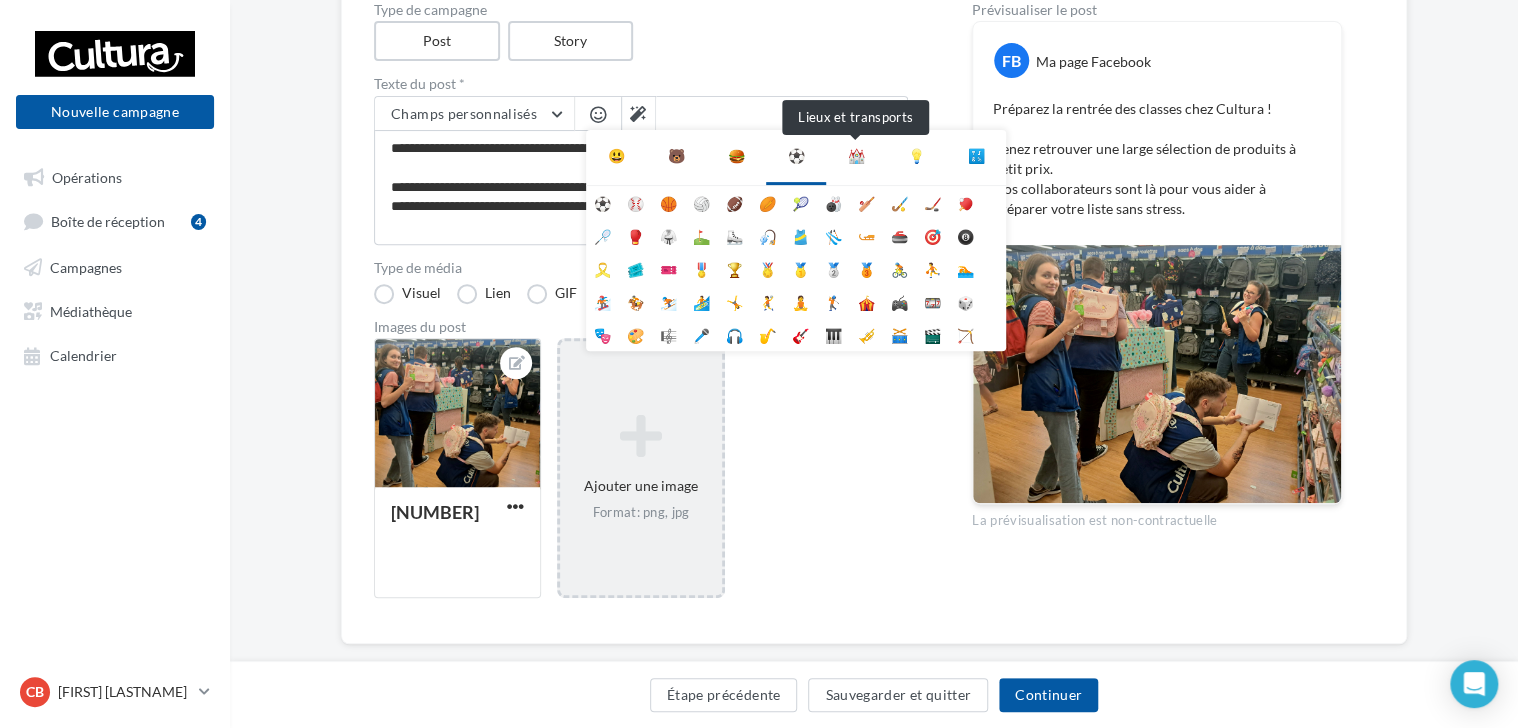 click on "⛪" at bounding box center (856, 156) 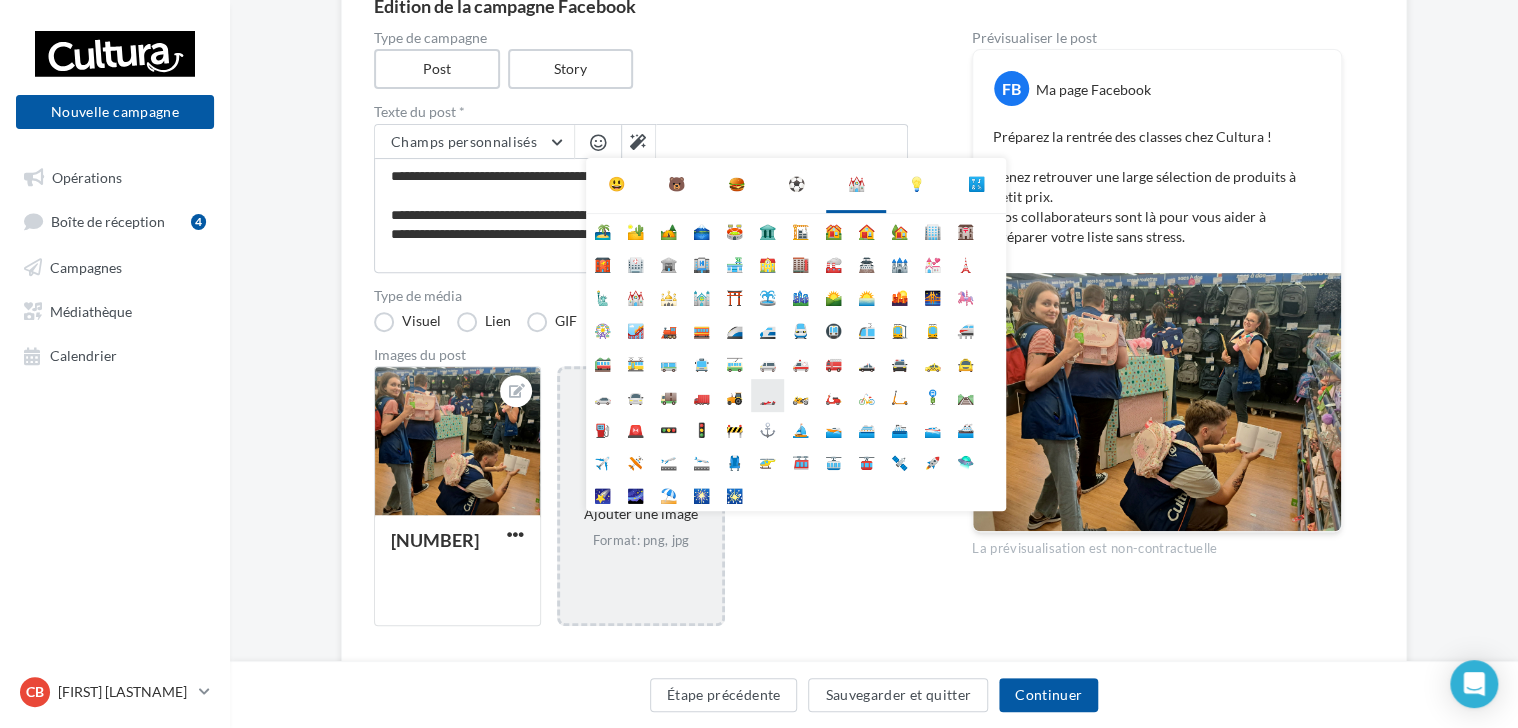 scroll, scrollTop: 192, scrollLeft: 0, axis: vertical 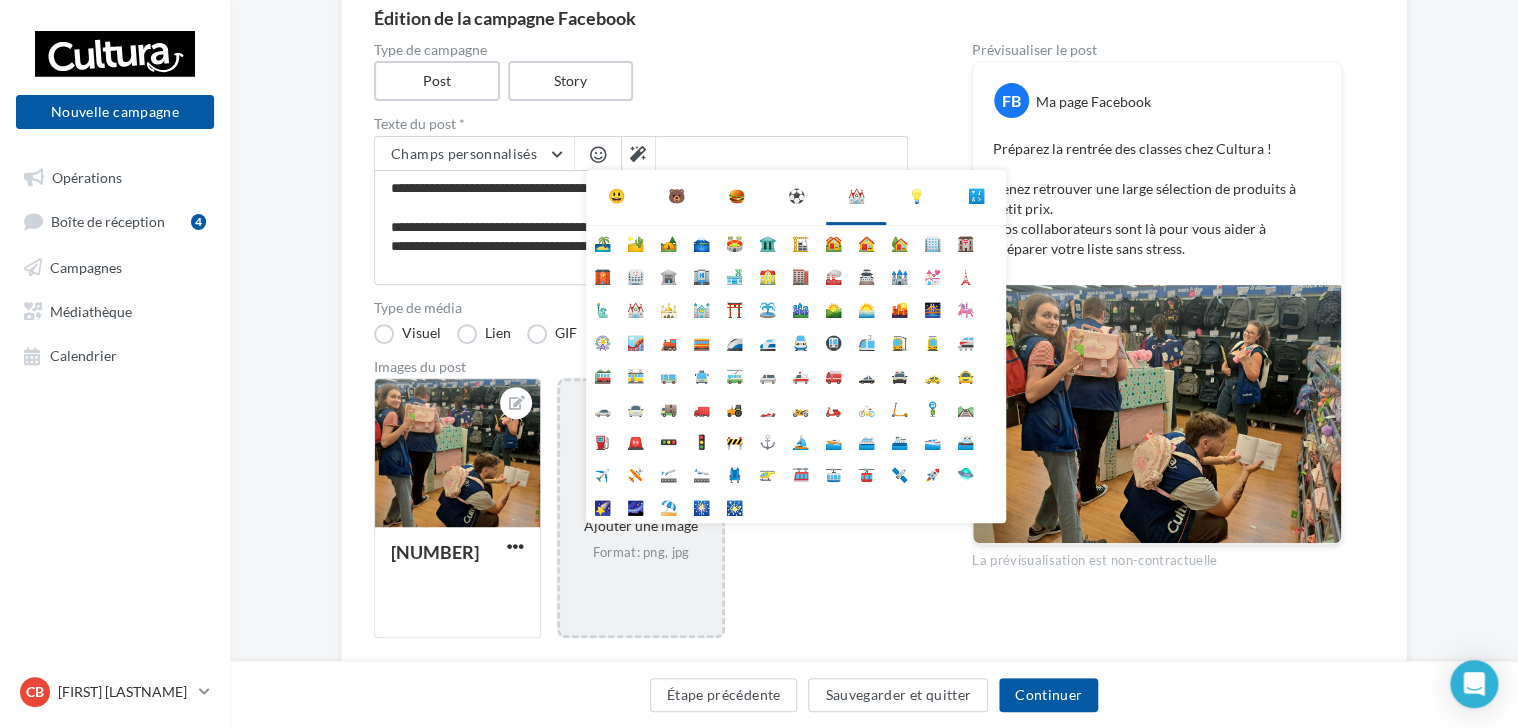 click on "💡" at bounding box center (916, 196) 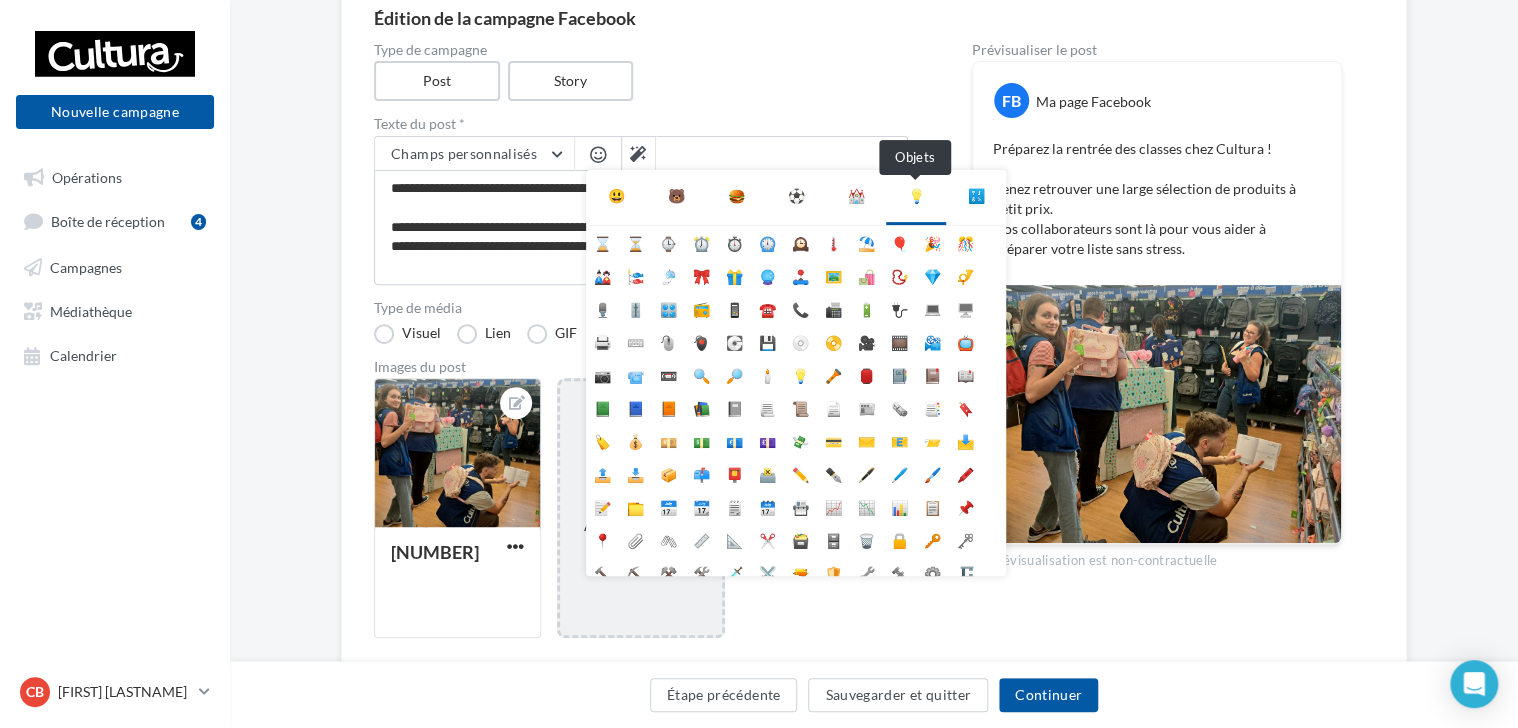 click on "💡" at bounding box center [916, 196] 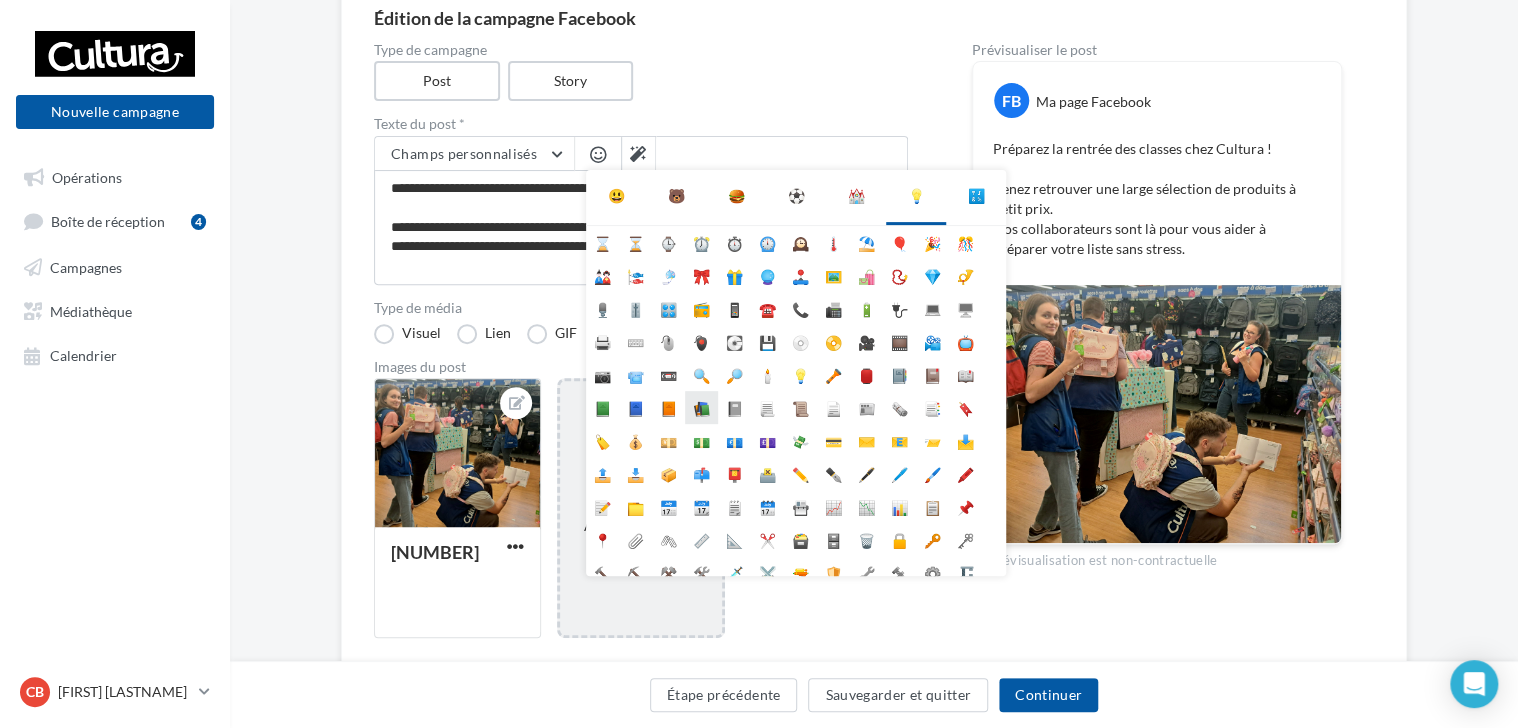 click on "📚" at bounding box center [701, 407] 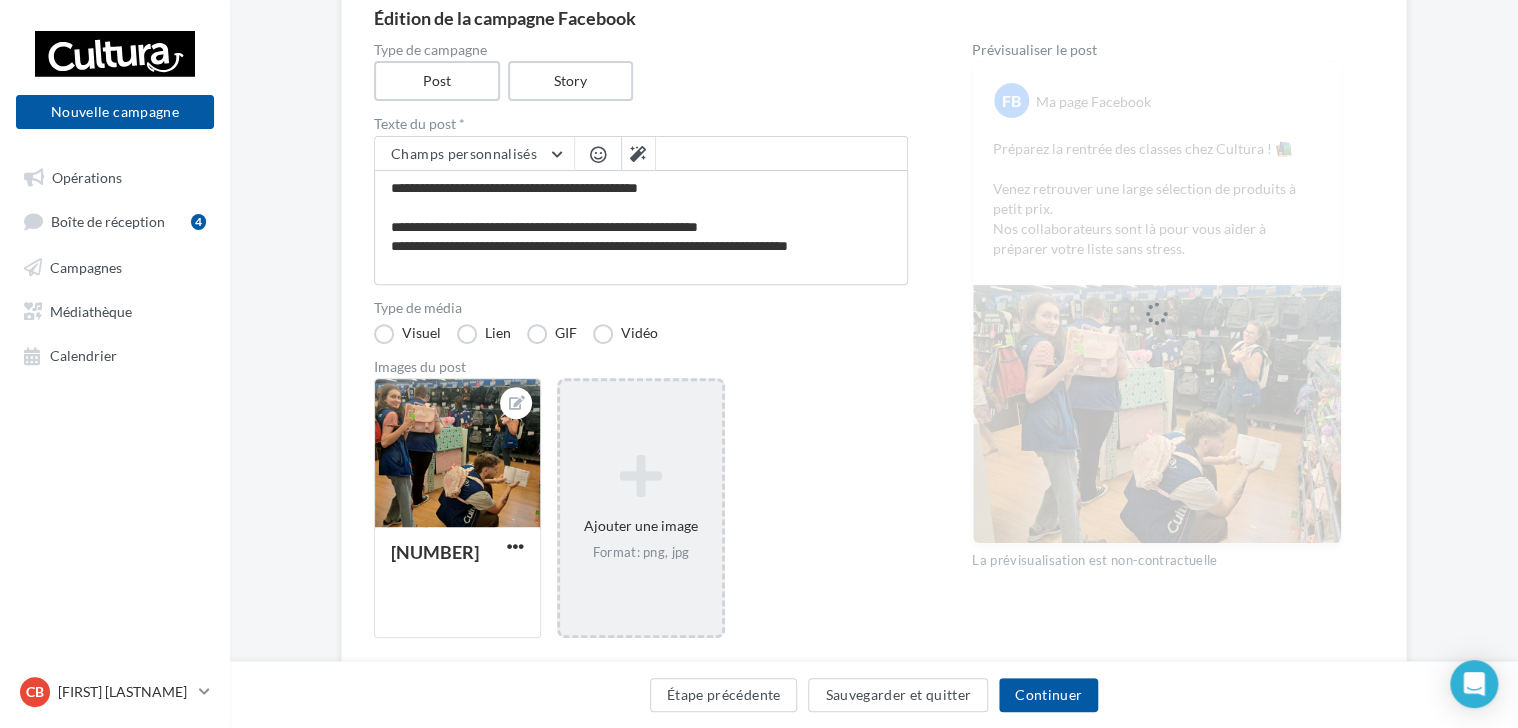 click at bounding box center [598, 154] 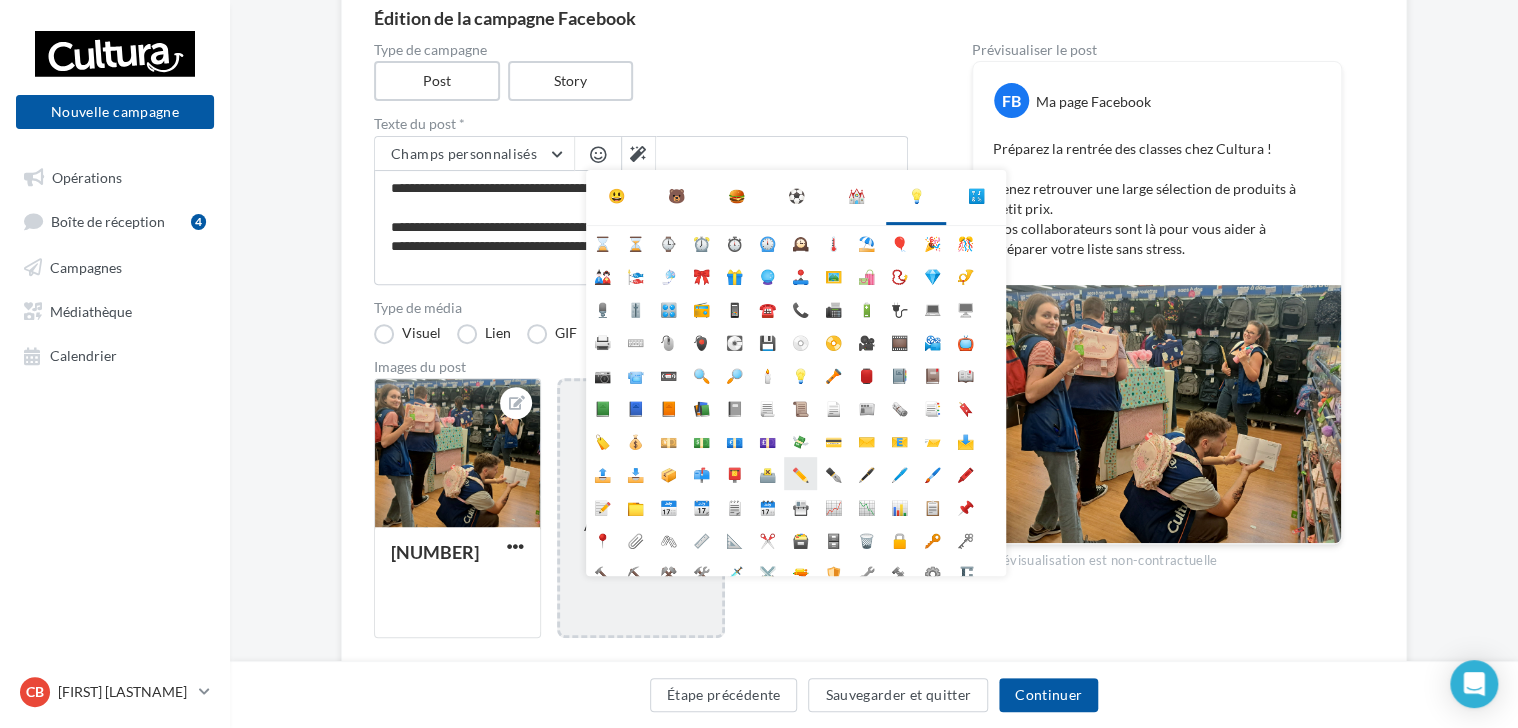 scroll, scrollTop: 177, scrollLeft: 0, axis: vertical 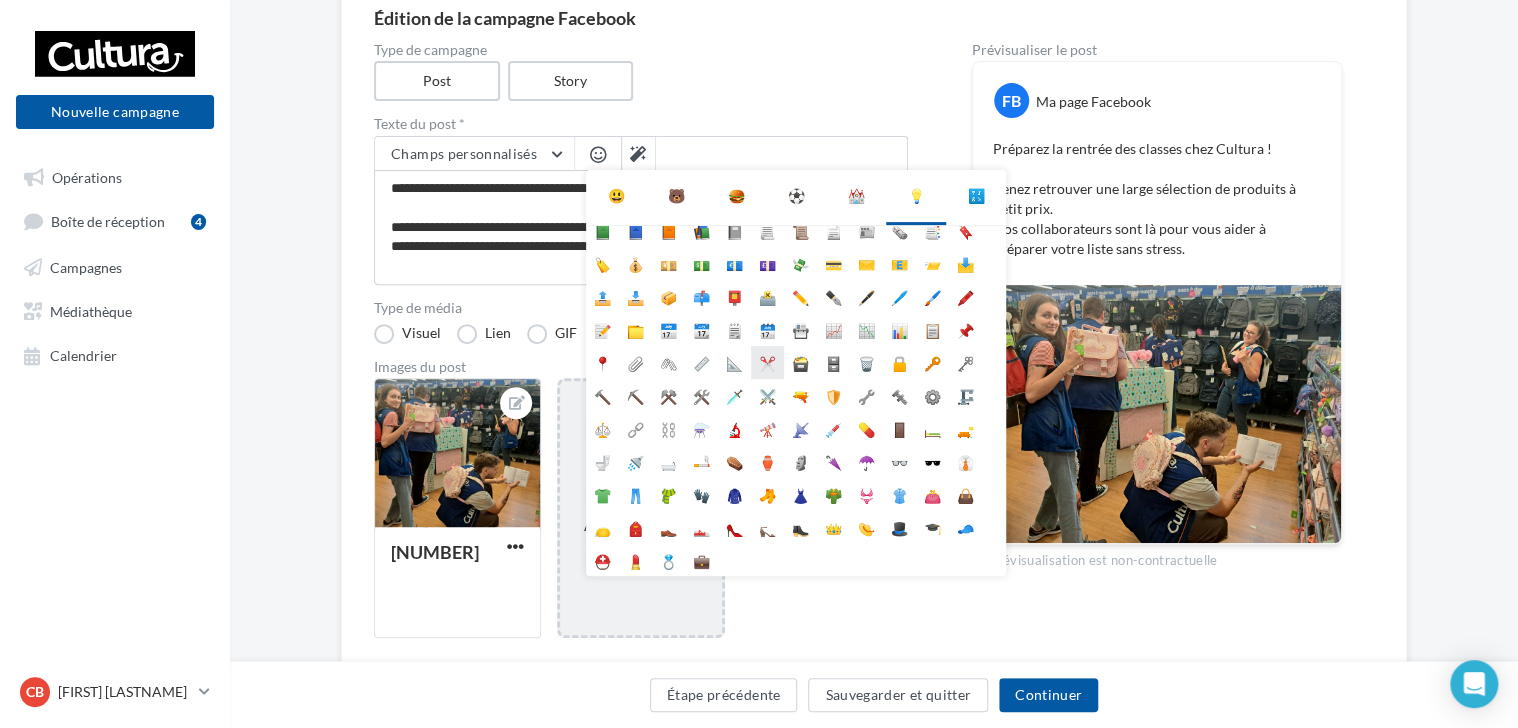 click on "✂️" at bounding box center [767, 362] 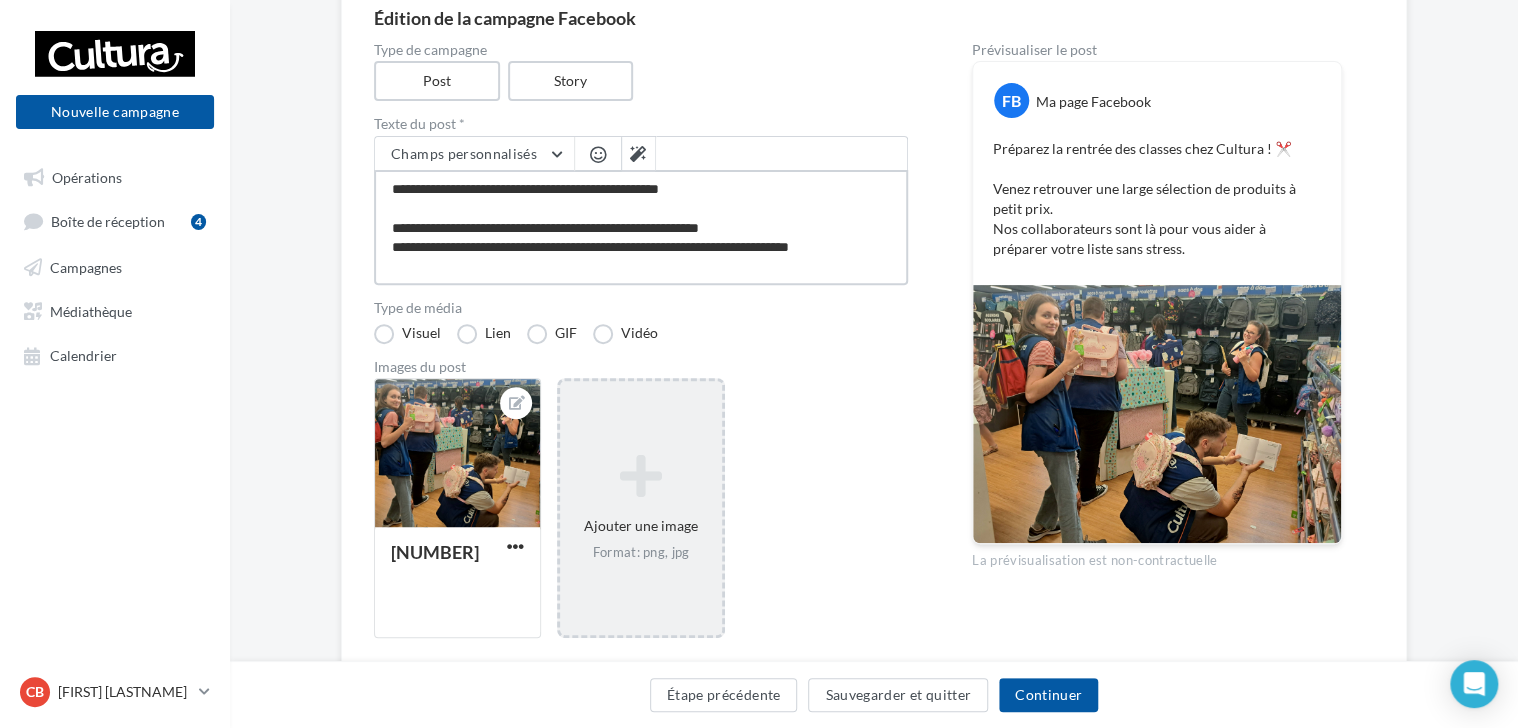 click on "**********" at bounding box center [641, 227] 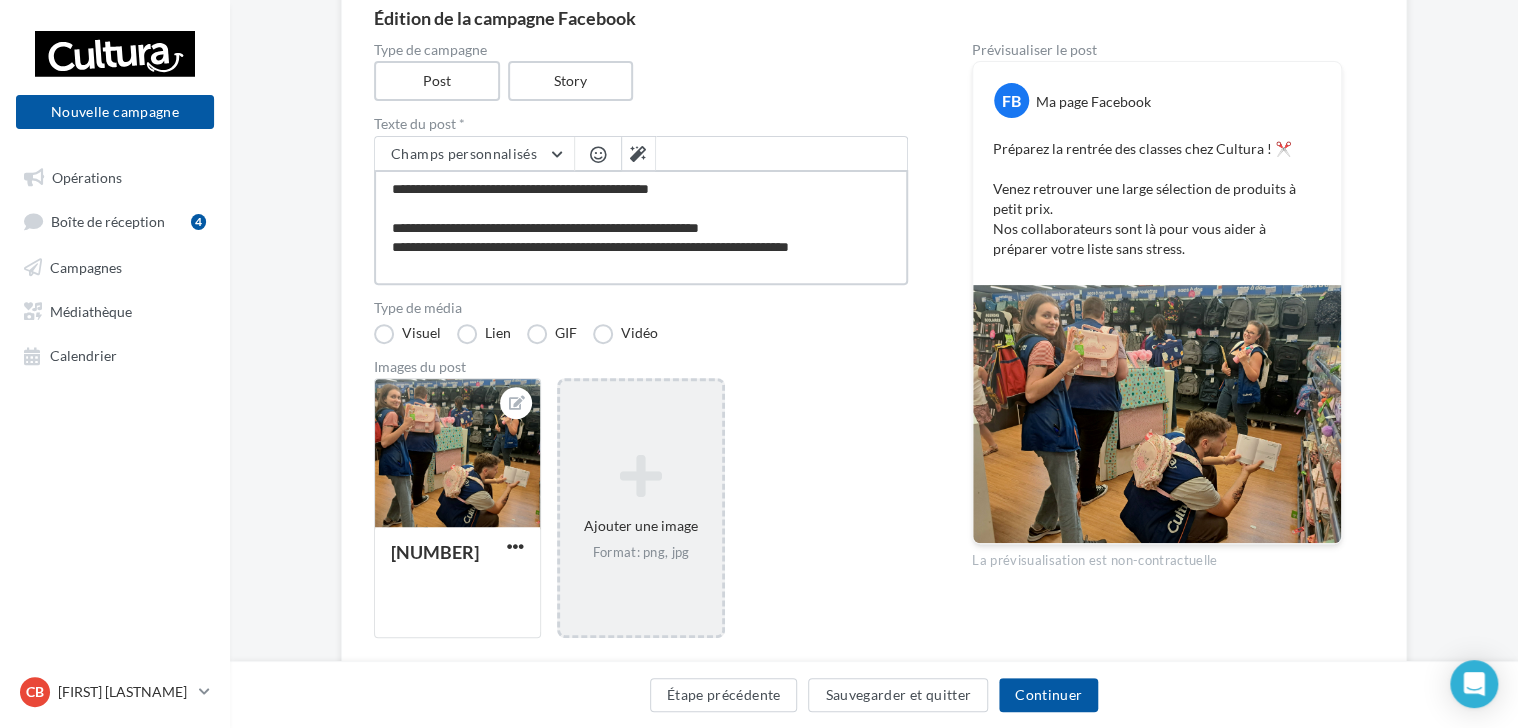 click on "**********" at bounding box center [641, 227] 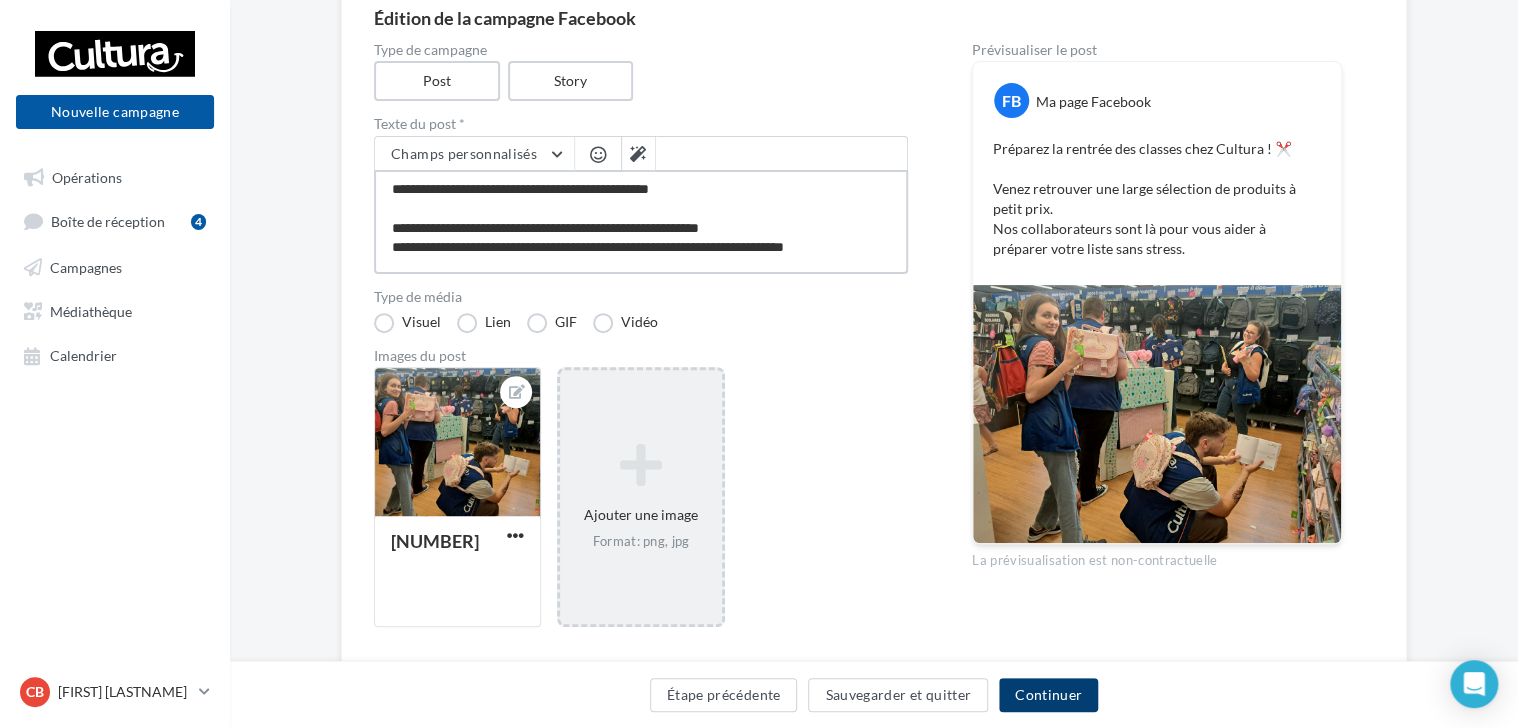 type on "**********" 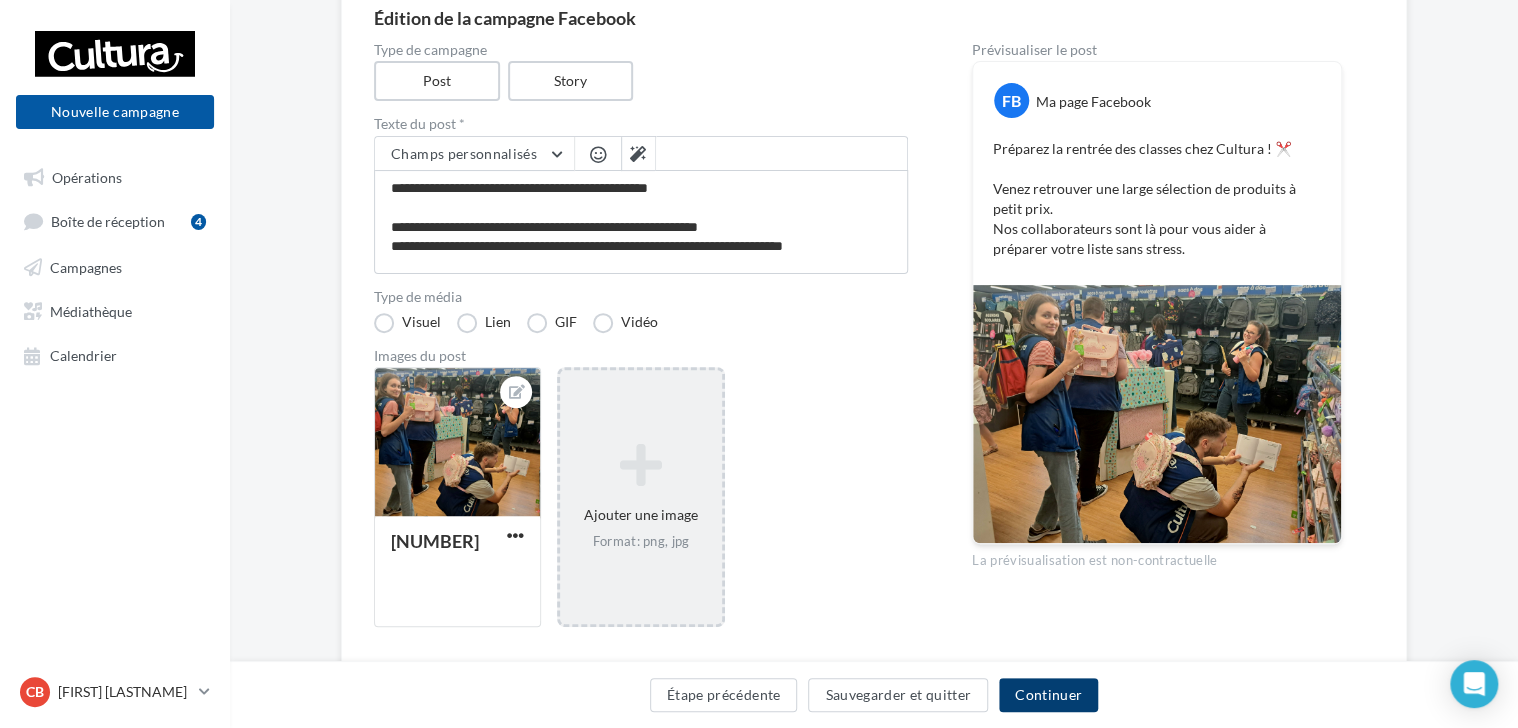 click on "Continuer" at bounding box center (1048, 695) 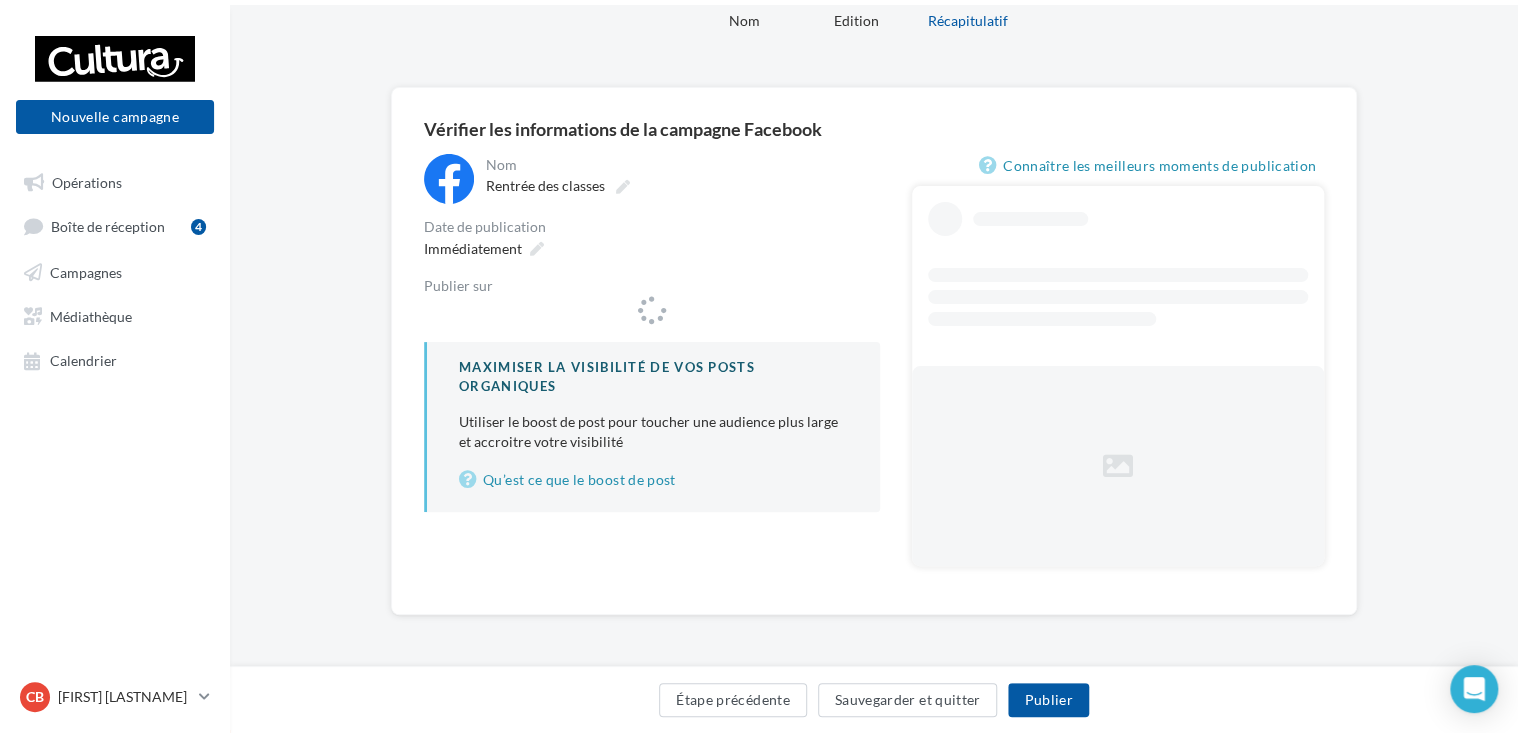 scroll, scrollTop: 0, scrollLeft: 0, axis: both 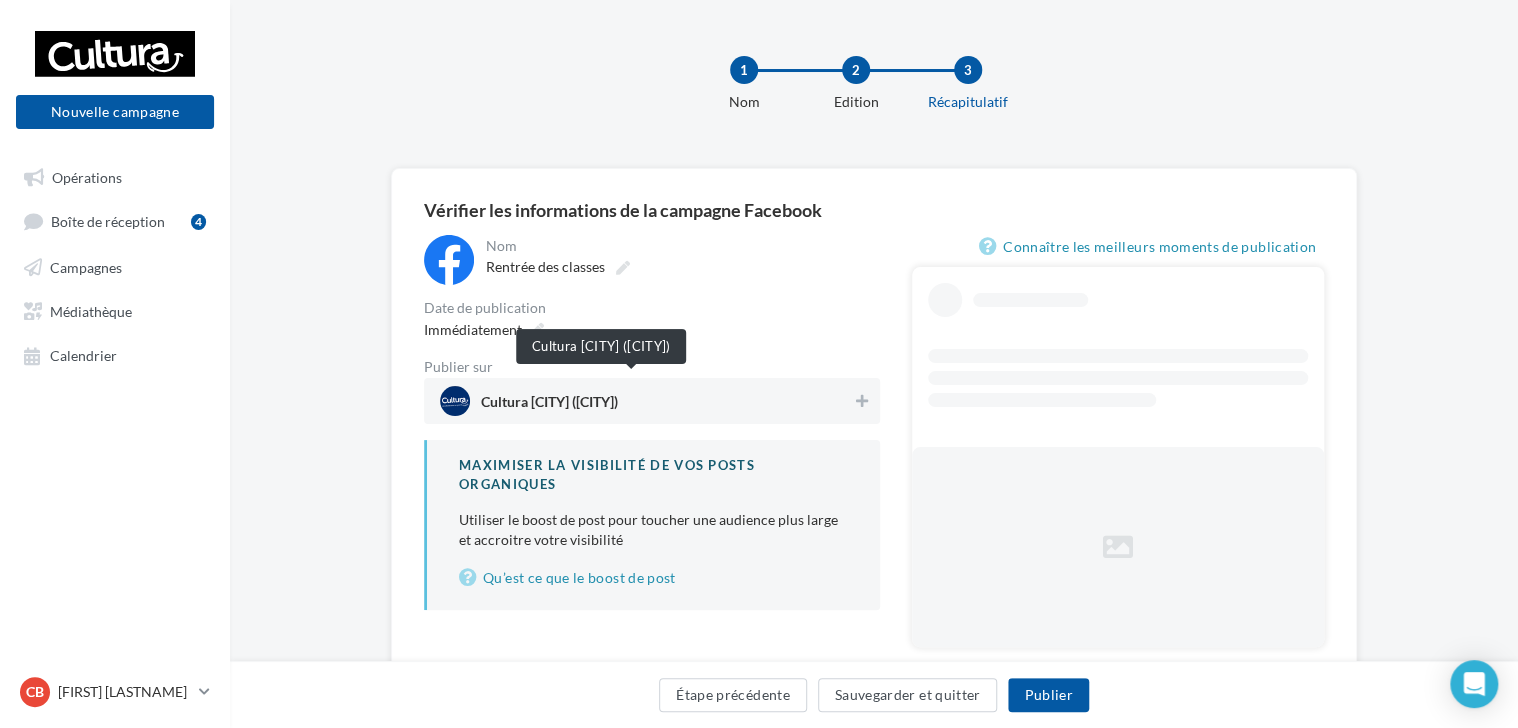 click on "Cultura Villefranche-sur-Saône (Villefranche-sur-Saône)" at bounding box center (549, 406) 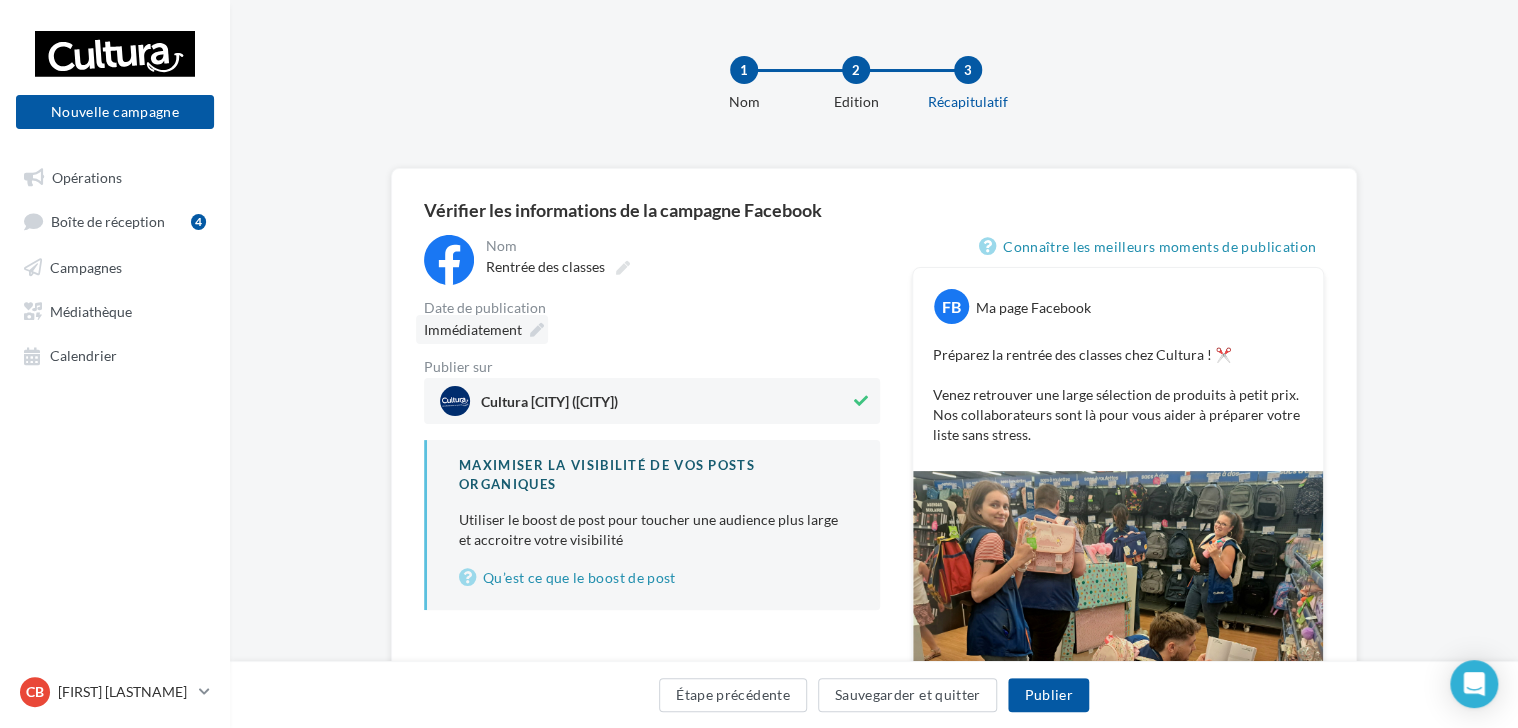 click on "Immédiatement" at bounding box center (473, 329) 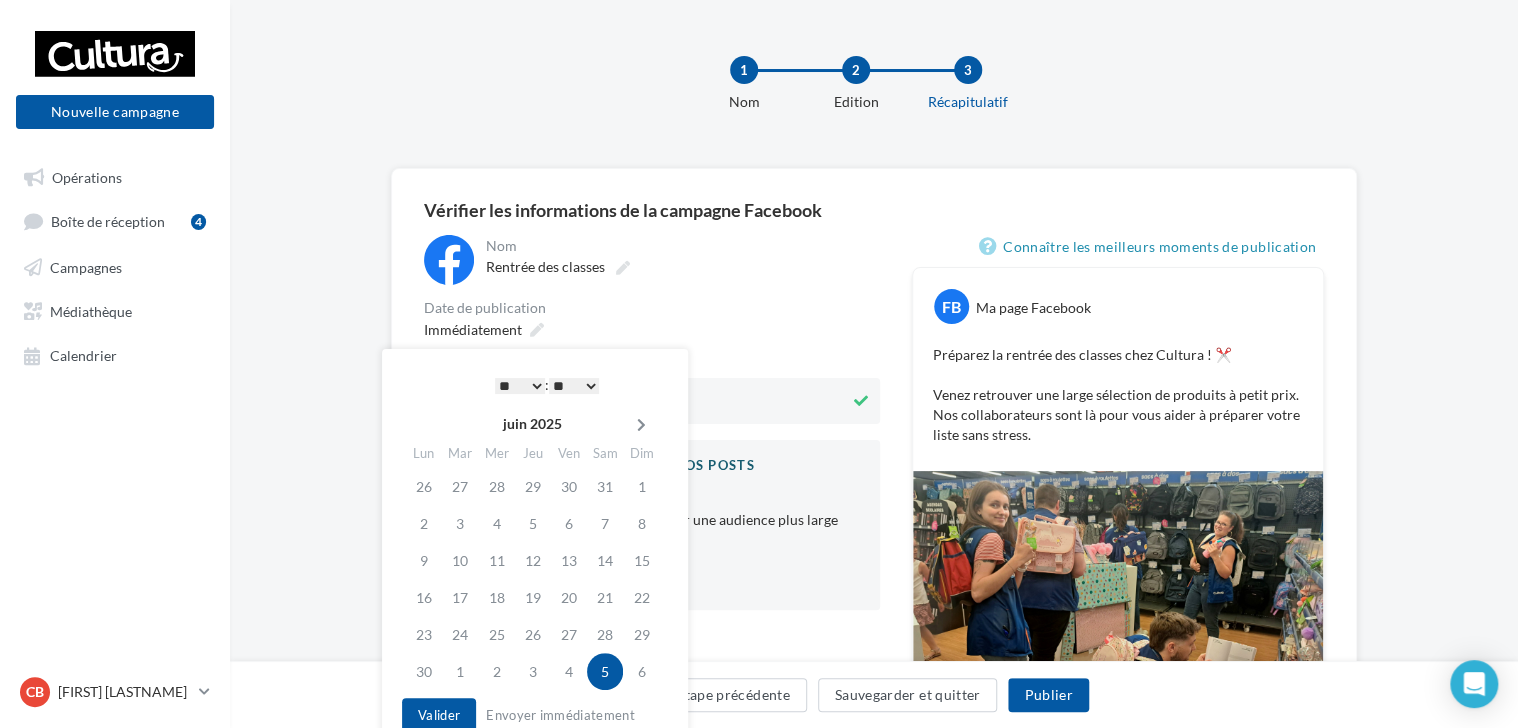 click at bounding box center (641, 424) 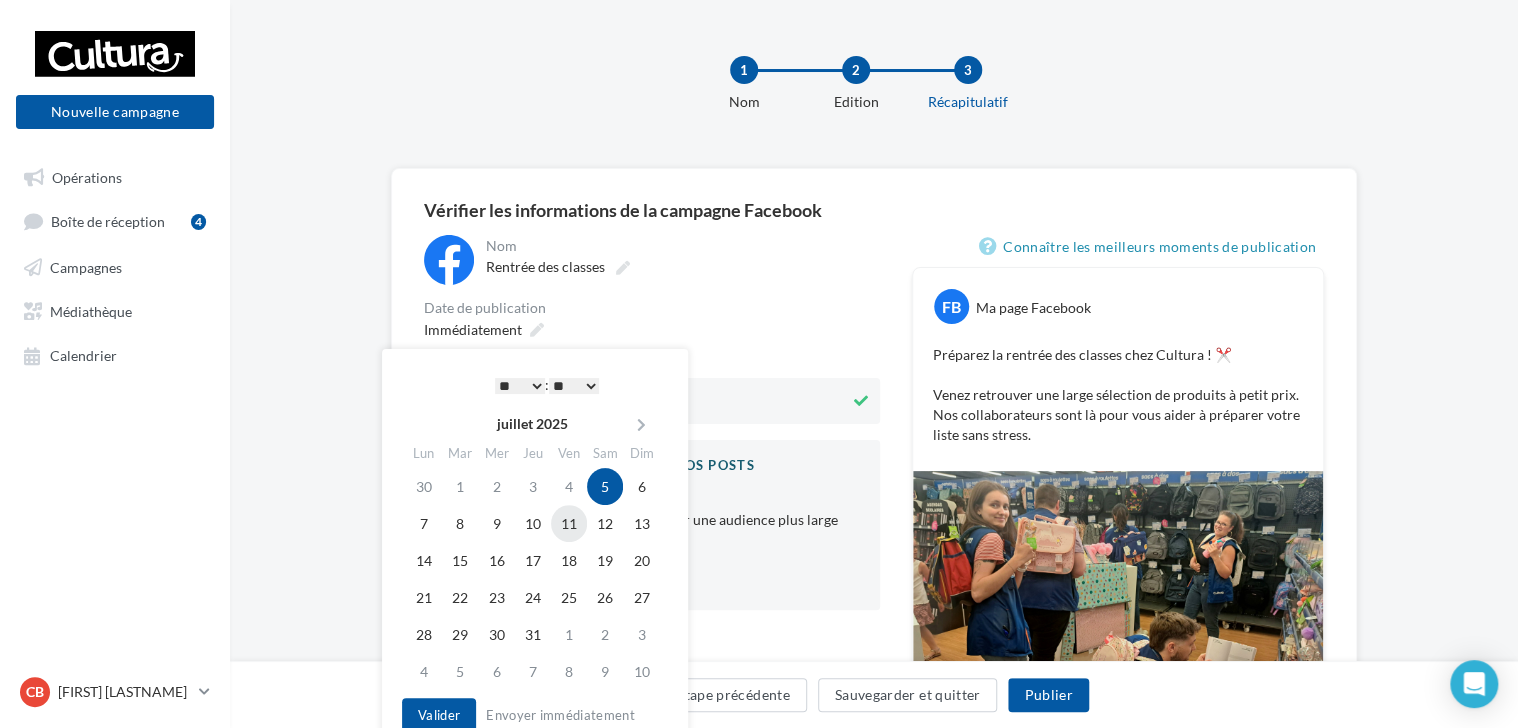 click on "11" at bounding box center [569, 523] 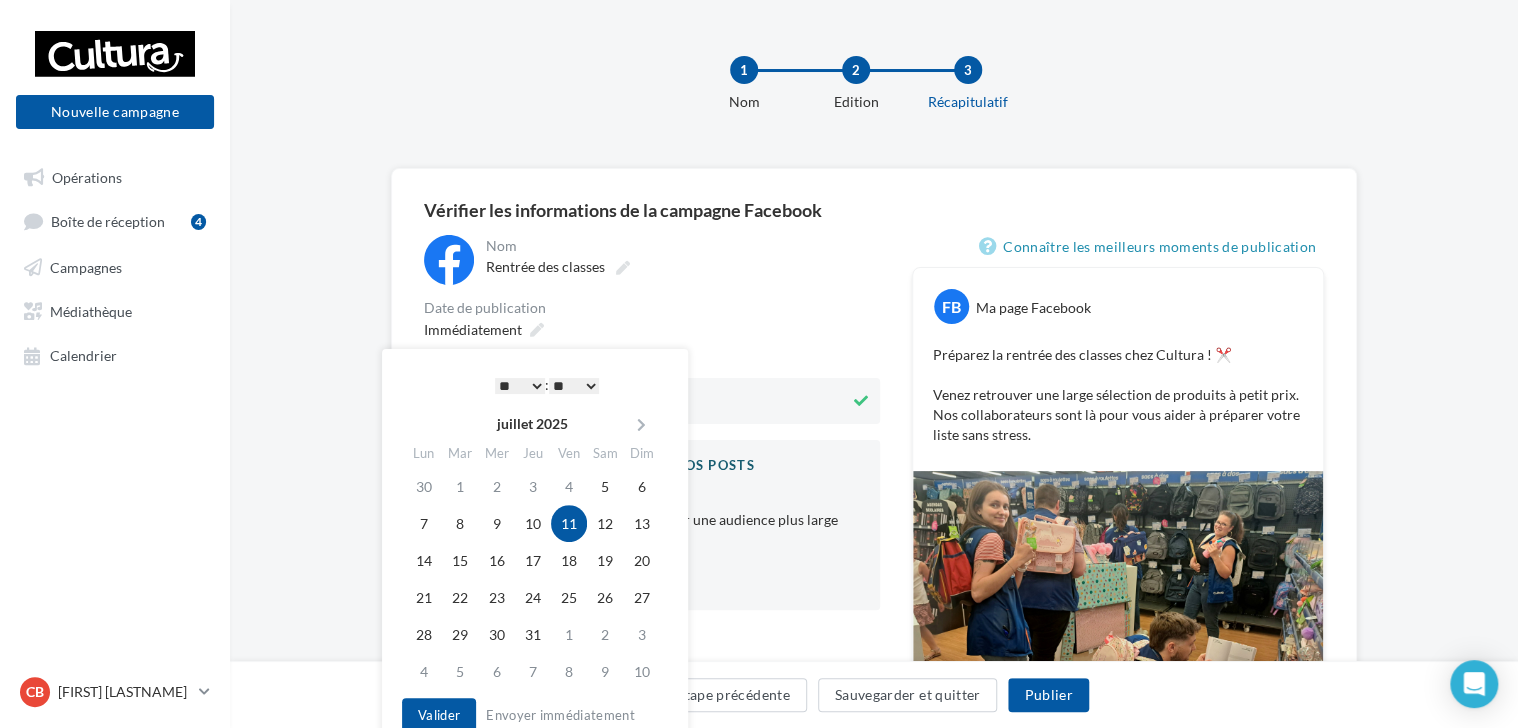 click on "* * * * * * * * * * ** ** ** ** ** ** ** ** ** ** ** ** ** **" at bounding box center [520, 386] 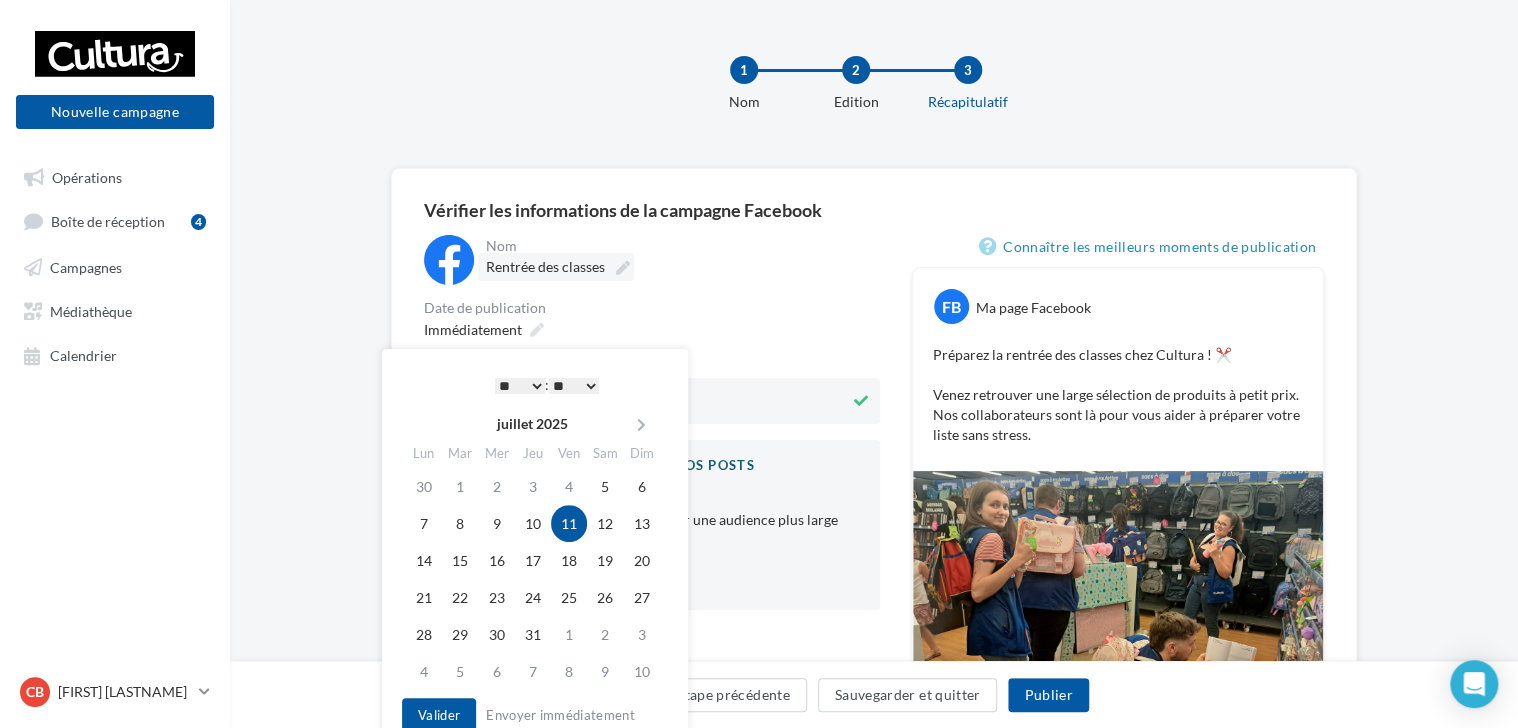 click on "Rentrée des classes" at bounding box center (545, 266) 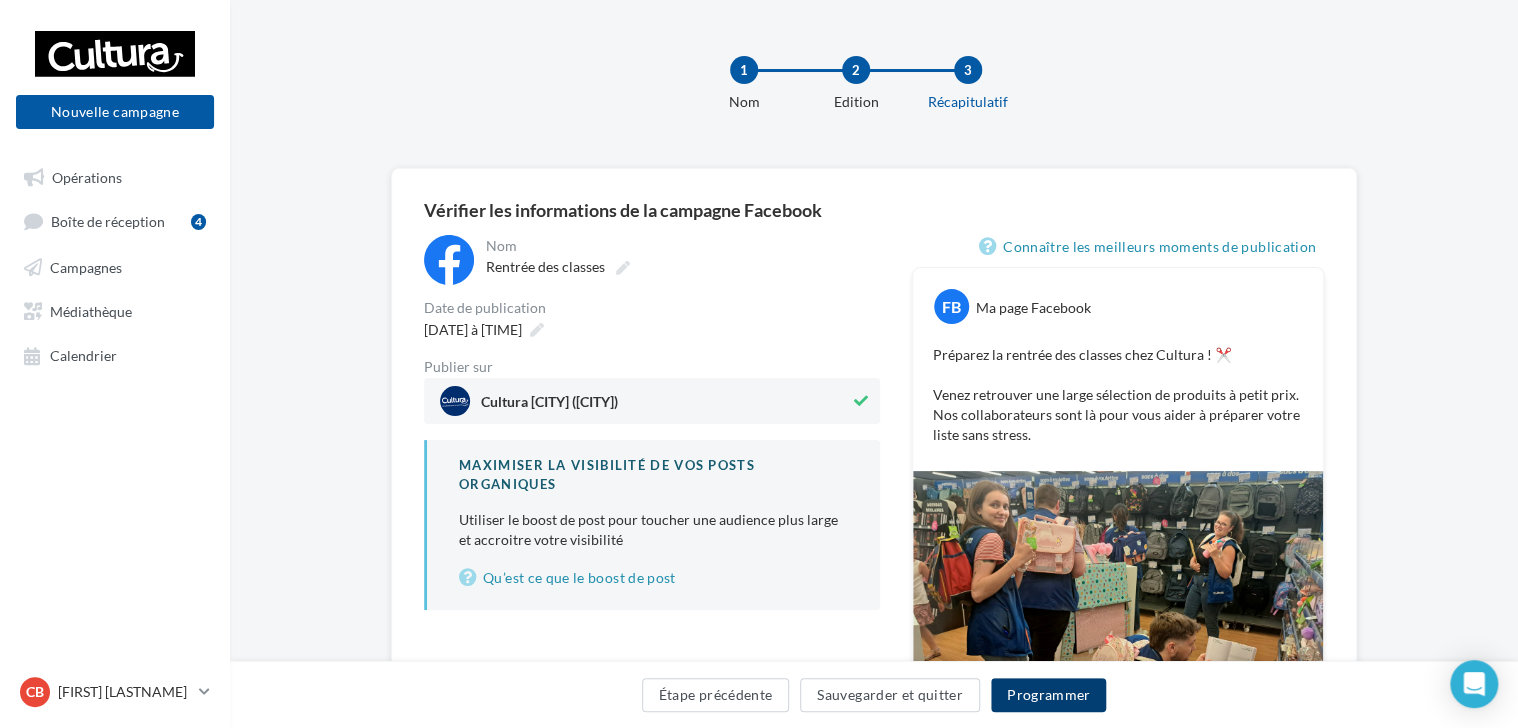 click on "Programmer" at bounding box center [1049, 695] 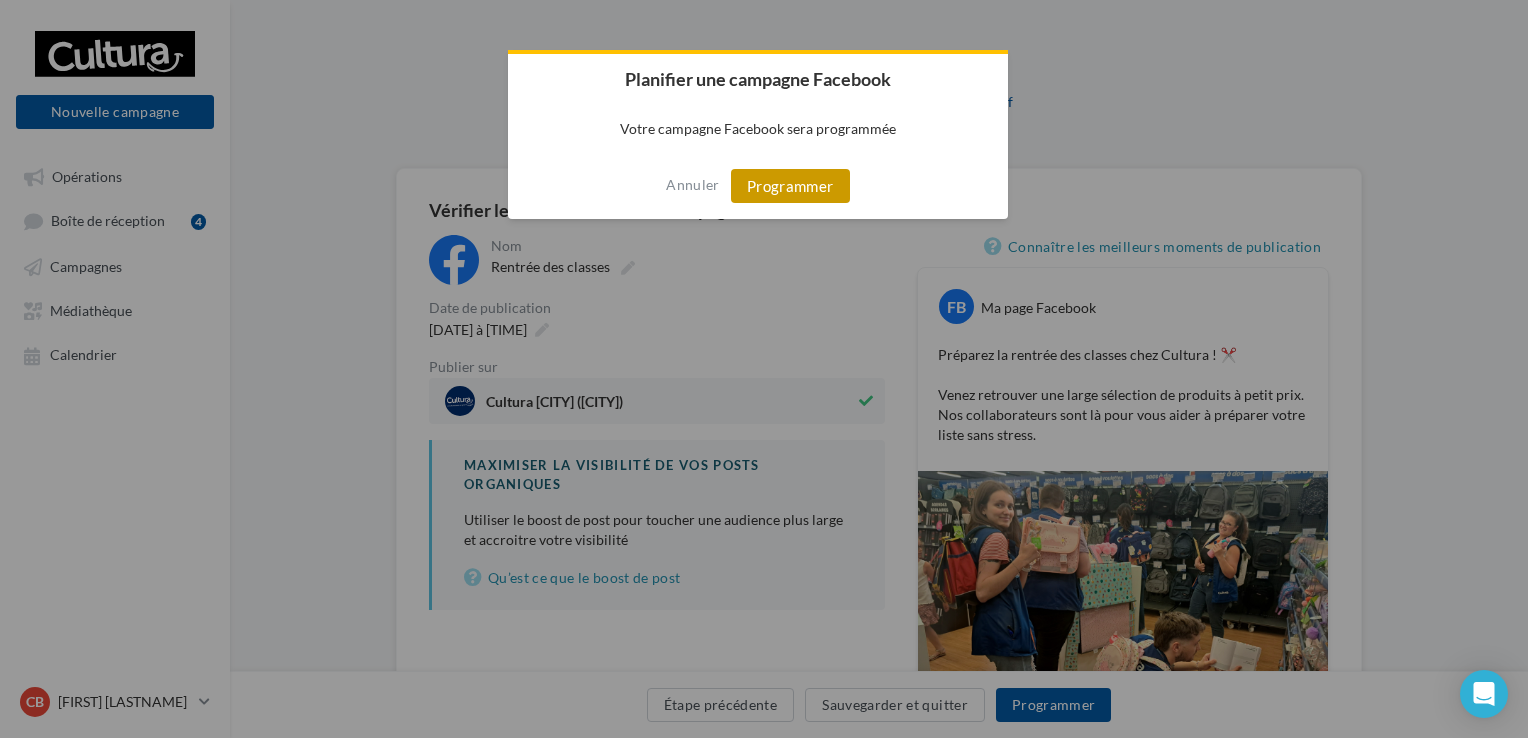 click on "Programmer" at bounding box center (790, 186) 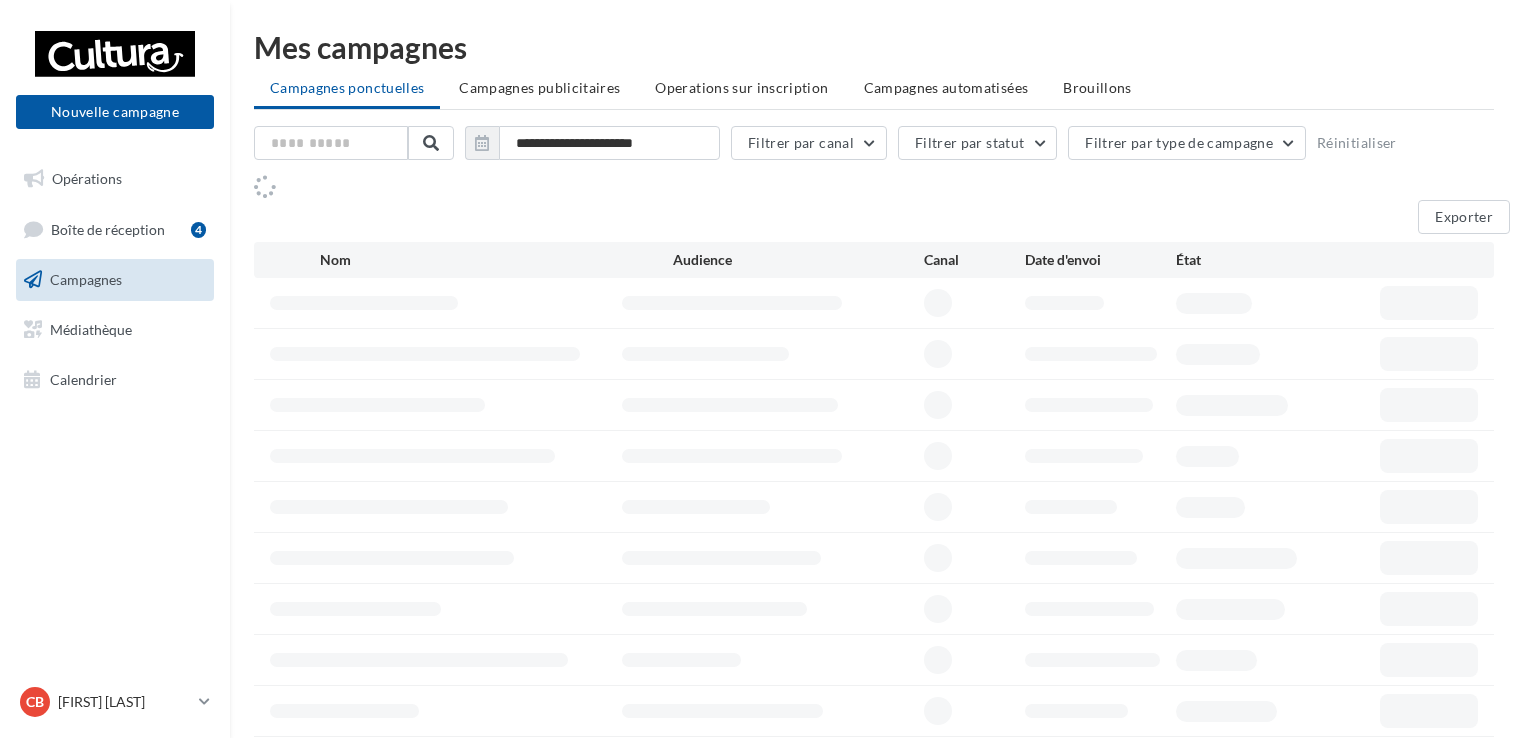 scroll, scrollTop: 0, scrollLeft: 0, axis: both 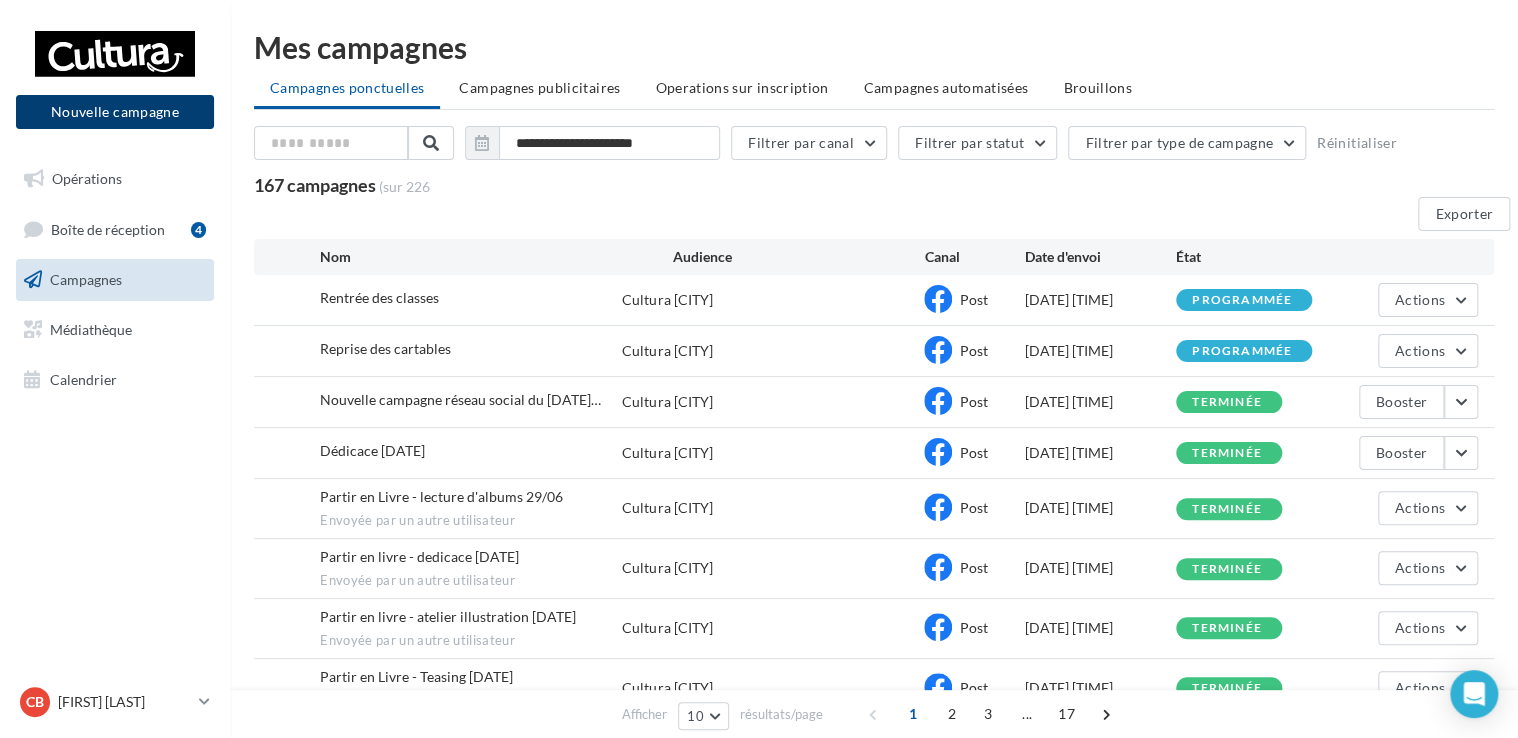 click on "Nouvelle campagne" at bounding box center [115, 112] 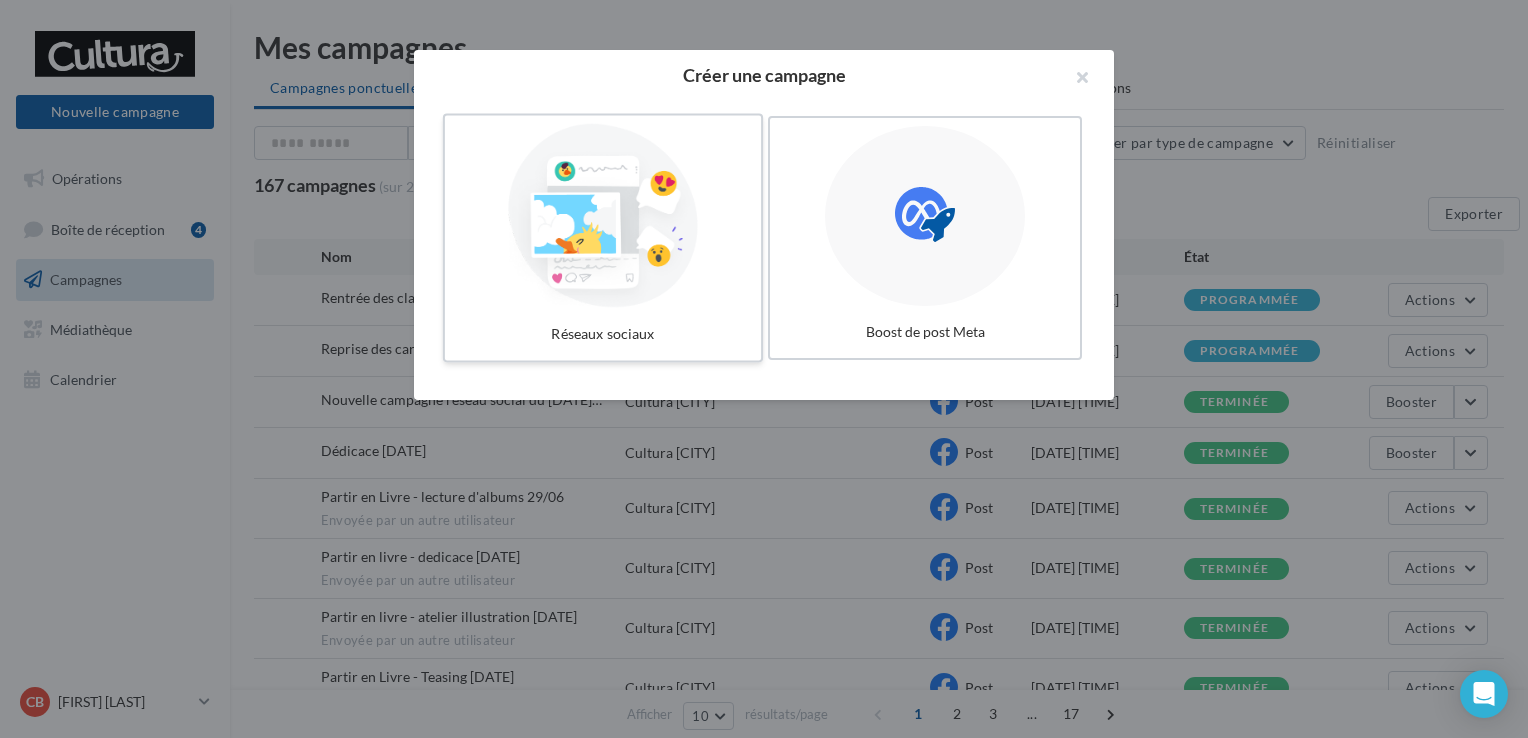 click on "Réseaux sociaux" at bounding box center [603, 238] 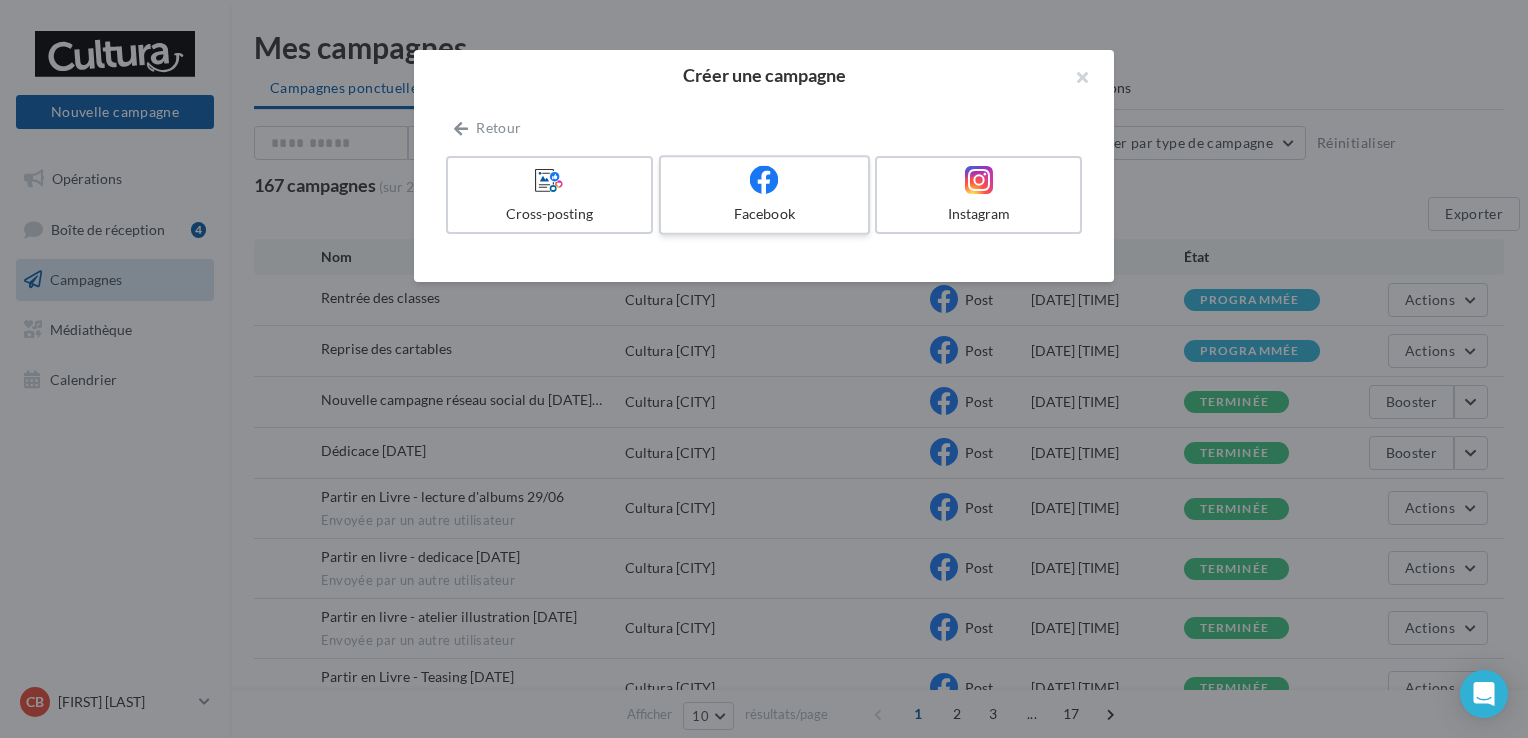 click on "Facebook" at bounding box center [764, 214] 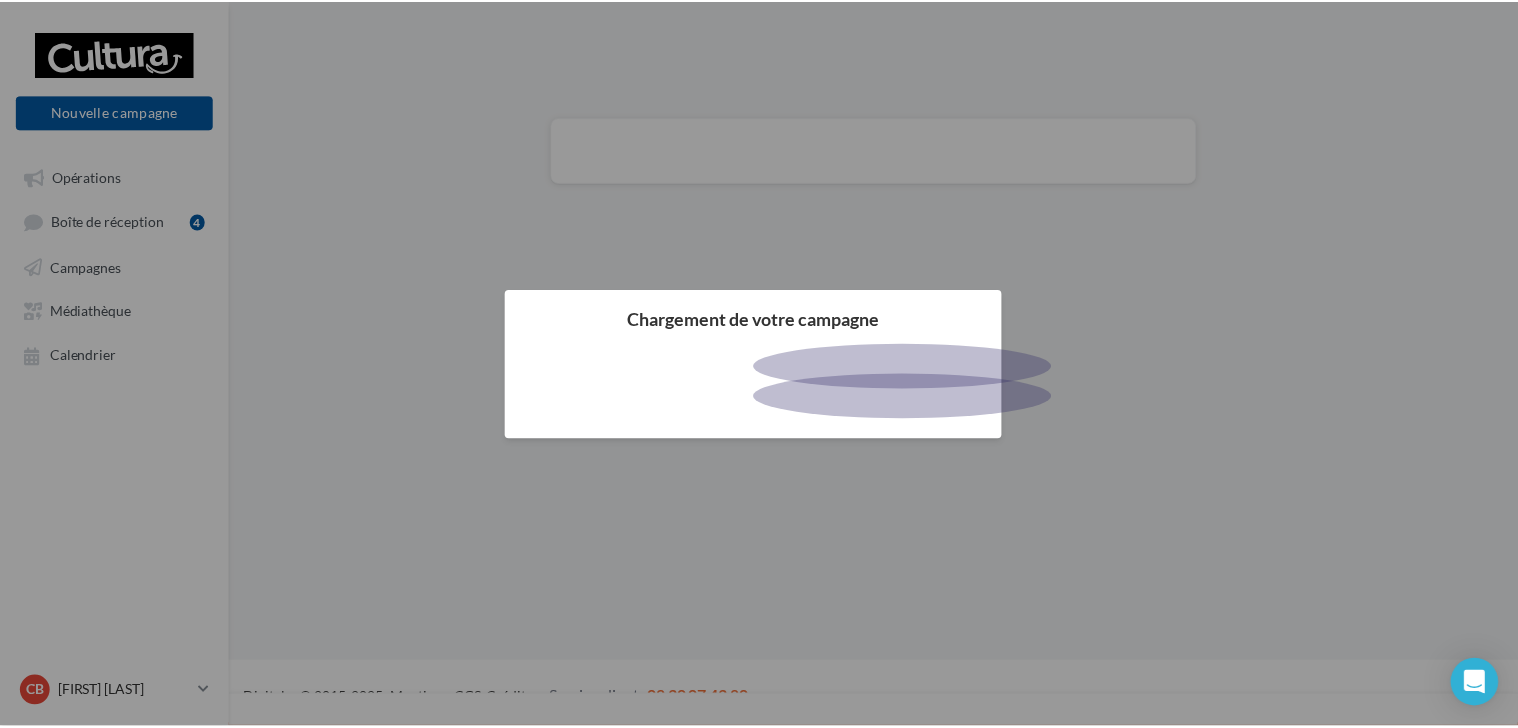 scroll, scrollTop: 0, scrollLeft: 0, axis: both 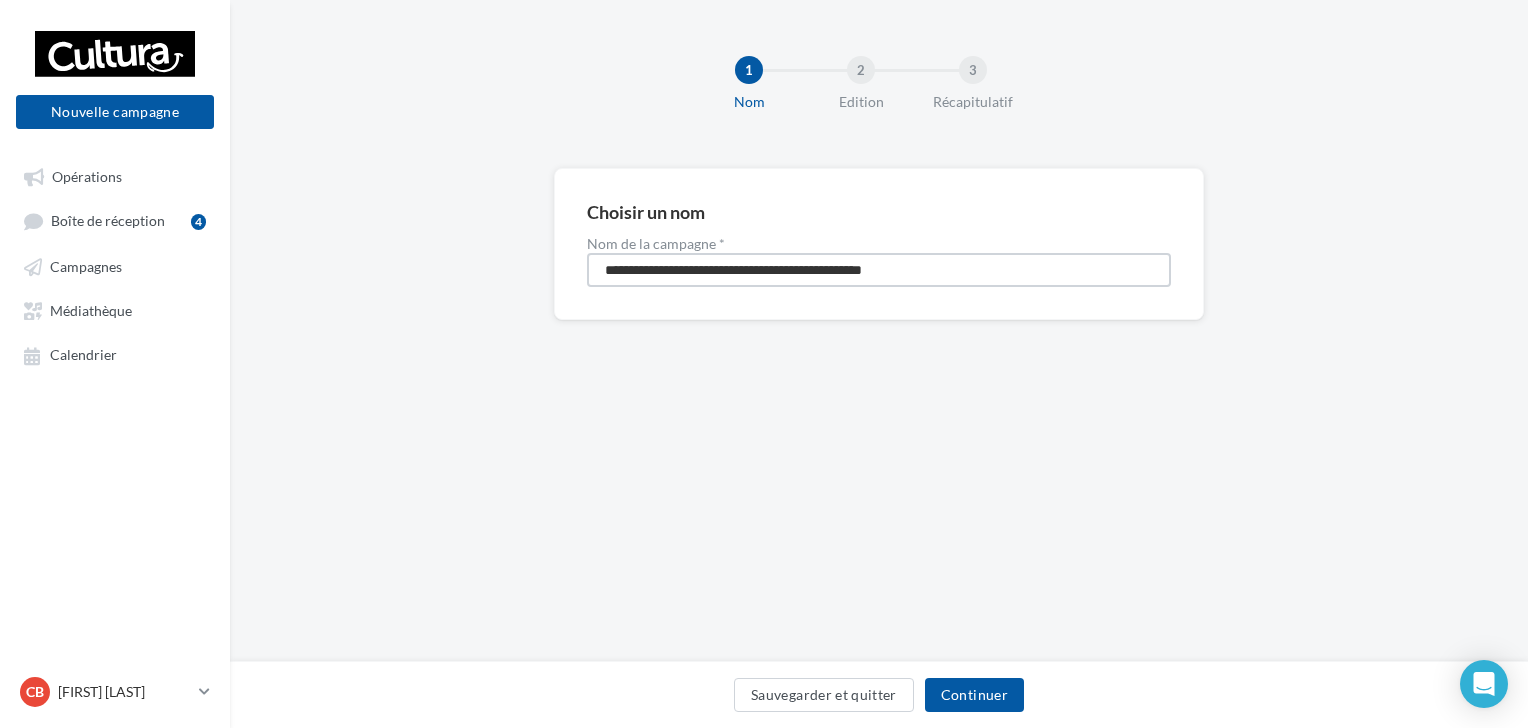 click on "**********" at bounding box center (879, 270) 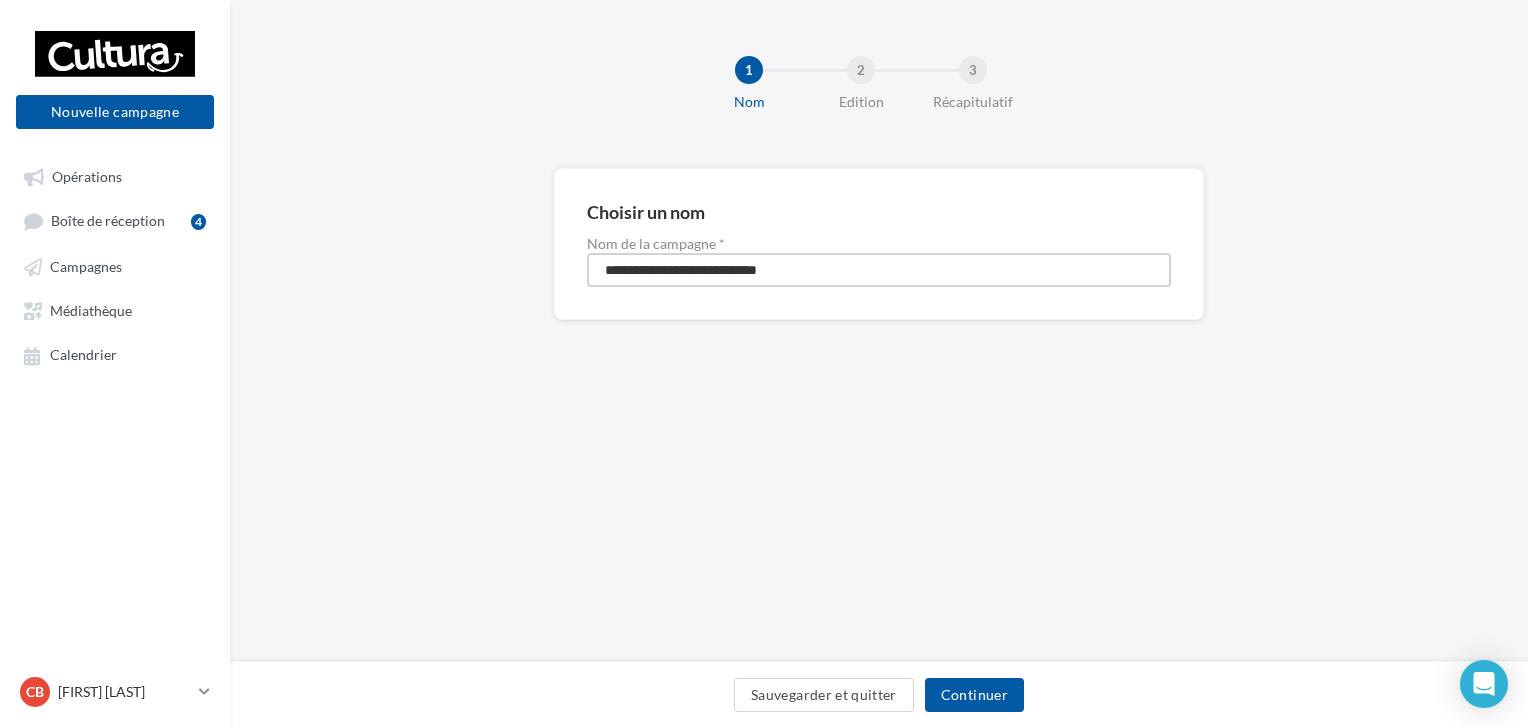 type on "**********" 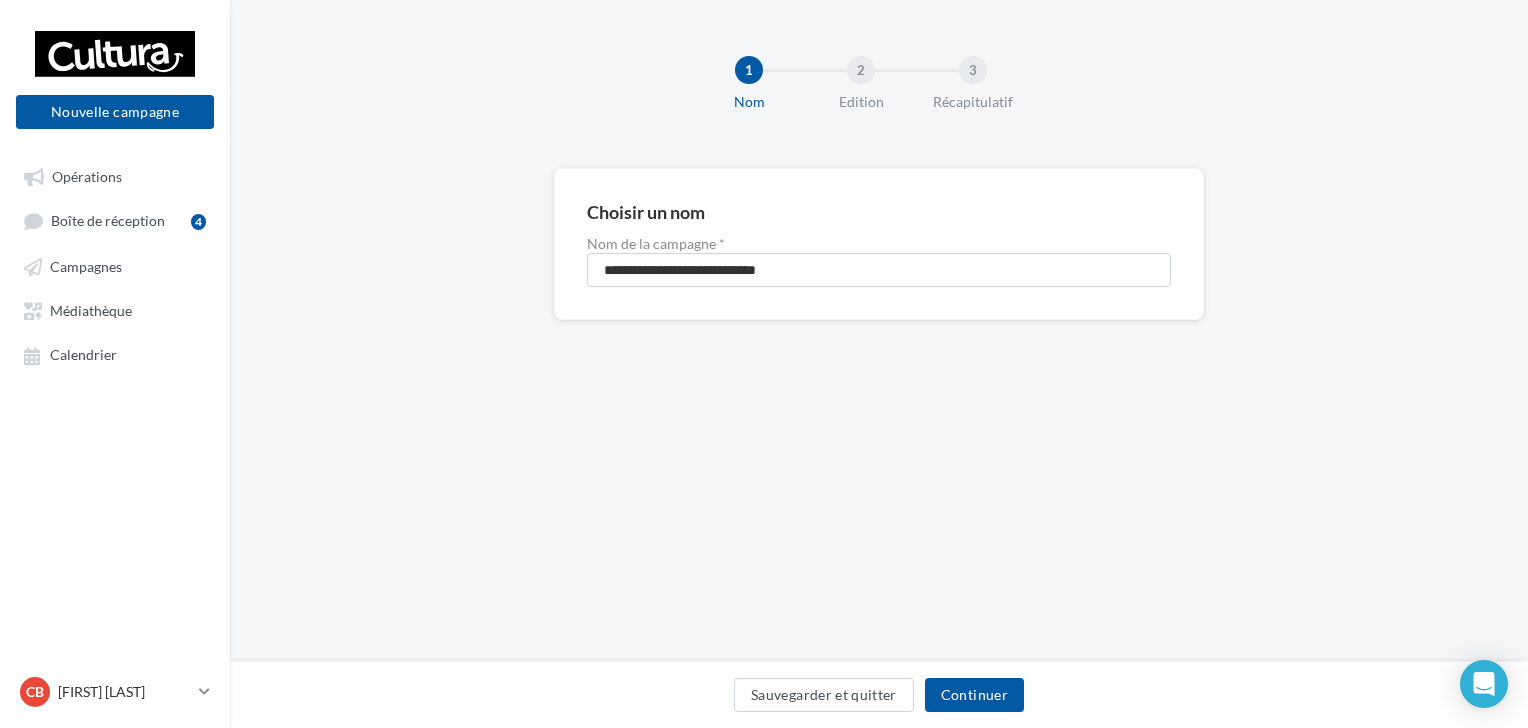 click on "Sauvegarder et quitter      Continuer" at bounding box center (879, 699) 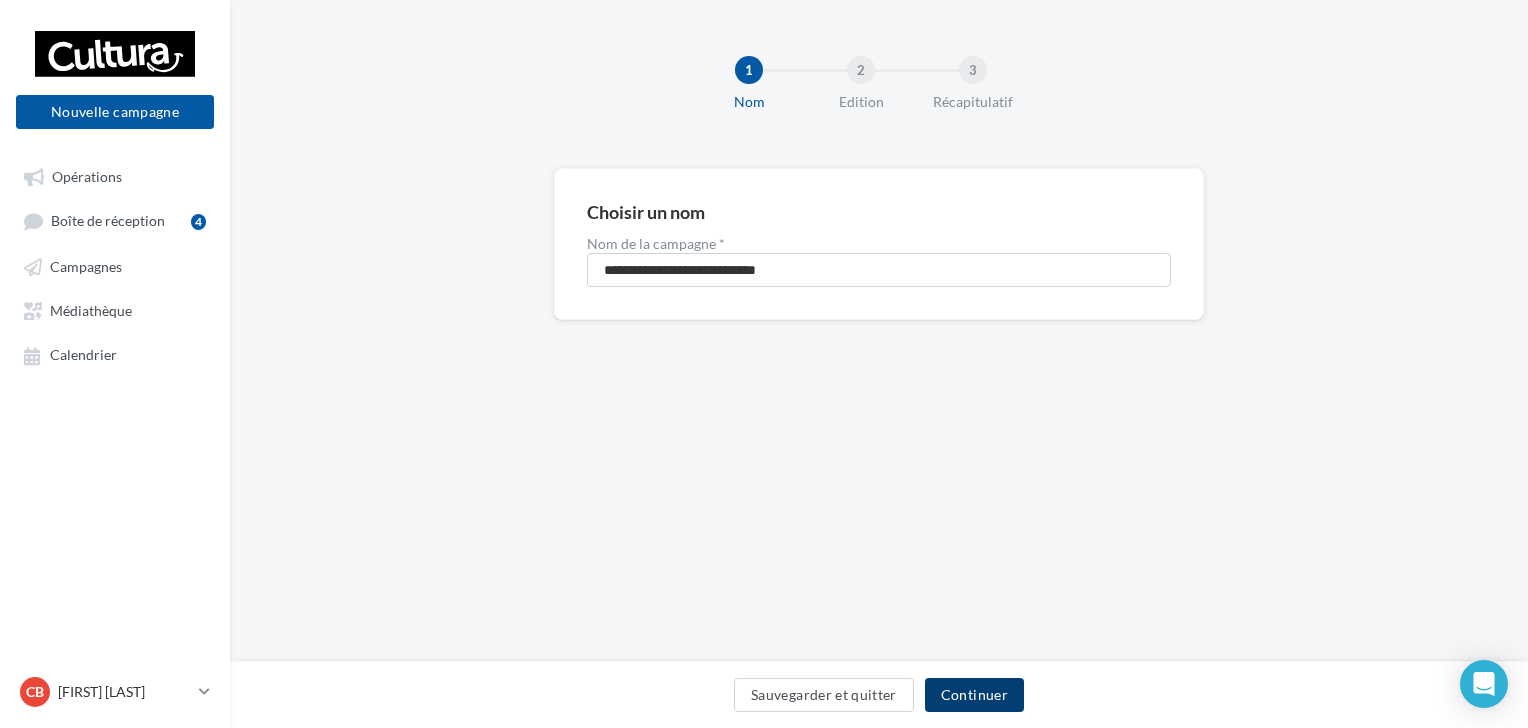 click on "Continuer" at bounding box center [974, 695] 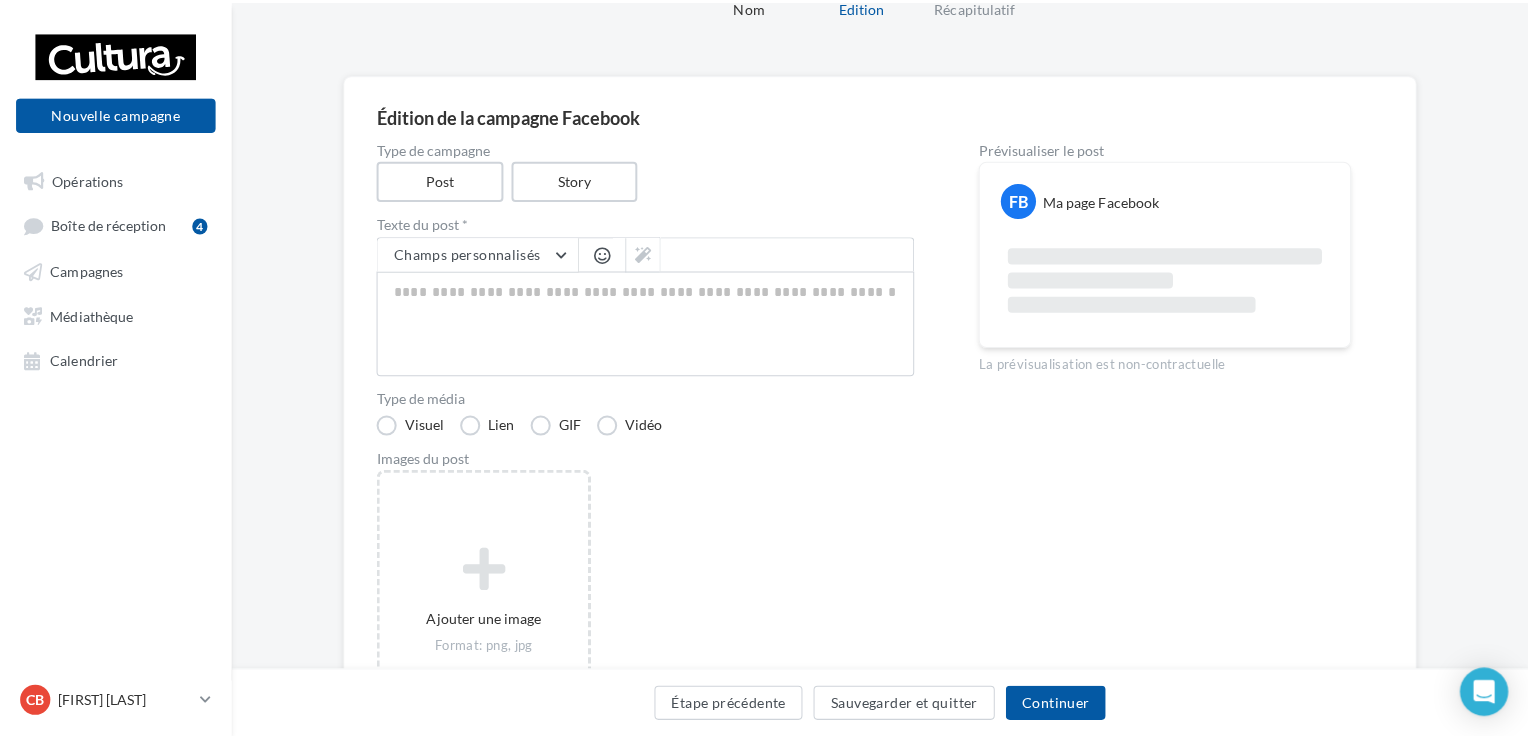 scroll, scrollTop: 100, scrollLeft: 0, axis: vertical 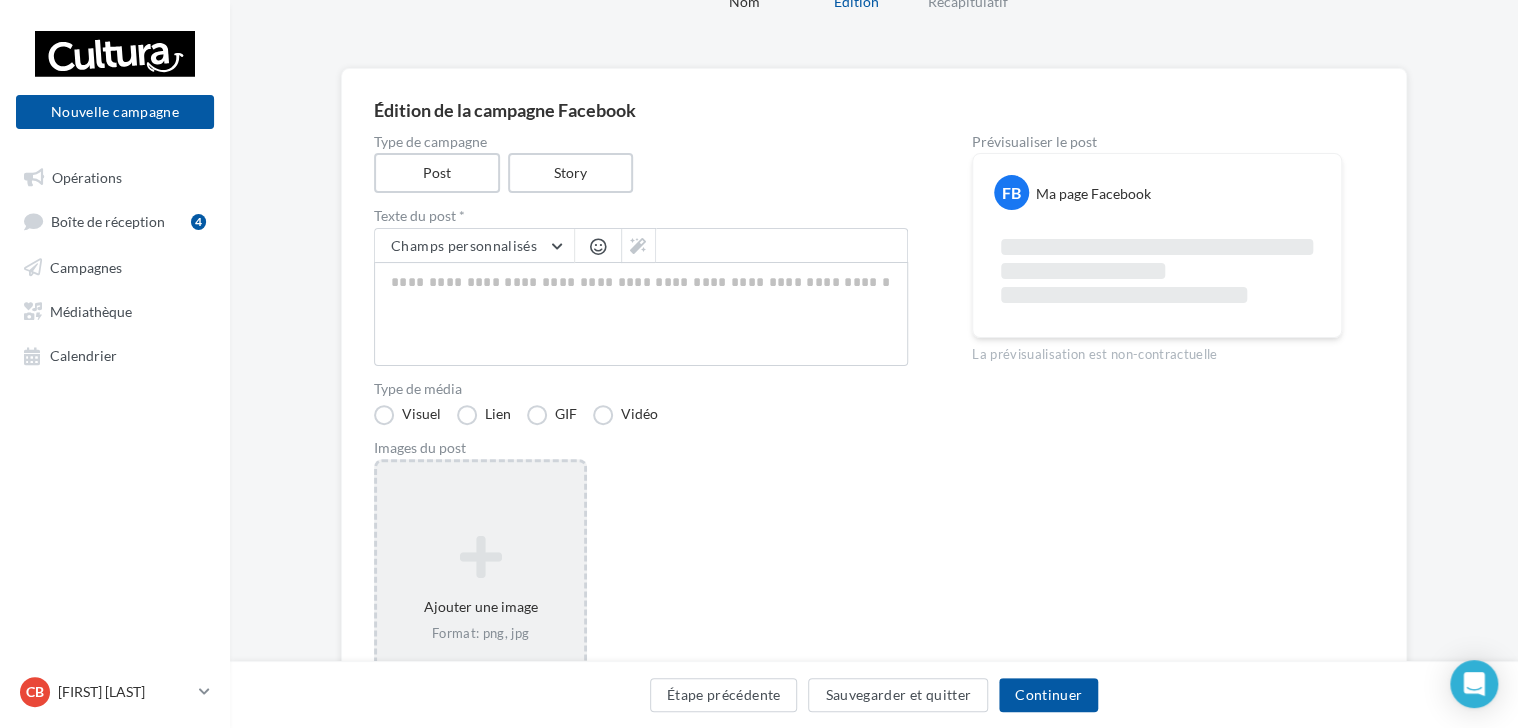 click on "Ajouter une image     Format: png, jpg" at bounding box center [480, 589] 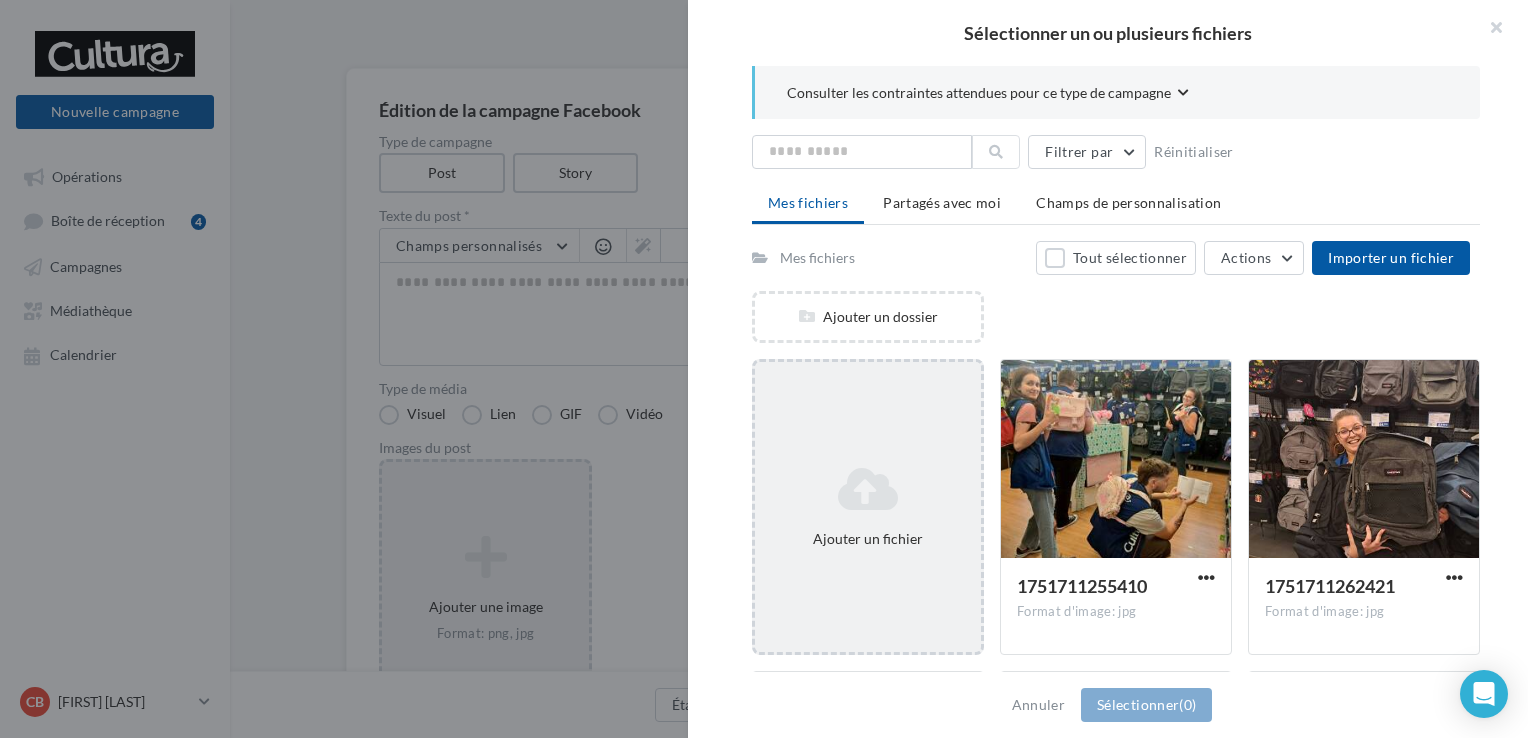 click at bounding box center (868, 489) 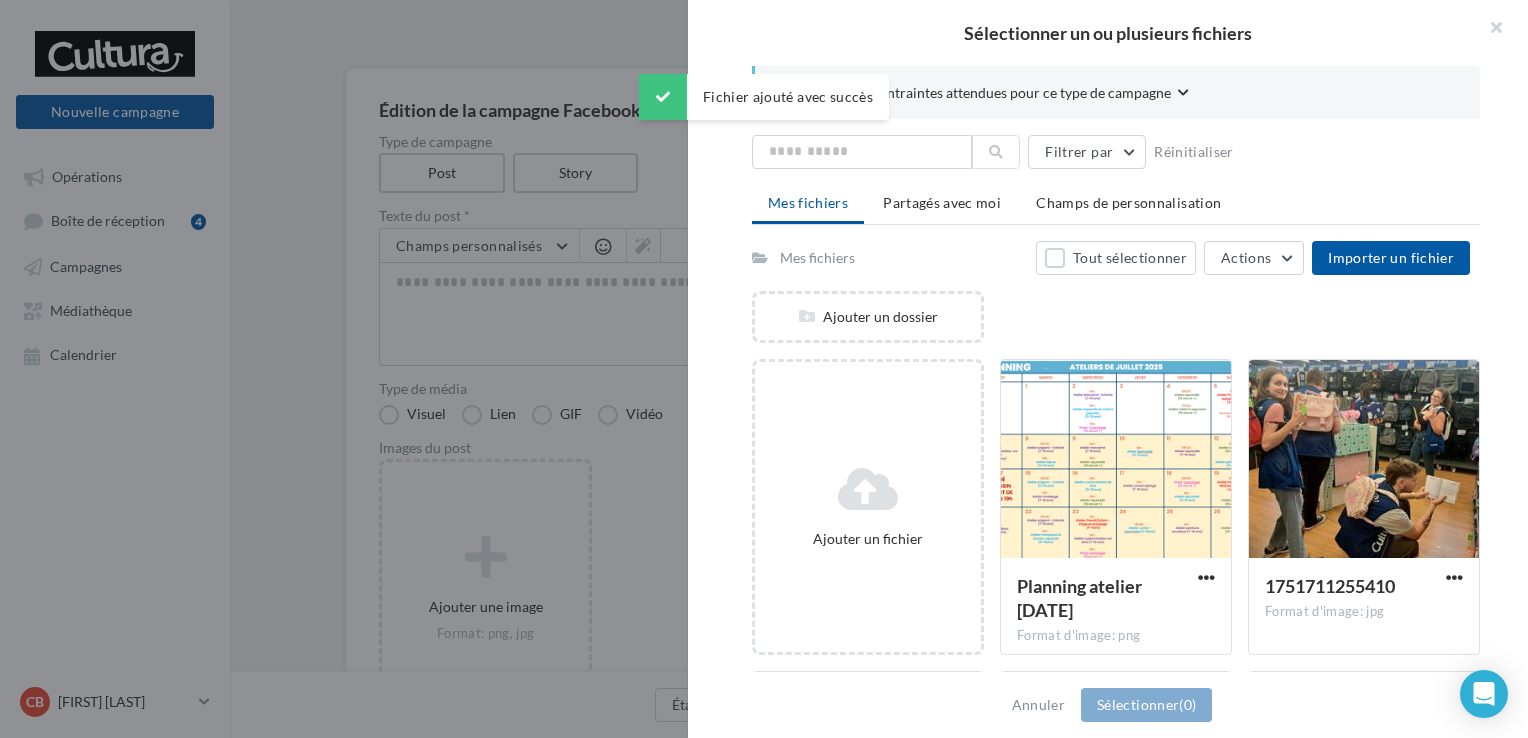 click at bounding box center [868, 489] 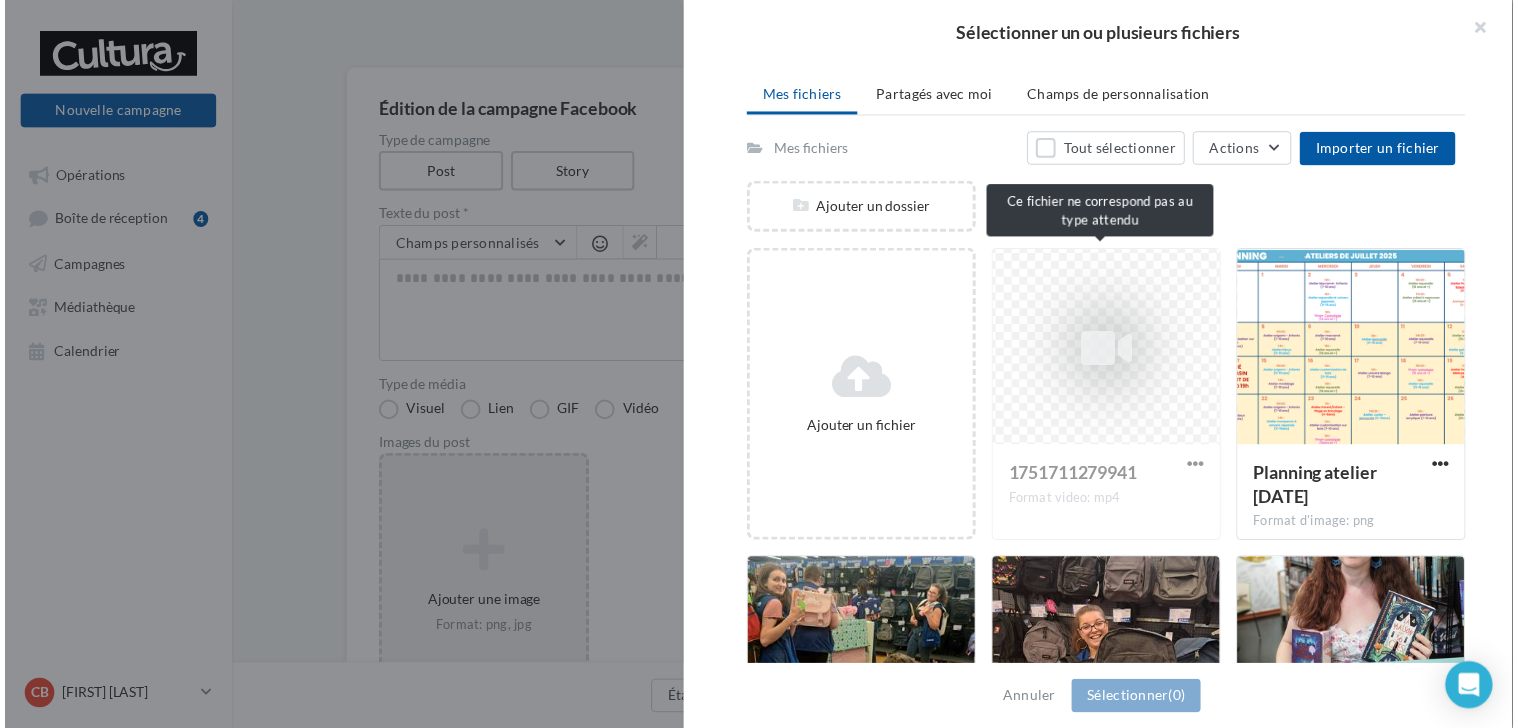 scroll, scrollTop: 108, scrollLeft: 0, axis: vertical 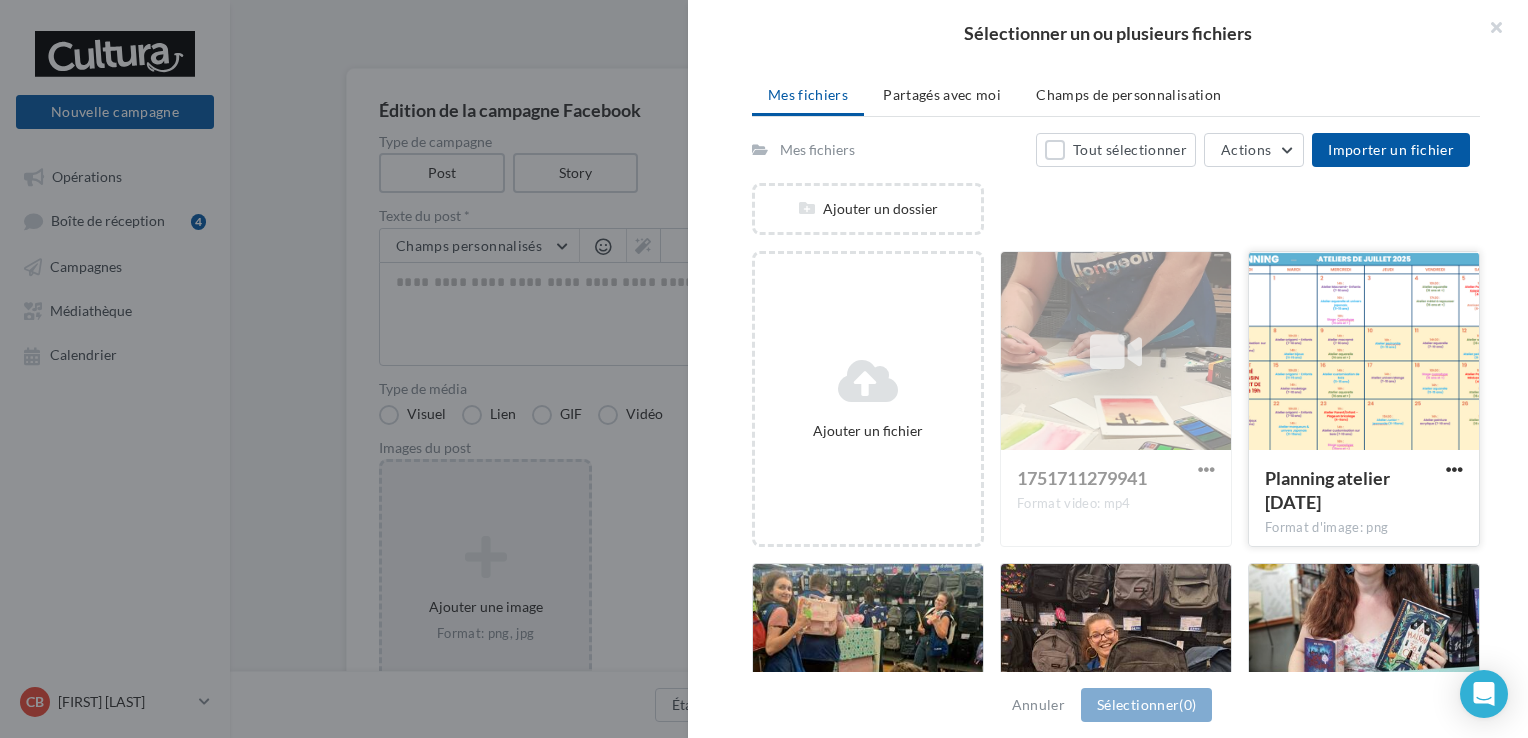 click at bounding box center [1116, 352] 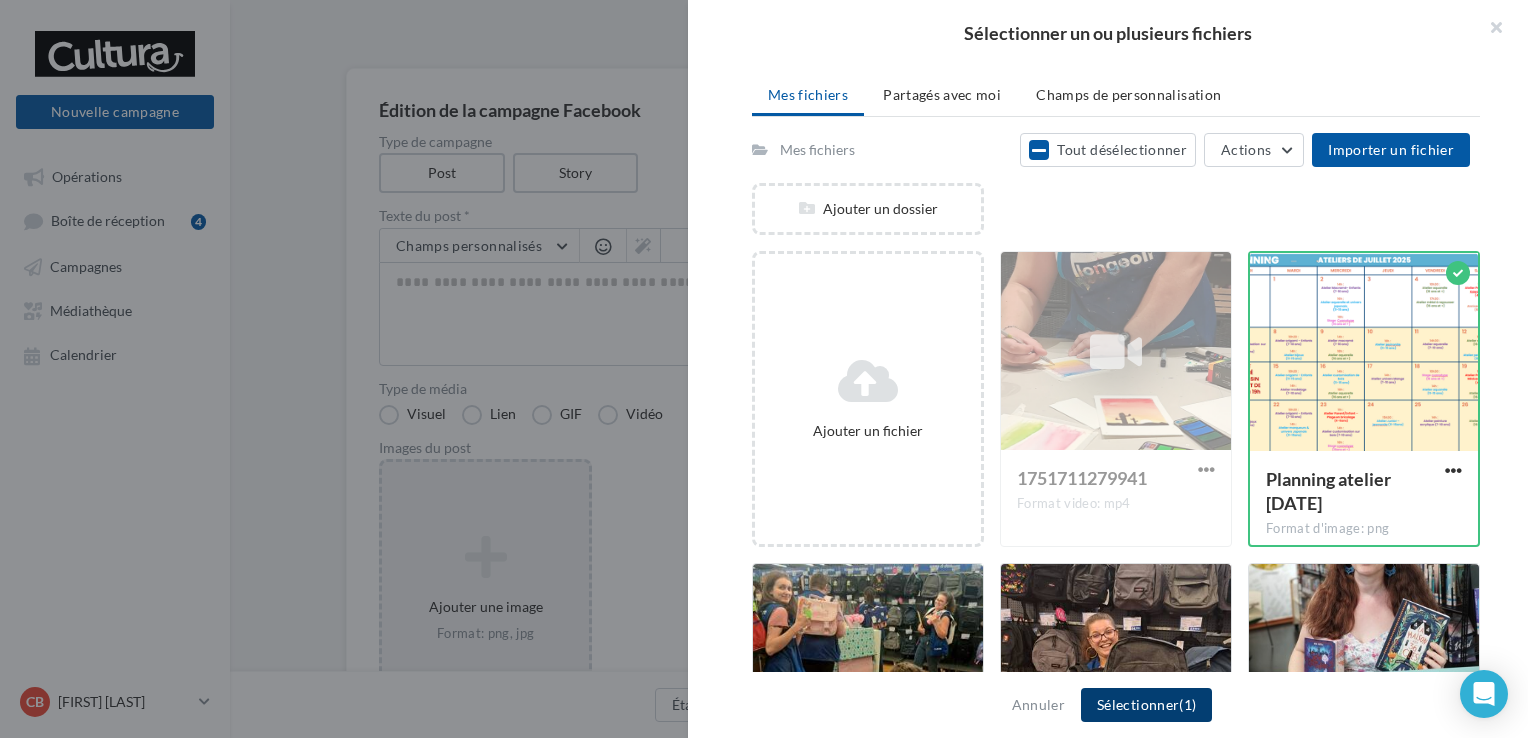 click on "Sélectionner   (1)" at bounding box center [1146, 705] 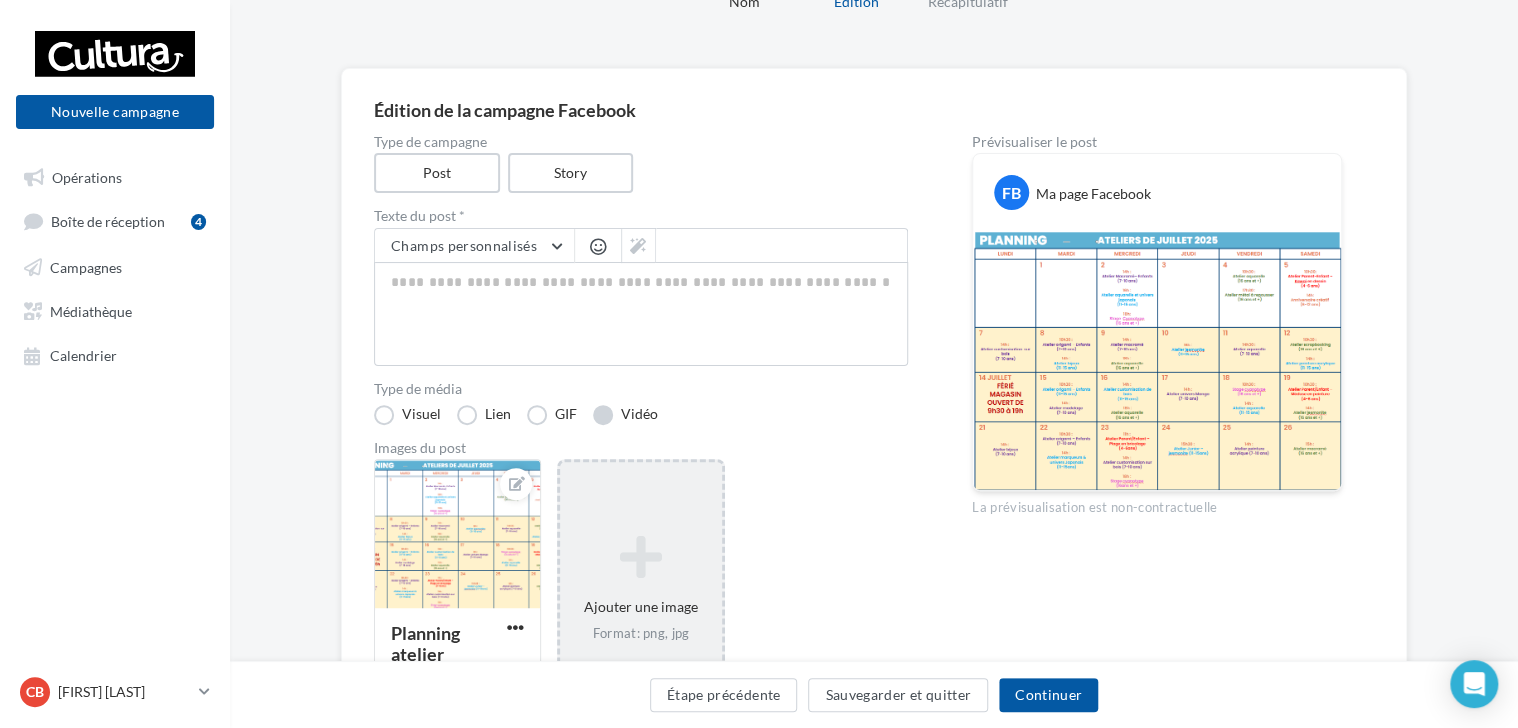 click on "Vidéo" at bounding box center (625, 415) 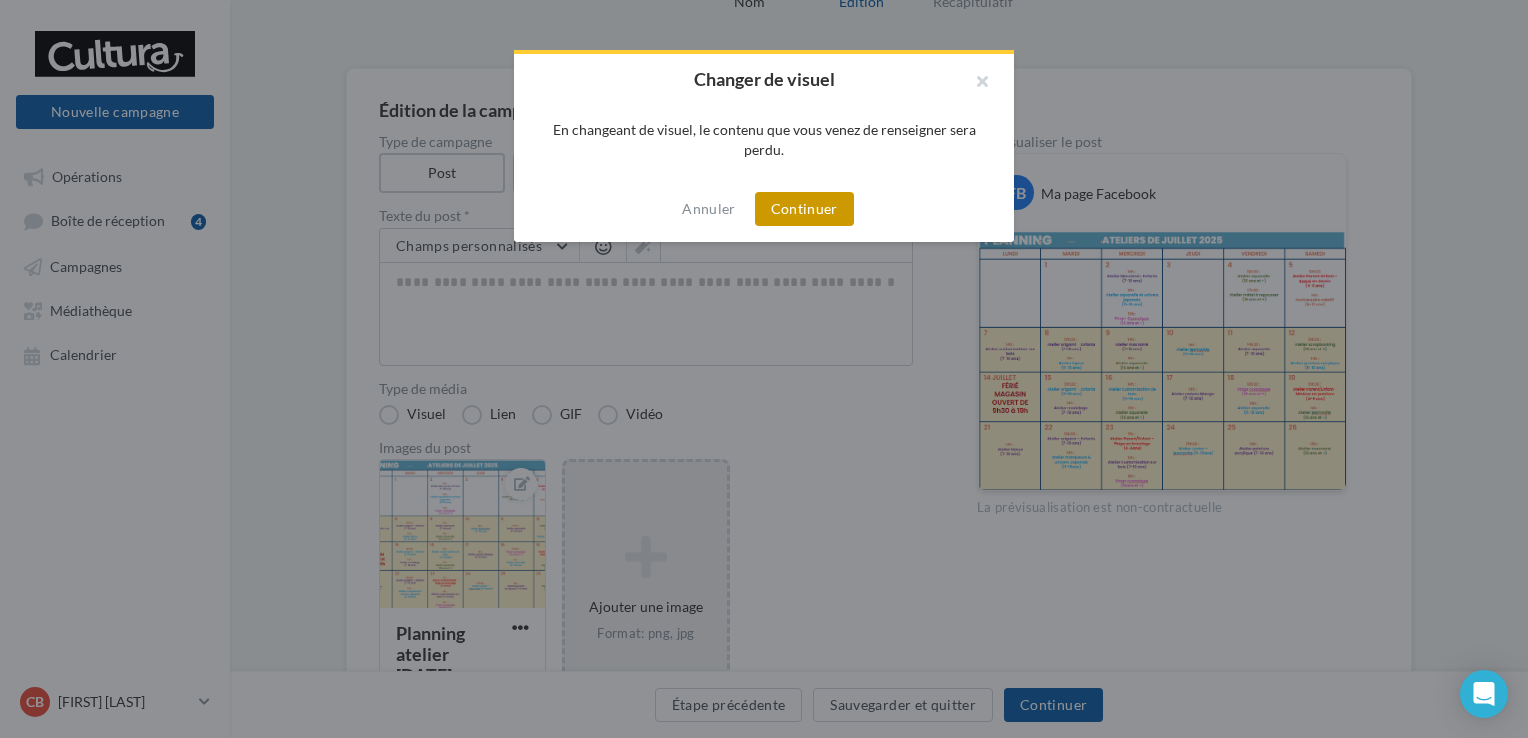click on "Continuer" at bounding box center (804, 209) 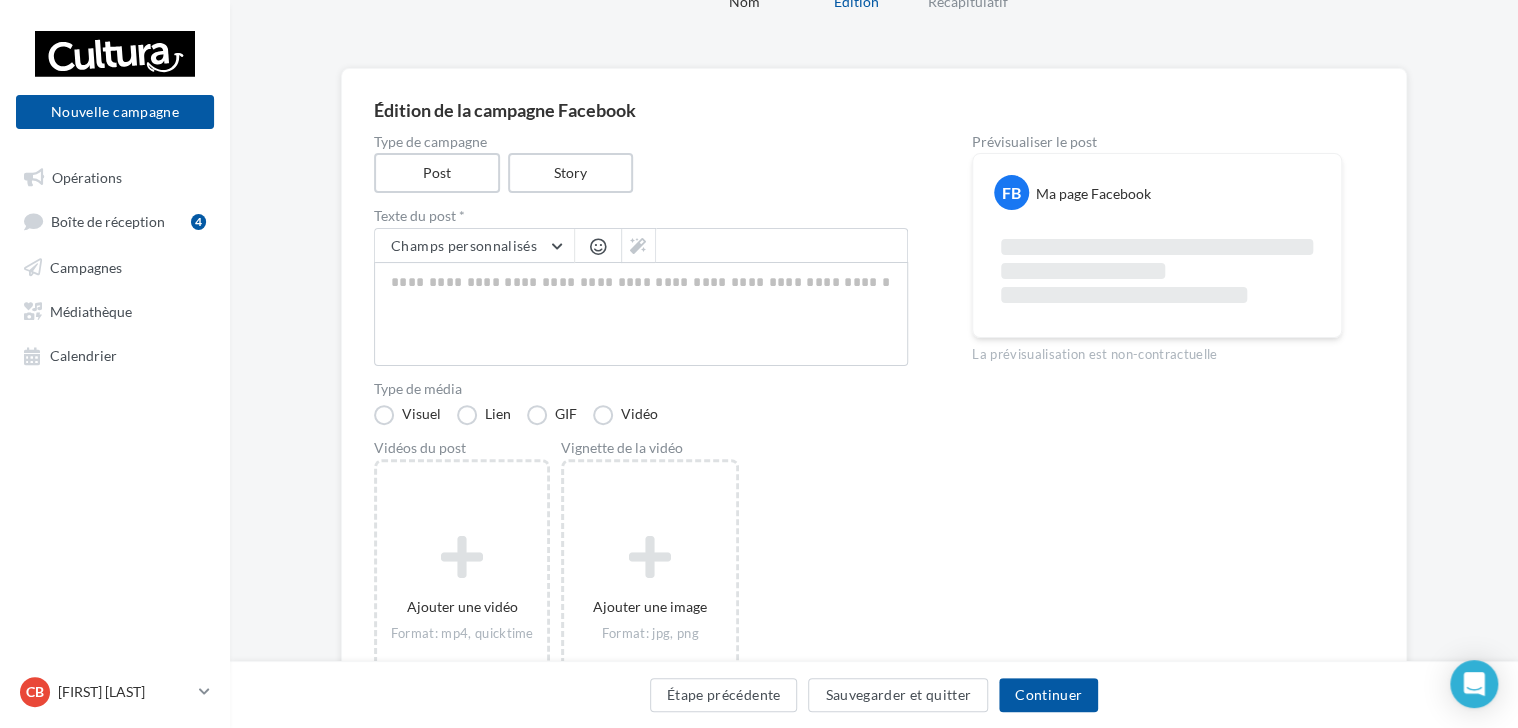 scroll, scrollTop: 246, scrollLeft: 0, axis: vertical 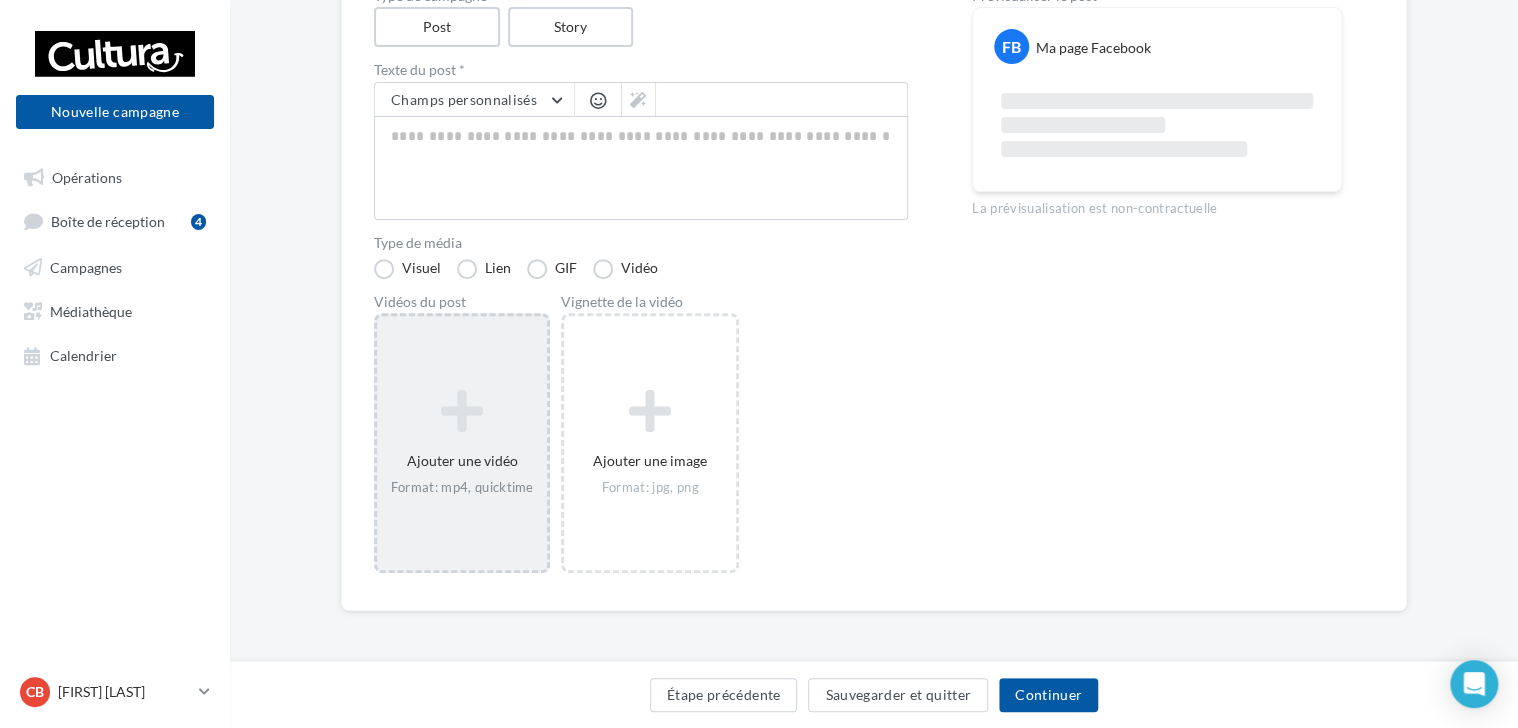 click on "Ajouter une vidéo     Format: mp4, quicktime" at bounding box center [462, 443] 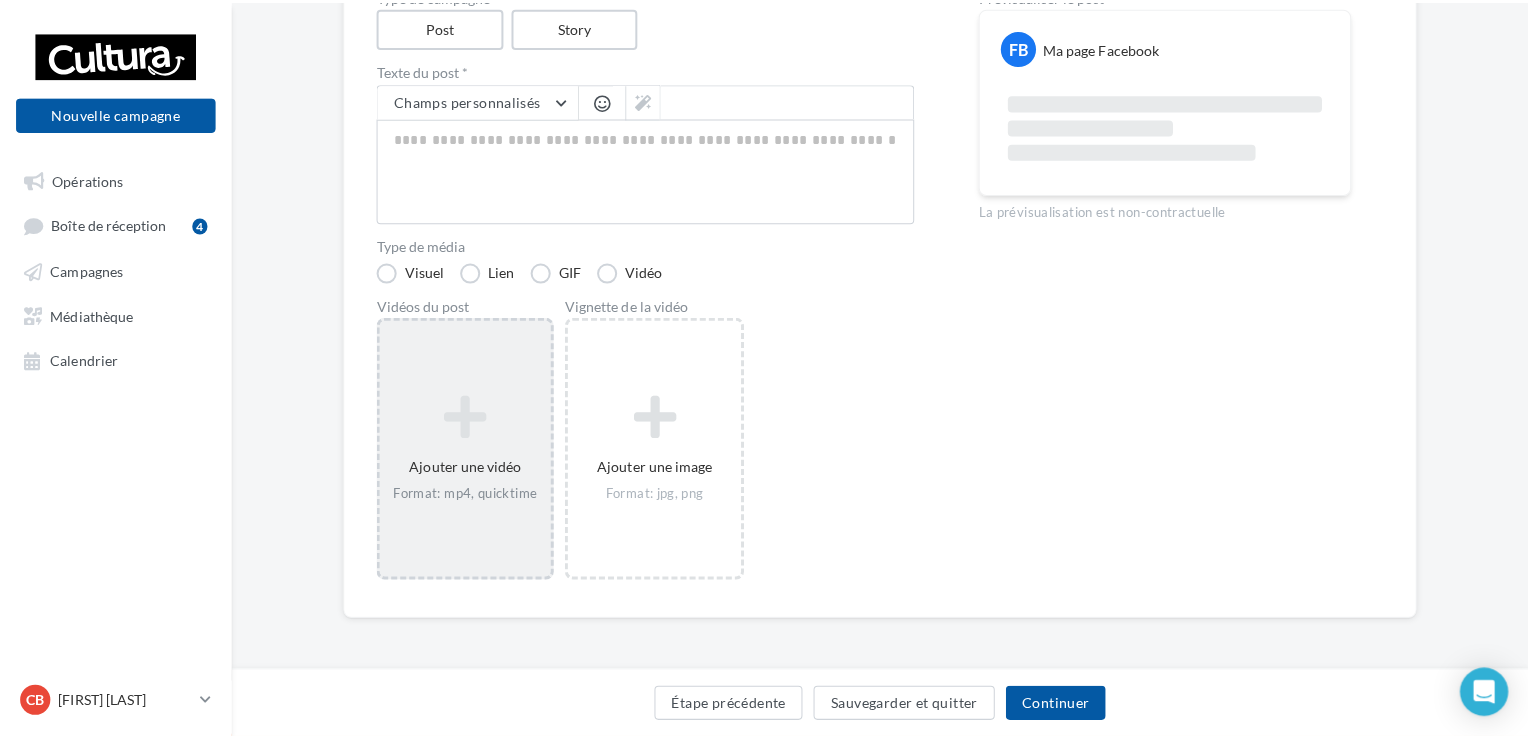 scroll, scrollTop: 236, scrollLeft: 0, axis: vertical 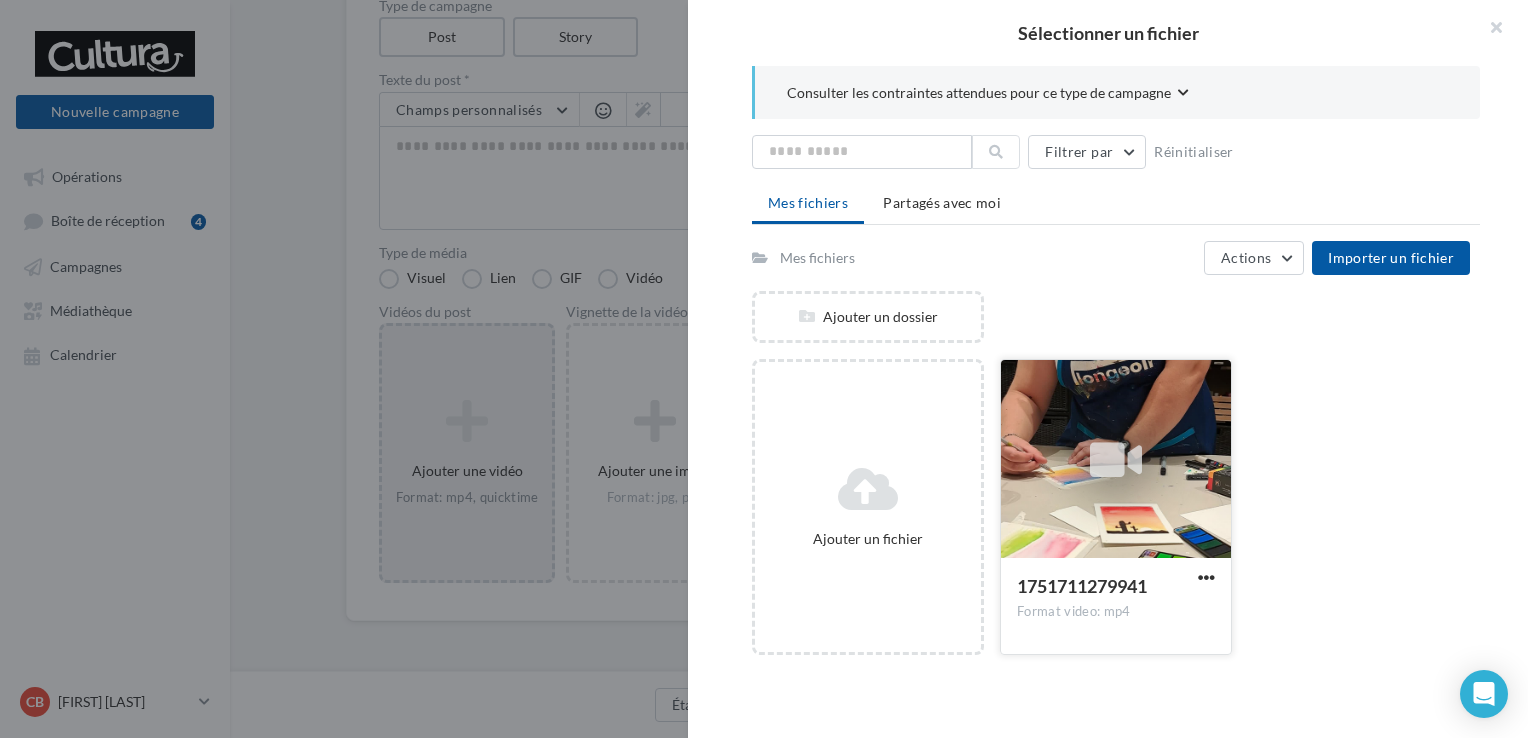 click at bounding box center [1116, 460] 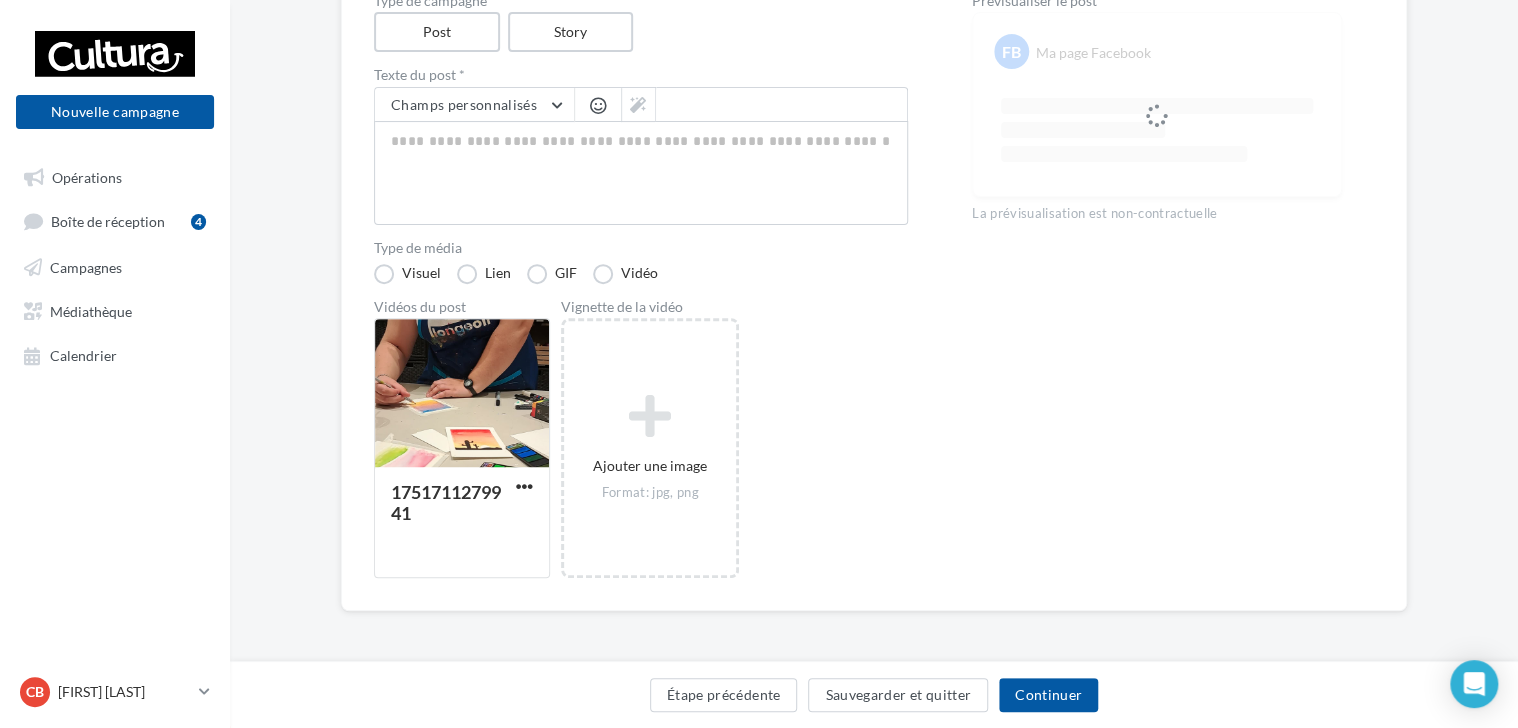 scroll, scrollTop: 246, scrollLeft: 0, axis: vertical 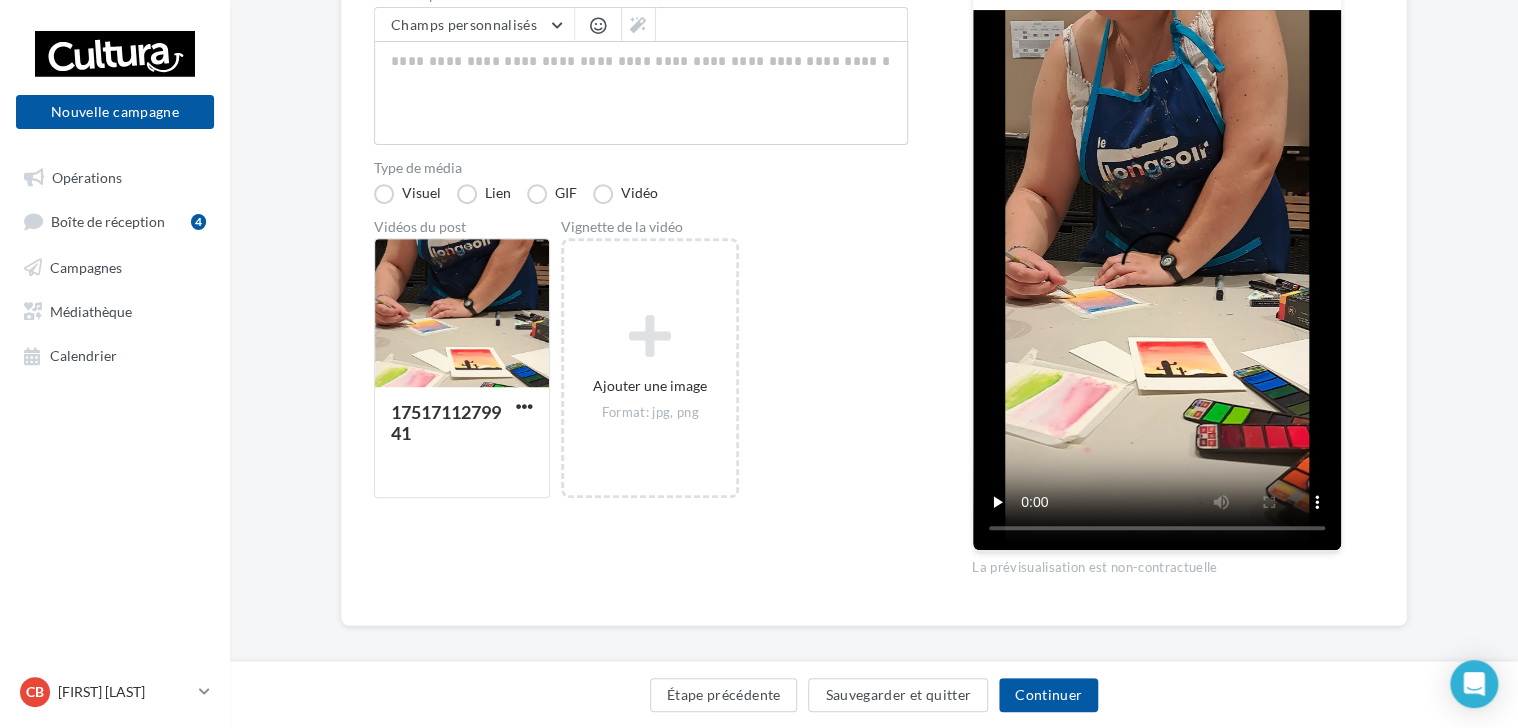 click on "Type de campagne
Post
Story
Texte du post
*     Champs personnalisés         Signature de l'entreprise     Téléphone de l'entreprise     Adresse de l'entreprise     Site internet de l'entreprise     Nom de l'entreprise     Code Postal     Ville                                        Type de média
Visuel   Lien   GIF   Vidéo           Vidéos du post
1751711279941
Vignette de la vidéo
Ajouter une image     Format: jpg, png
Prévisualiser le post
FB
Ma page Facebook" at bounding box center (874, 253) 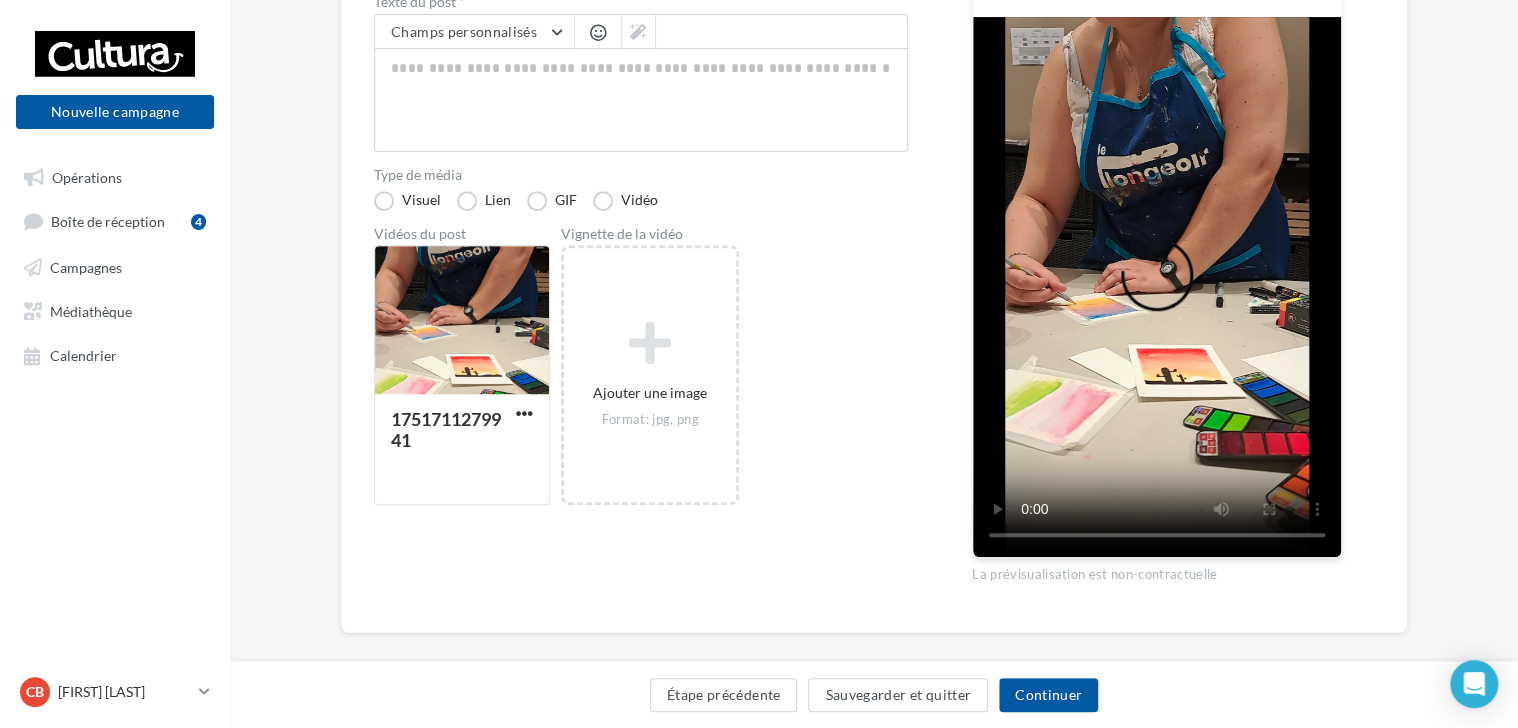 scroll, scrollTop: 313, scrollLeft: 0, axis: vertical 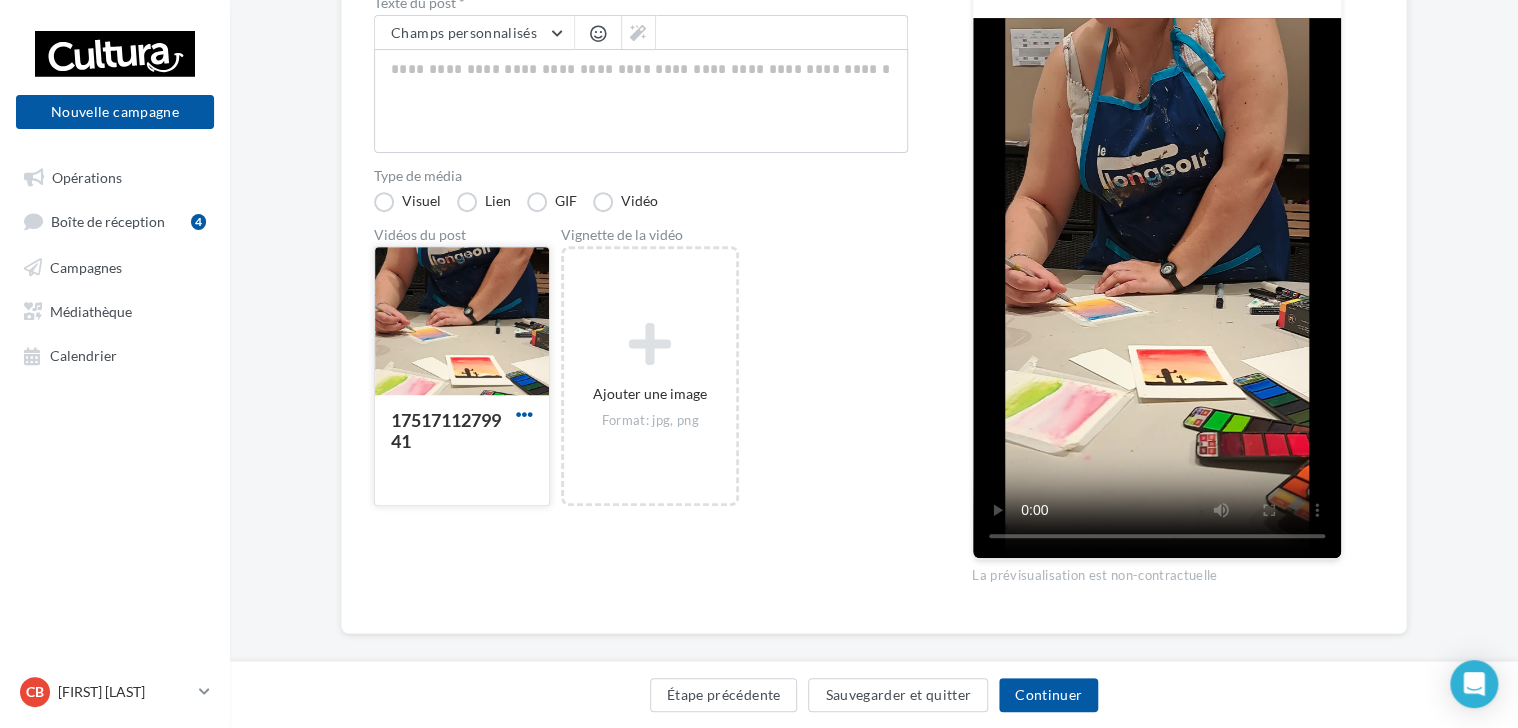 click at bounding box center (524, 414) 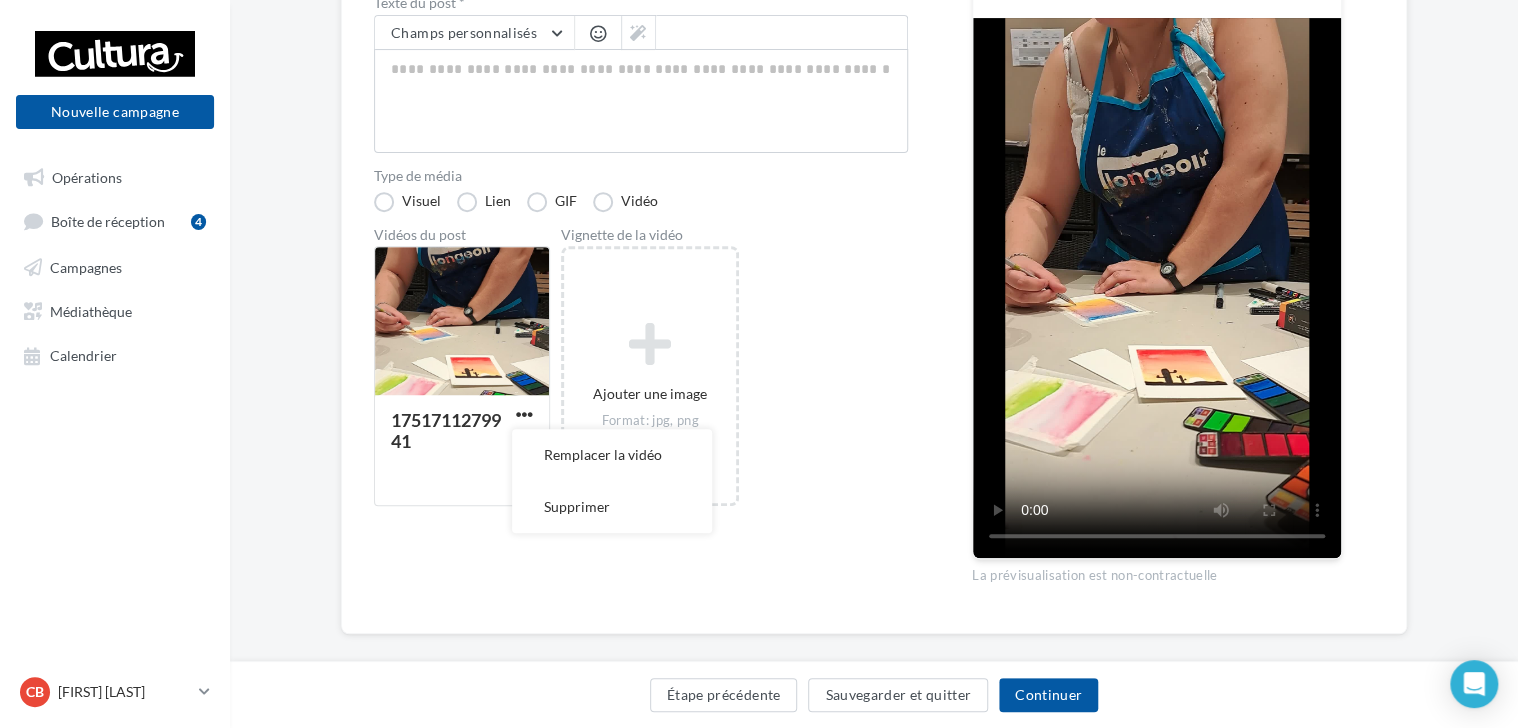 click on "Type de campagne
Post
Story
Texte du post
*     Champs personnalisés         Signature de l'entreprise     Téléphone de l'entreprise     Adresse de l'entreprise     Site internet de l'entreprise     Nom de l'entreprise     Code Postal     Ville                                        Type de média
Visuel   Lien   GIF   Vidéo           Vidéos du post
1751711279941
Remplacer la vidéo
Supprimer
Vignette de la vidéo
Ajouter une image     Format: jpg, png
Prévisualiser le post
FB
Ma page Facebook" at bounding box center (874, 261) 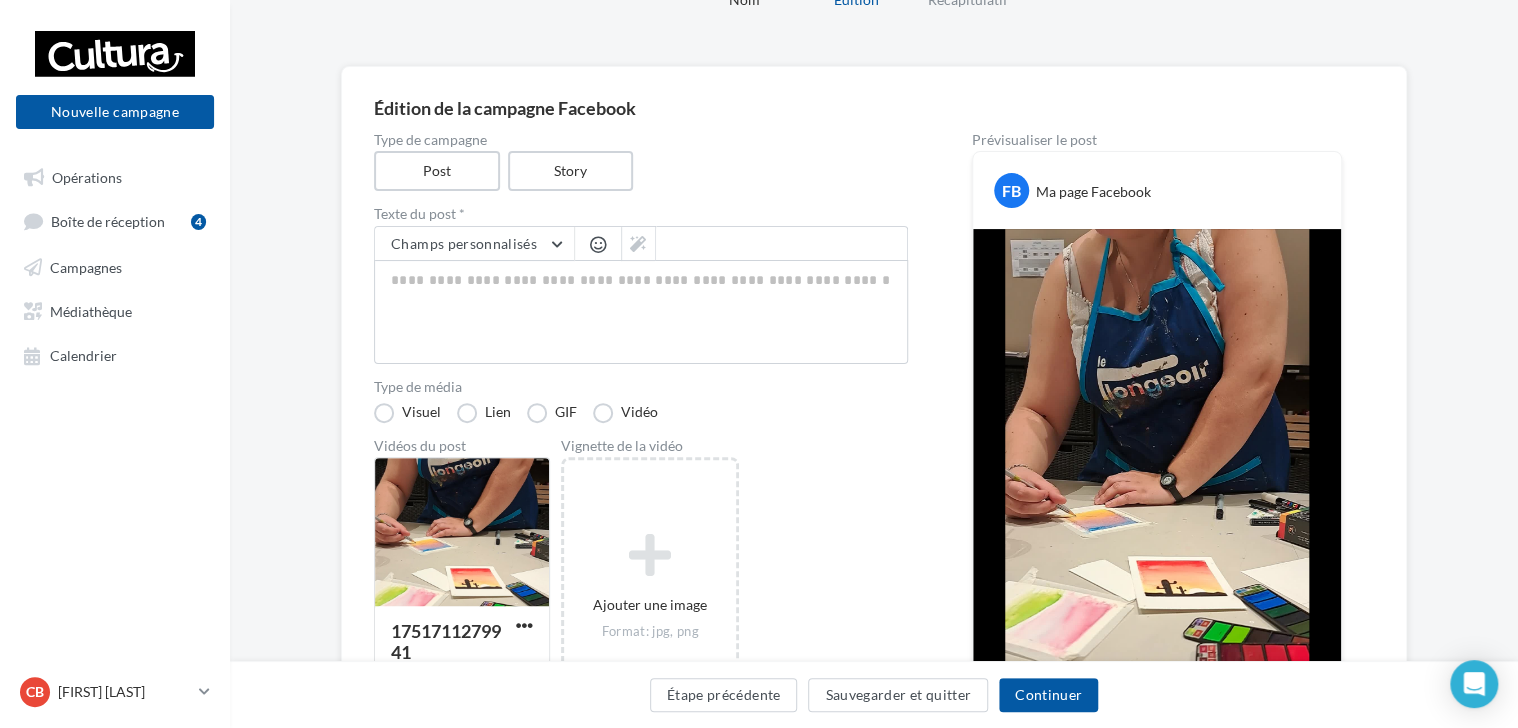 scroll, scrollTop: 336, scrollLeft: 0, axis: vertical 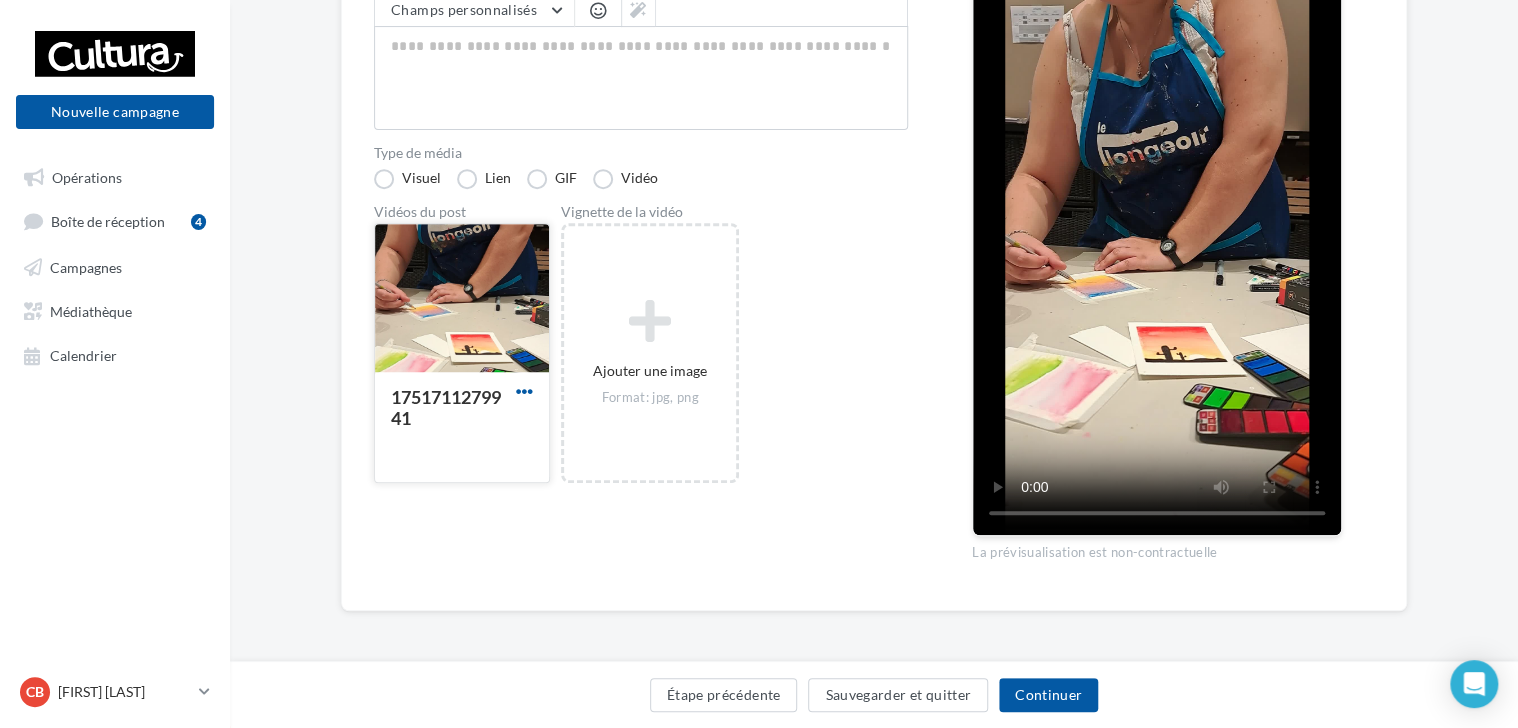 click at bounding box center (524, 391) 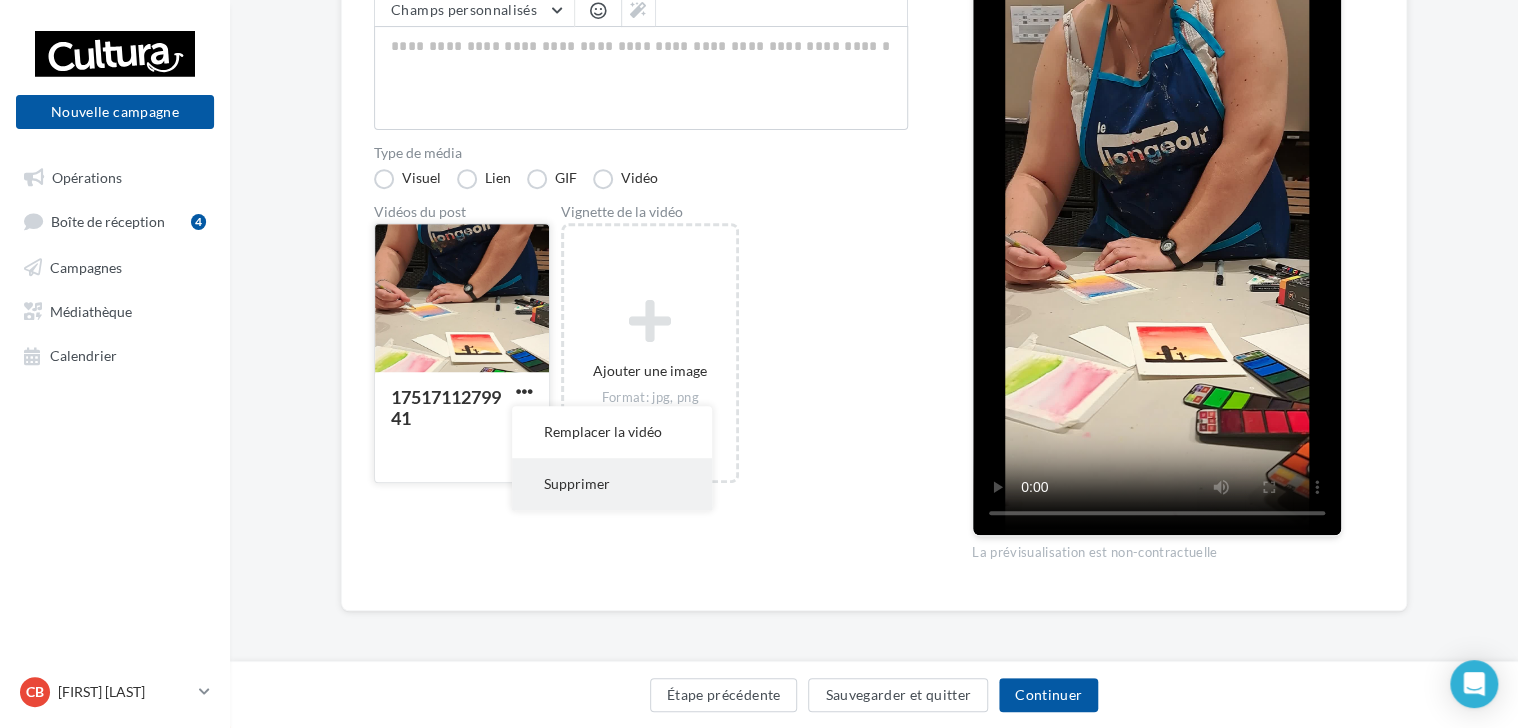 click on "Supprimer" at bounding box center [612, 432] 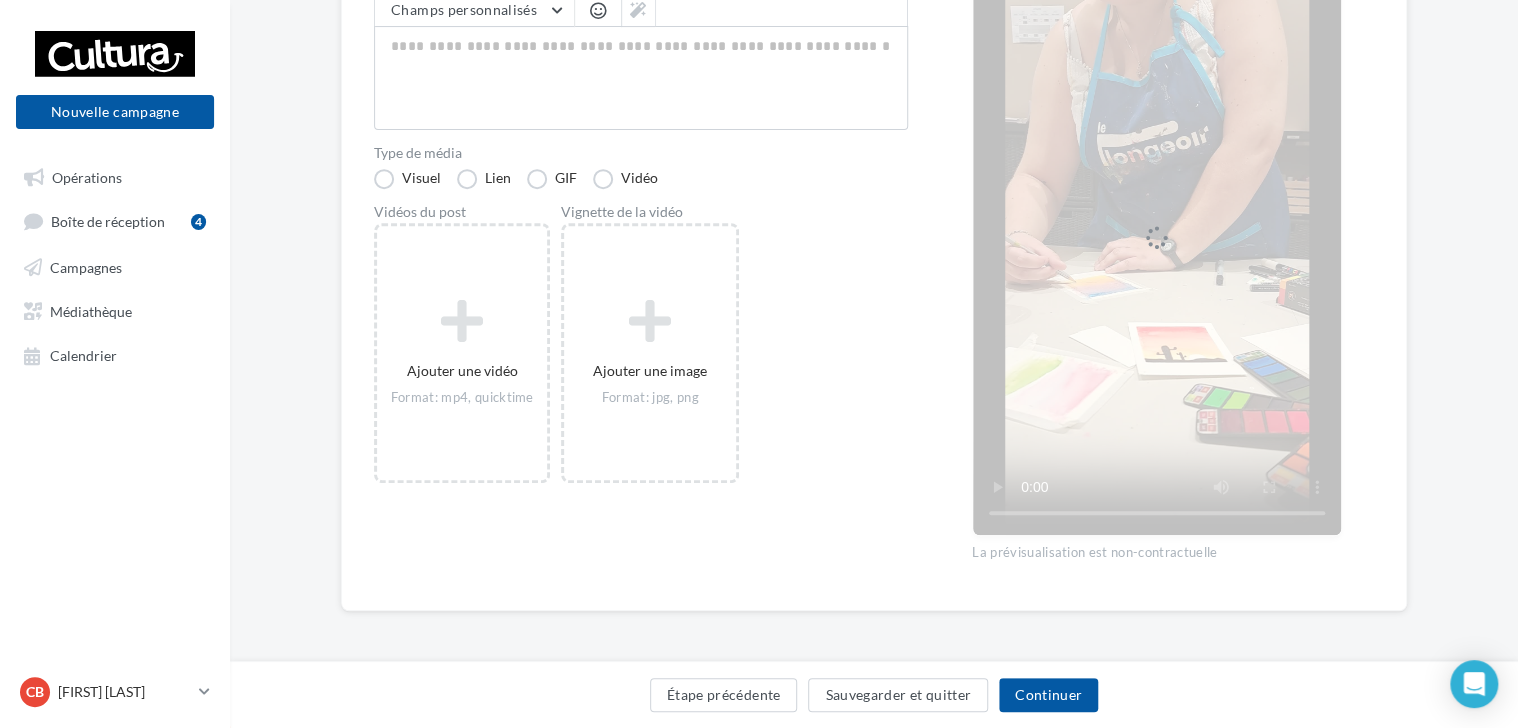 scroll, scrollTop: 246, scrollLeft: 0, axis: vertical 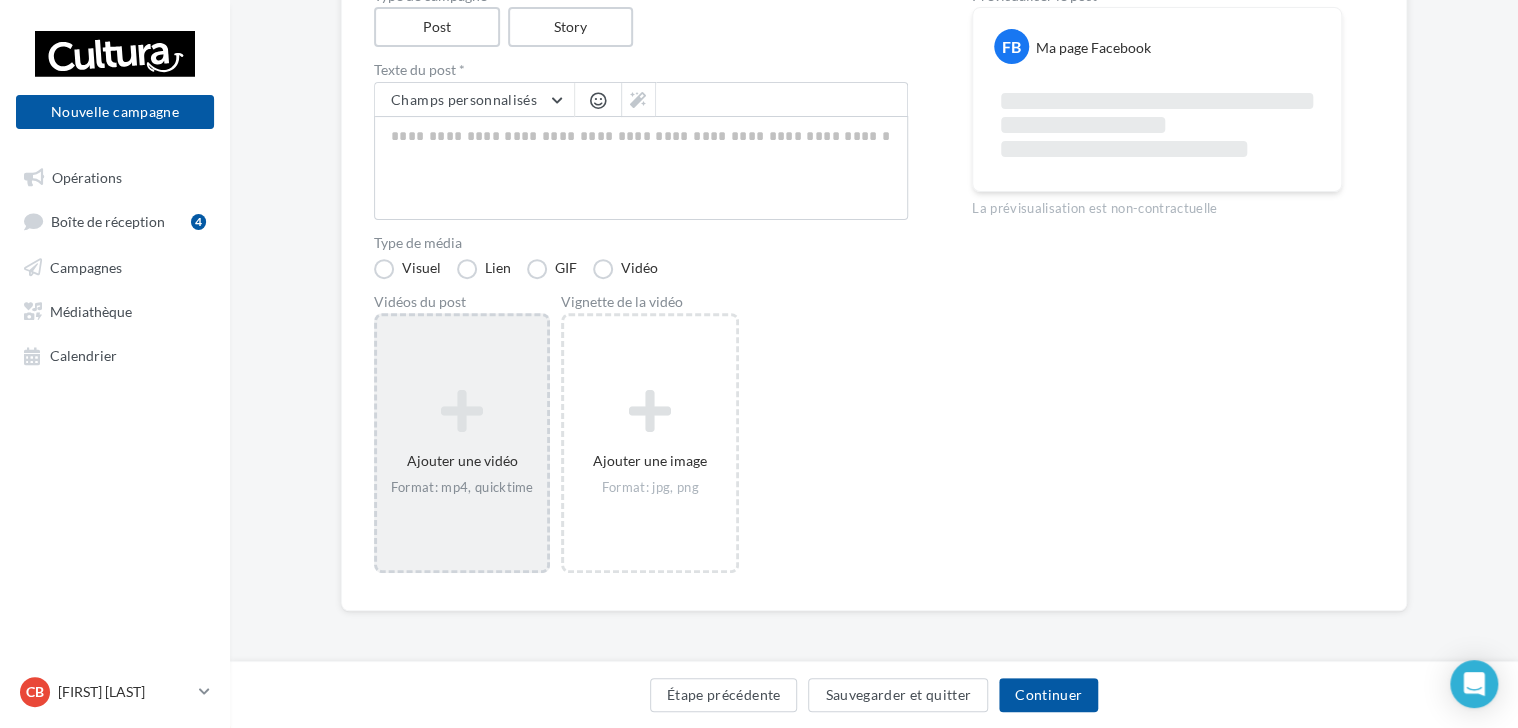click at bounding box center (462, 411) 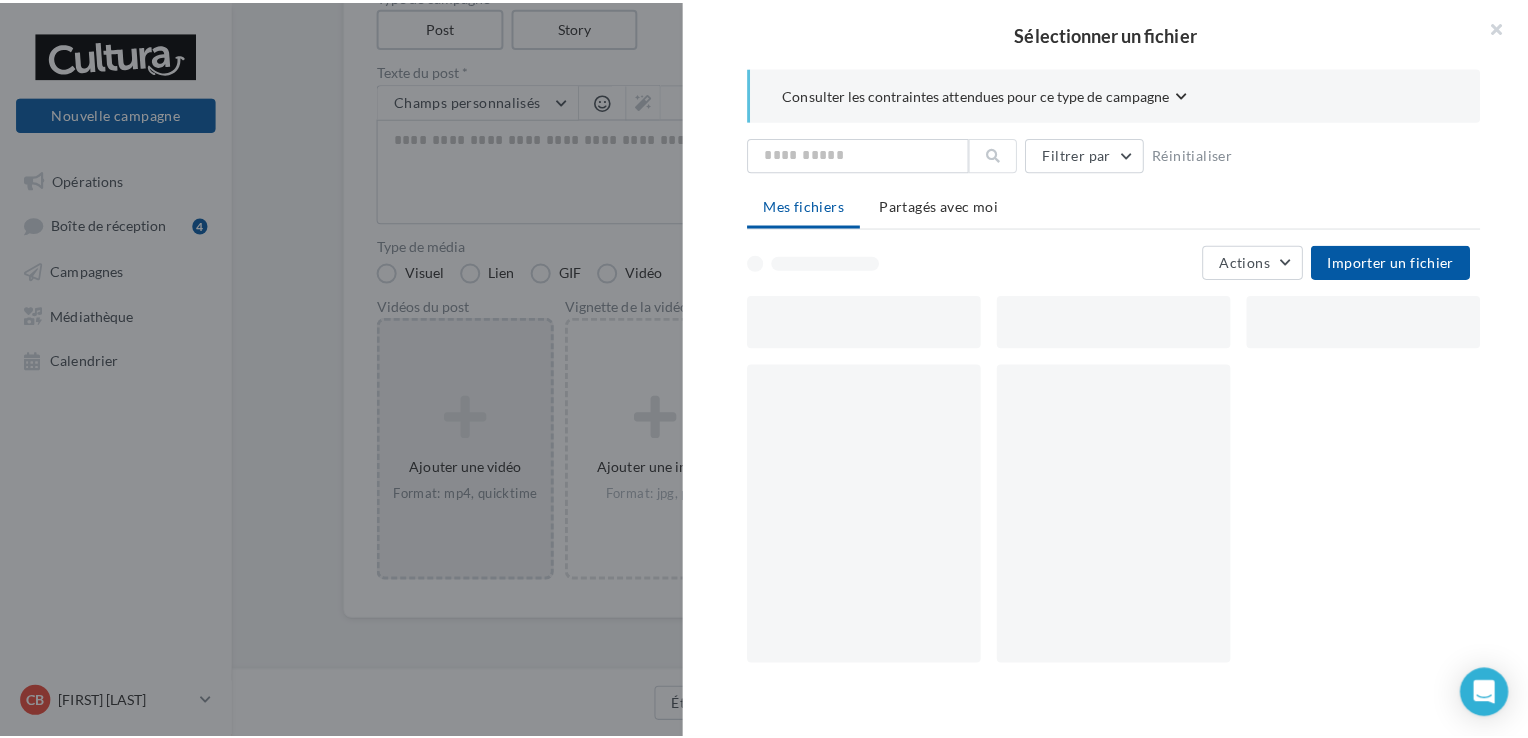 scroll, scrollTop: 236, scrollLeft: 0, axis: vertical 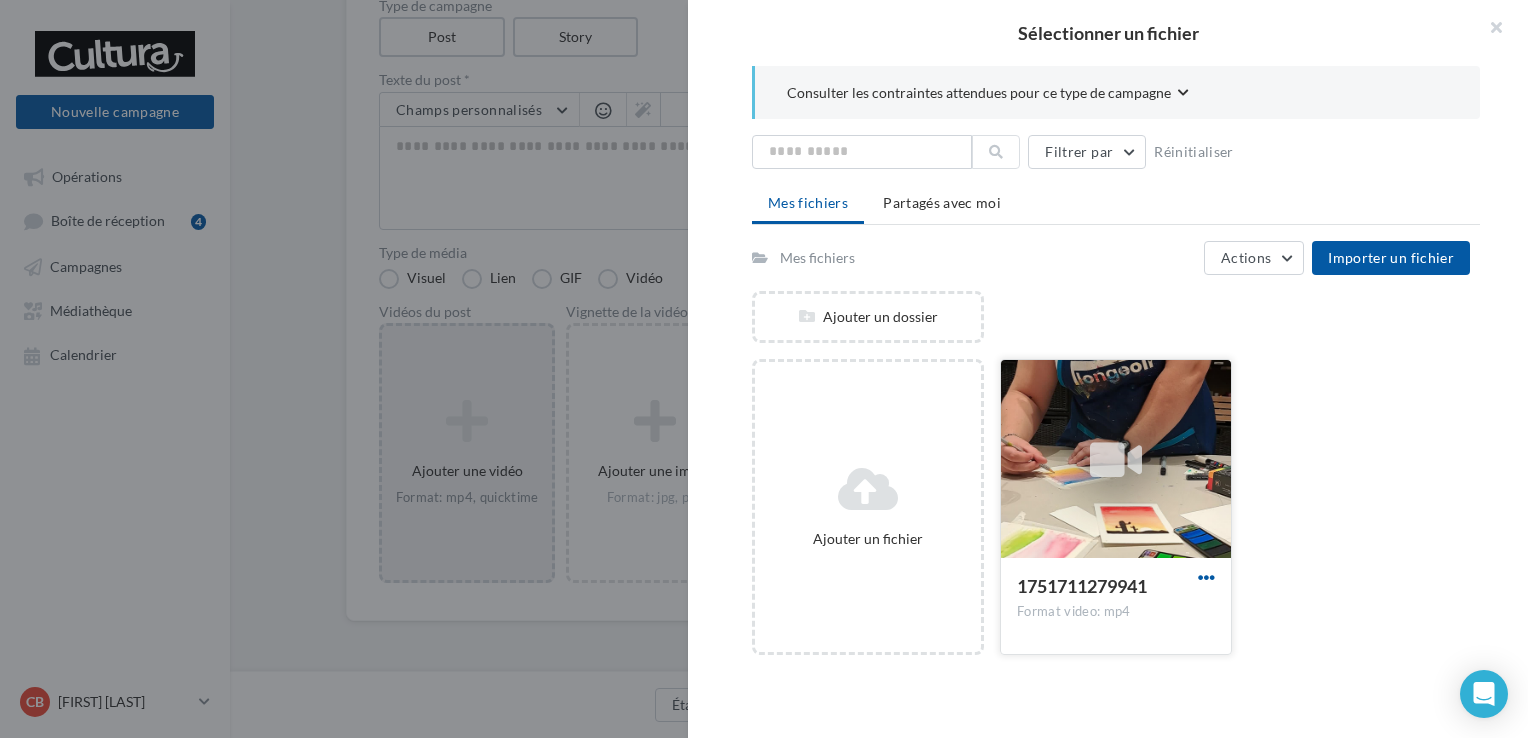click at bounding box center (1206, 577) 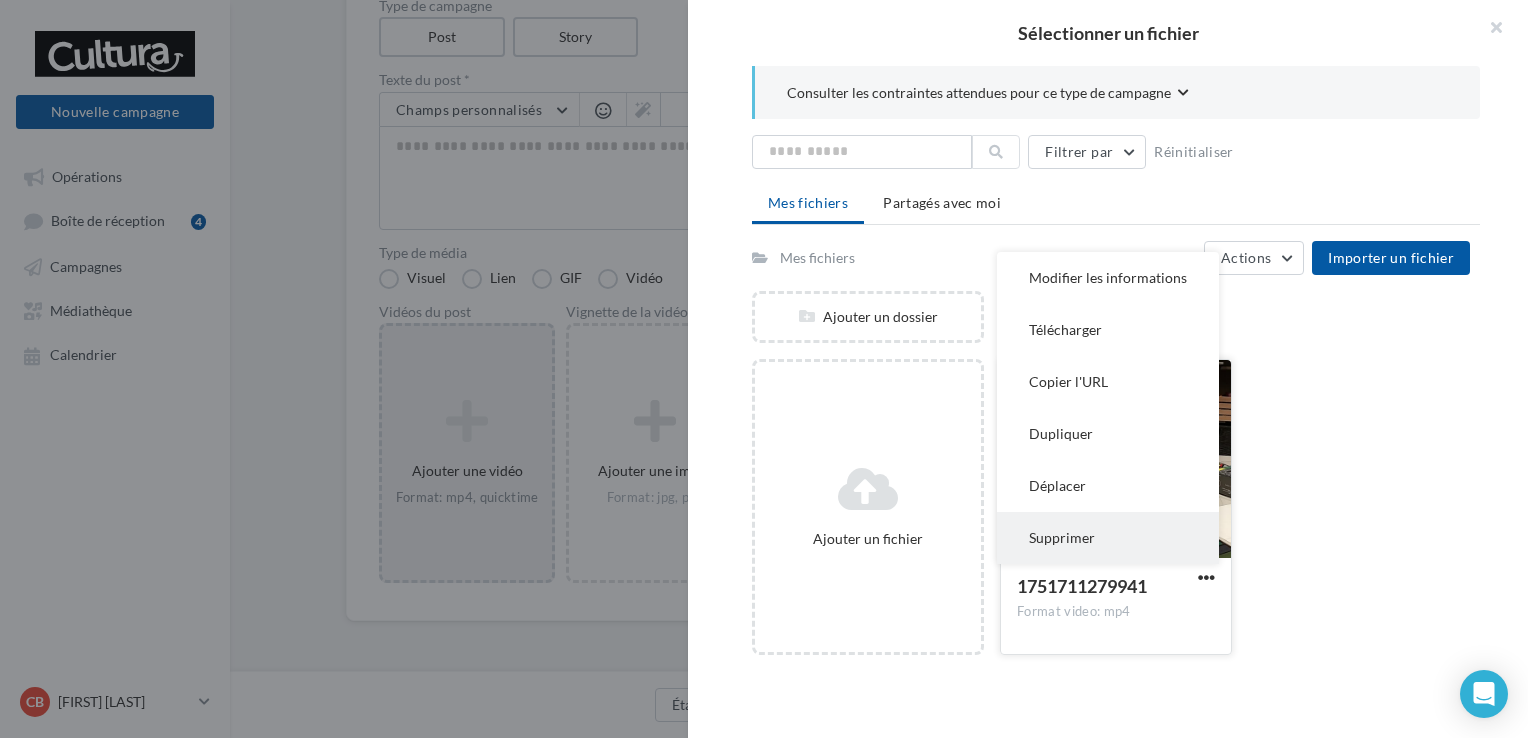 click on "Supprimer" at bounding box center [1108, 278] 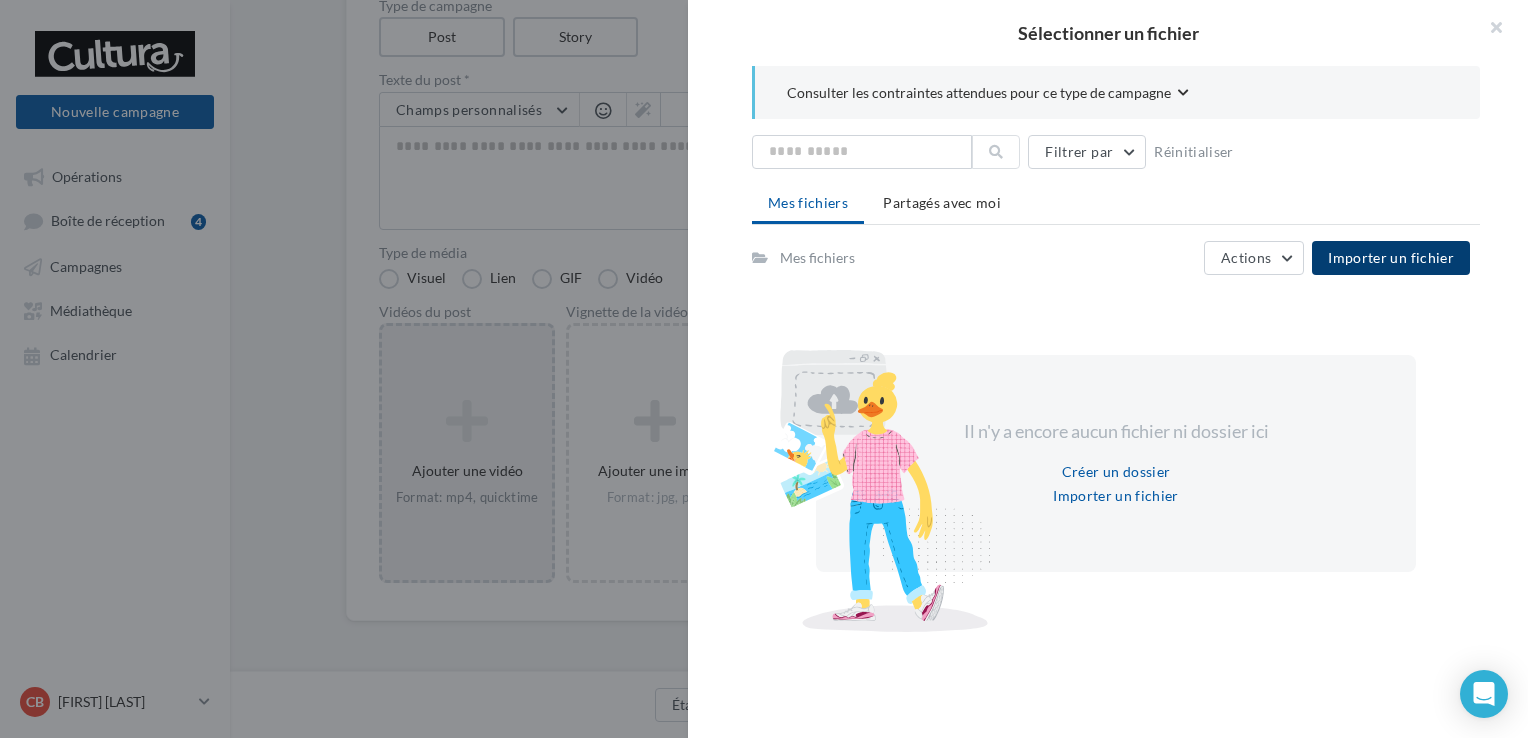 click on "Importer un fichier" at bounding box center (1391, 258) 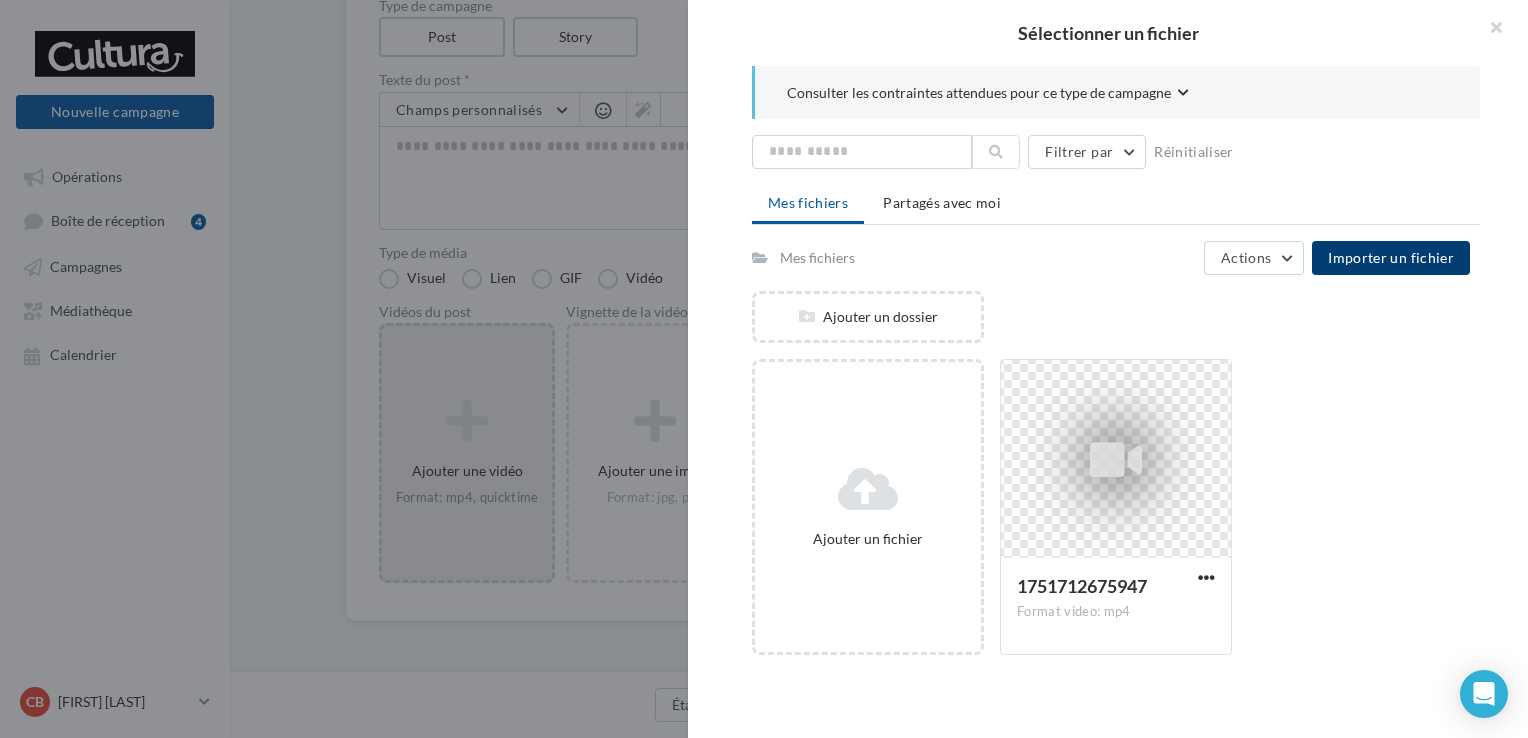 click on "Importer un fichier" at bounding box center [1391, 257] 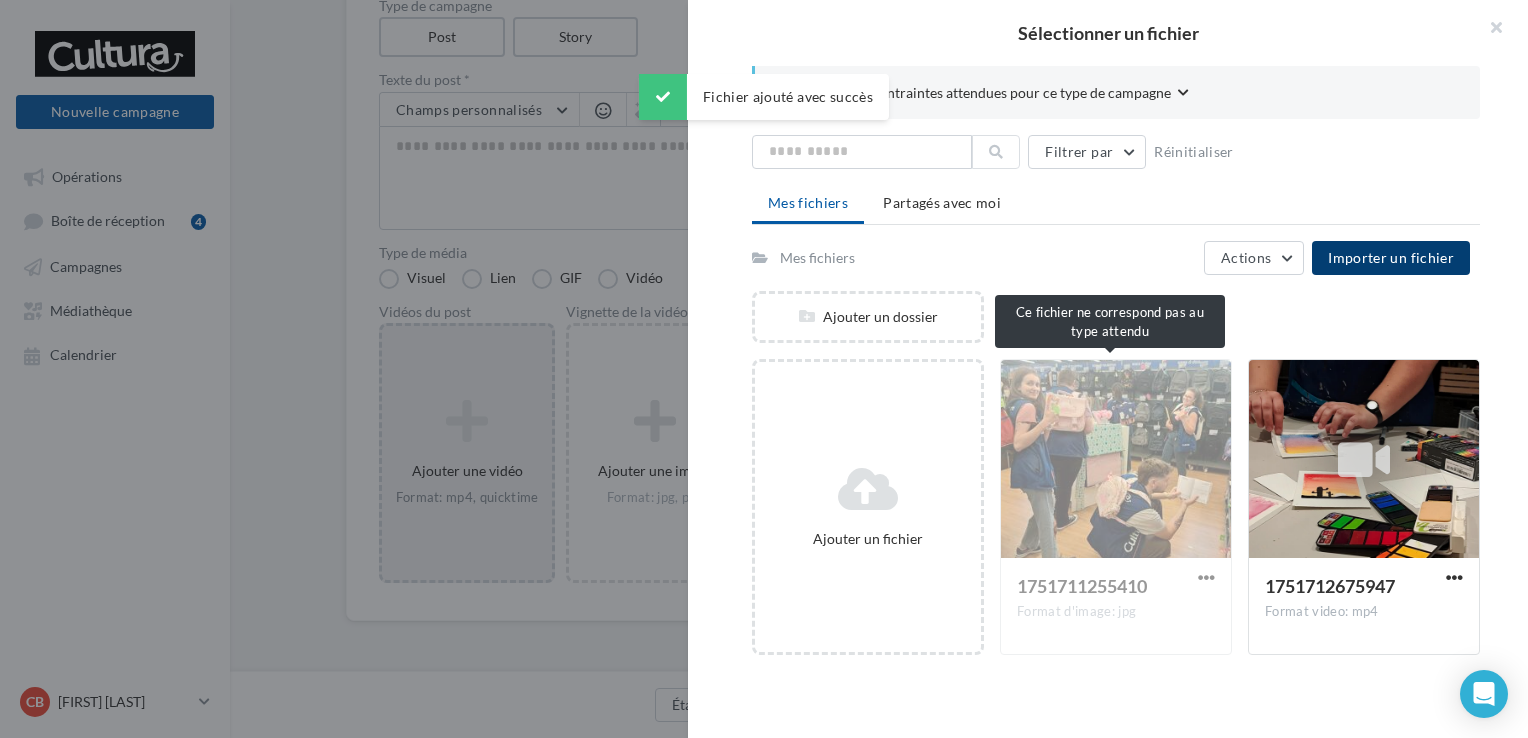click on "1751711255410  Format d'image: jpg" at bounding box center (1116, 507) 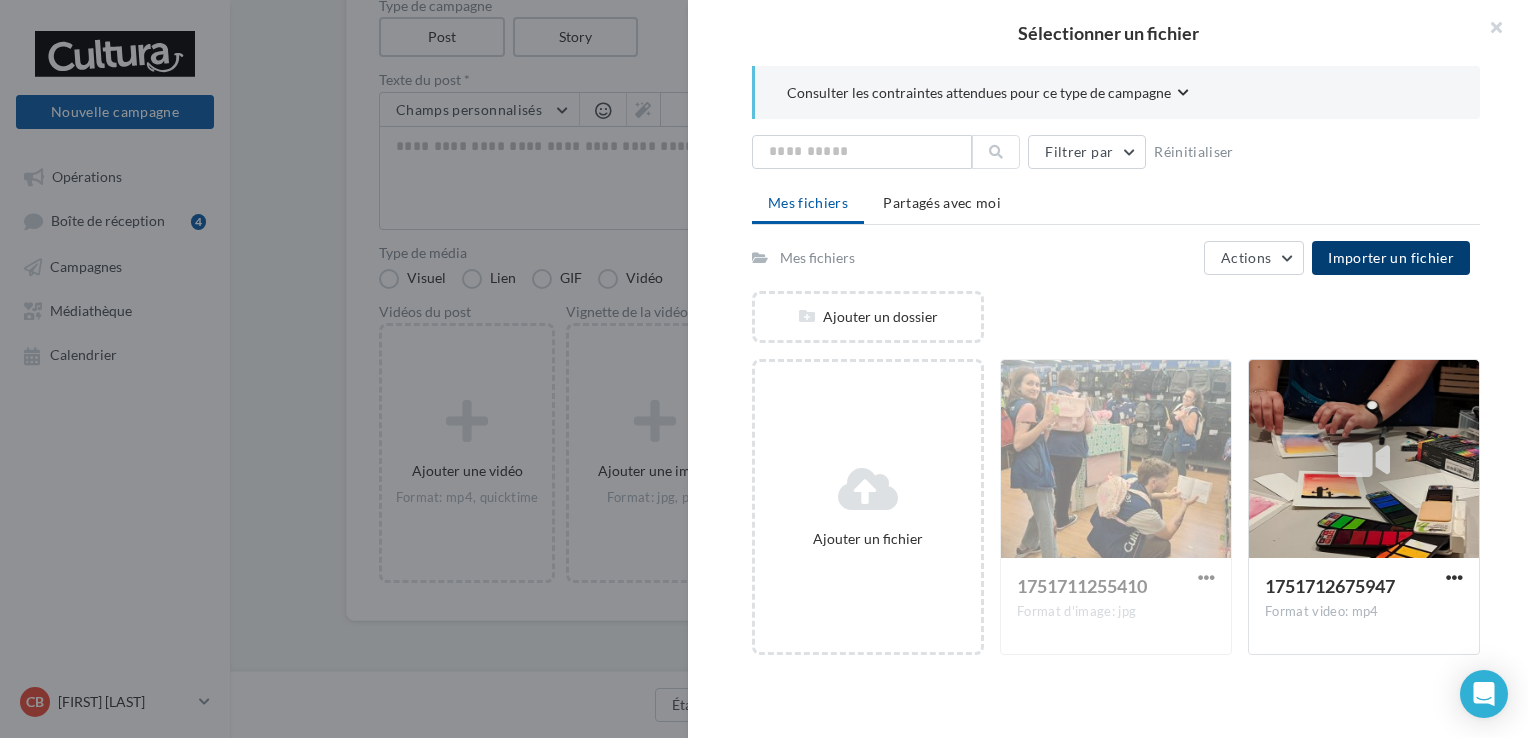 click on "Importer un fichier" at bounding box center (1391, 258) 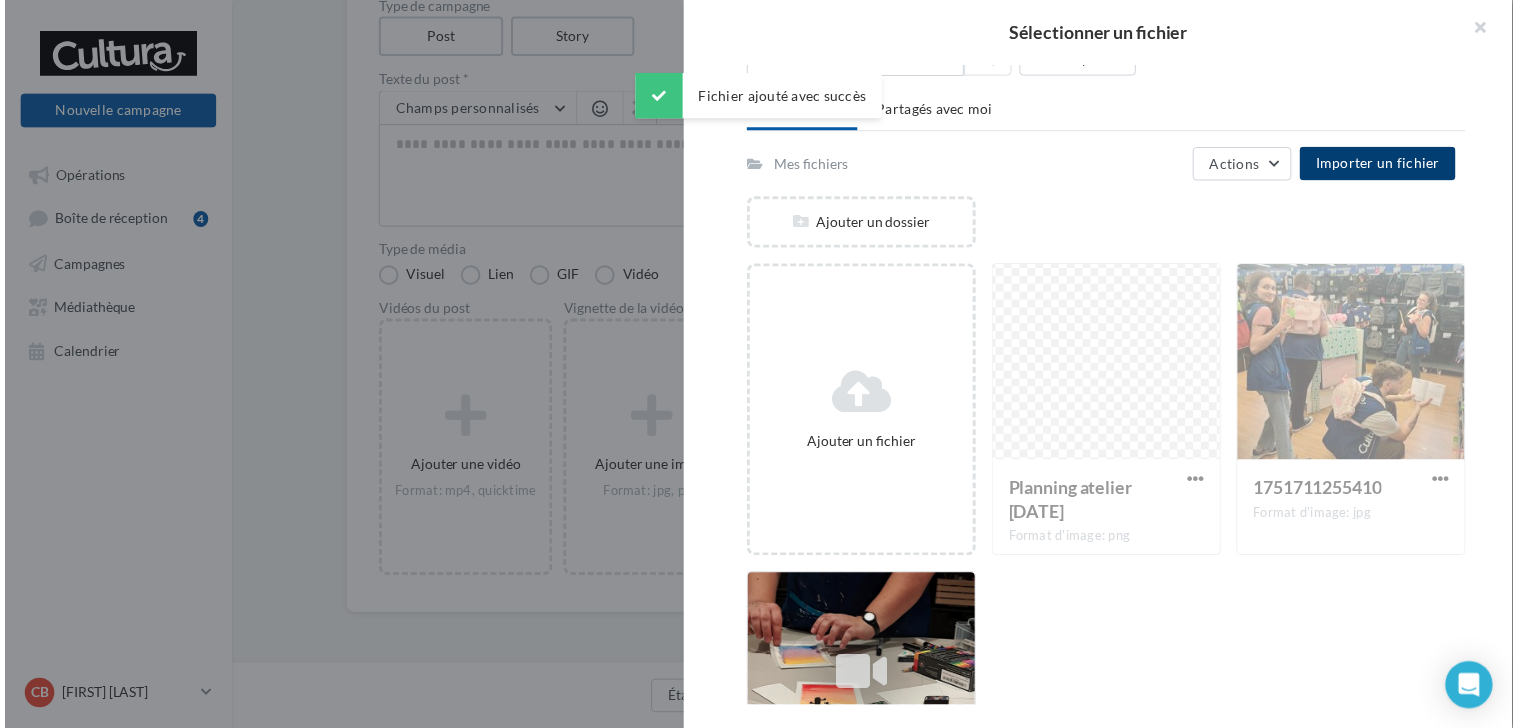 scroll, scrollTop: 82, scrollLeft: 0, axis: vertical 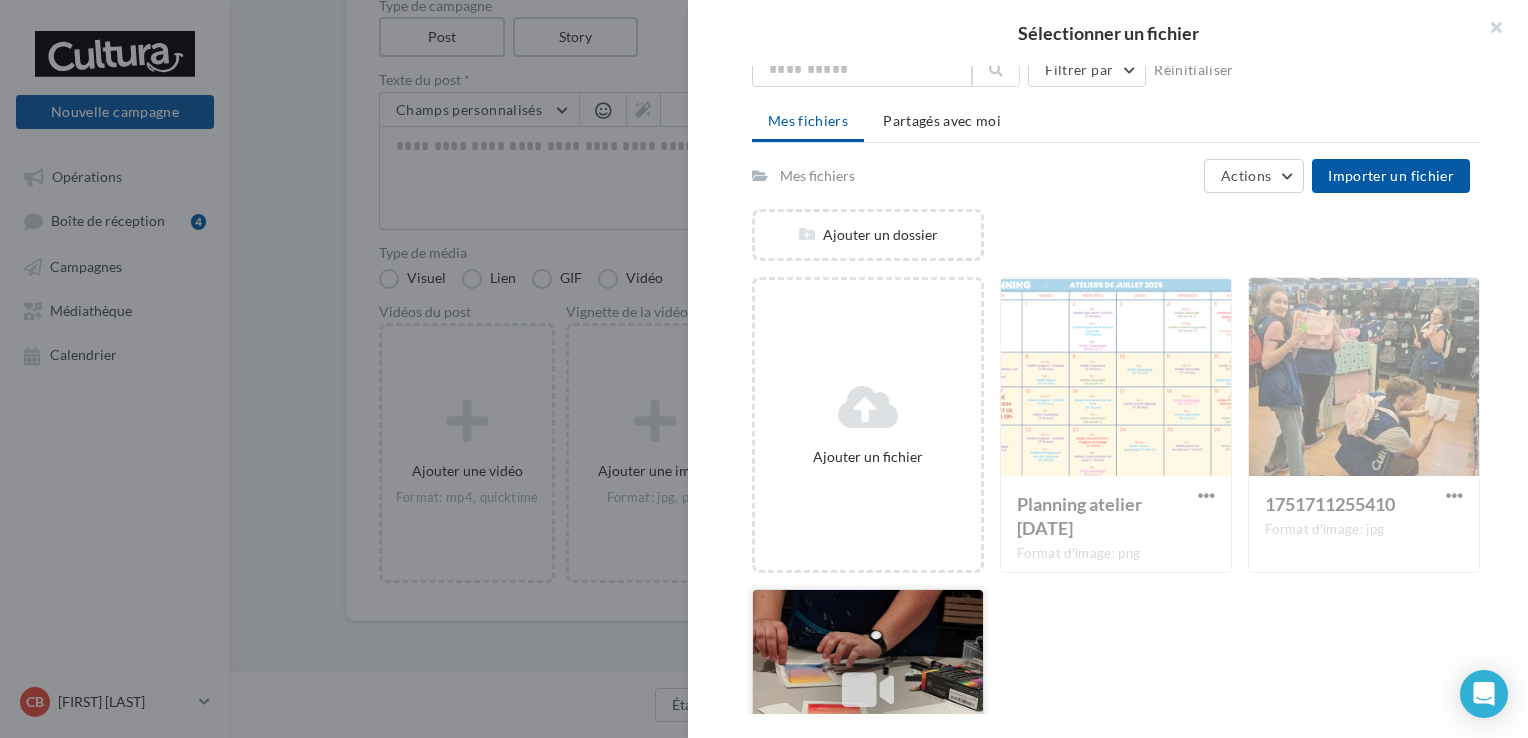 click at bounding box center [868, 689] 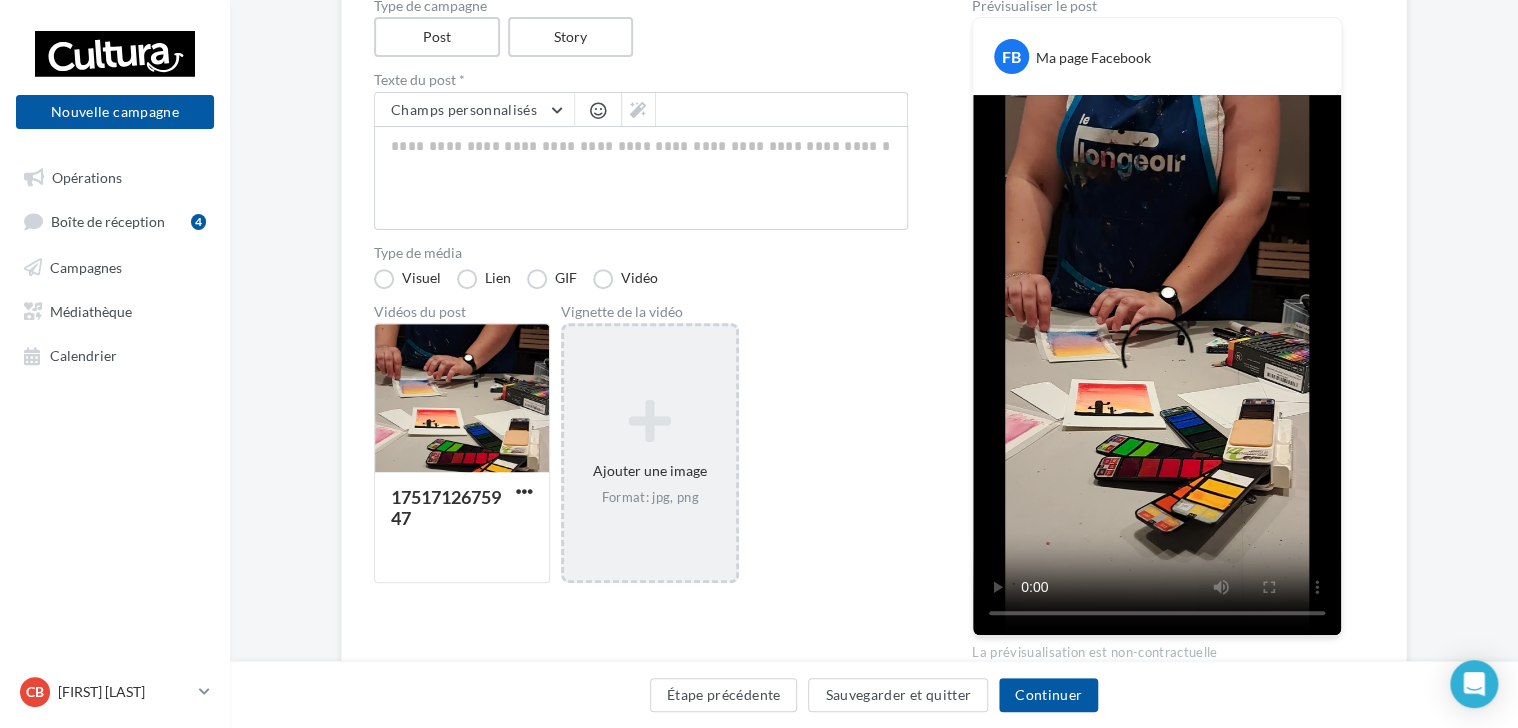 click at bounding box center (650, 421) 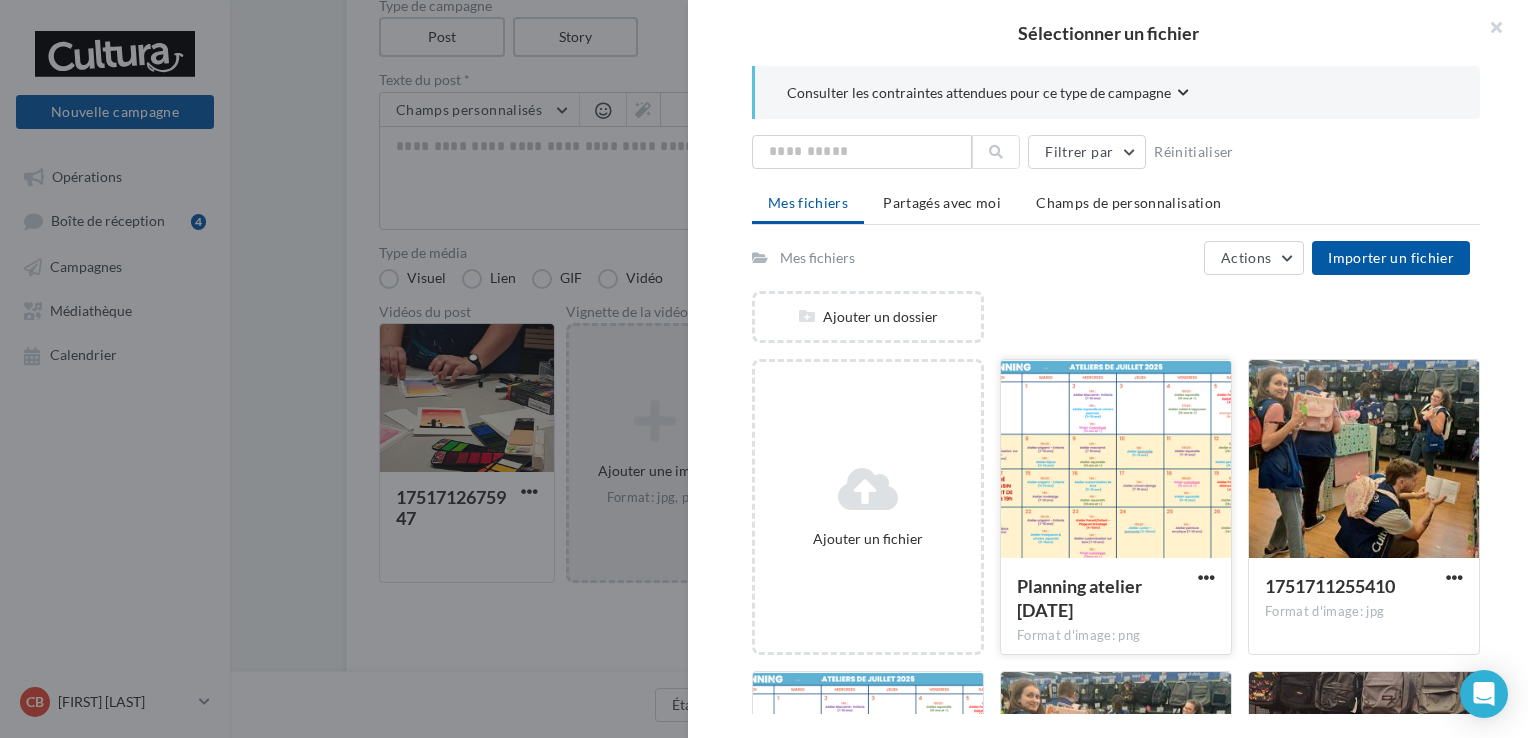 click at bounding box center (1116, 460) 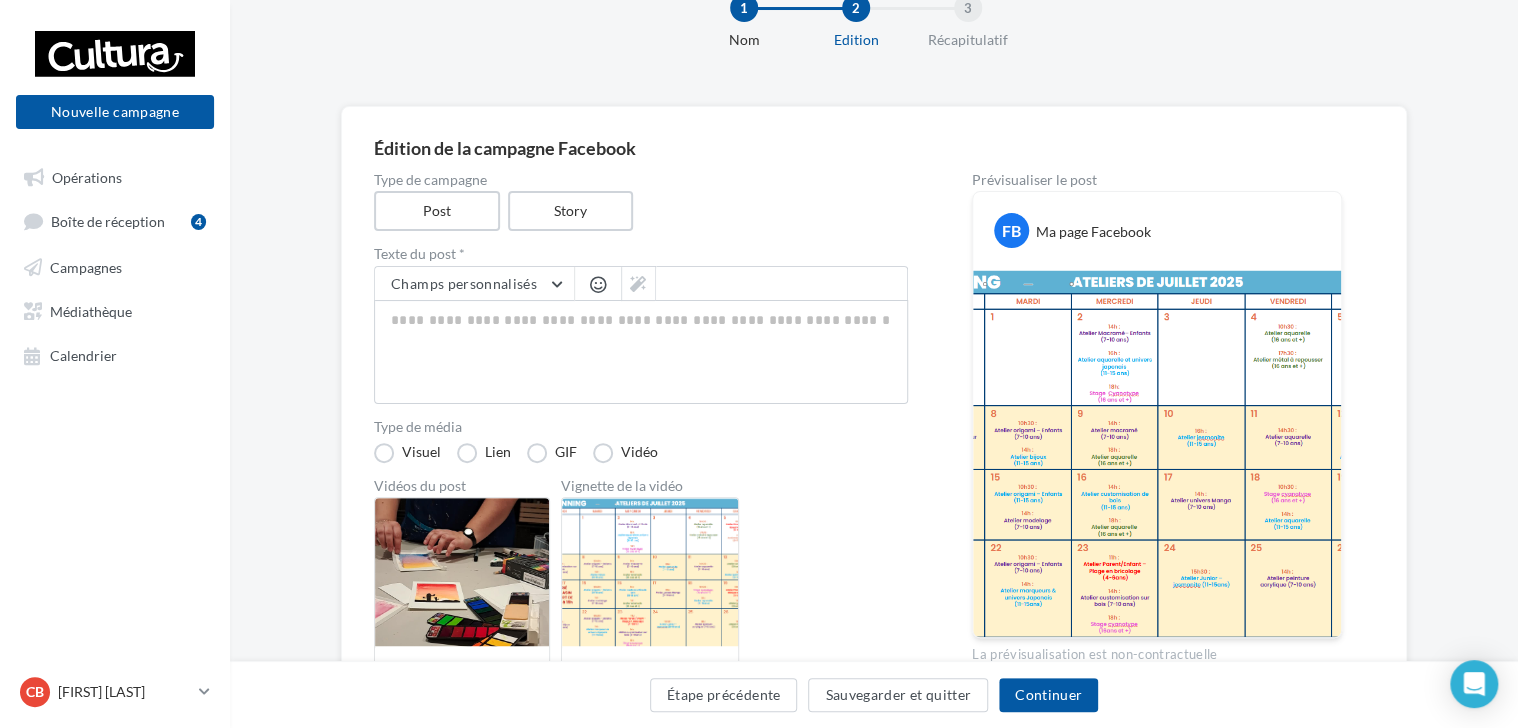scroll, scrollTop: 241, scrollLeft: 0, axis: vertical 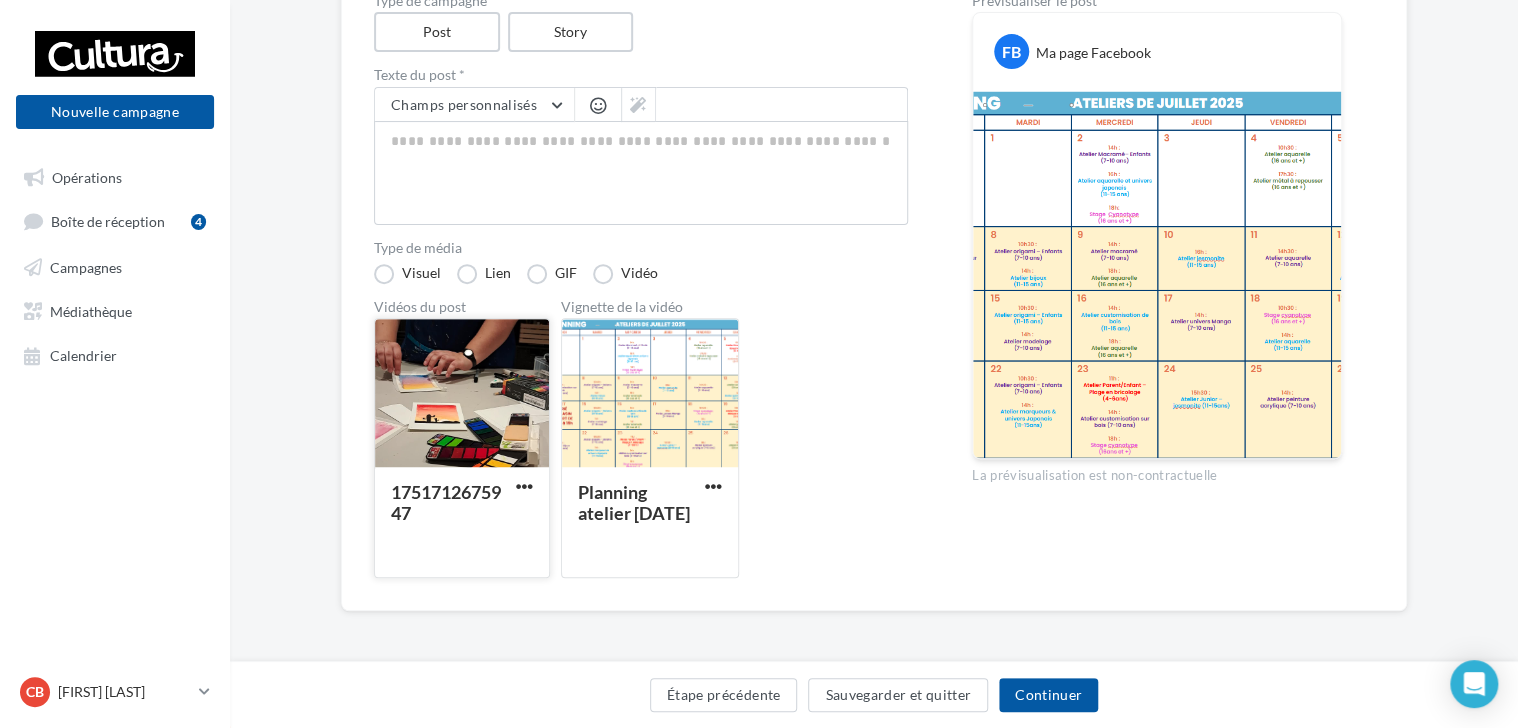 click at bounding box center [462, 394] 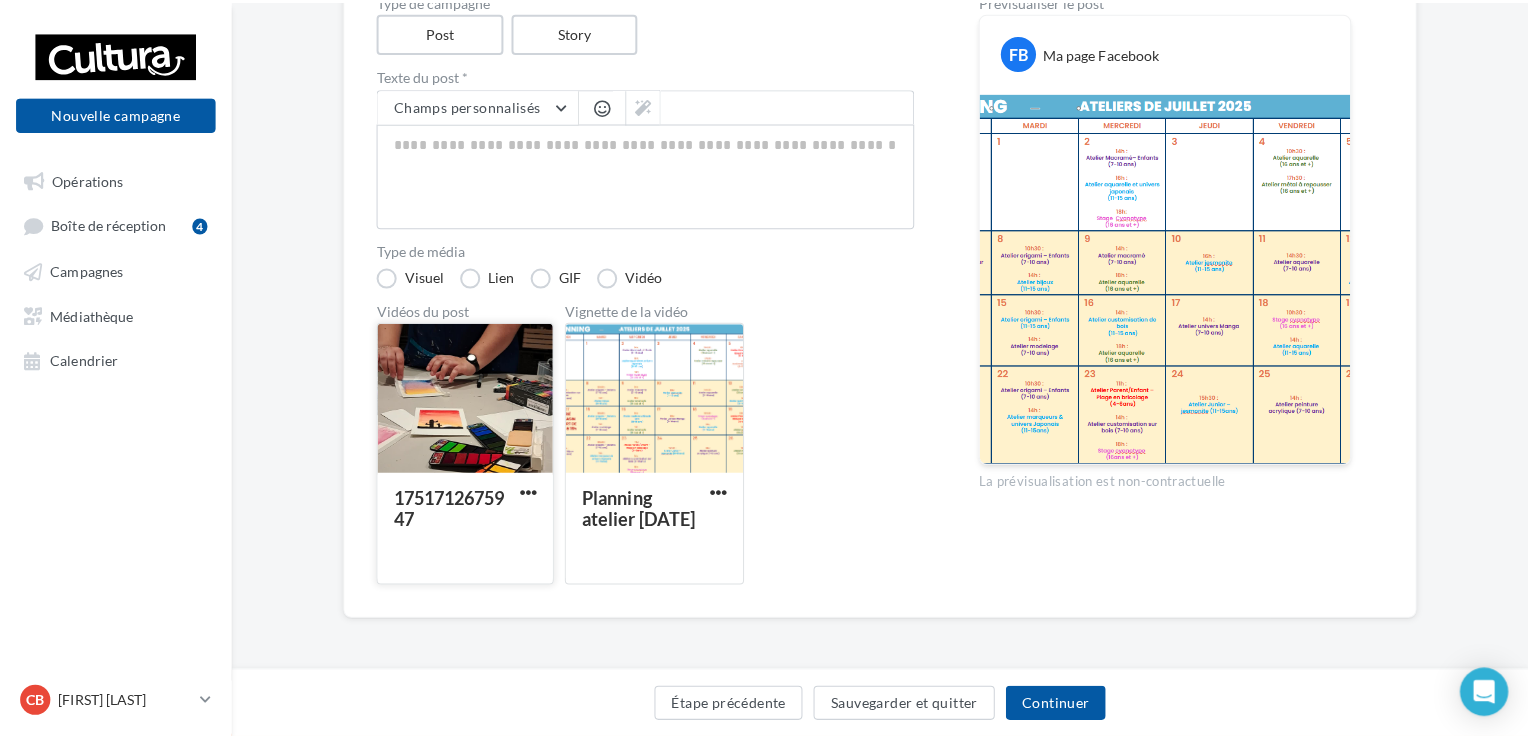 scroll, scrollTop: 231, scrollLeft: 0, axis: vertical 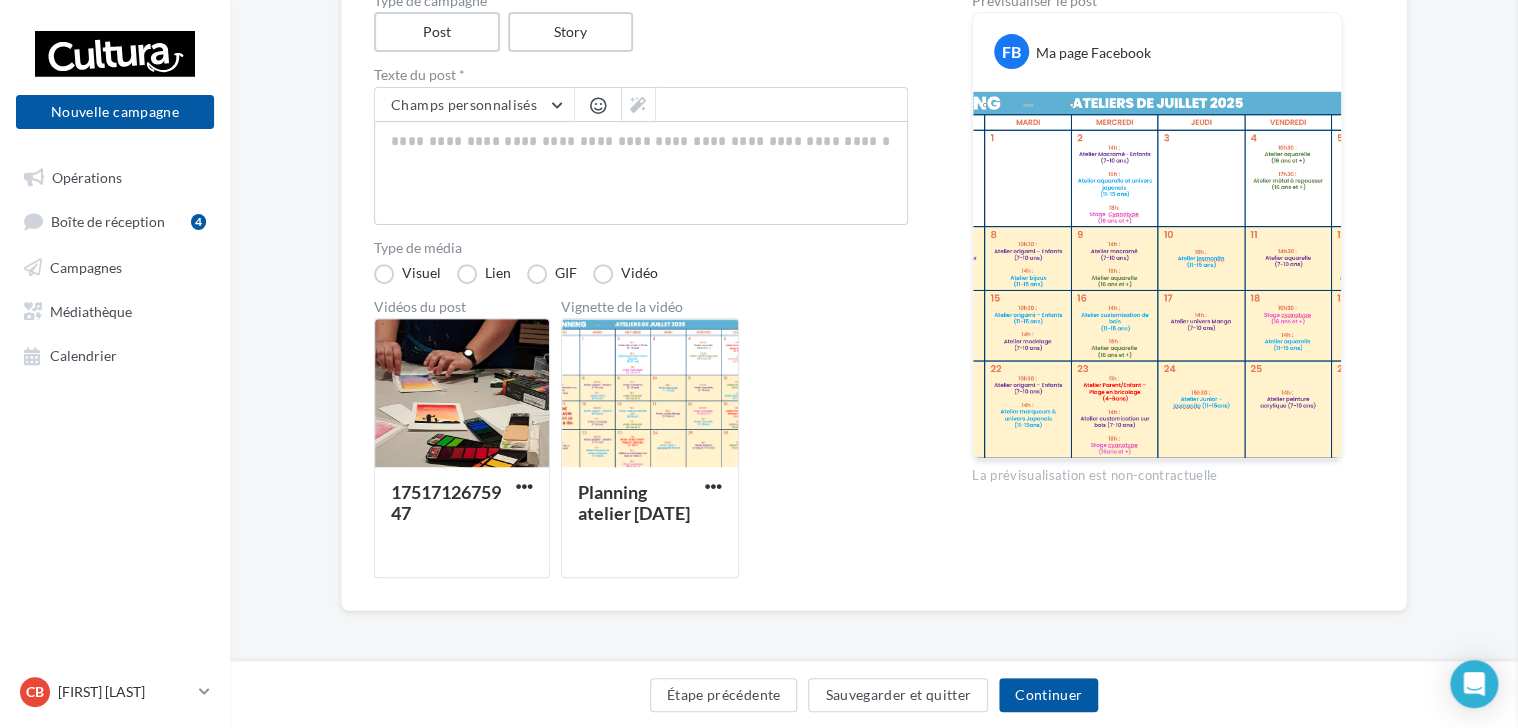 click on "1751712675947
Sélectionner un fichier
Consulter les contraintes attendues pour ce type de campagne                   Filtrer par        Réinitialiser
Mes fichiers
Partagés avec moi
Mes fichiers                 Actions                Importer un fichier     Ajouter un dossier     Ajouter un fichier                  1751712675947  Format video: mp4                   1751712675947" at bounding box center (462, 448) 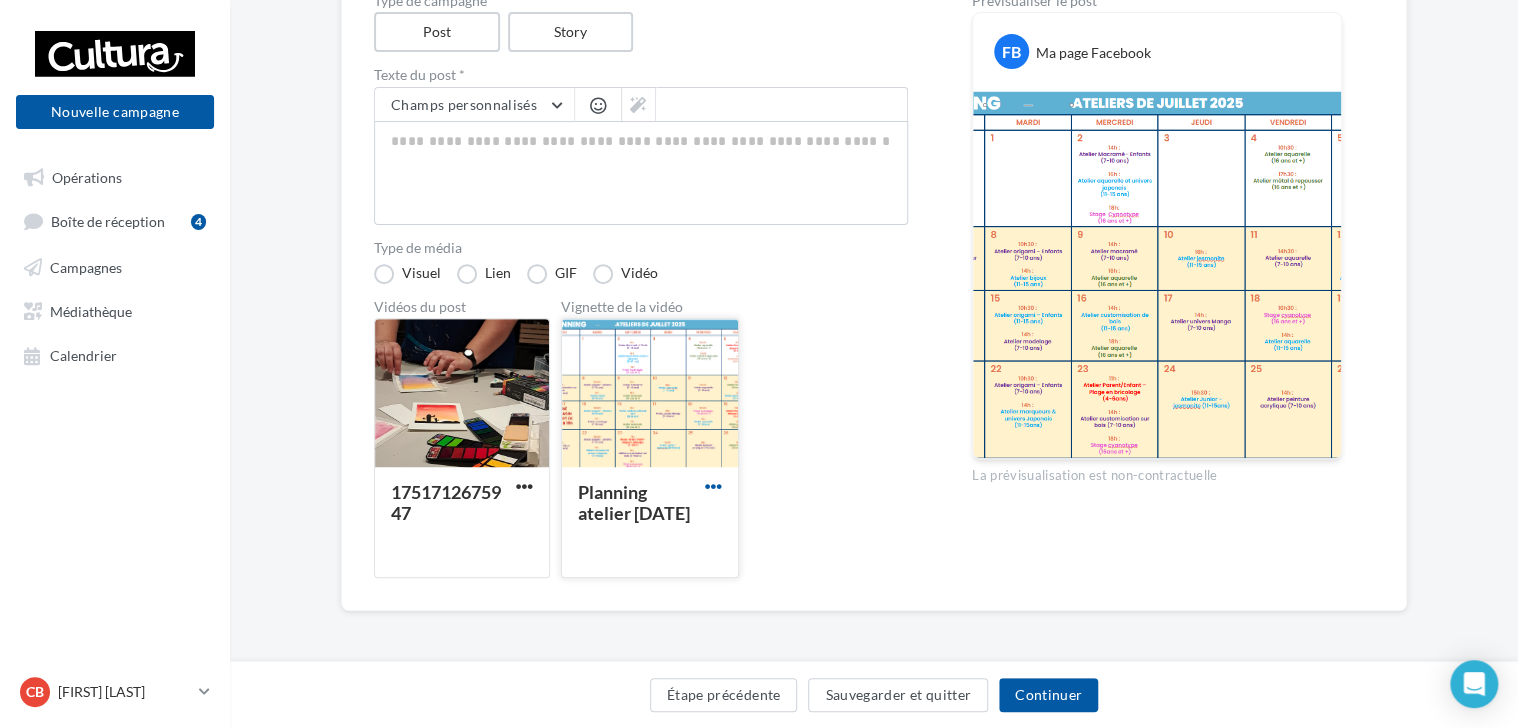 click at bounding box center [713, 486] 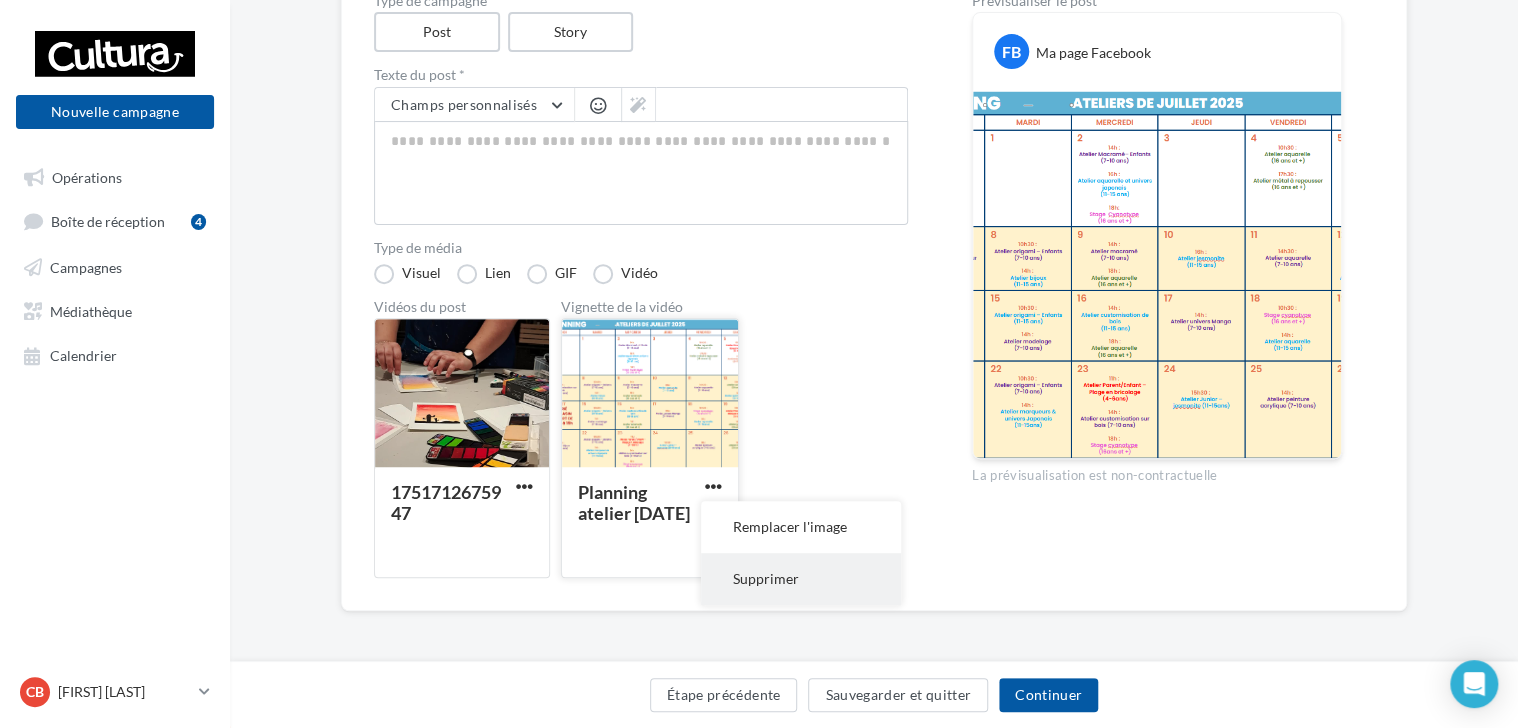 click on "Supprimer" at bounding box center [801, 527] 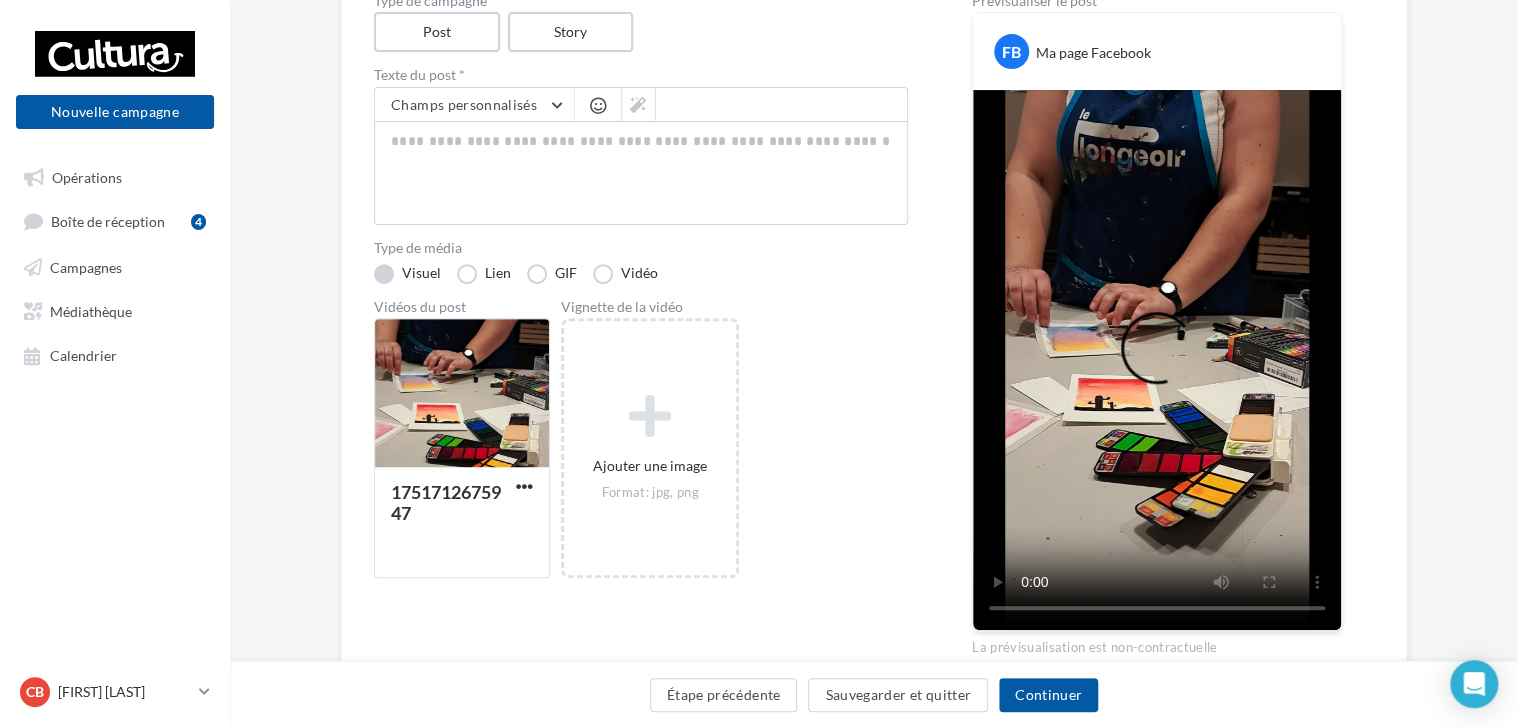 click on "Visuel" at bounding box center (407, 274) 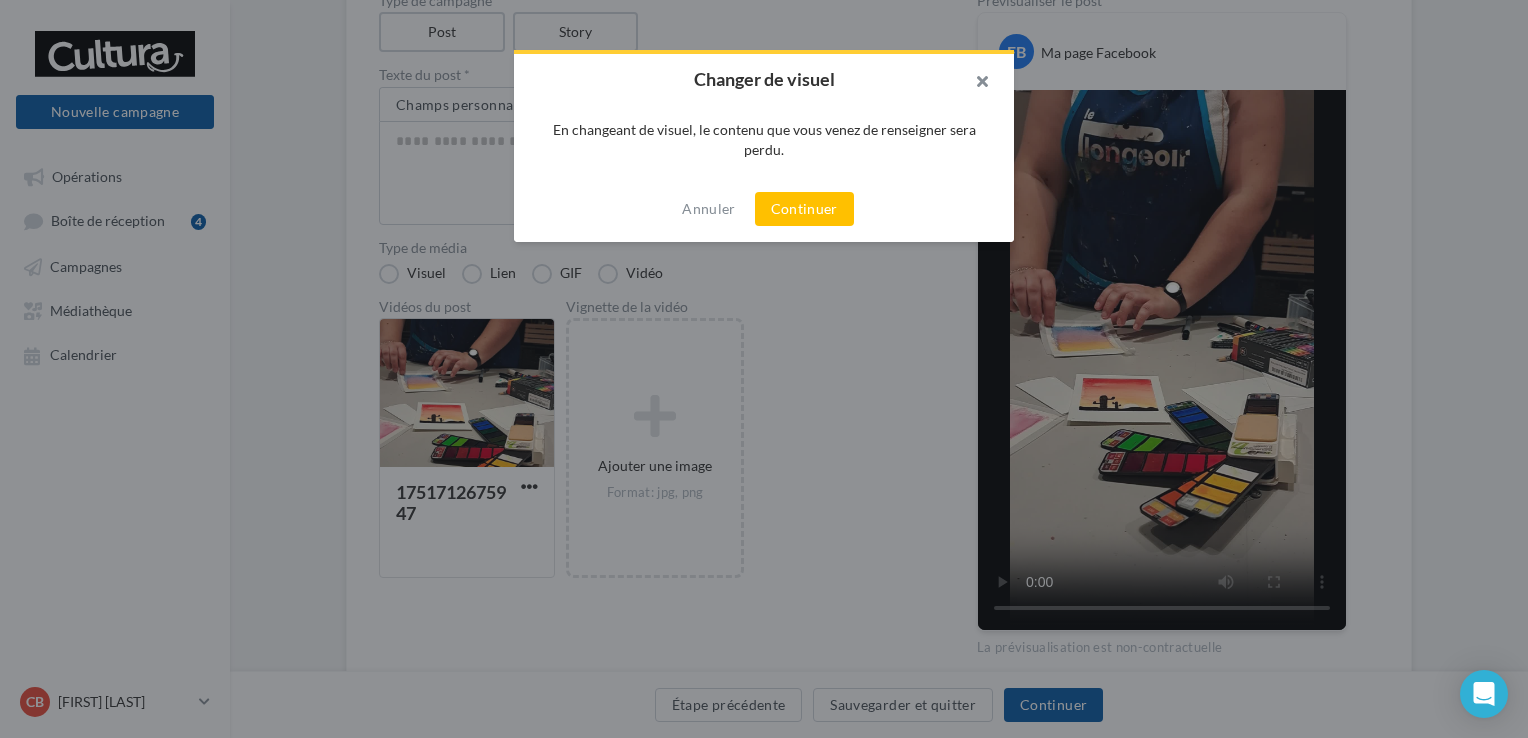 click at bounding box center [974, 84] 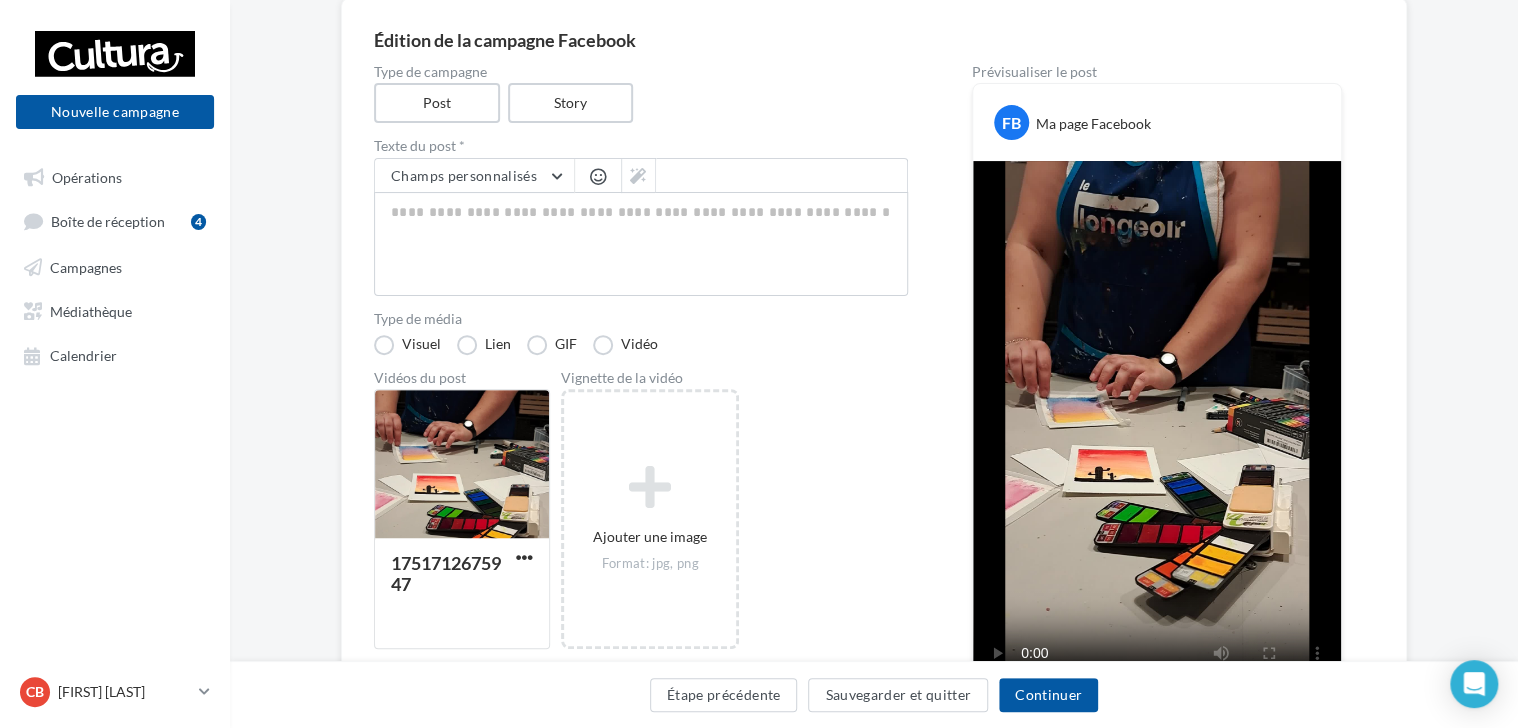 scroll, scrollTop: 169, scrollLeft: 0, axis: vertical 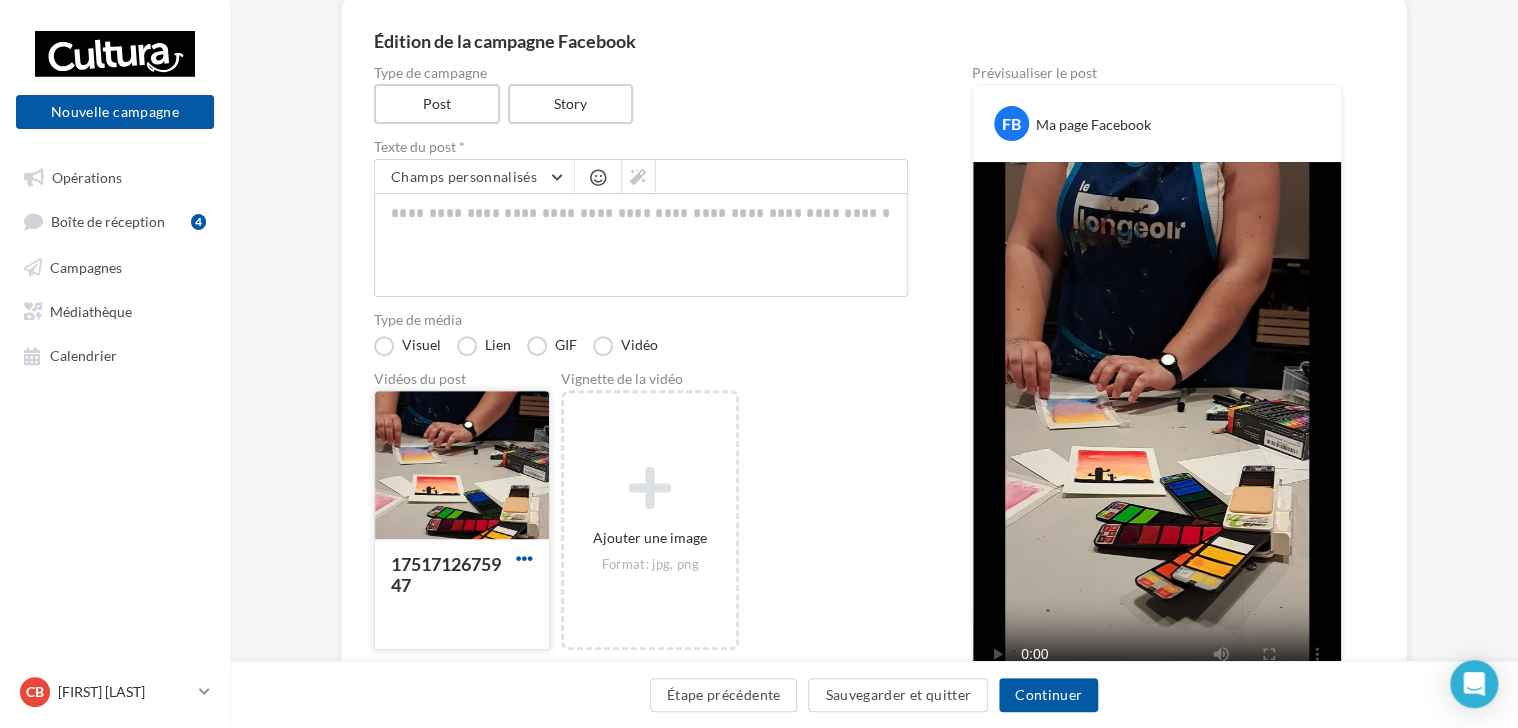 click at bounding box center [524, 558] 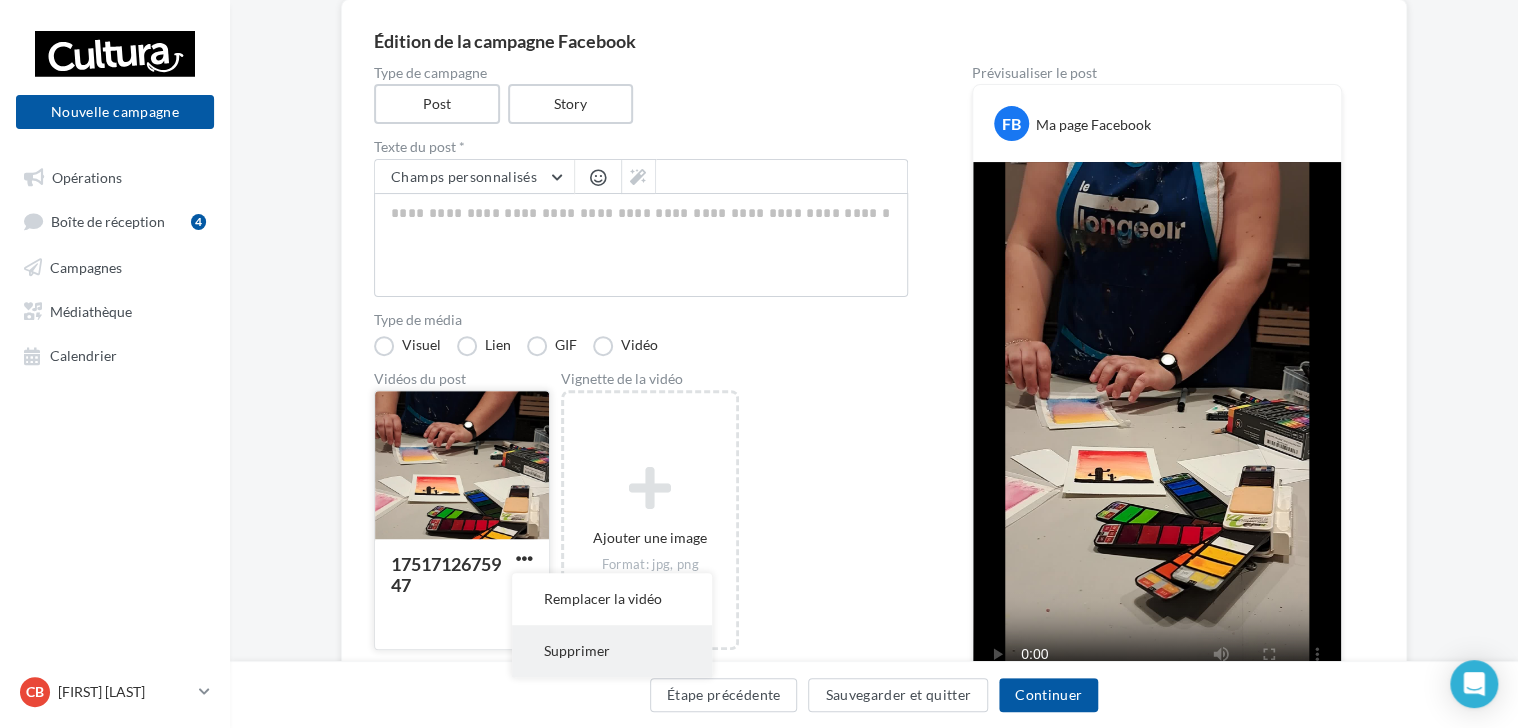 click on "Supprimer" at bounding box center (612, 599) 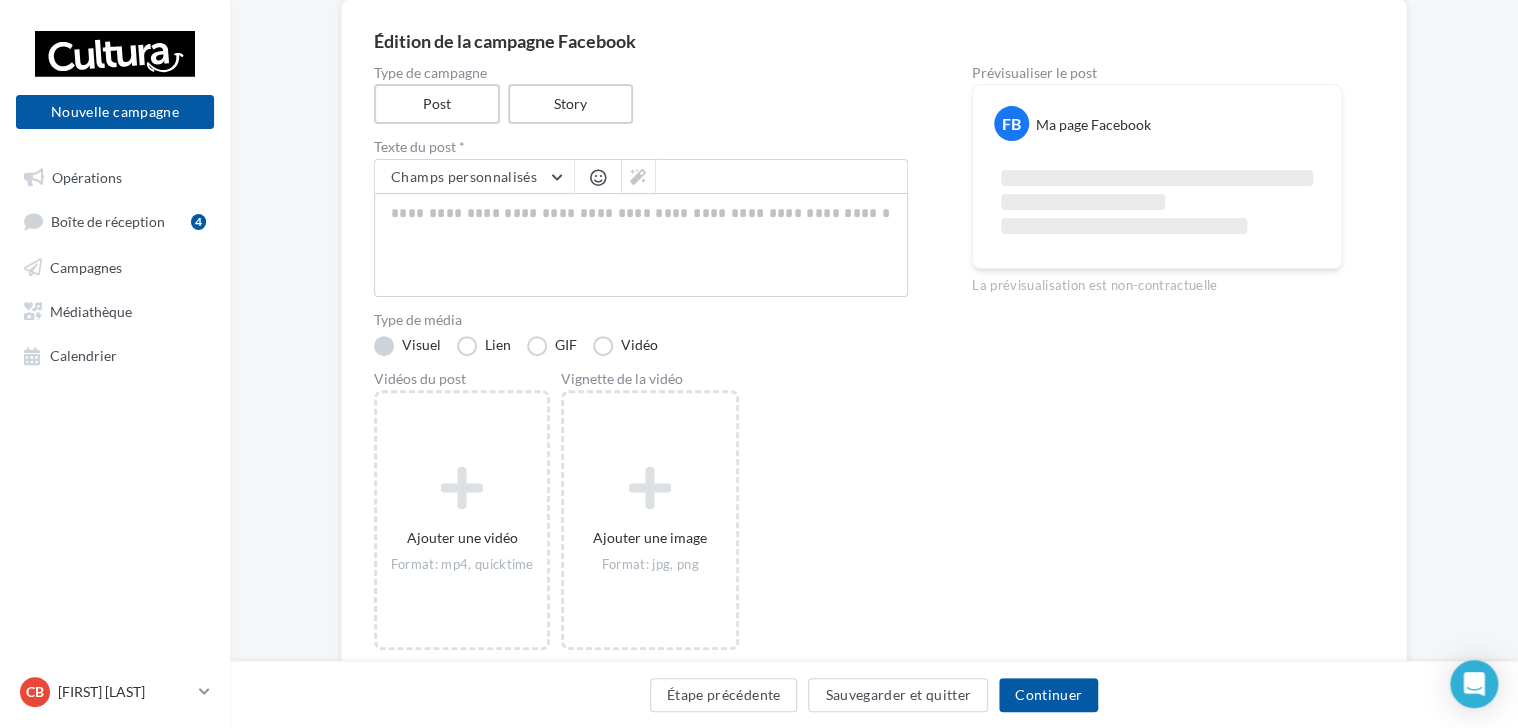 click on "Visuel" at bounding box center (407, 346) 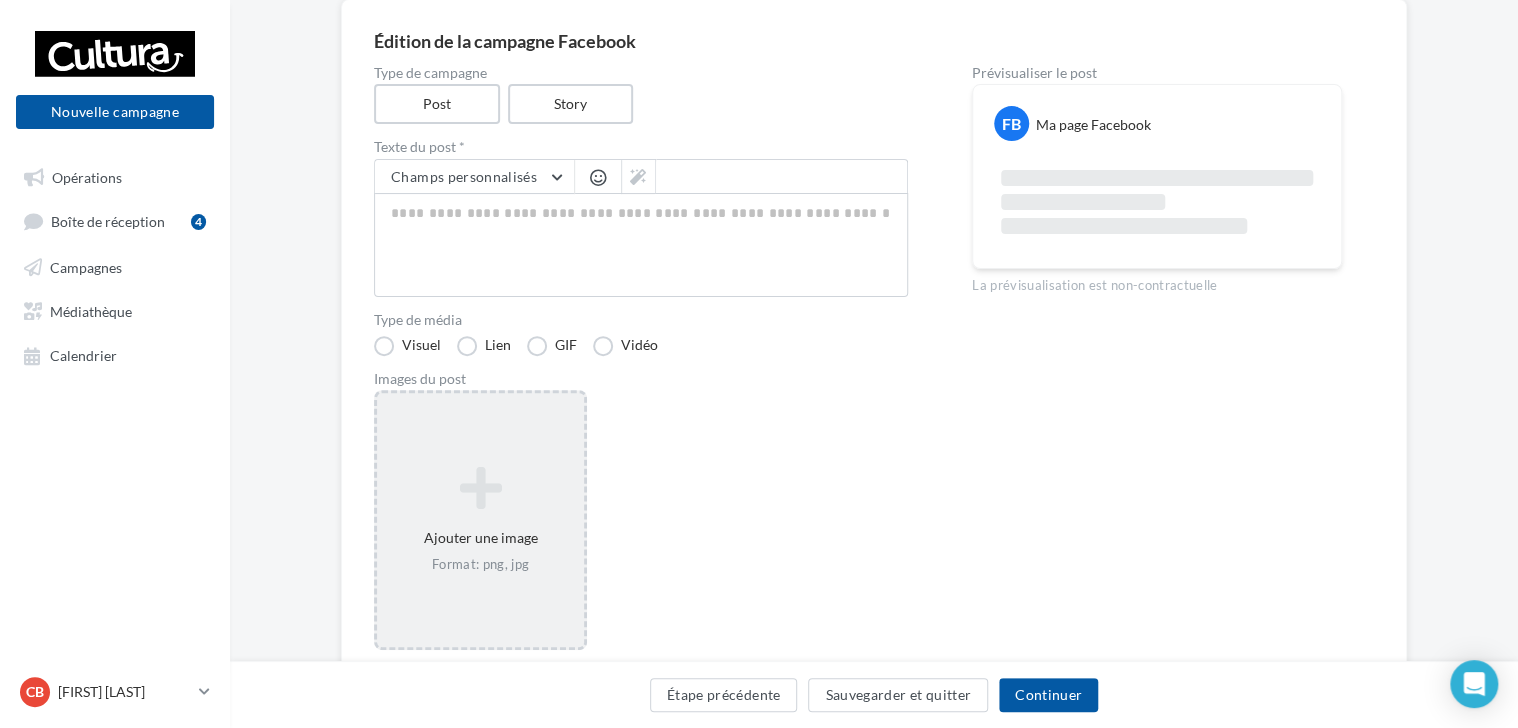 click on "Ajouter une image     Format: png, jpg" at bounding box center (480, 520) 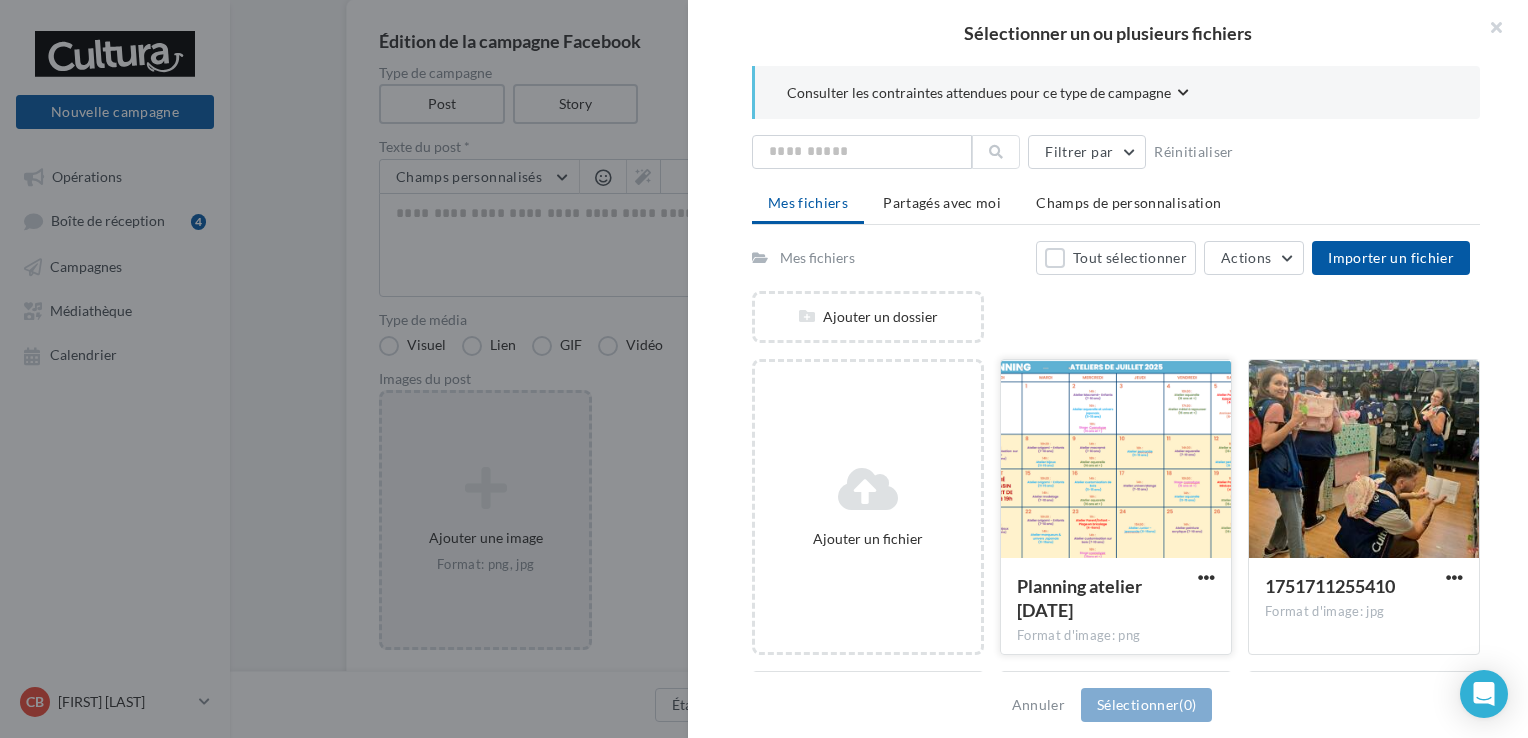click at bounding box center [1116, 460] 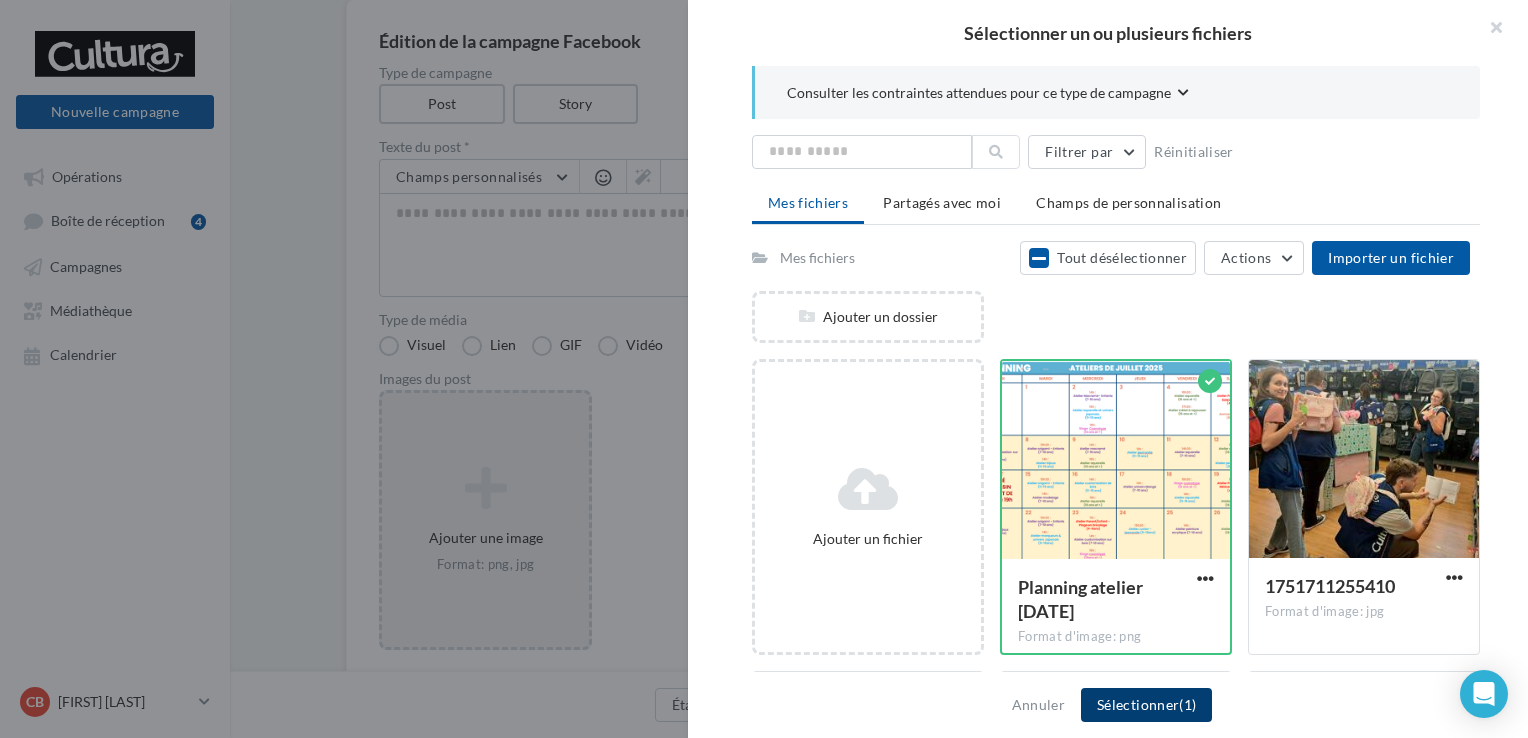 click on "Sélectionner   (1)" at bounding box center (1146, 705) 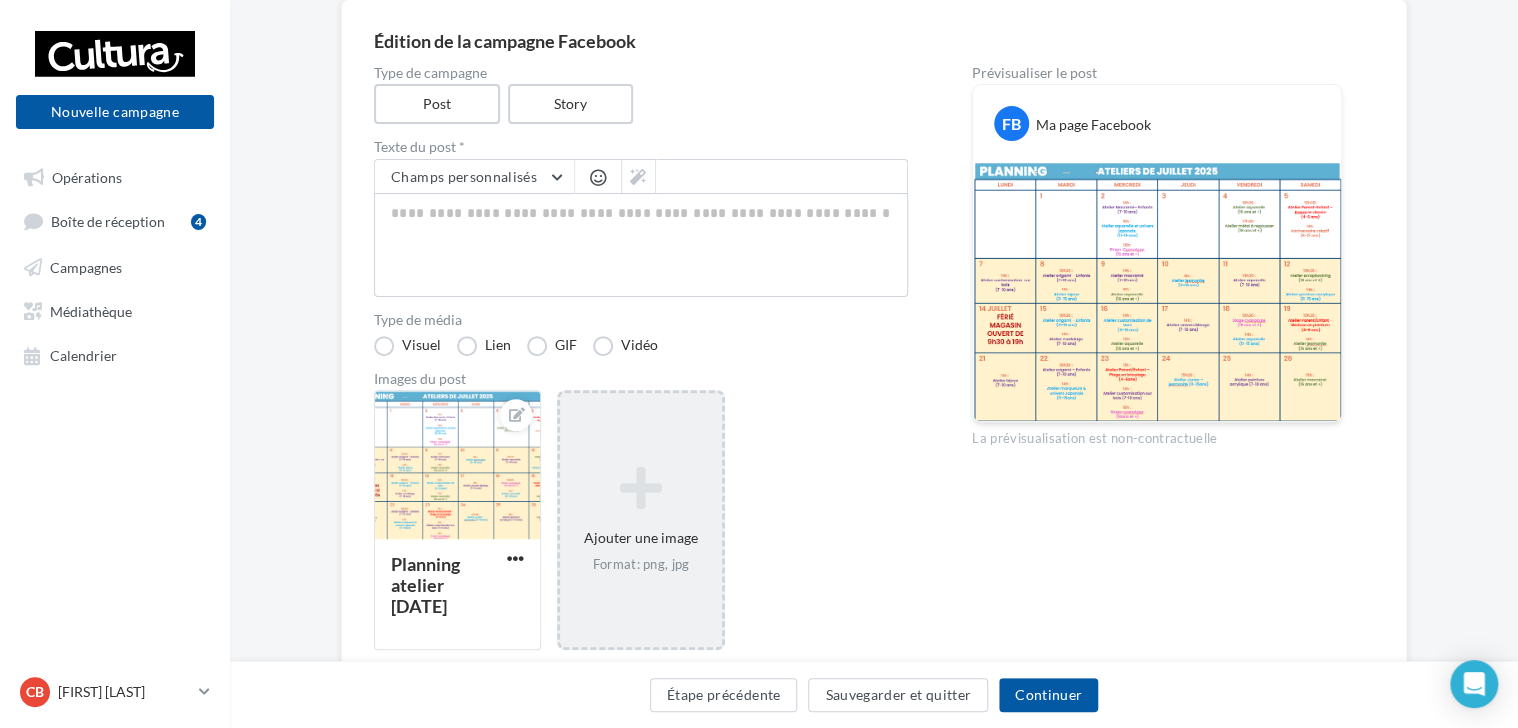 click at bounding box center (640, 488) 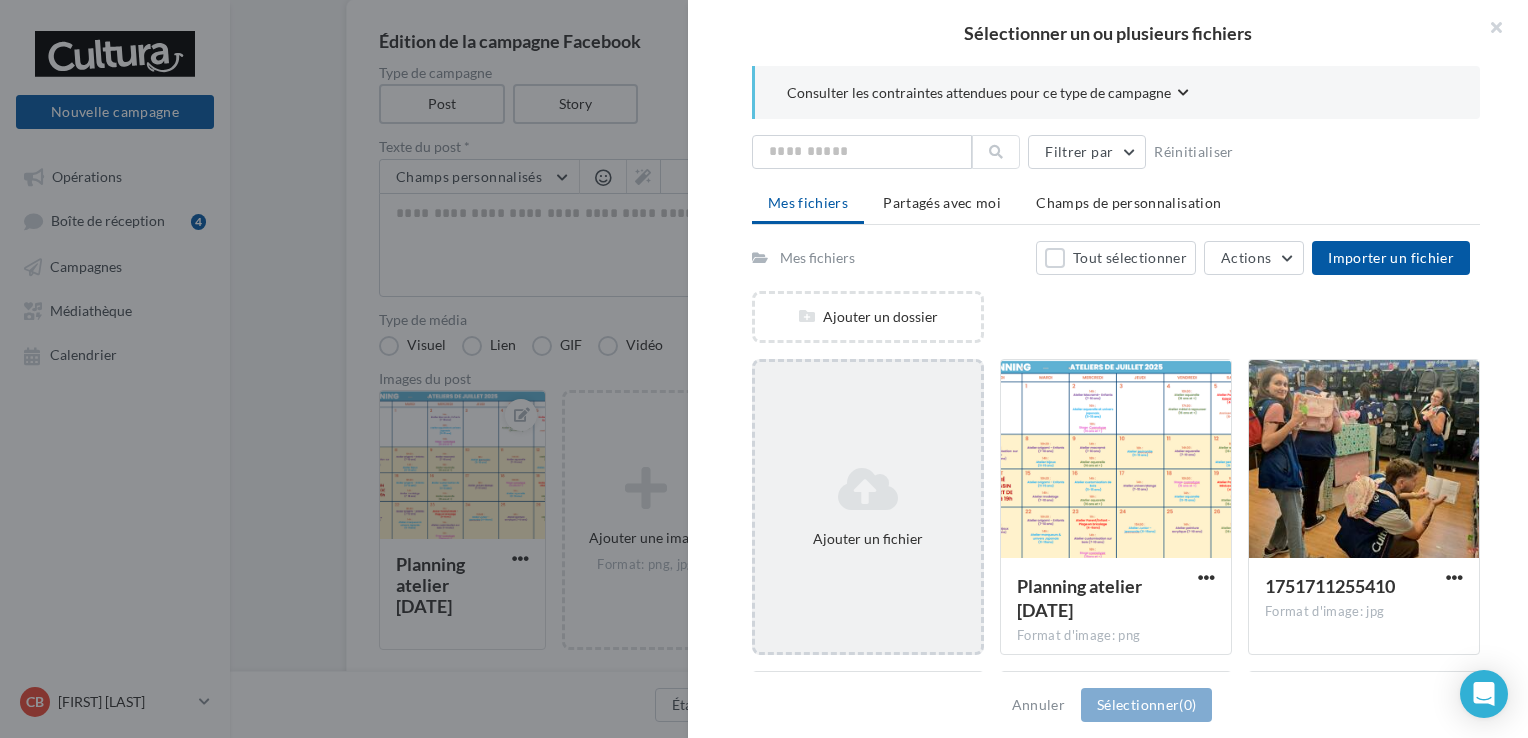 click on "Ajouter un fichier" at bounding box center [868, 507] 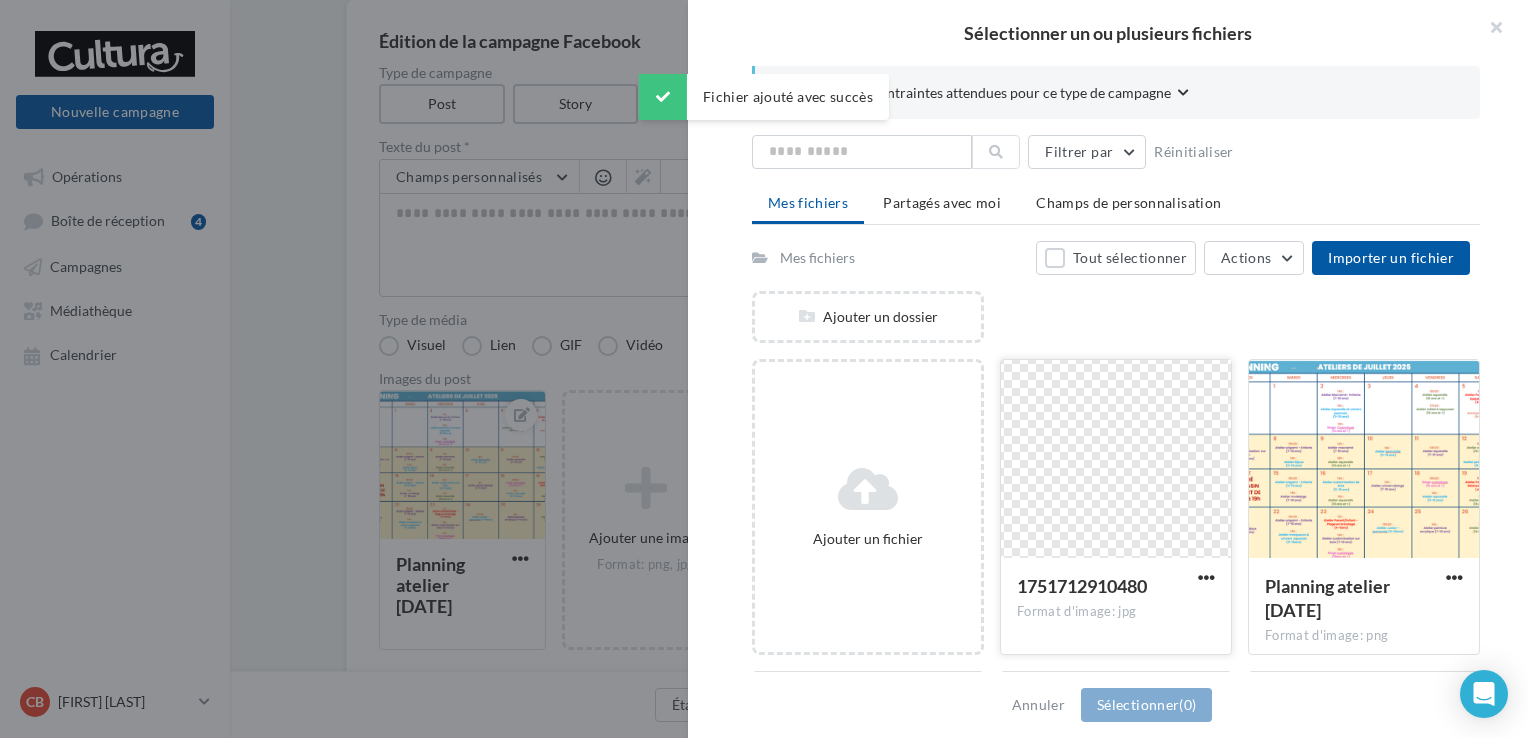 click at bounding box center [1116, 460] 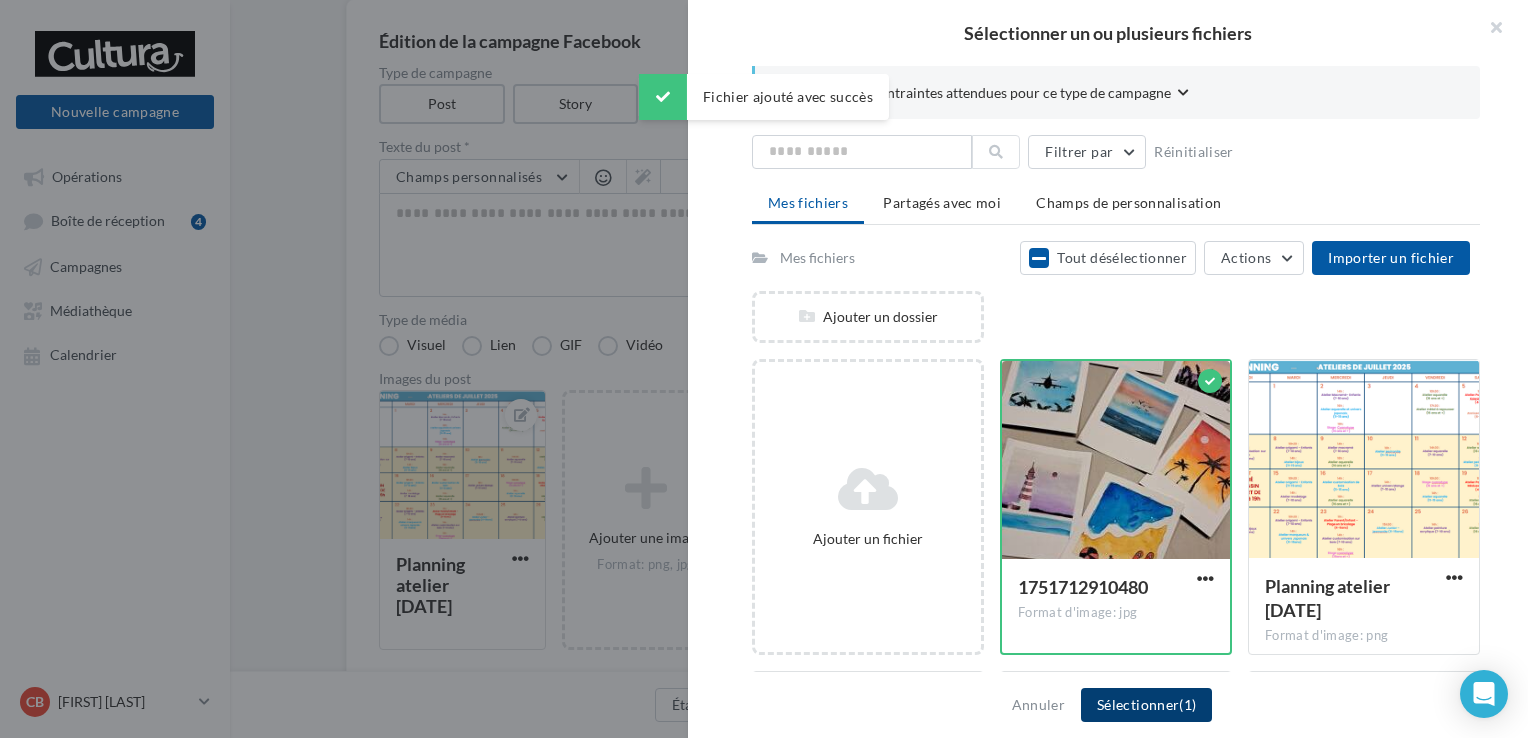 click on "Sélectionner   (1)" at bounding box center [1146, 705] 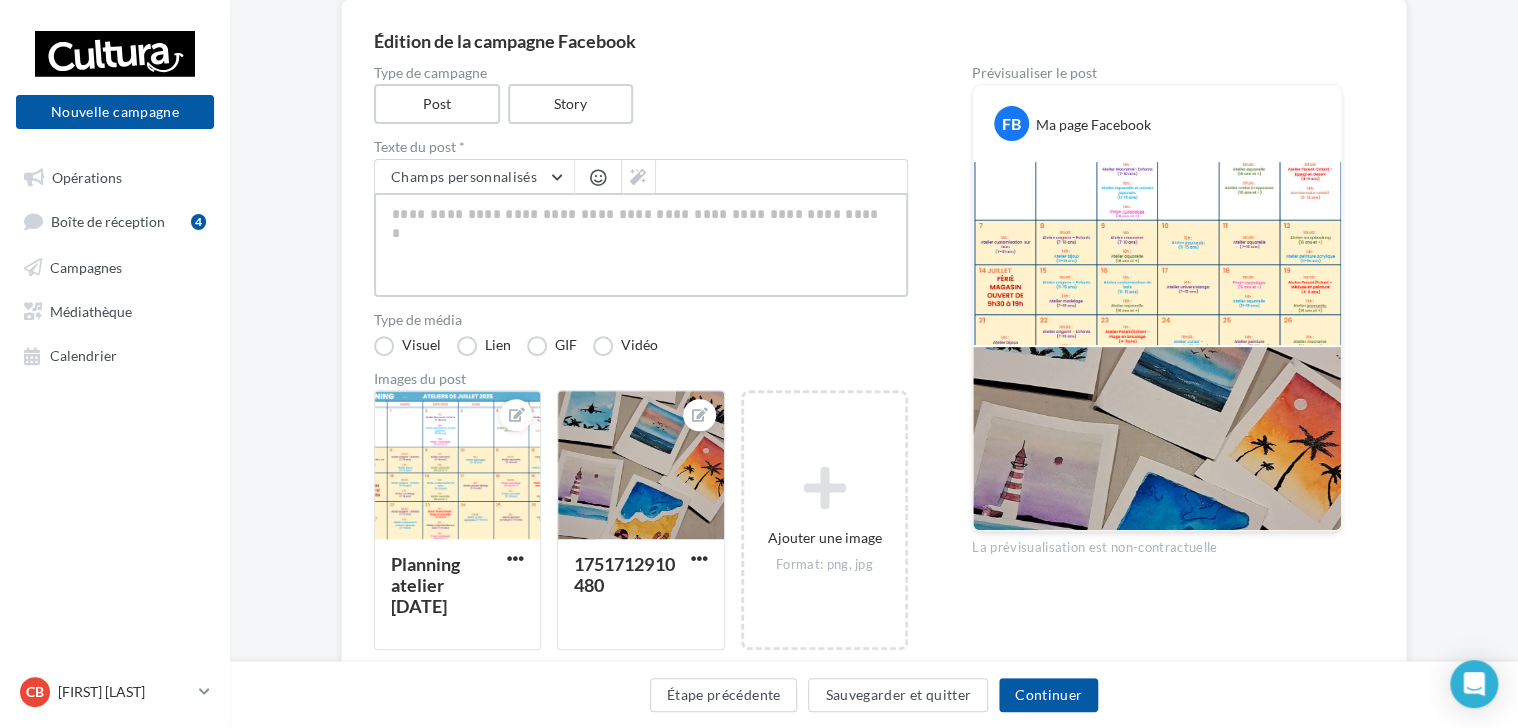 click at bounding box center (641, 245) 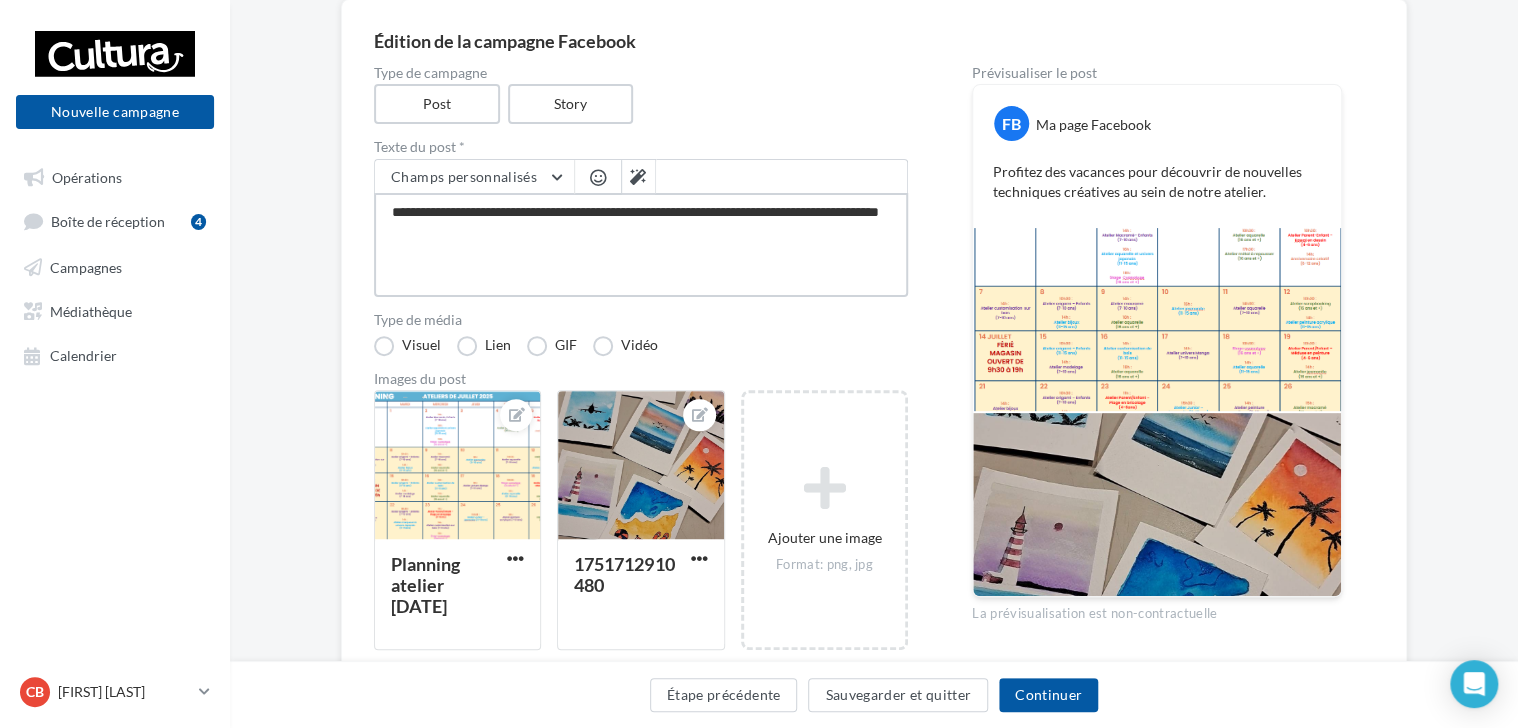 click on "**********" at bounding box center [641, 245] 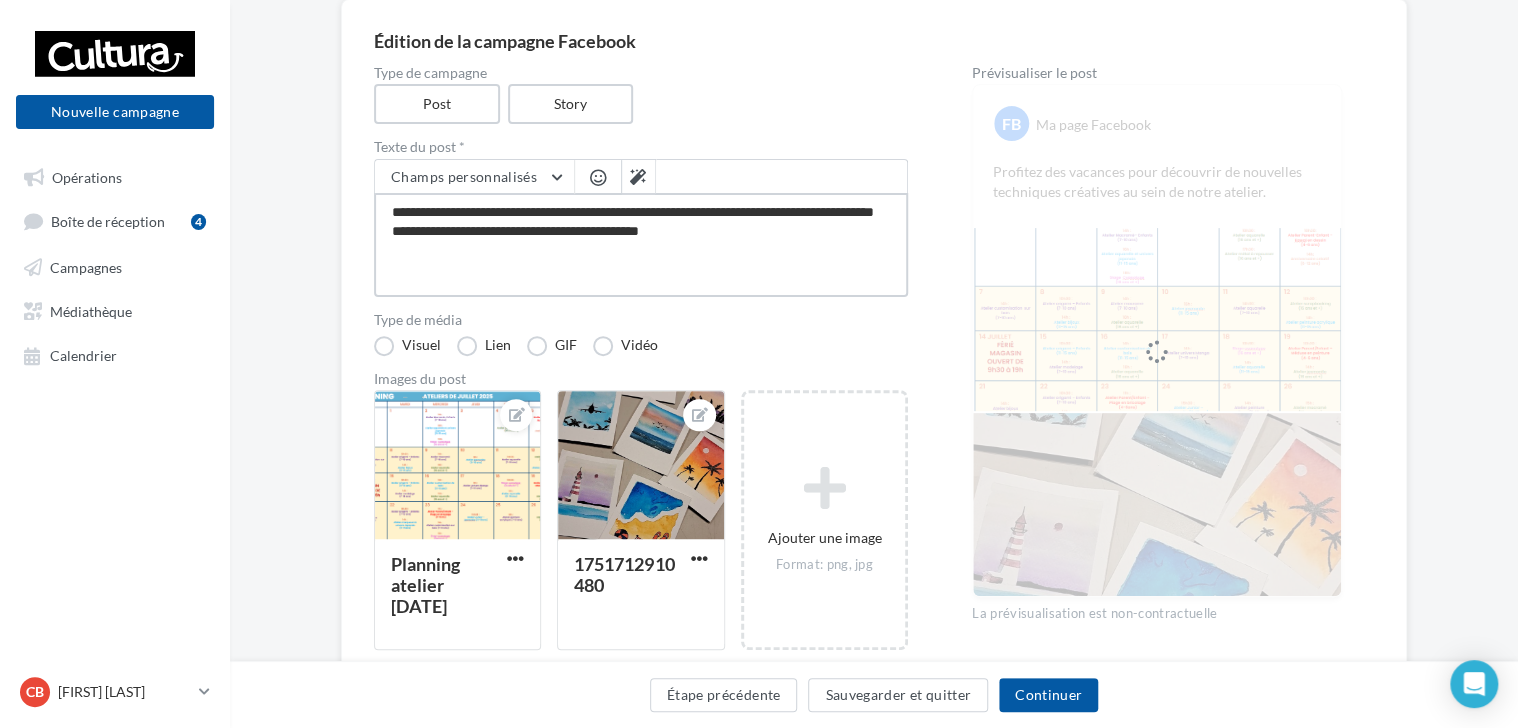 drag, startPoint x: 508, startPoint y: 249, endPoint x: 548, endPoint y: 357, distance: 115.16944 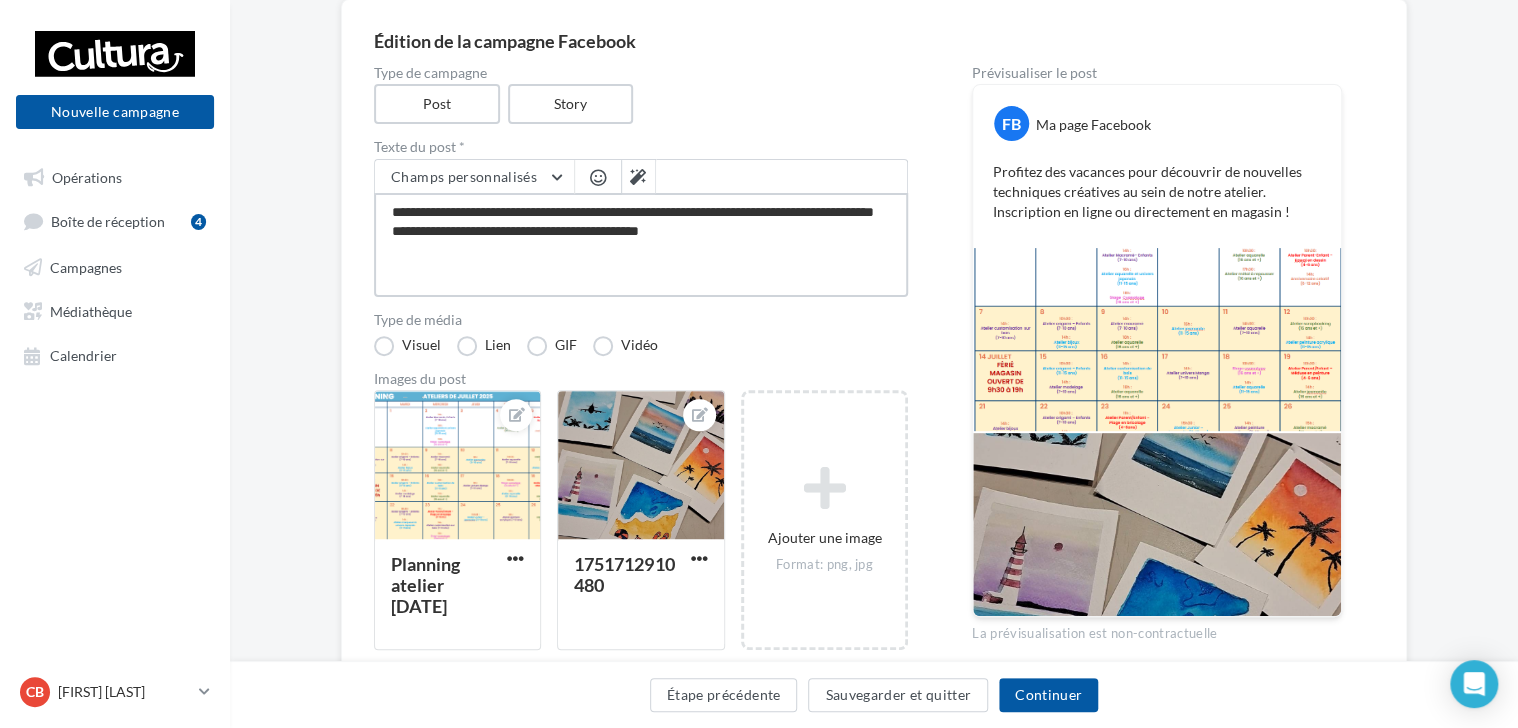 click on "**********" at bounding box center [641, 245] 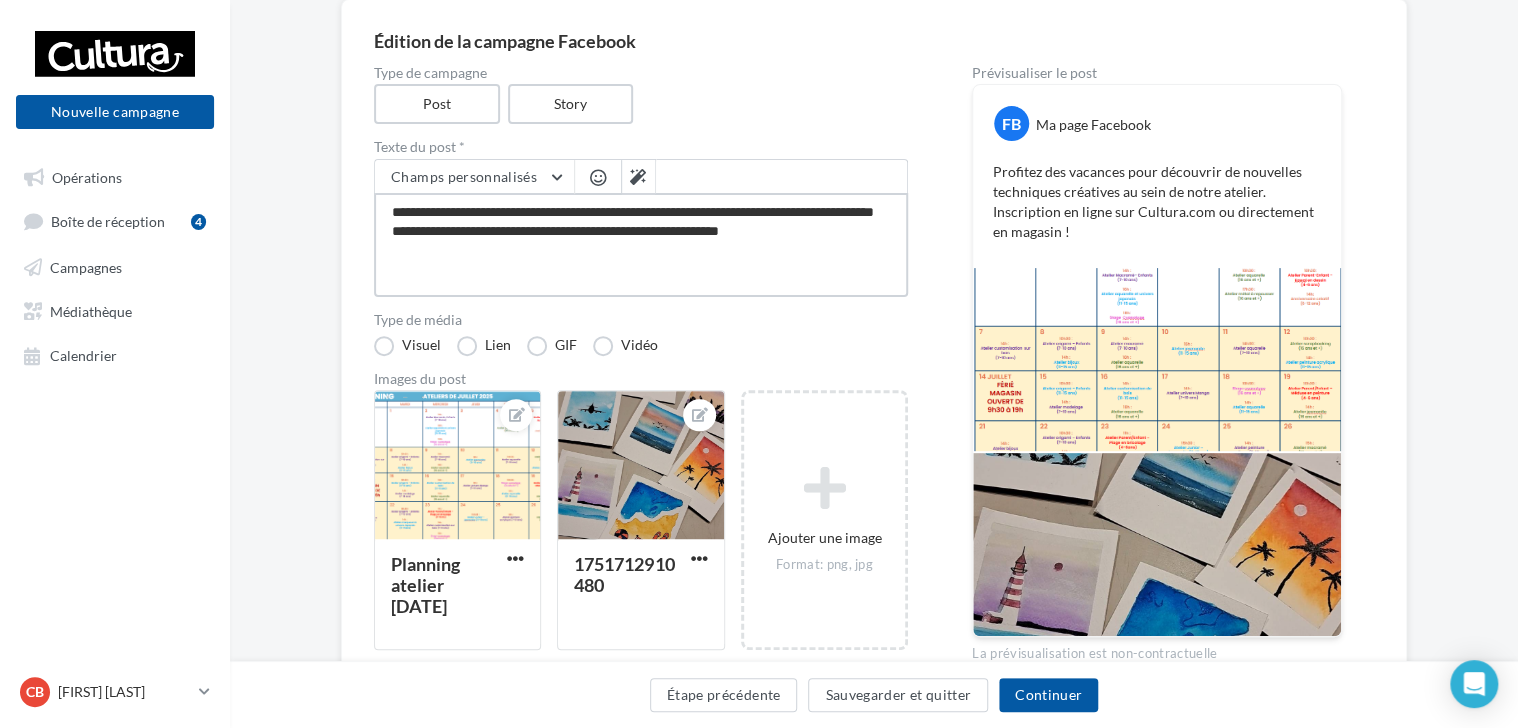 click on "**********" at bounding box center [641, 245] 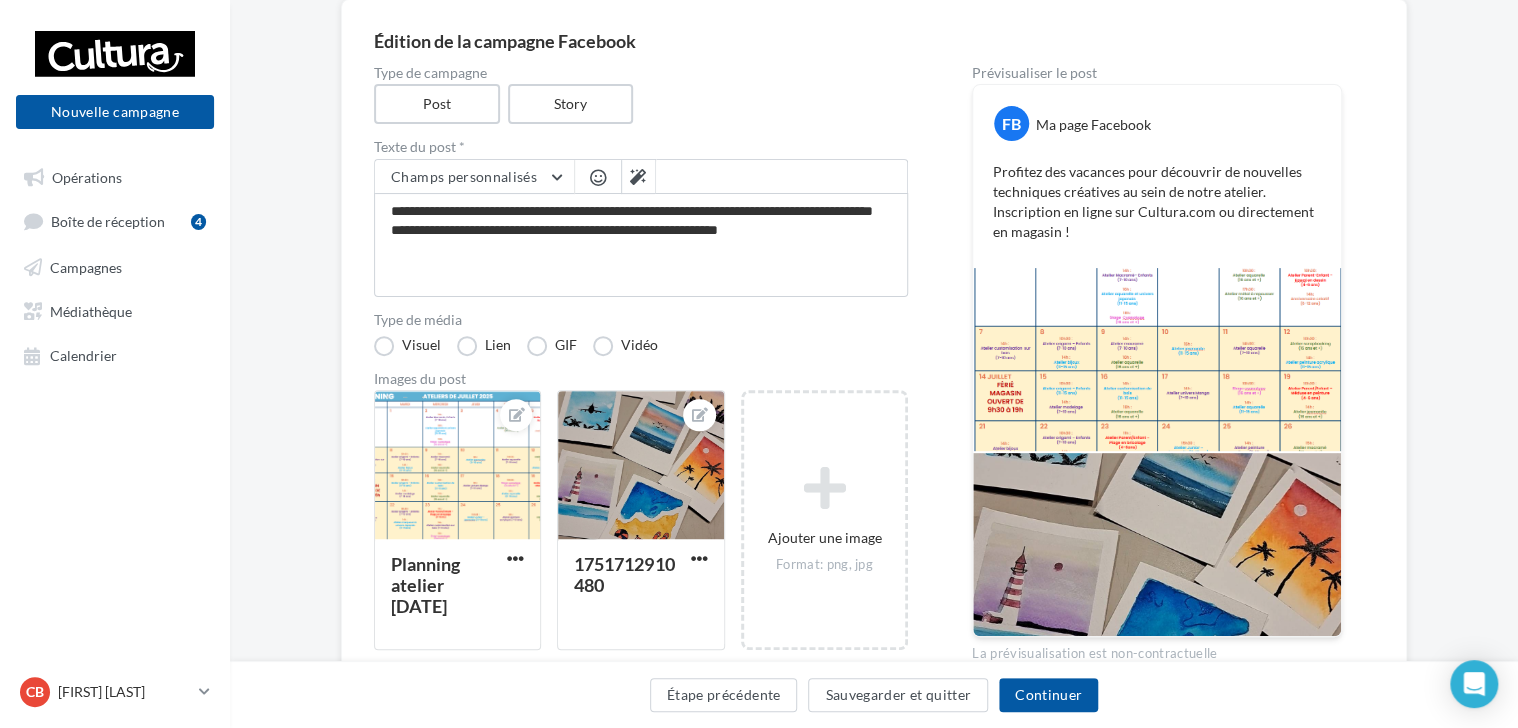 click at bounding box center [598, 177] 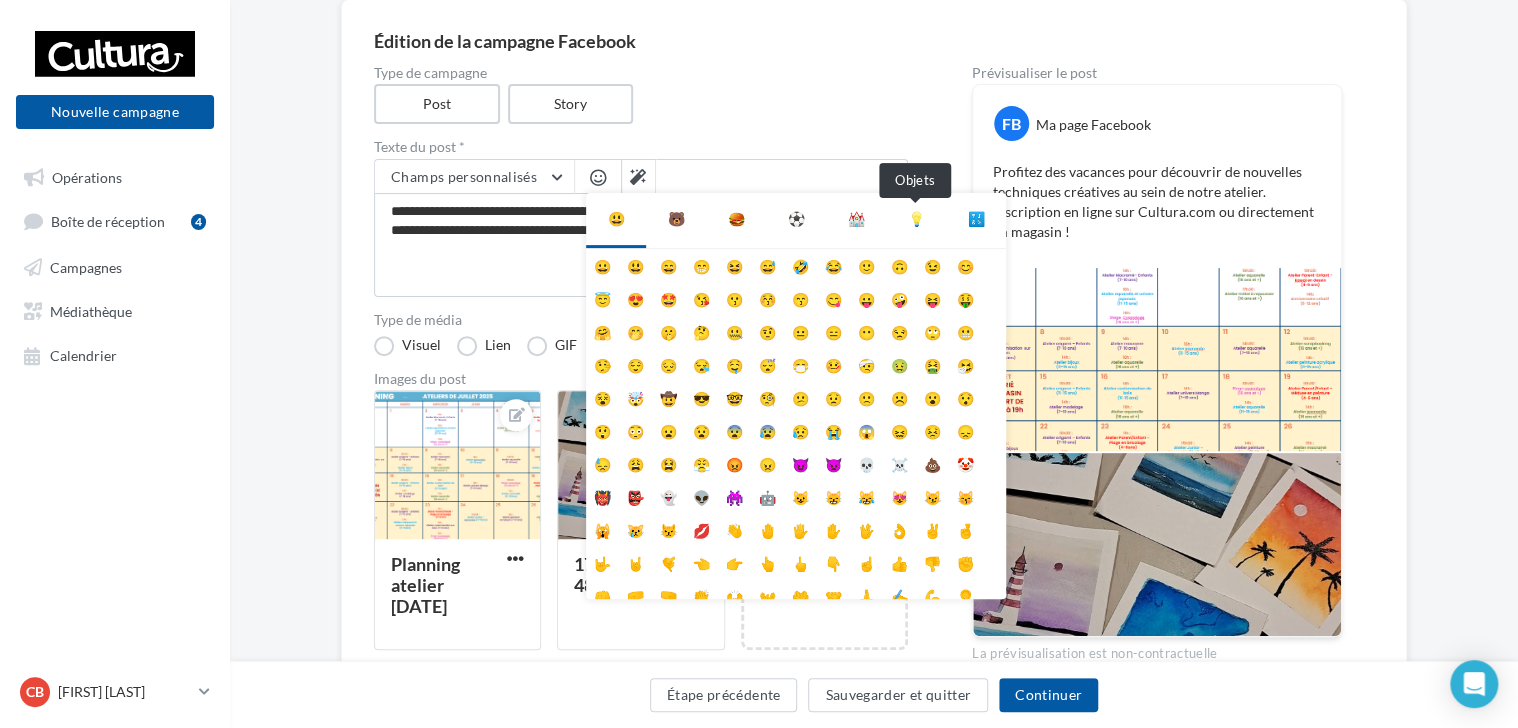 click on "💡" at bounding box center [916, 219] 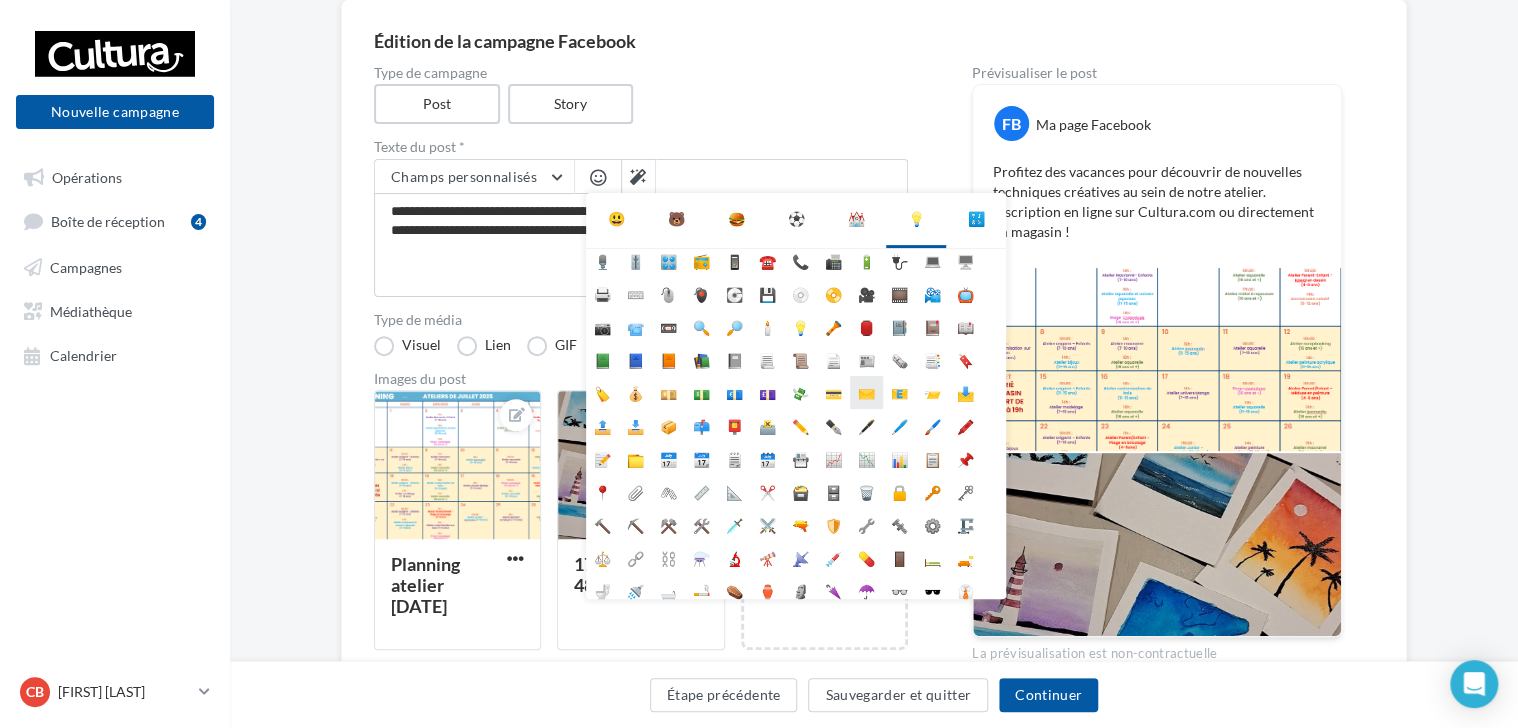 scroll, scrollTop: 0, scrollLeft: 0, axis: both 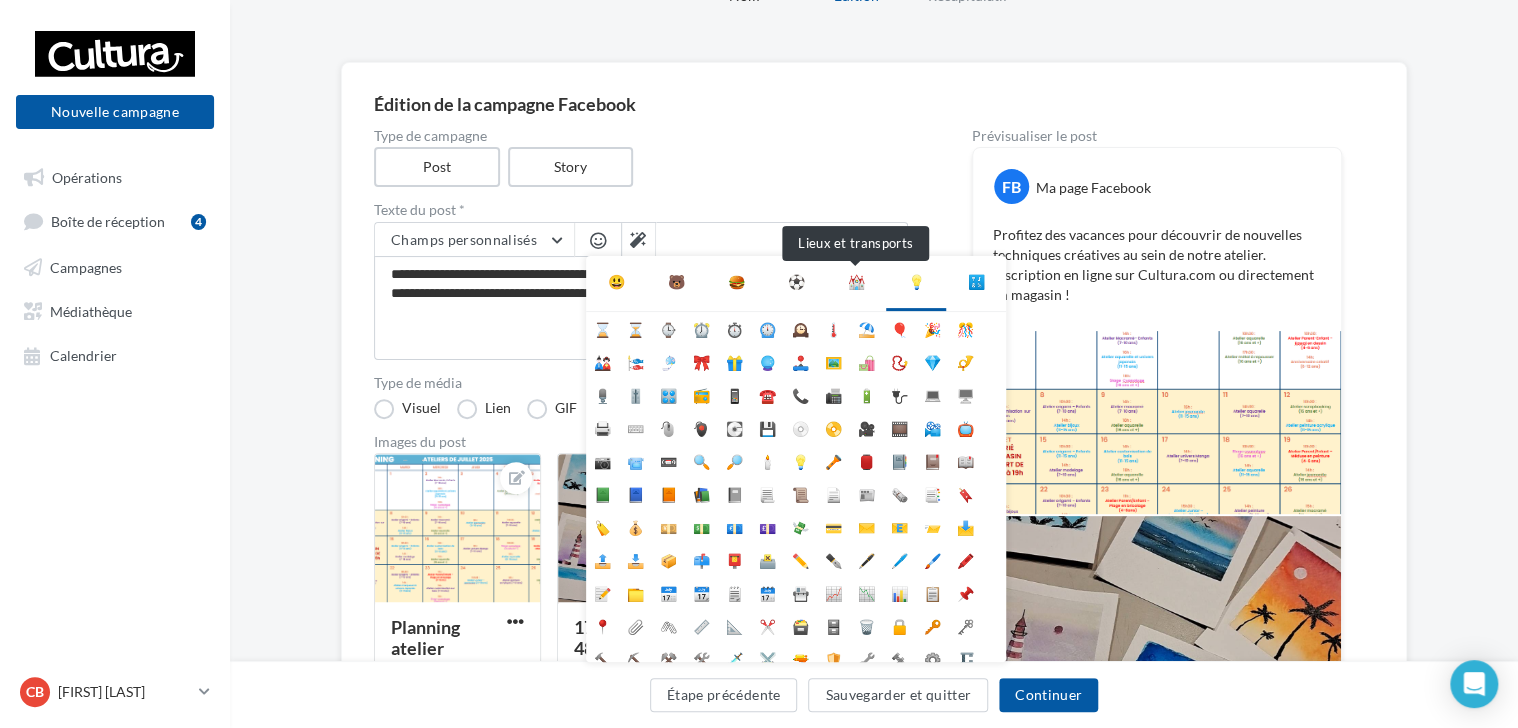 click on "⛪" at bounding box center [856, 282] 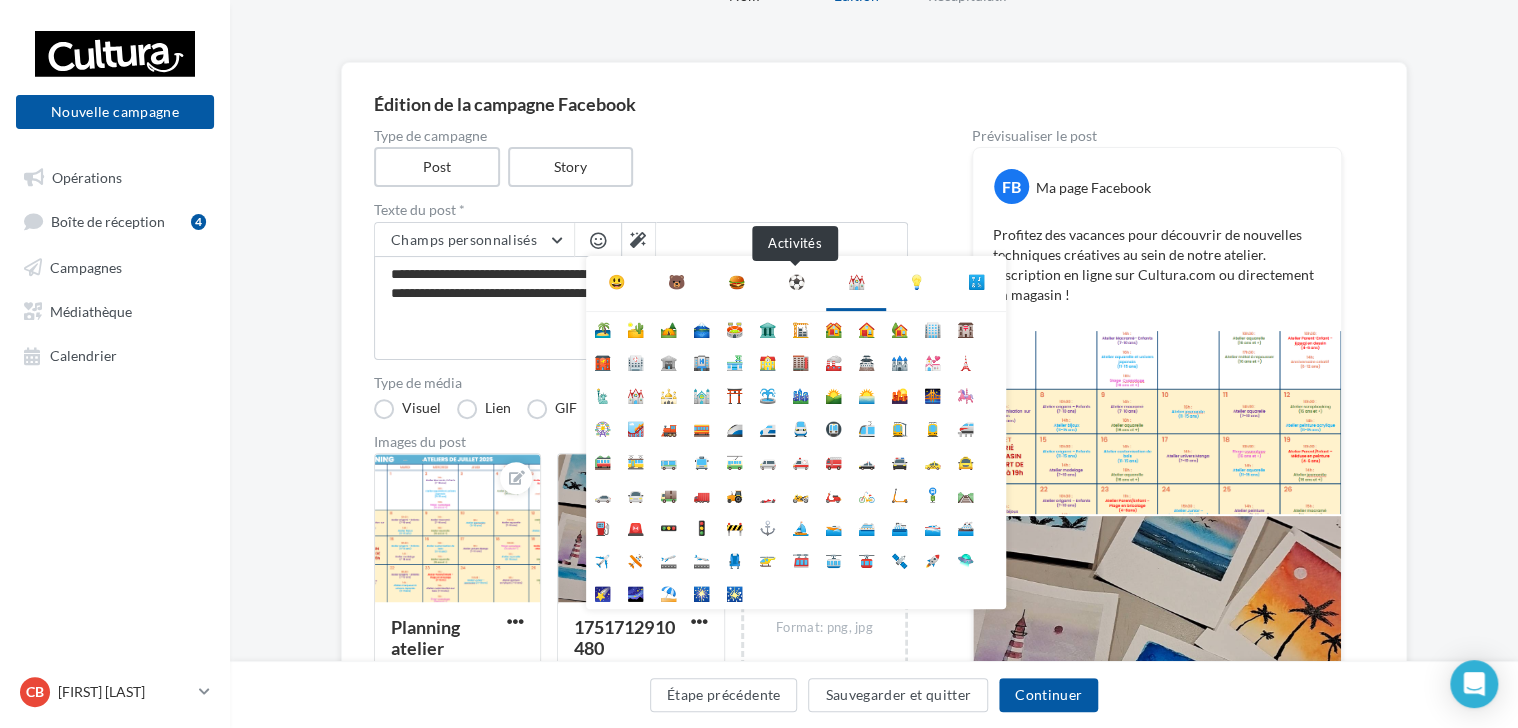 click on "⚽" at bounding box center [796, 282] 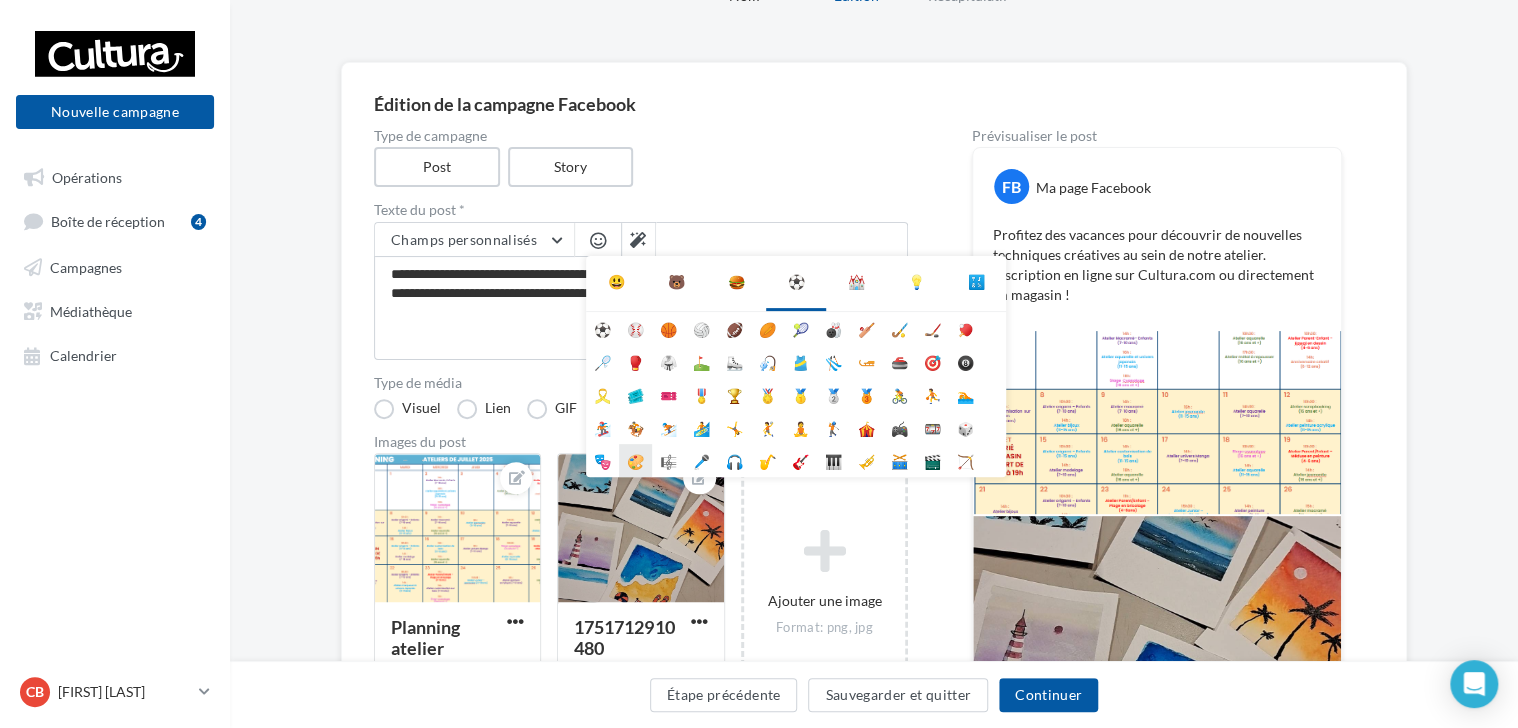 click on "🎨" at bounding box center [635, 460] 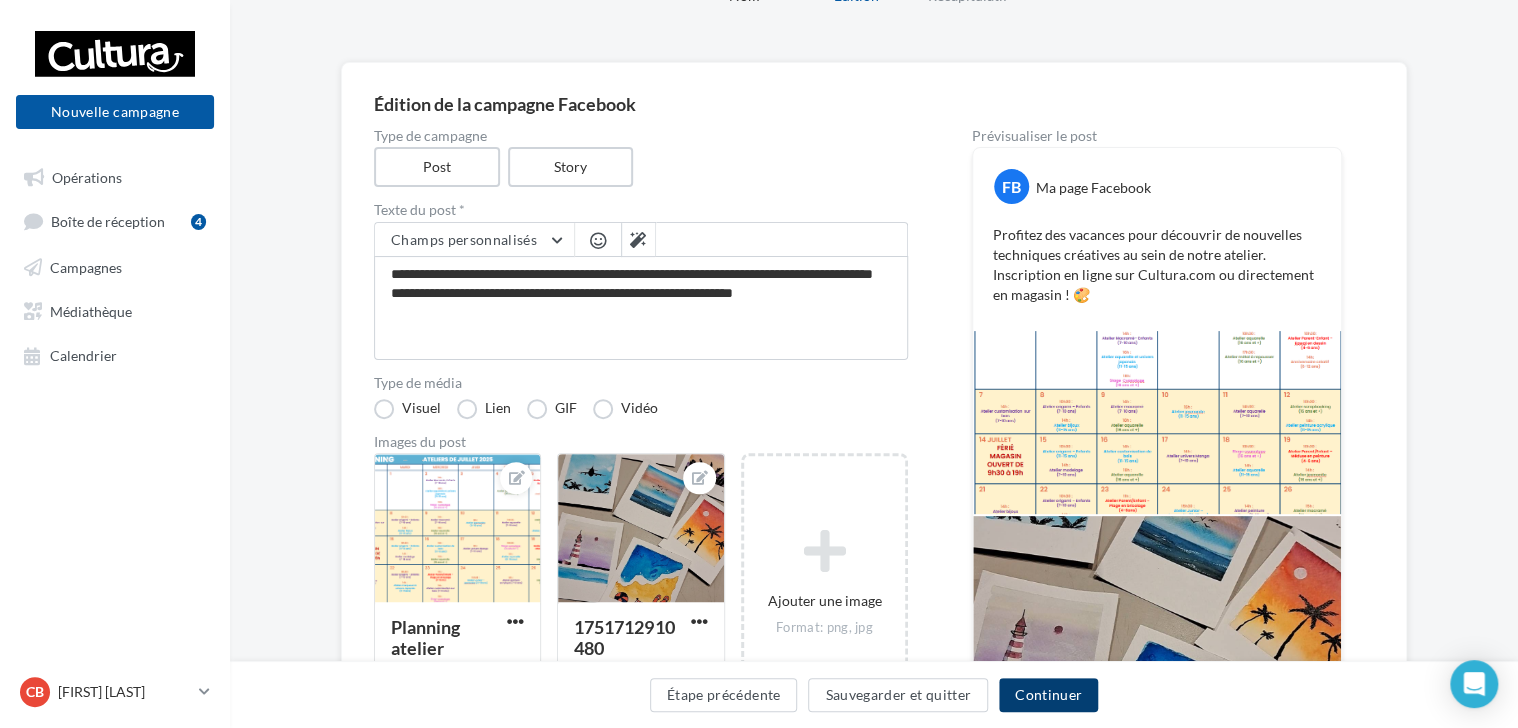 click on "Continuer" at bounding box center (1048, 695) 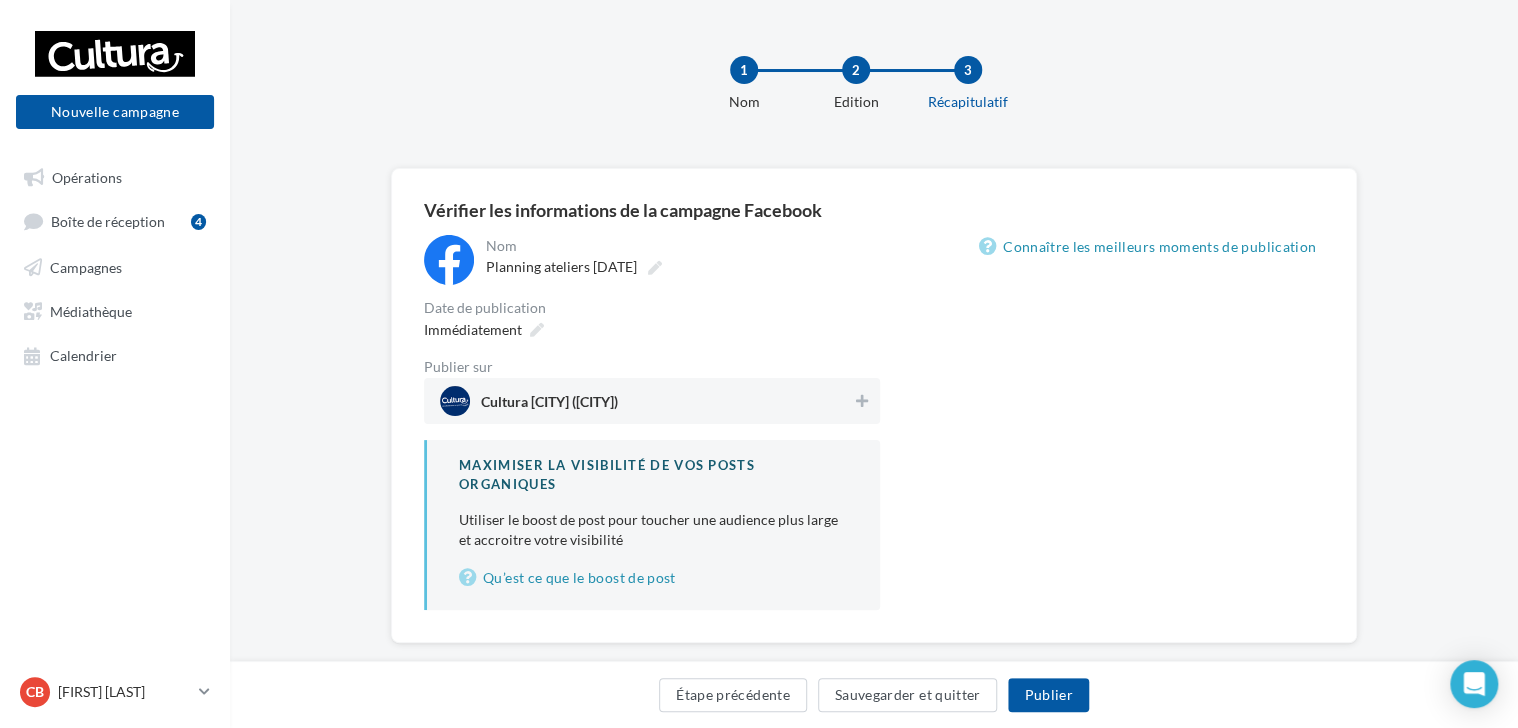 click on "Cultura Villefranche-sur-Saône (Villefranche-sur-Saône)" at bounding box center [646, 401] 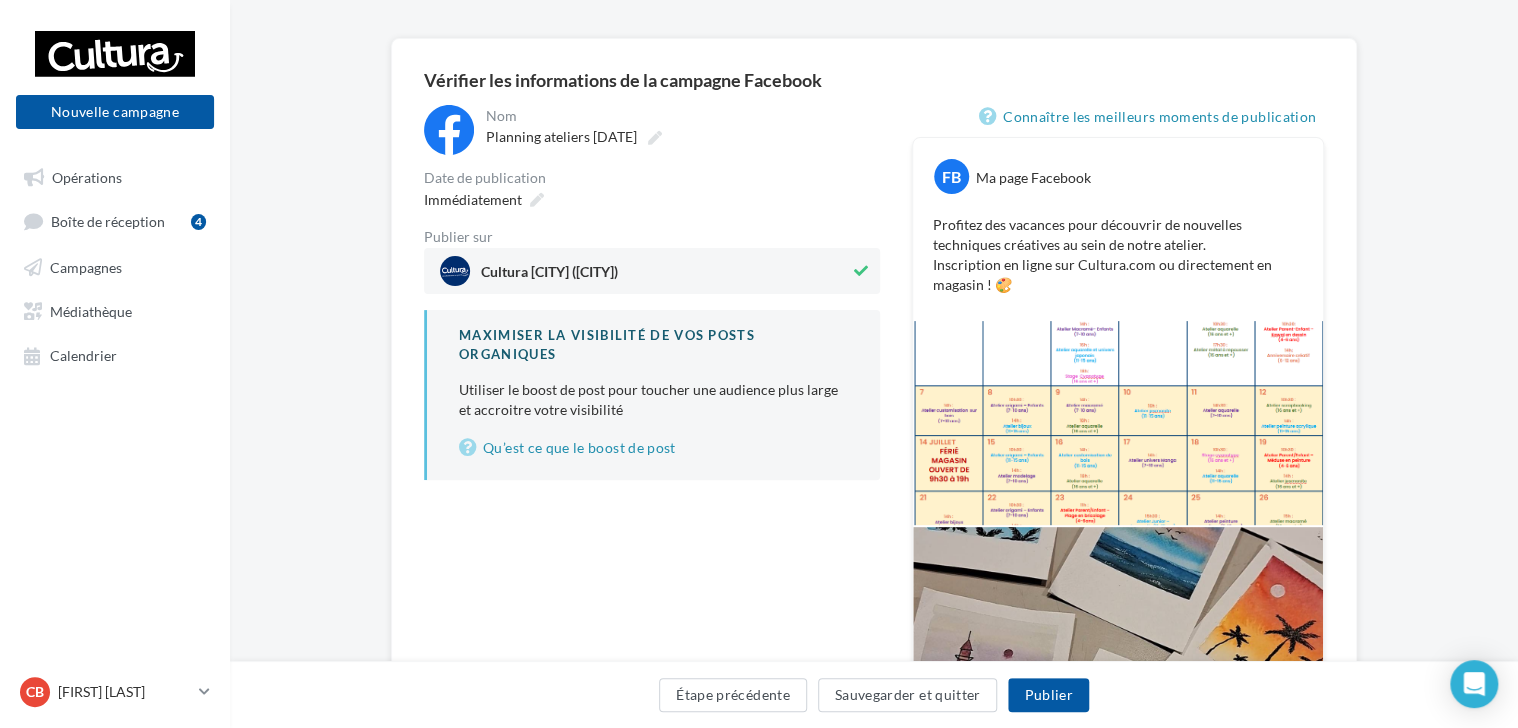 scroll, scrollTop: 310, scrollLeft: 0, axis: vertical 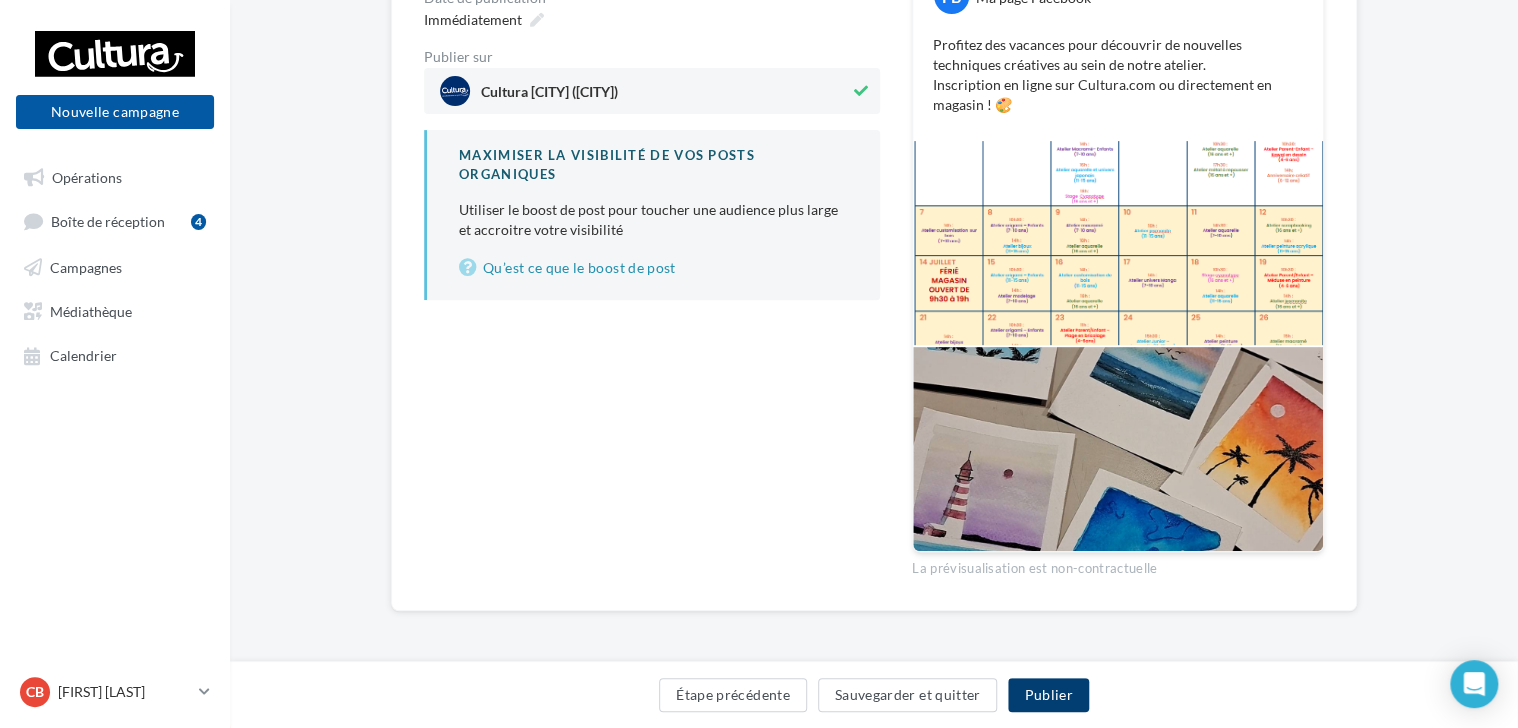 click on "Publier" at bounding box center [1048, 695] 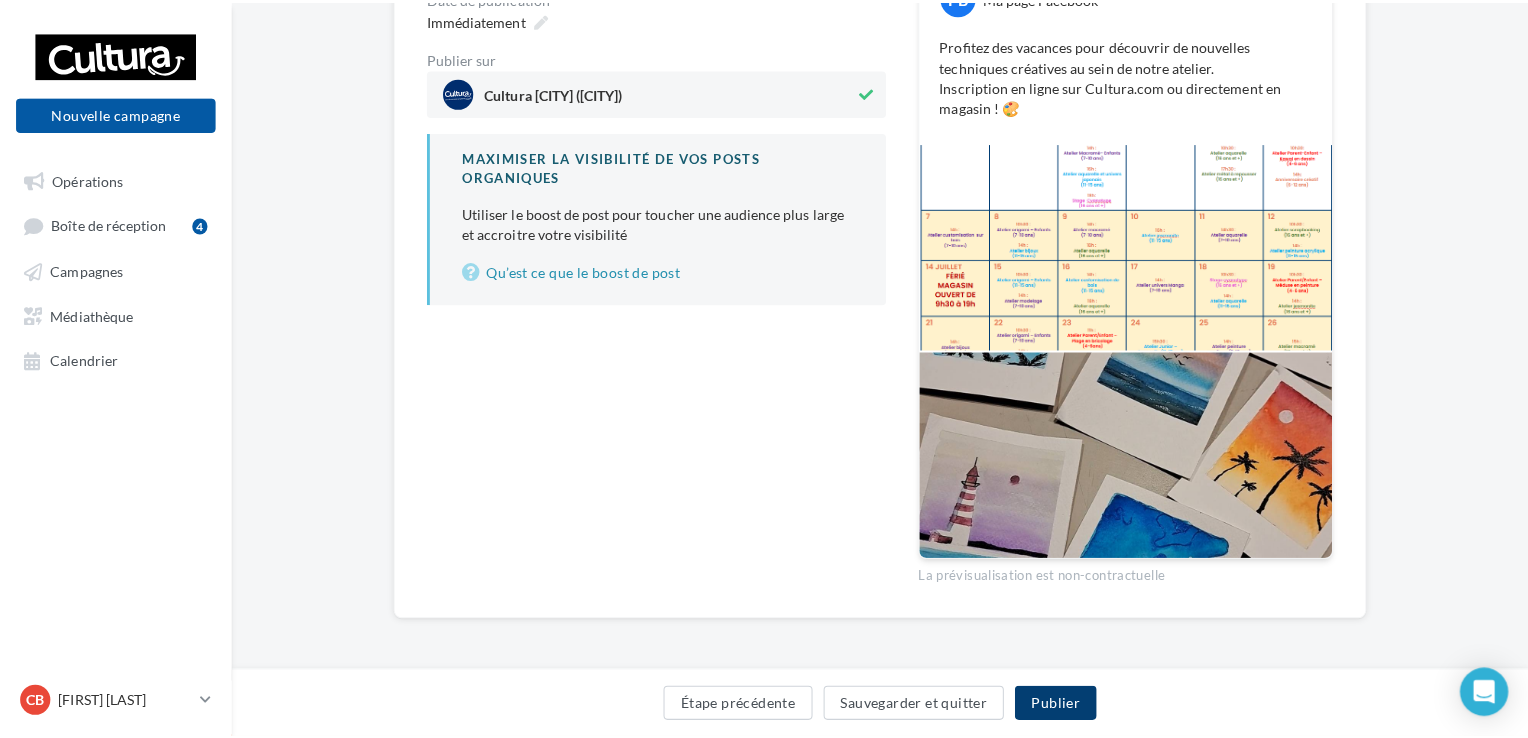 scroll, scrollTop: 300, scrollLeft: 0, axis: vertical 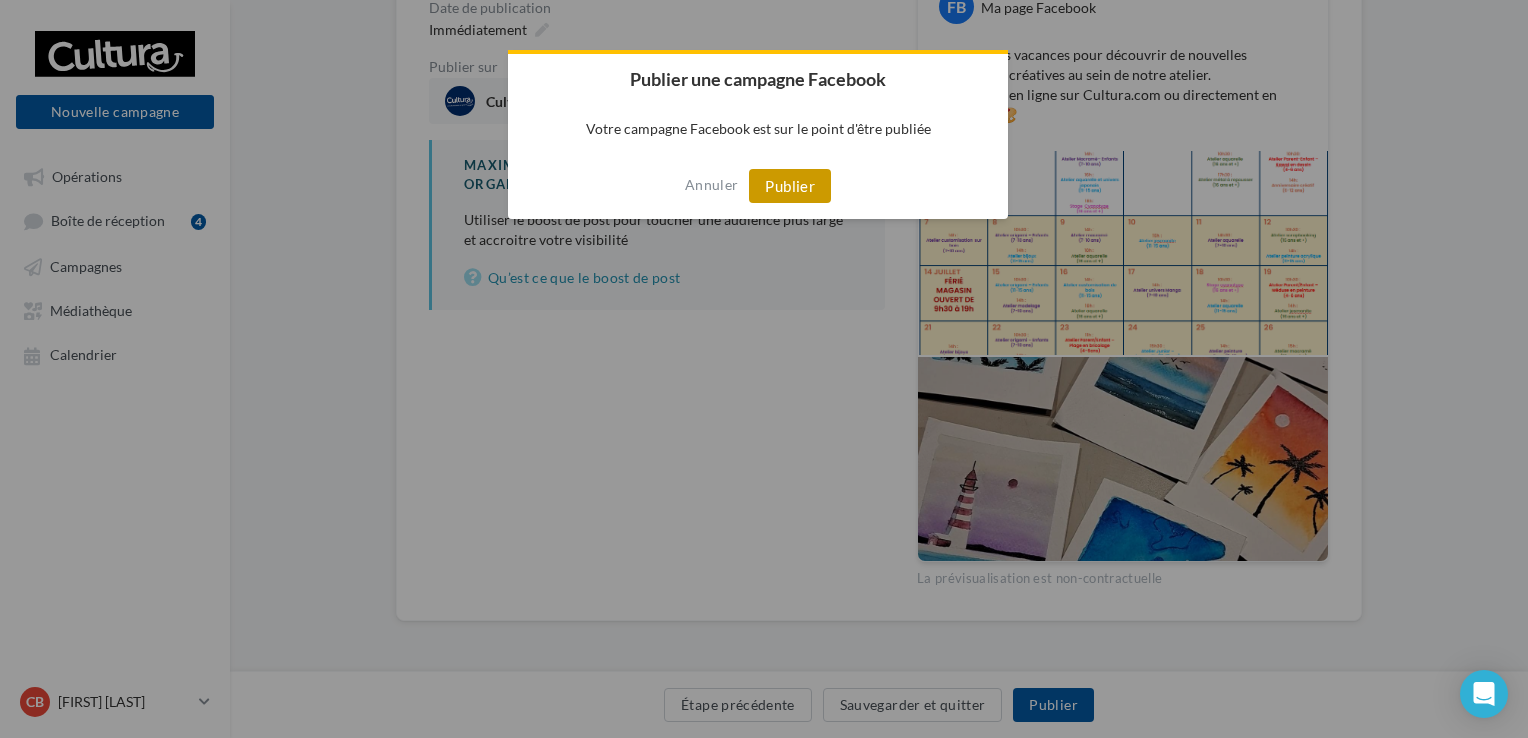 click on "Publier" at bounding box center (790, 186) 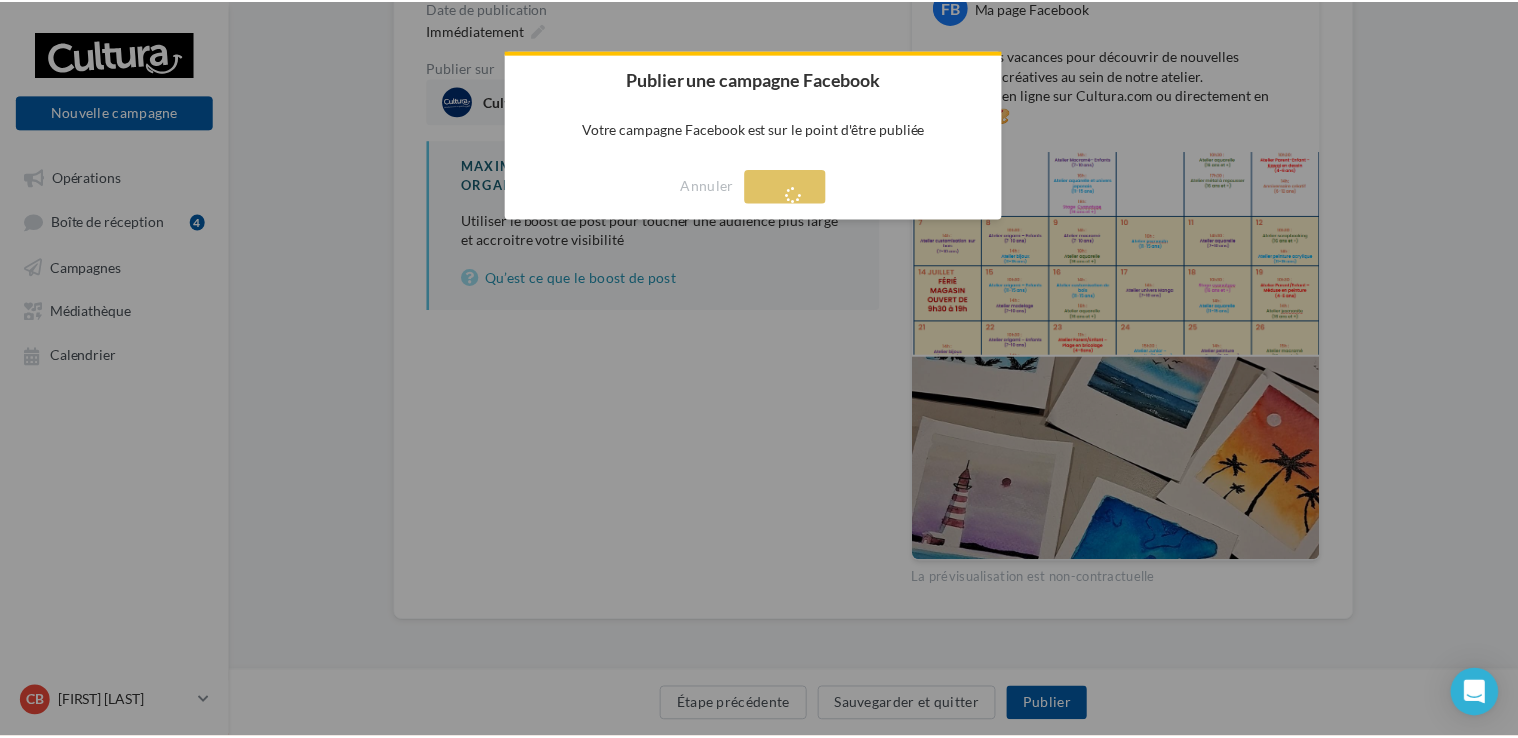 scroll, scrollTop: 32, scrollLeft: 0, axis: vertical 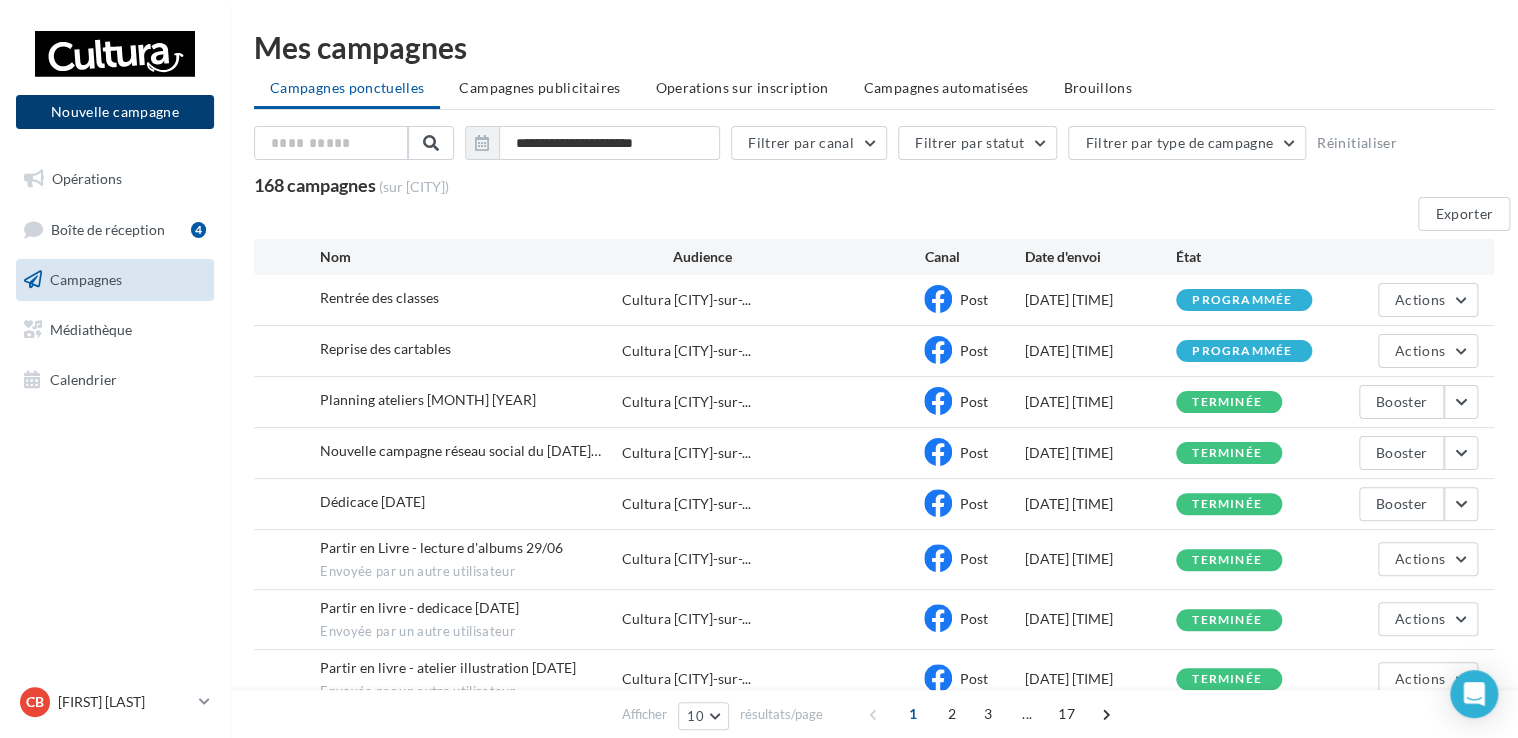 click on "Nouvelle campagne" at bounding box center [115, 112] 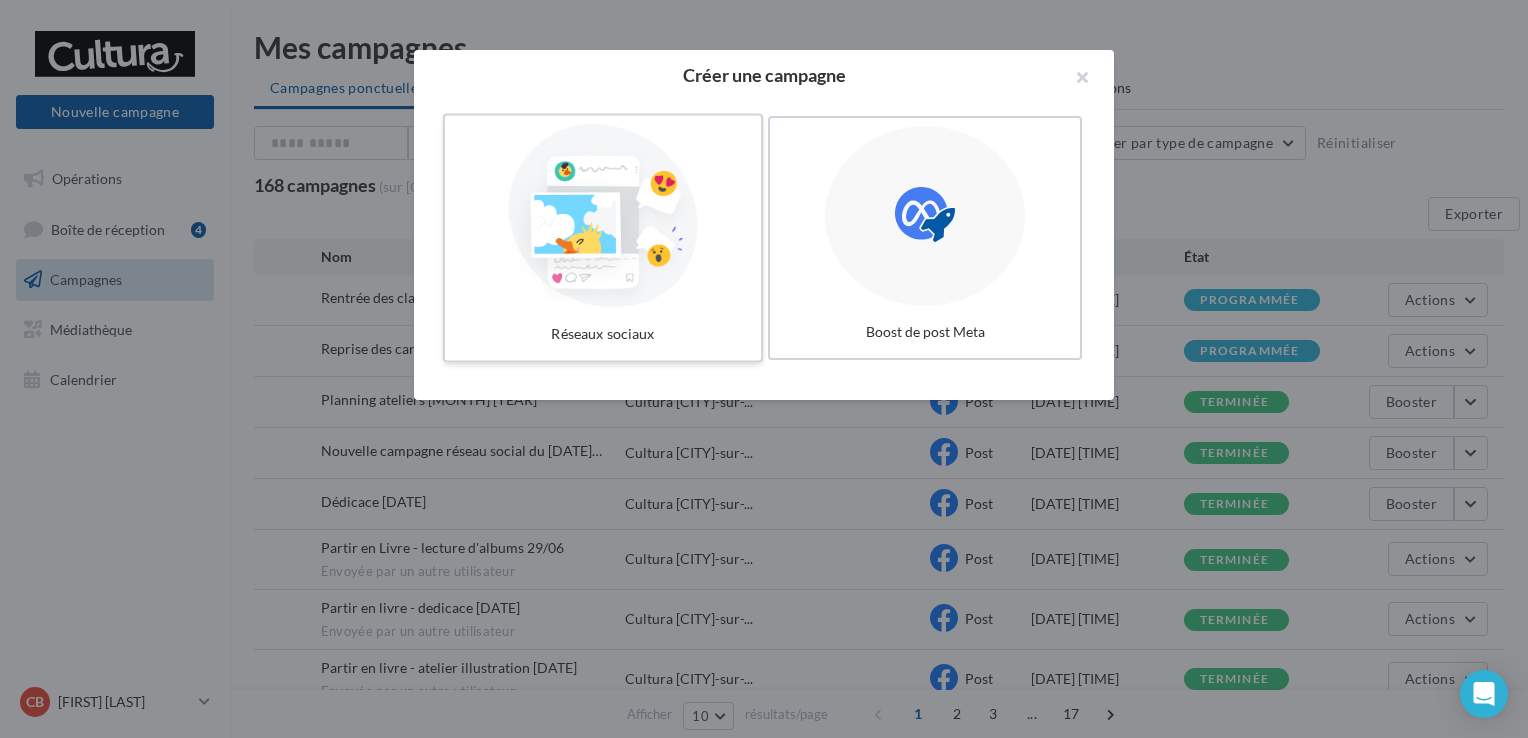 click at bounding box center [603, 216] 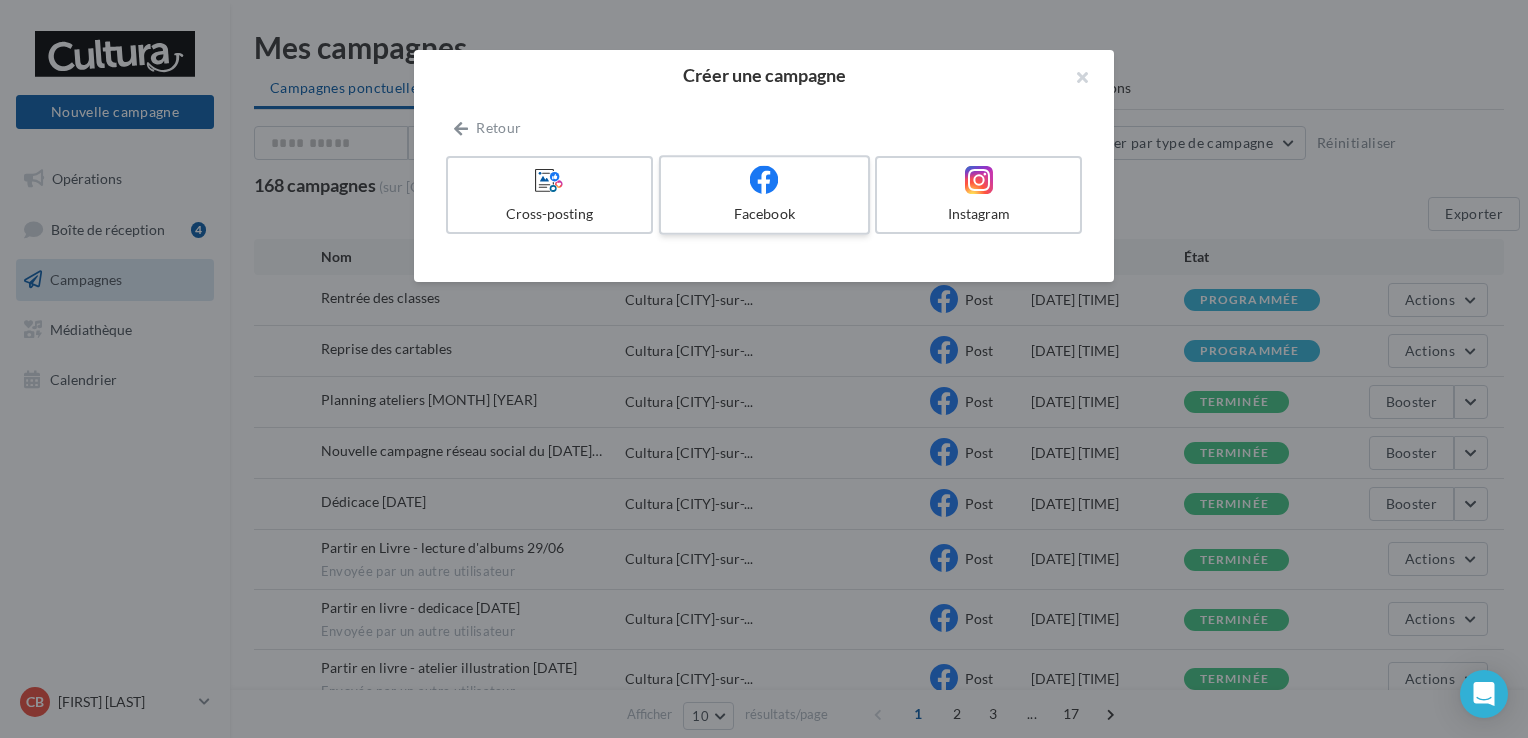 drag, startPoint x: 830, startPoint y: 234, endPoint x: 813, endPoint y: 205, distance: 33.61547 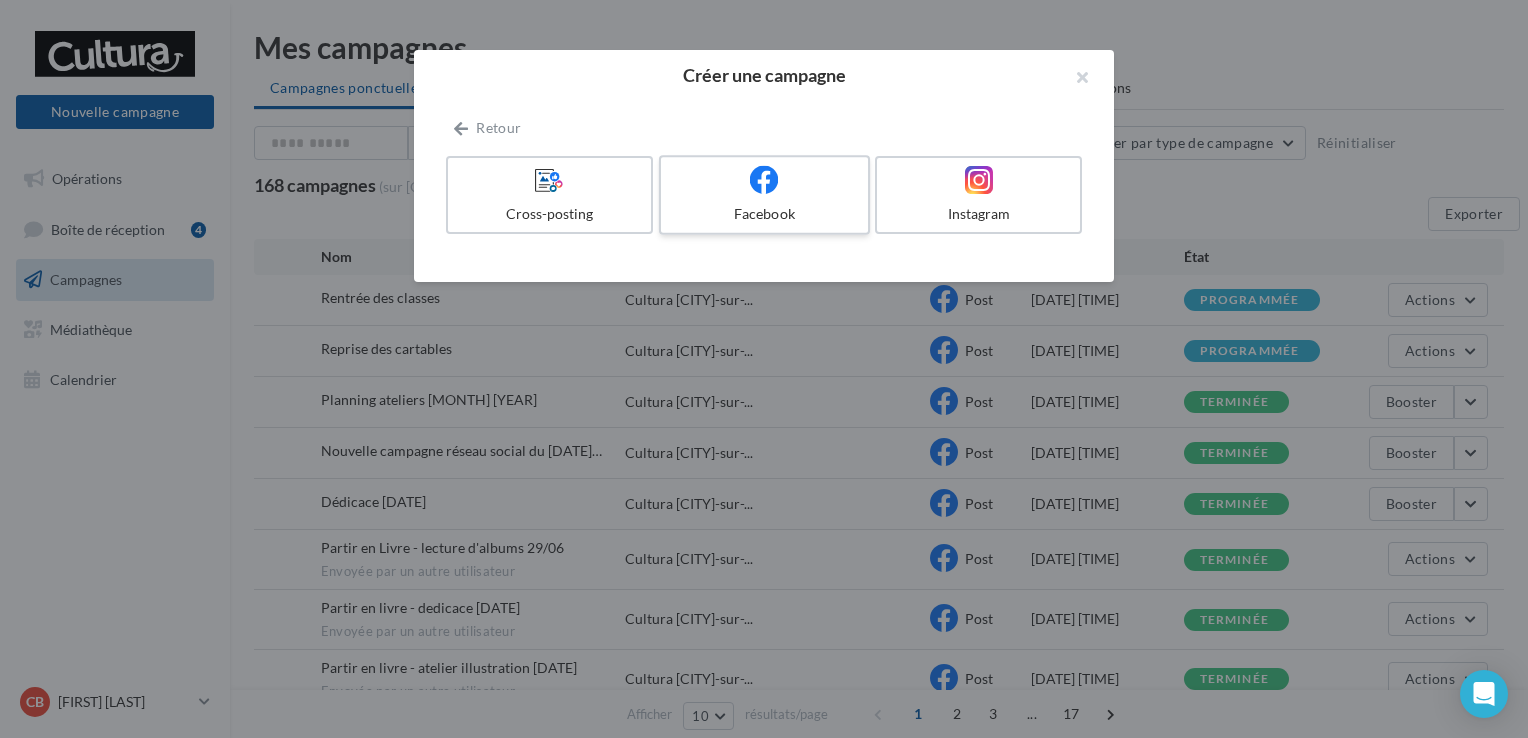 click on "Facebook" at bounding box center (768, 199) 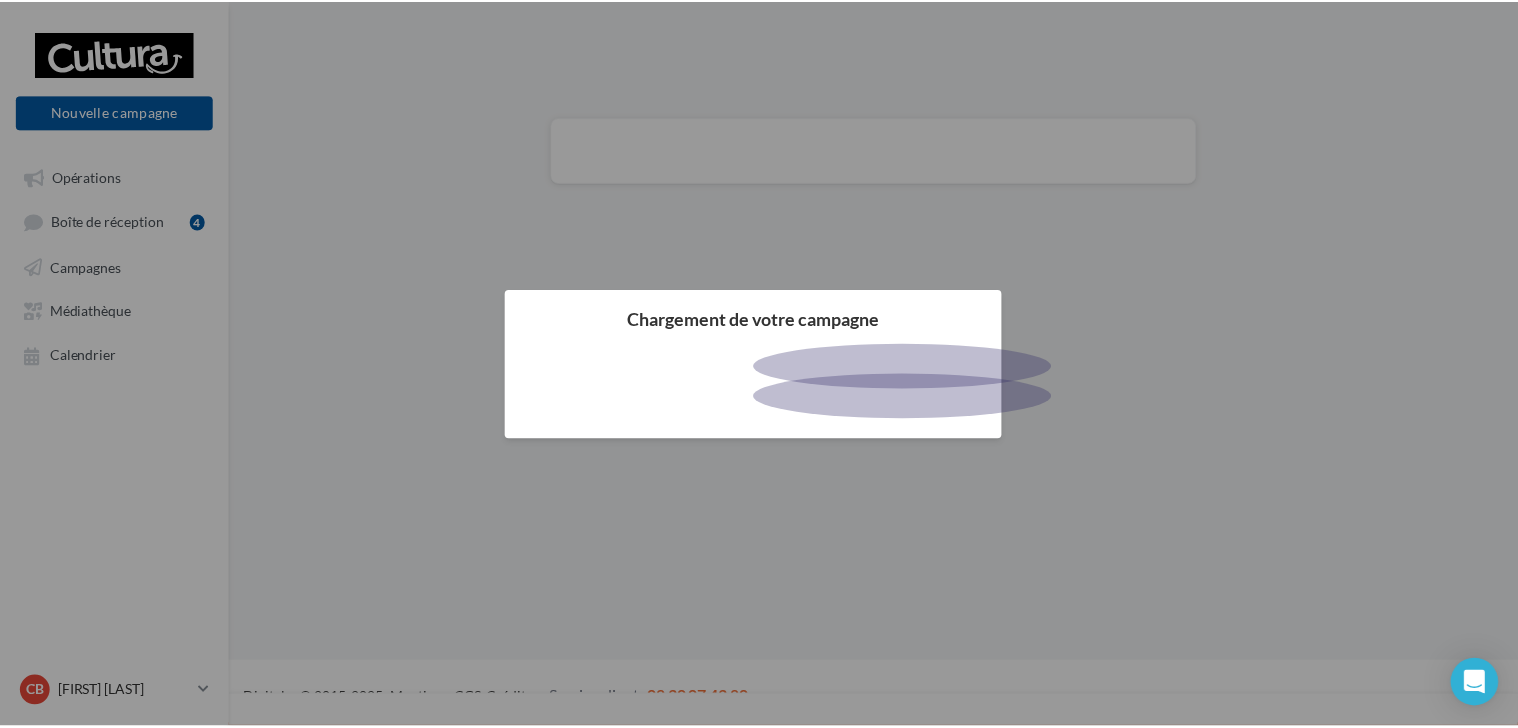 scroll, scrollTop: 0, scrollLeft: 0, axis: both 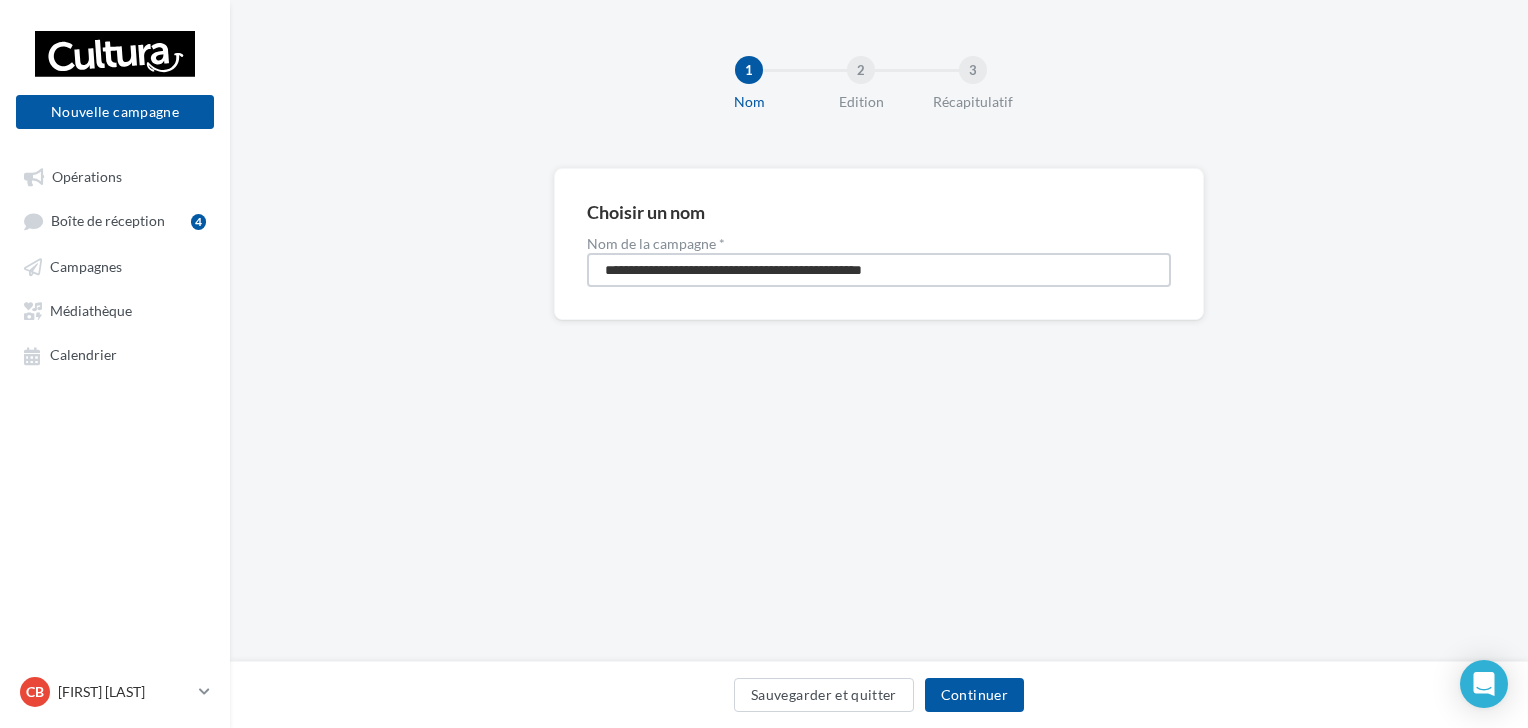 click on "**********" at bounding box center (879, 270) 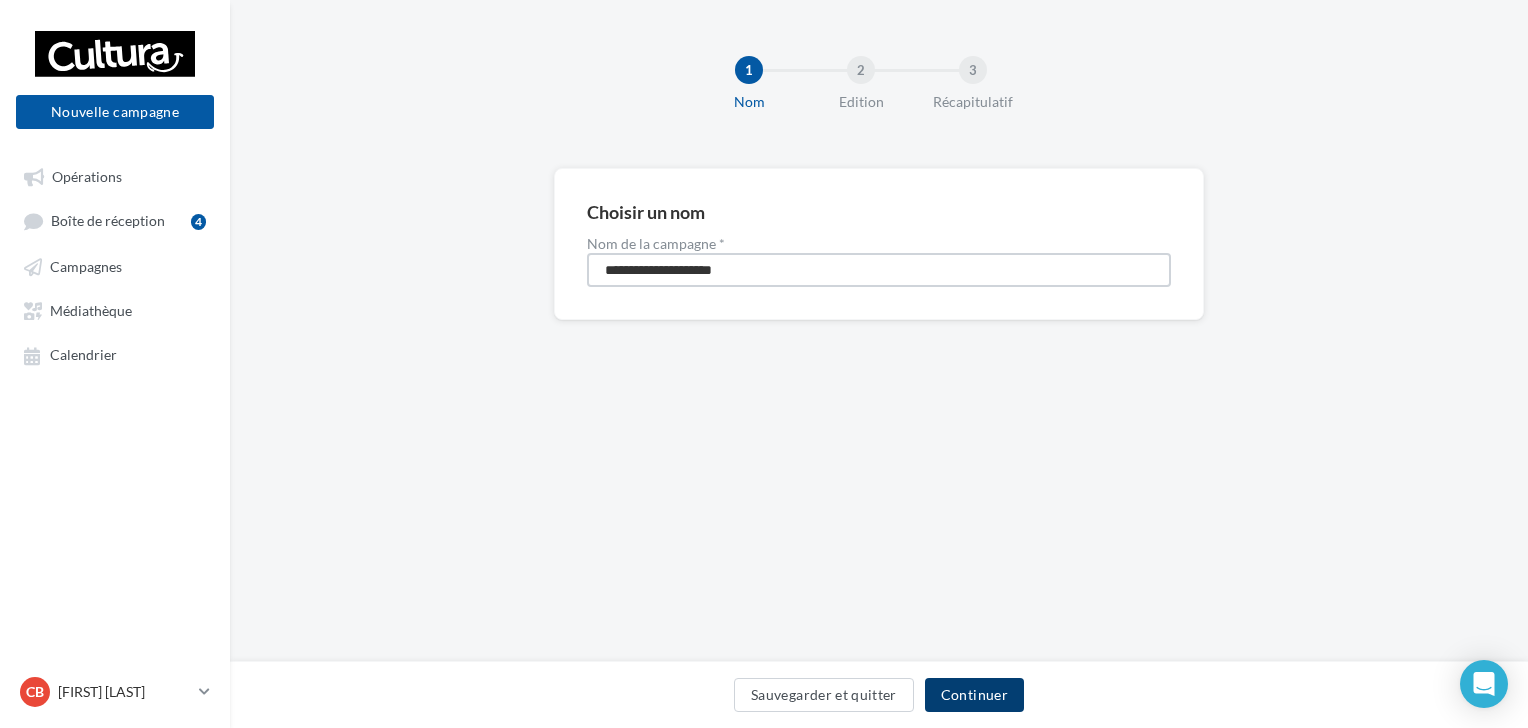type on "**********" 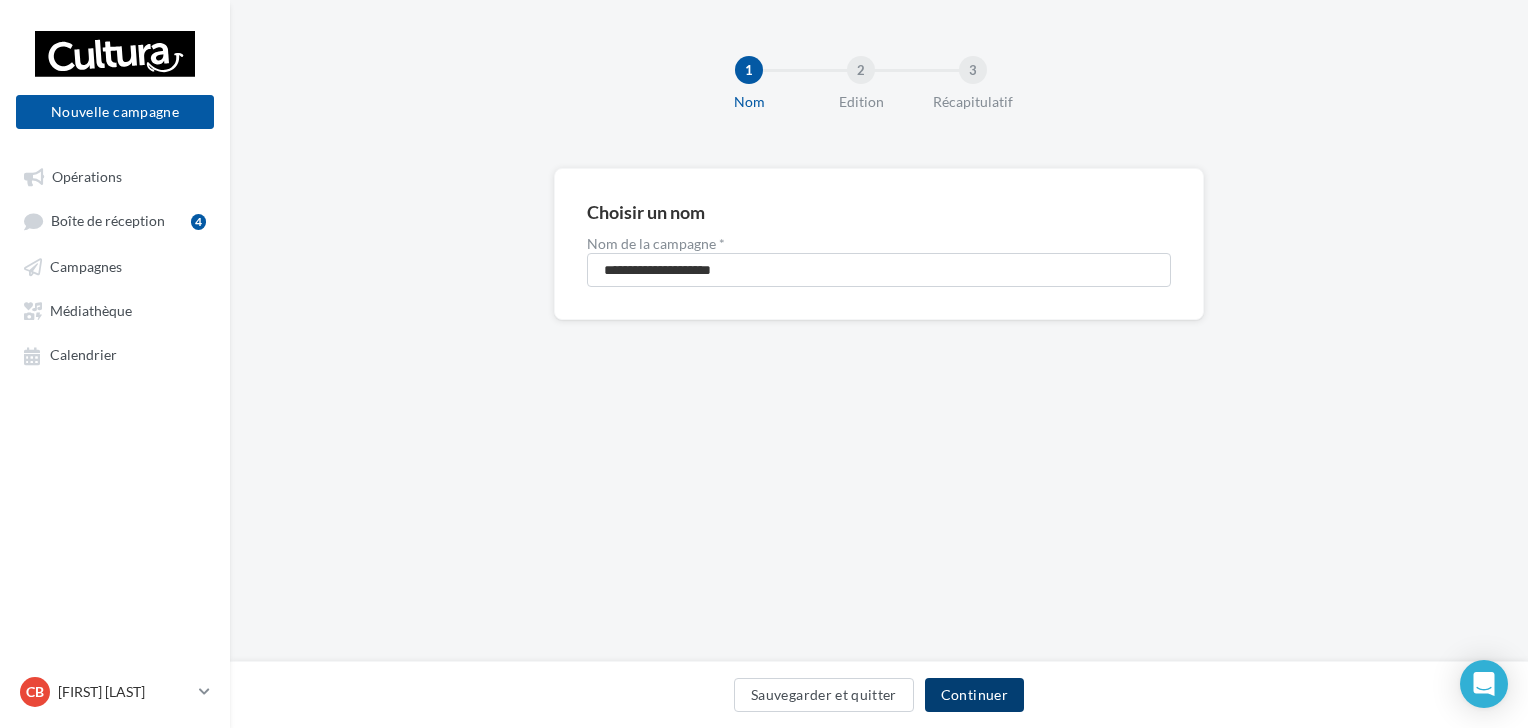 click on "Continuer" at bounding box center [974, 695] 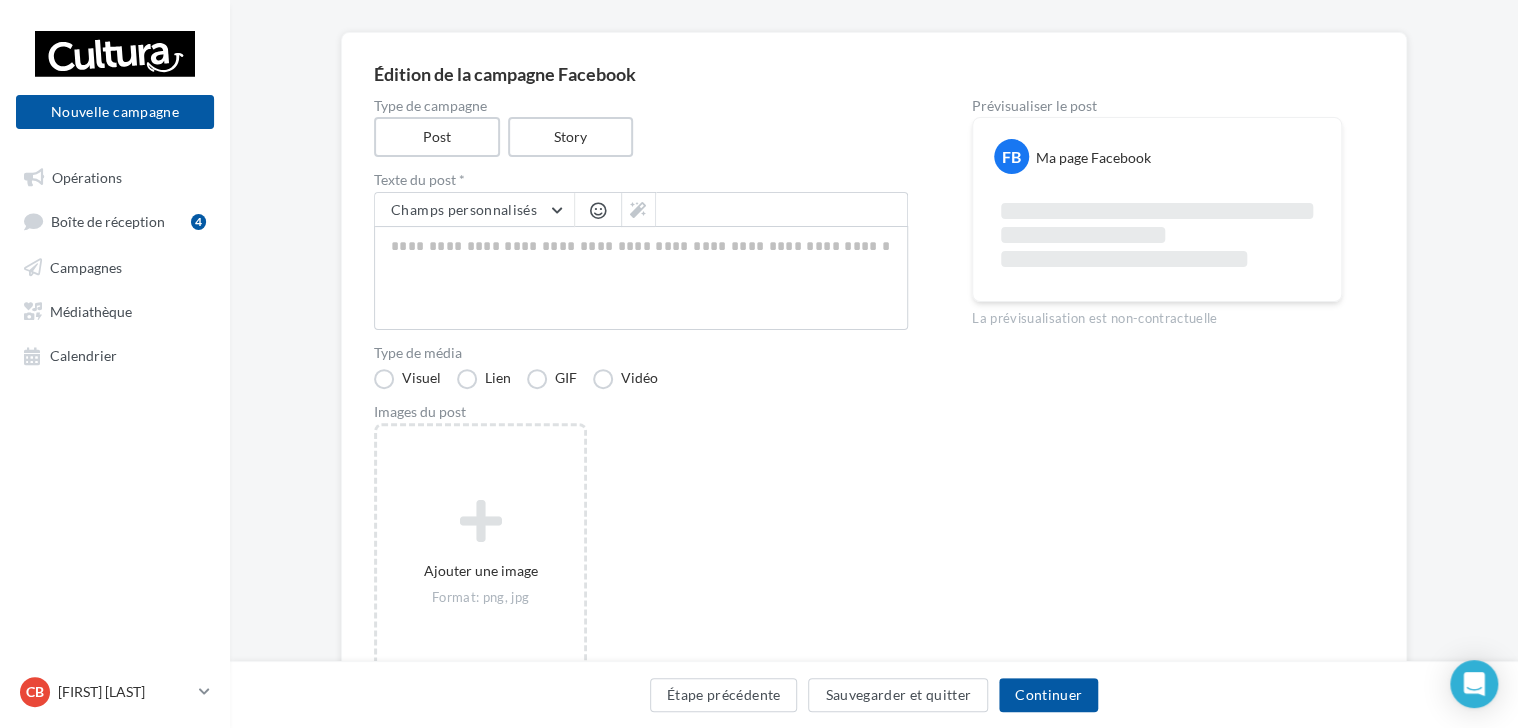 scroll, scrollTop: 139, scrollLeft: 0, axis: vertical 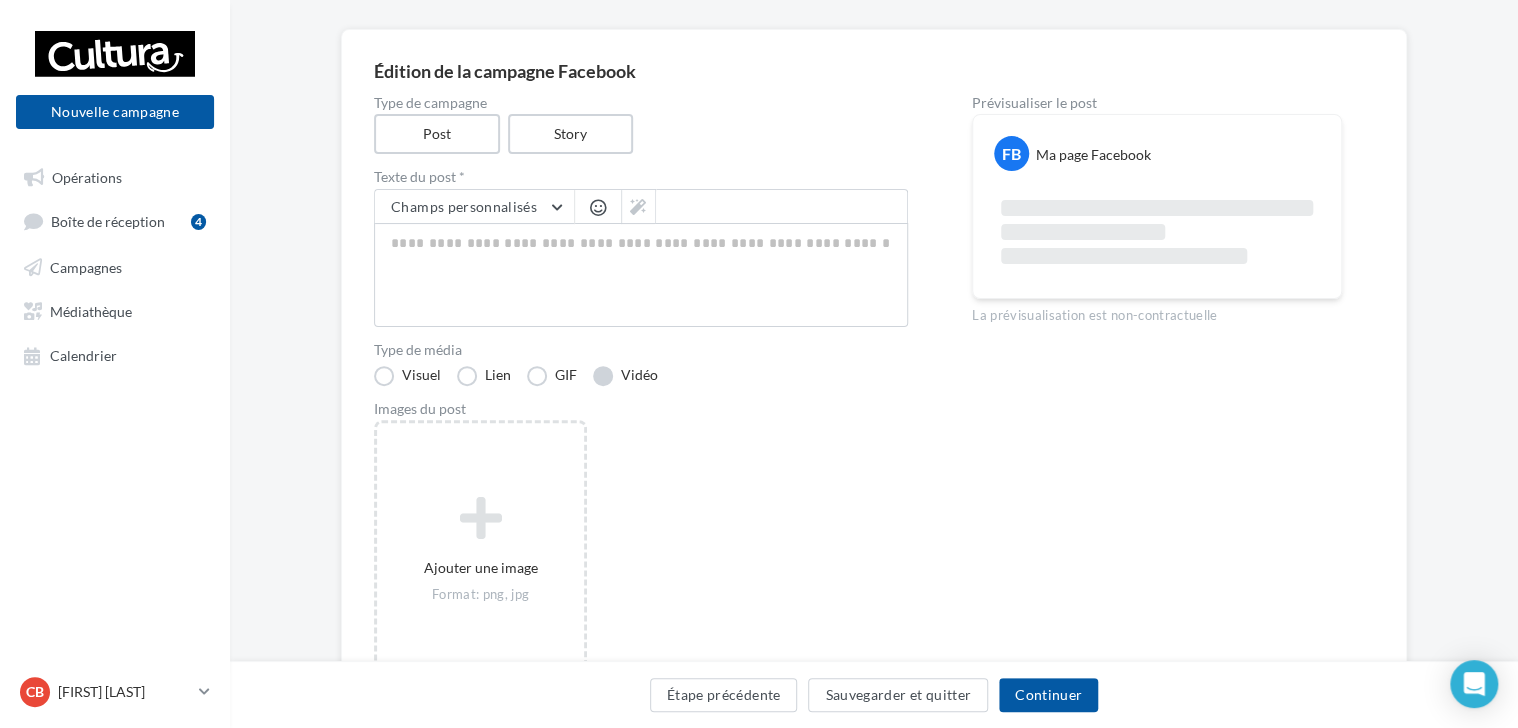 click on "Vidéo" at bounding box center [625, 376] 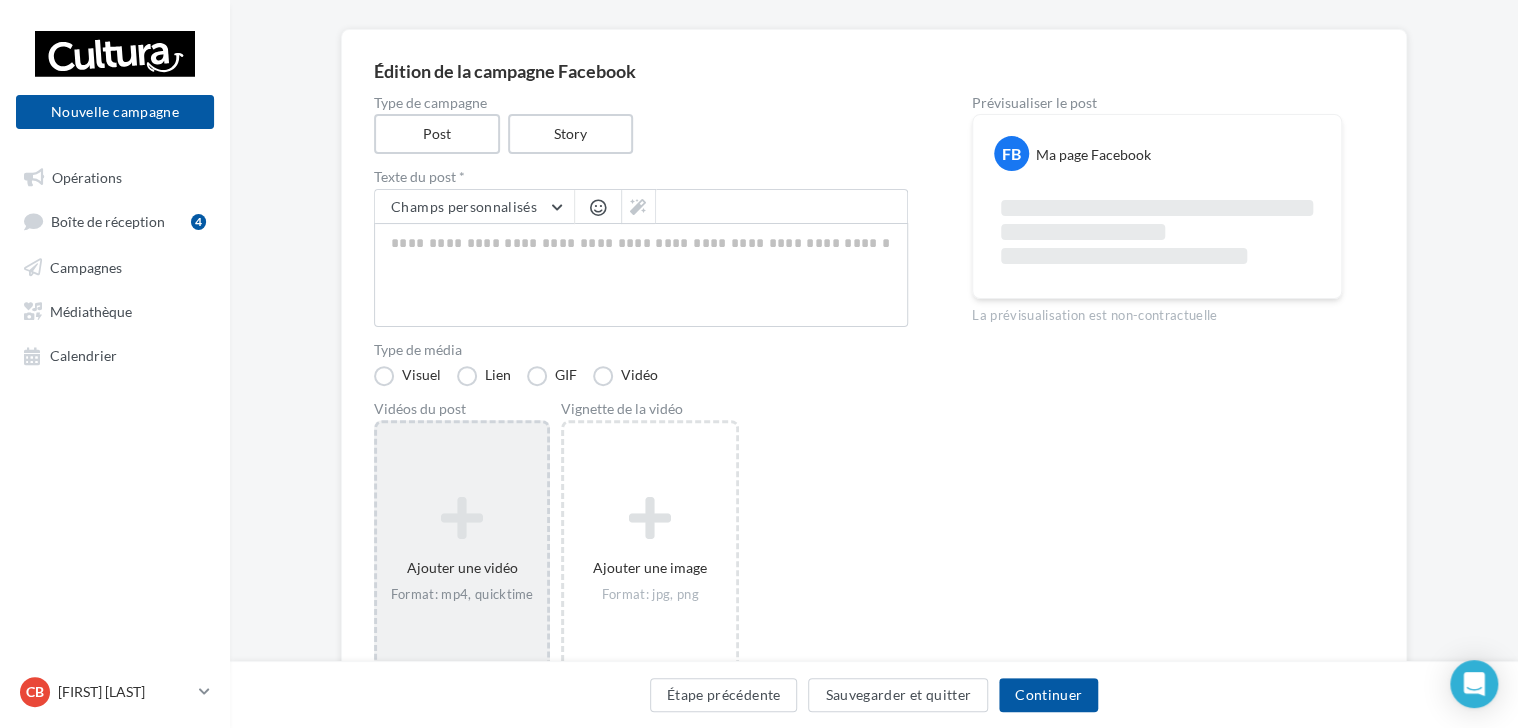 click at bounding box center [462, 518] 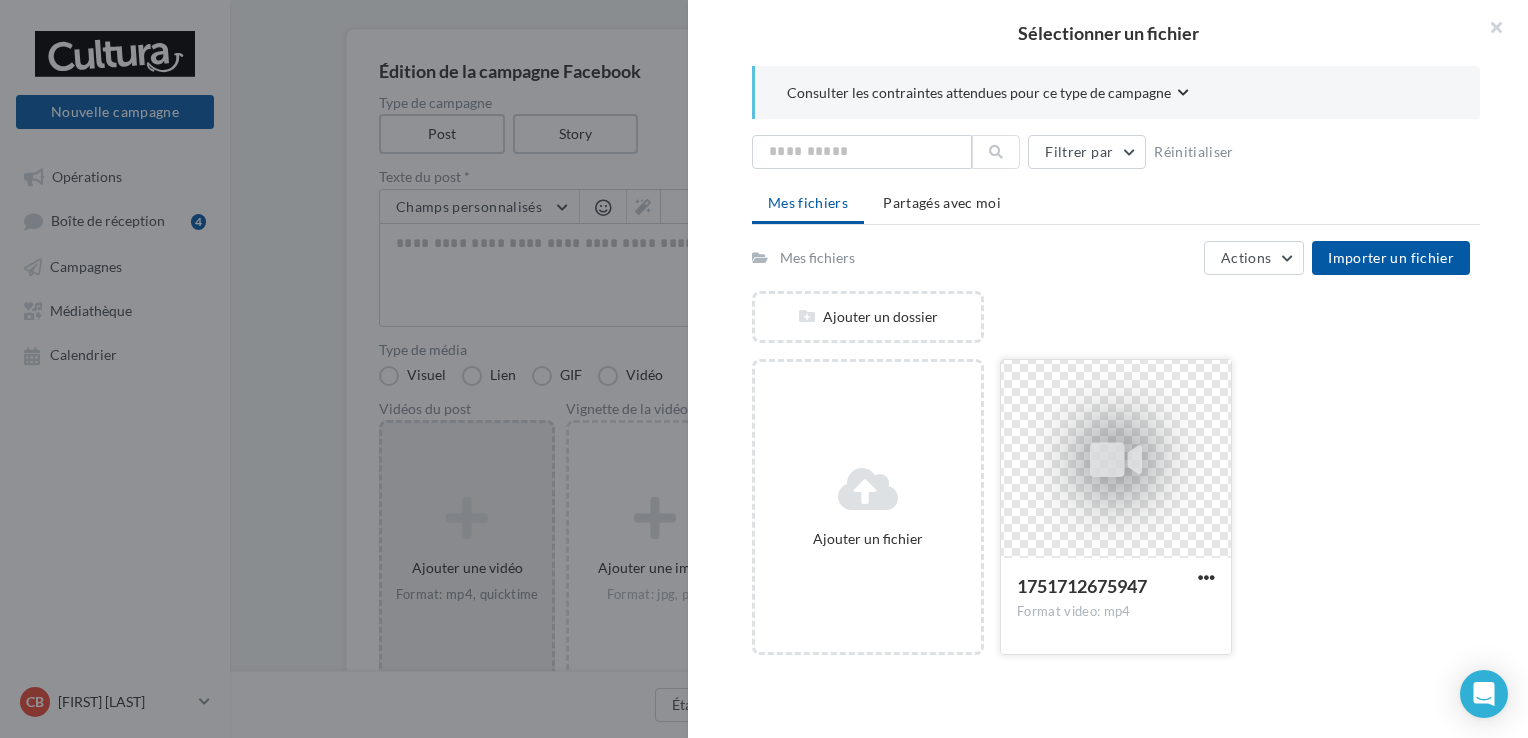 click at bounding box center (1116, 460) 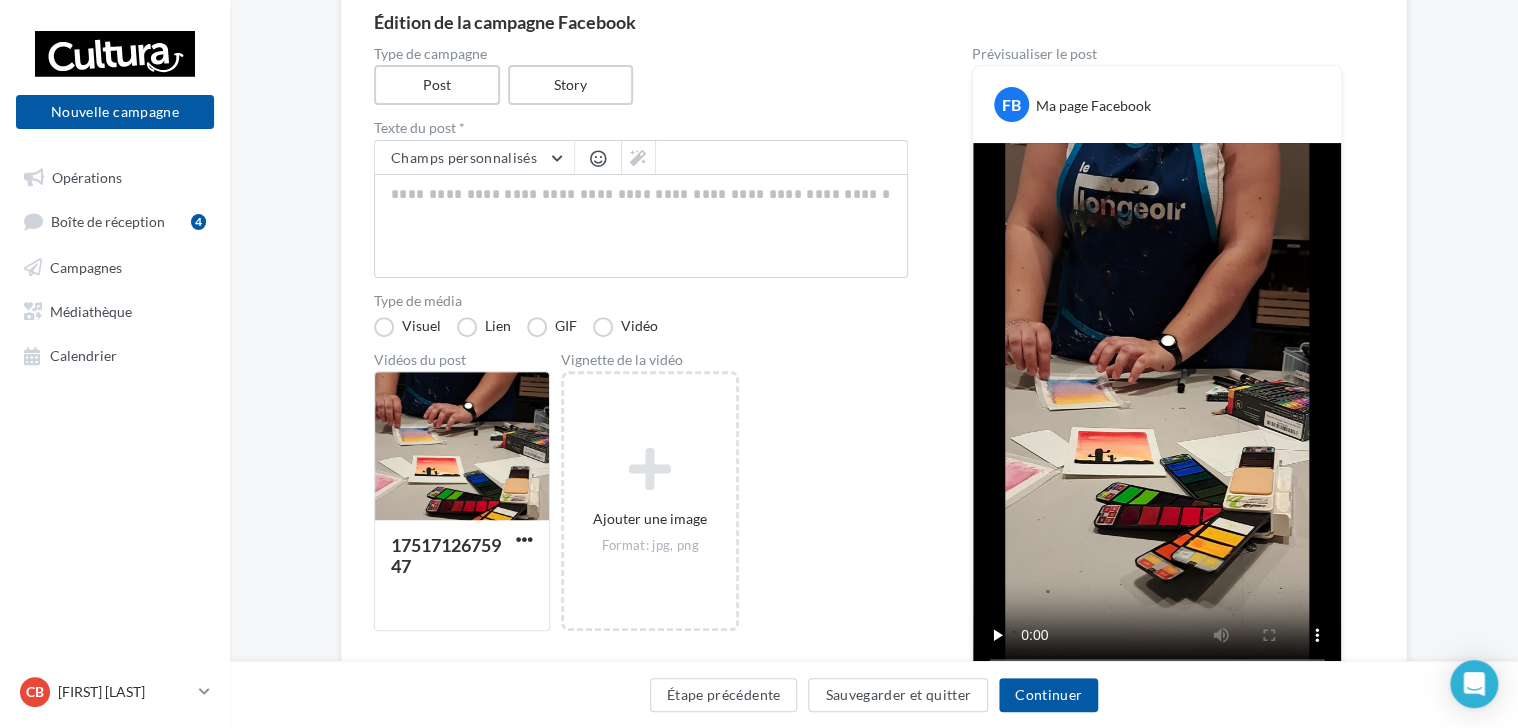 scroll, scrollTop: 187, scrollLeft: 0, axis: vertical 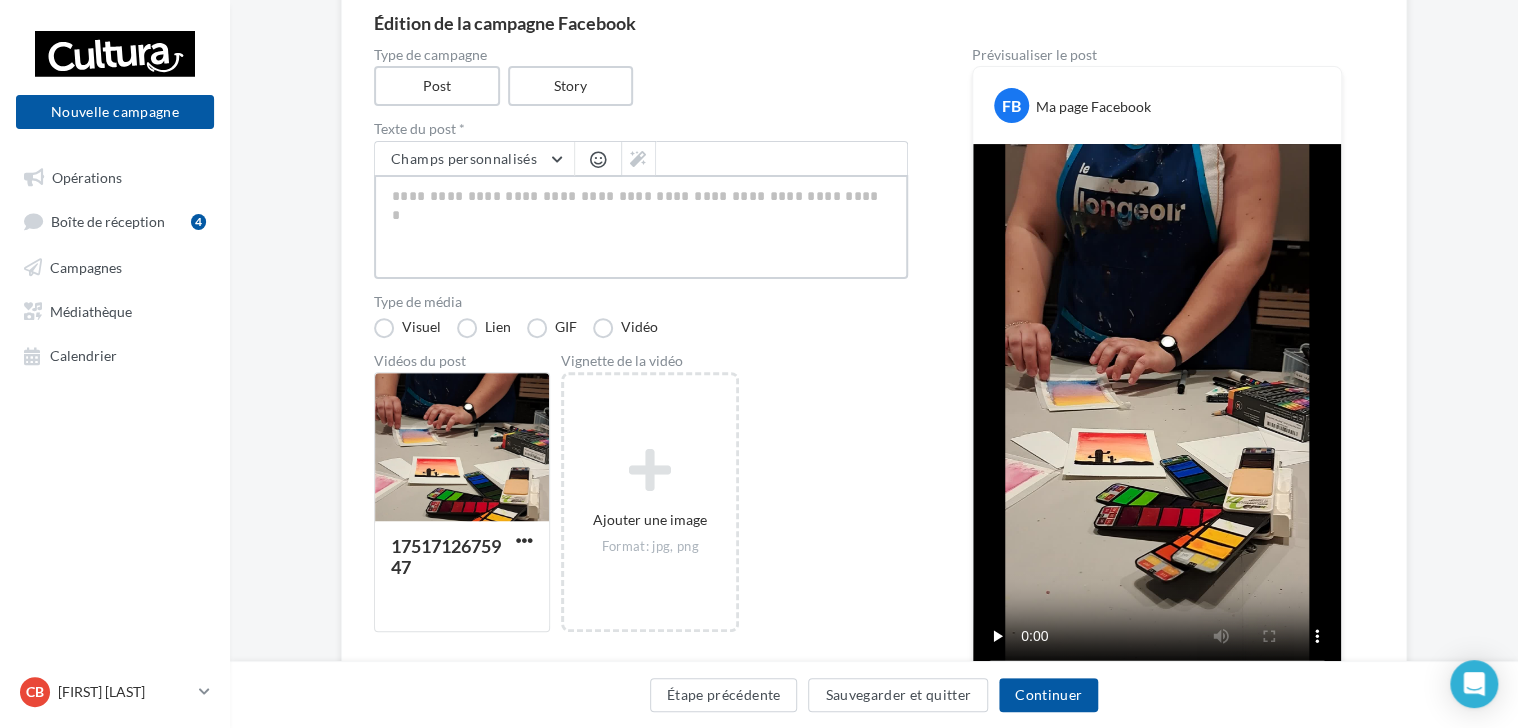 click at bounding box center (641, 227) 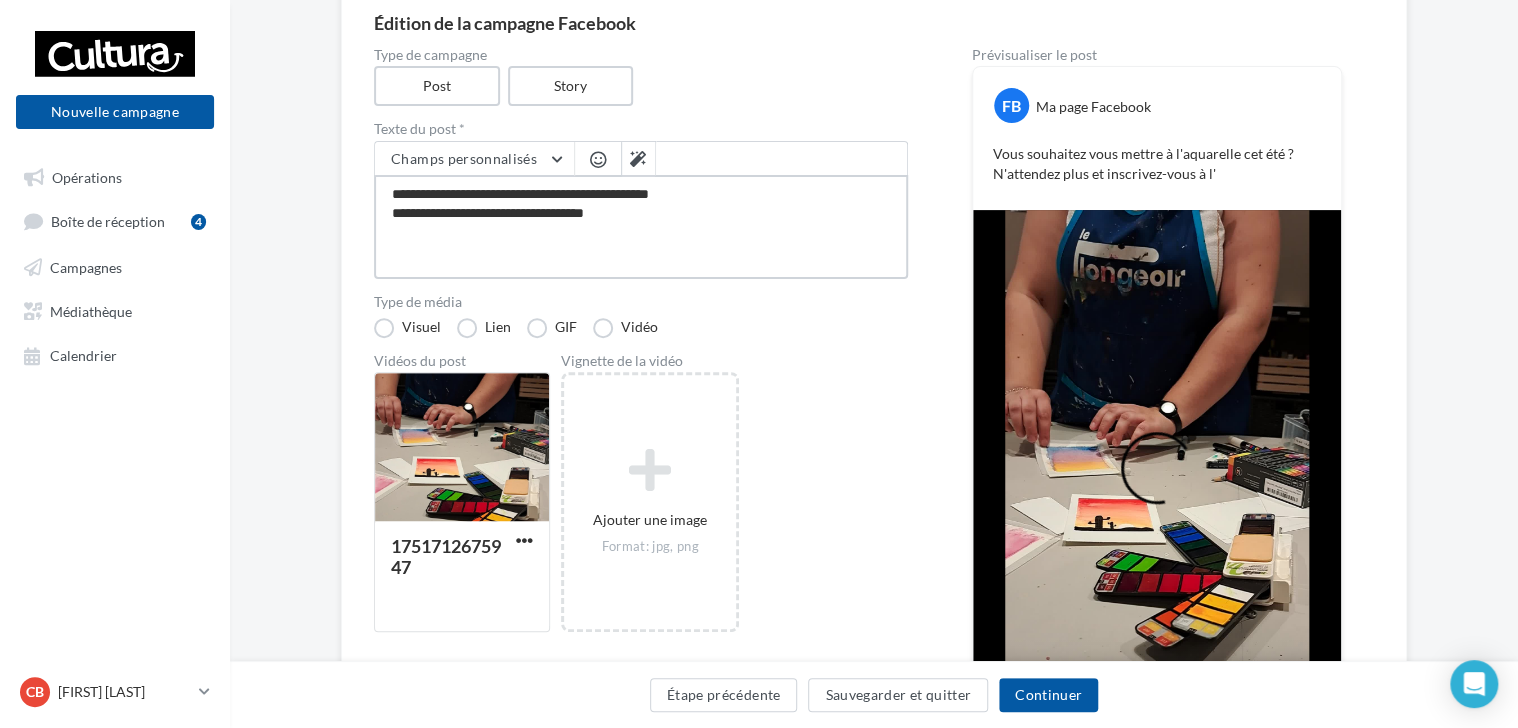 click on "**********" at bounding box center [641, 227] 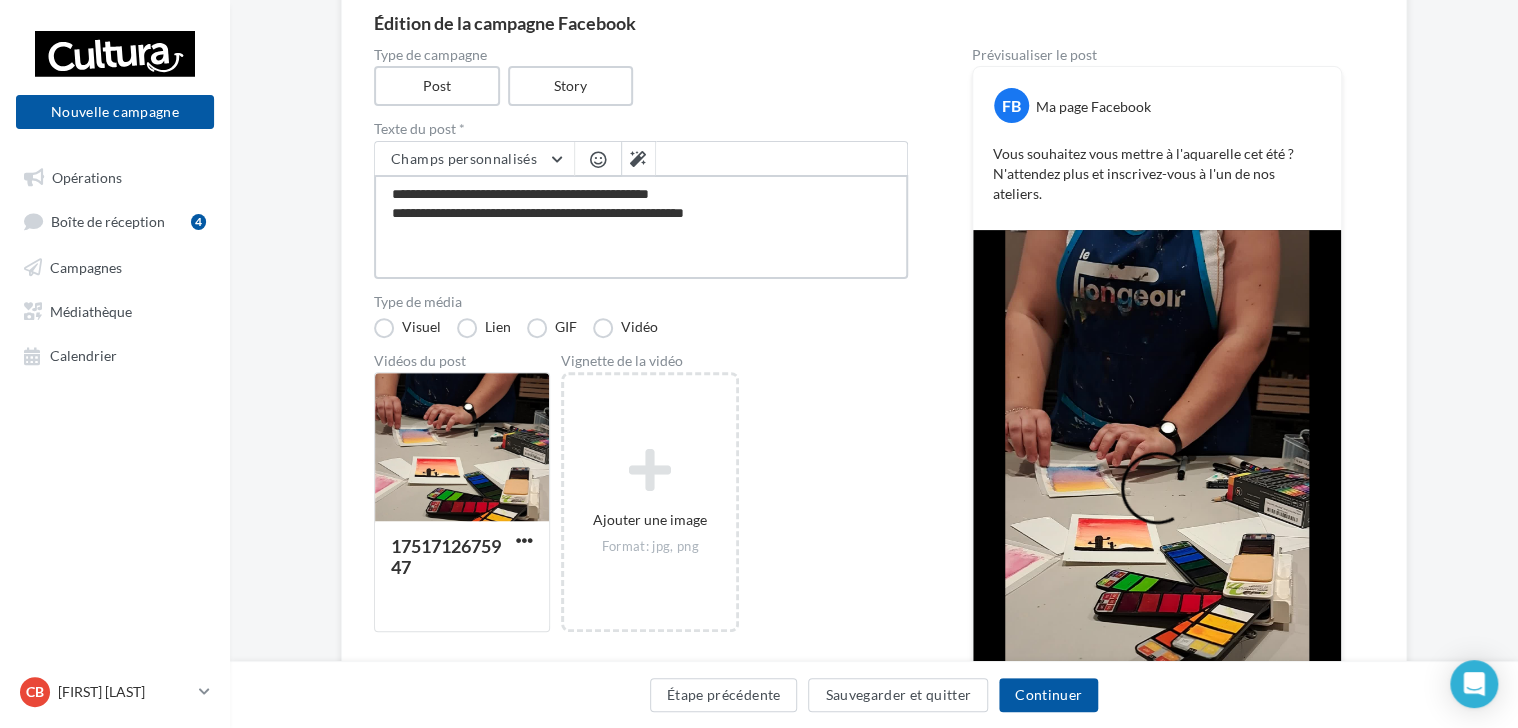 click on "**********" at bounding box center [641, 227] 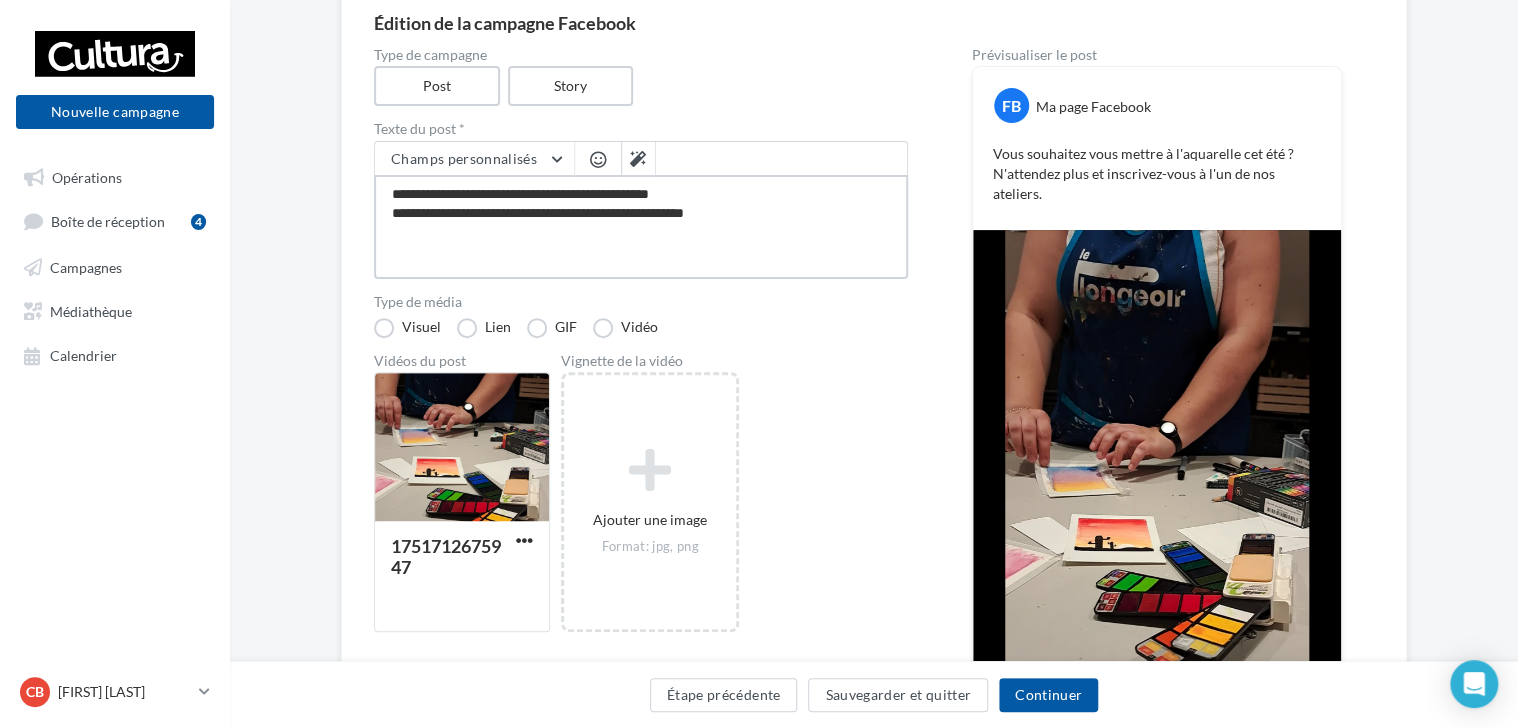 click on "**********" at bounding box center (641, 227) 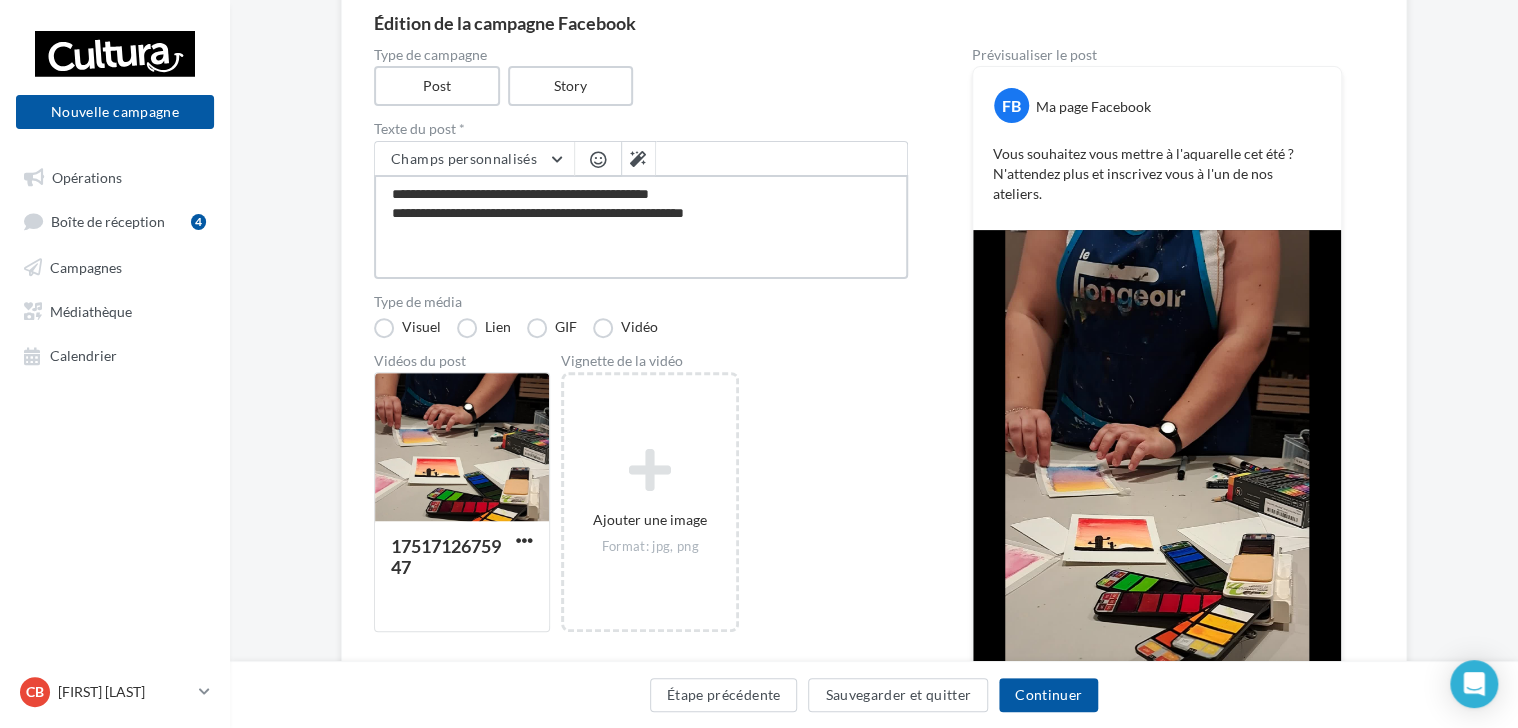 click on "**********" at bounding box center [641, 227] 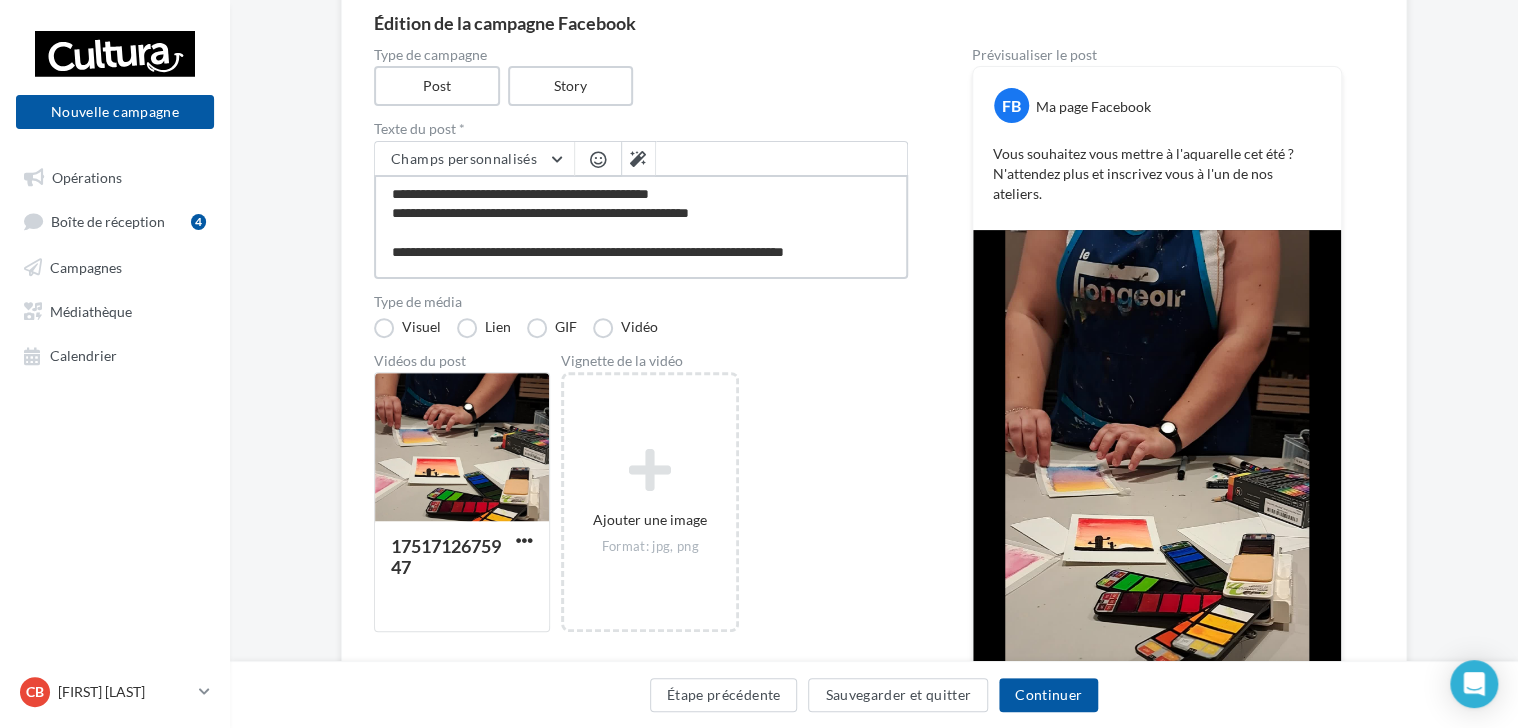 click on "**********" at bounding box center [641, 227] 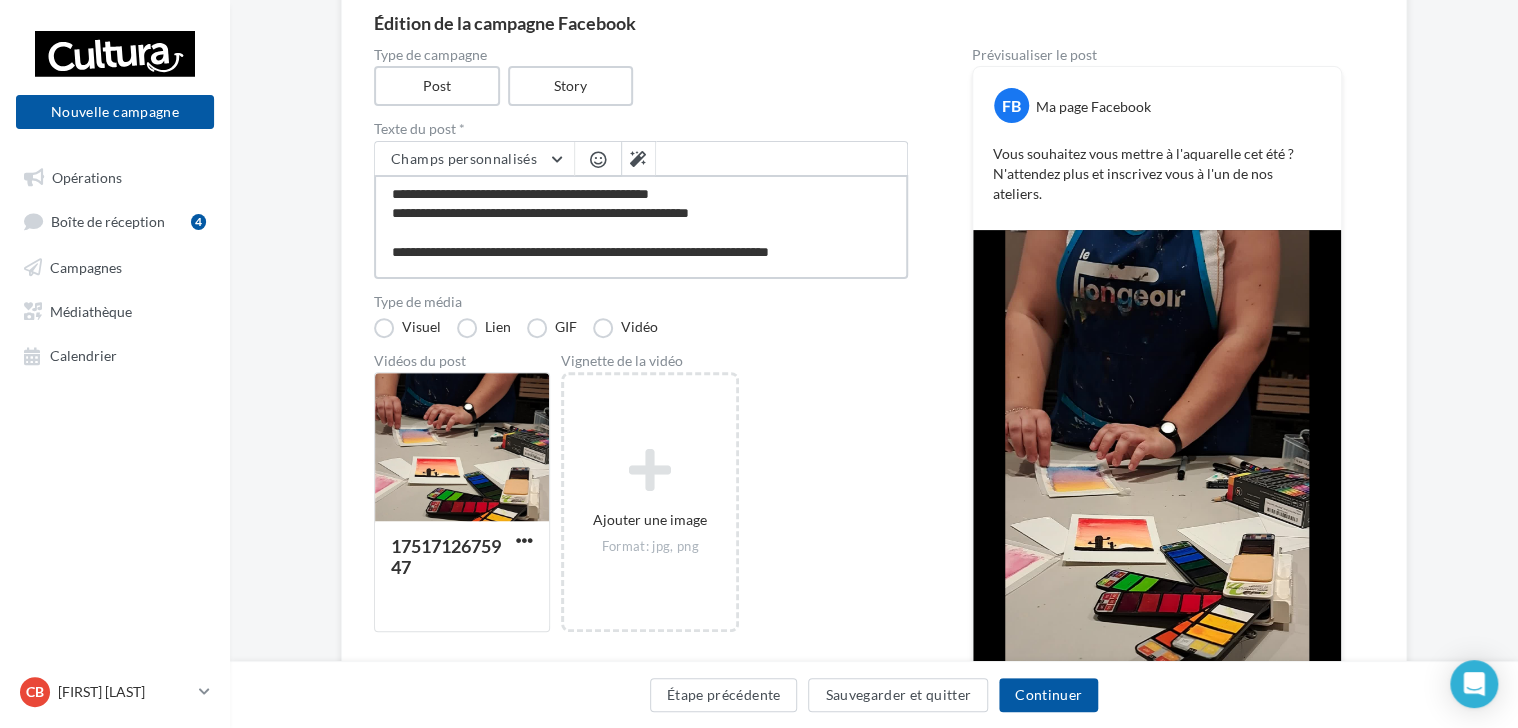 click on "**********" at bounding box center (641, 227) 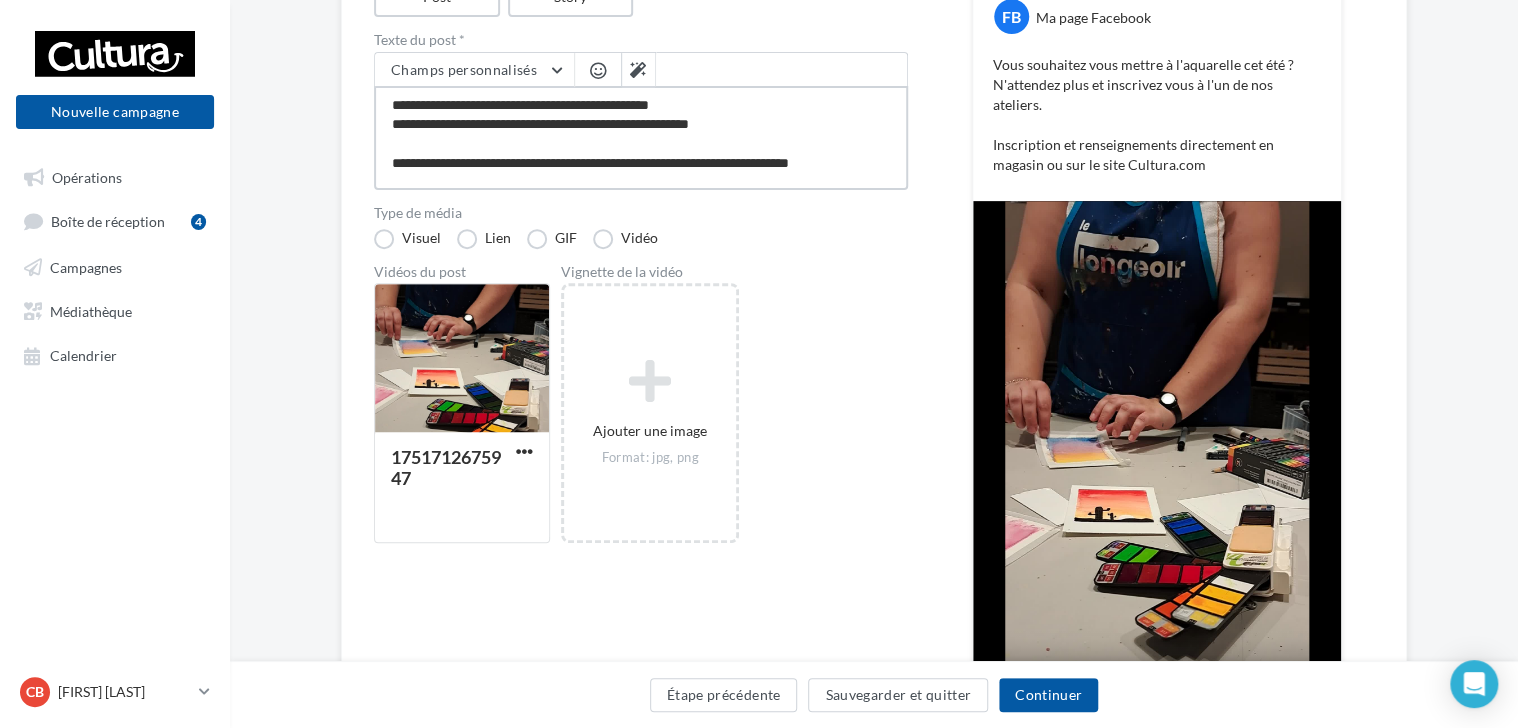 scroll, scrollTop: 284, scrollLeft: 0, axis: vertical 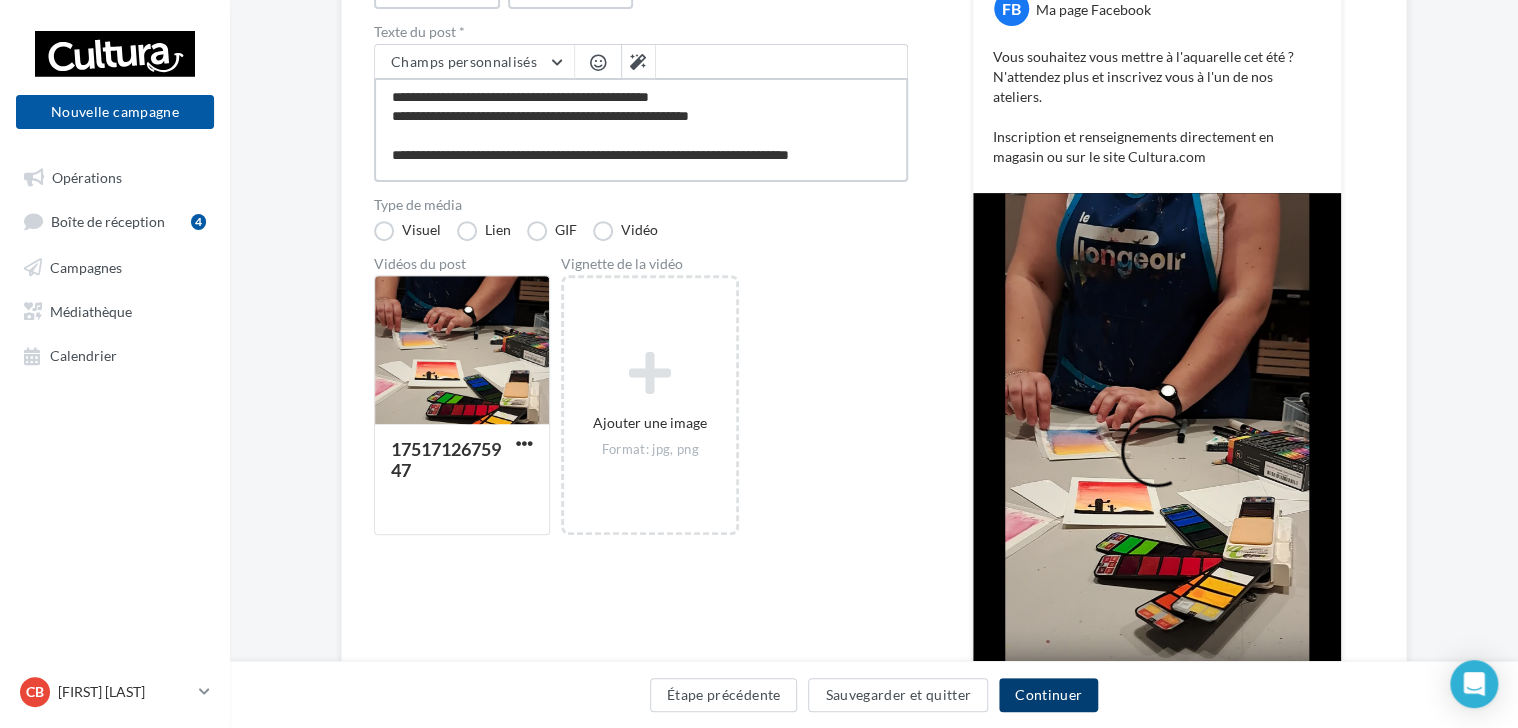 type on "**********" 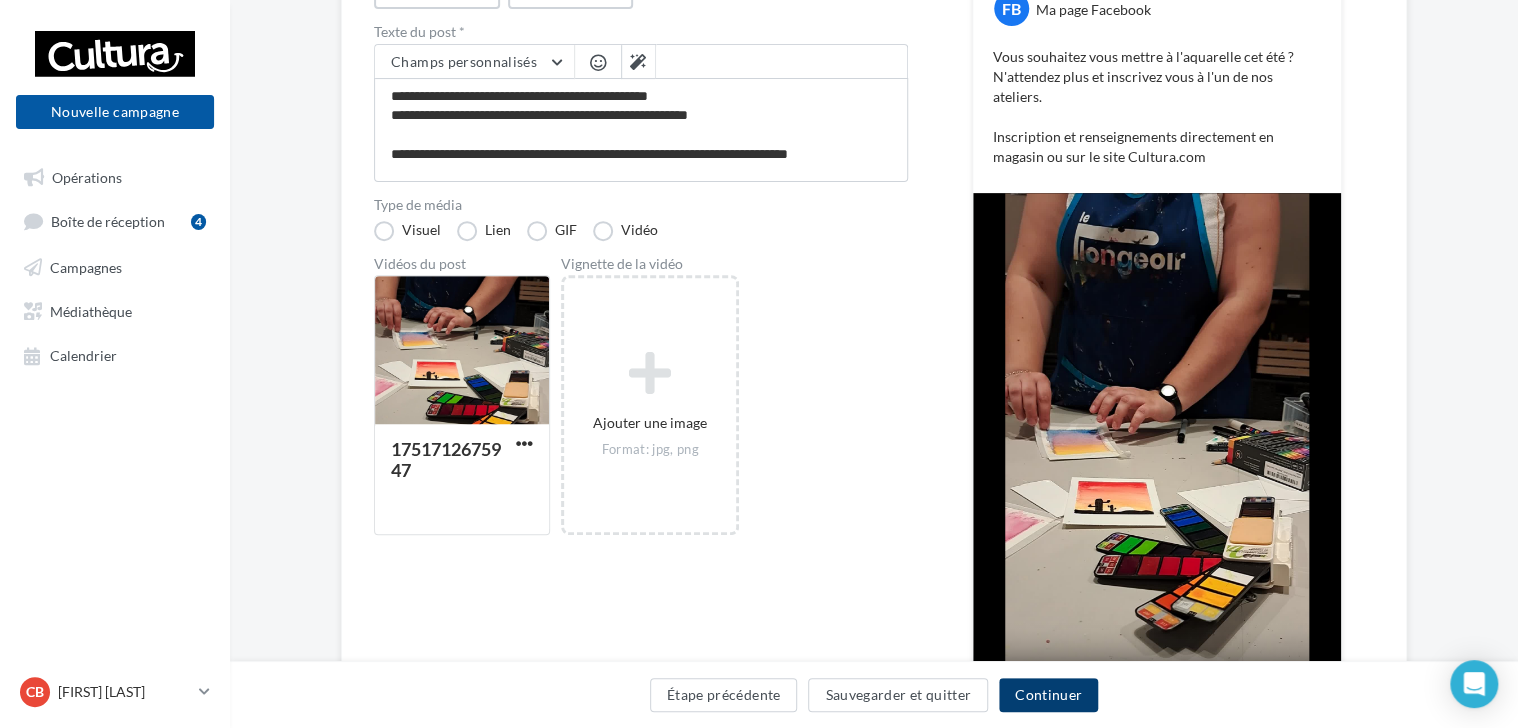 click on "Continuer" at bounding box center (1048, 695) 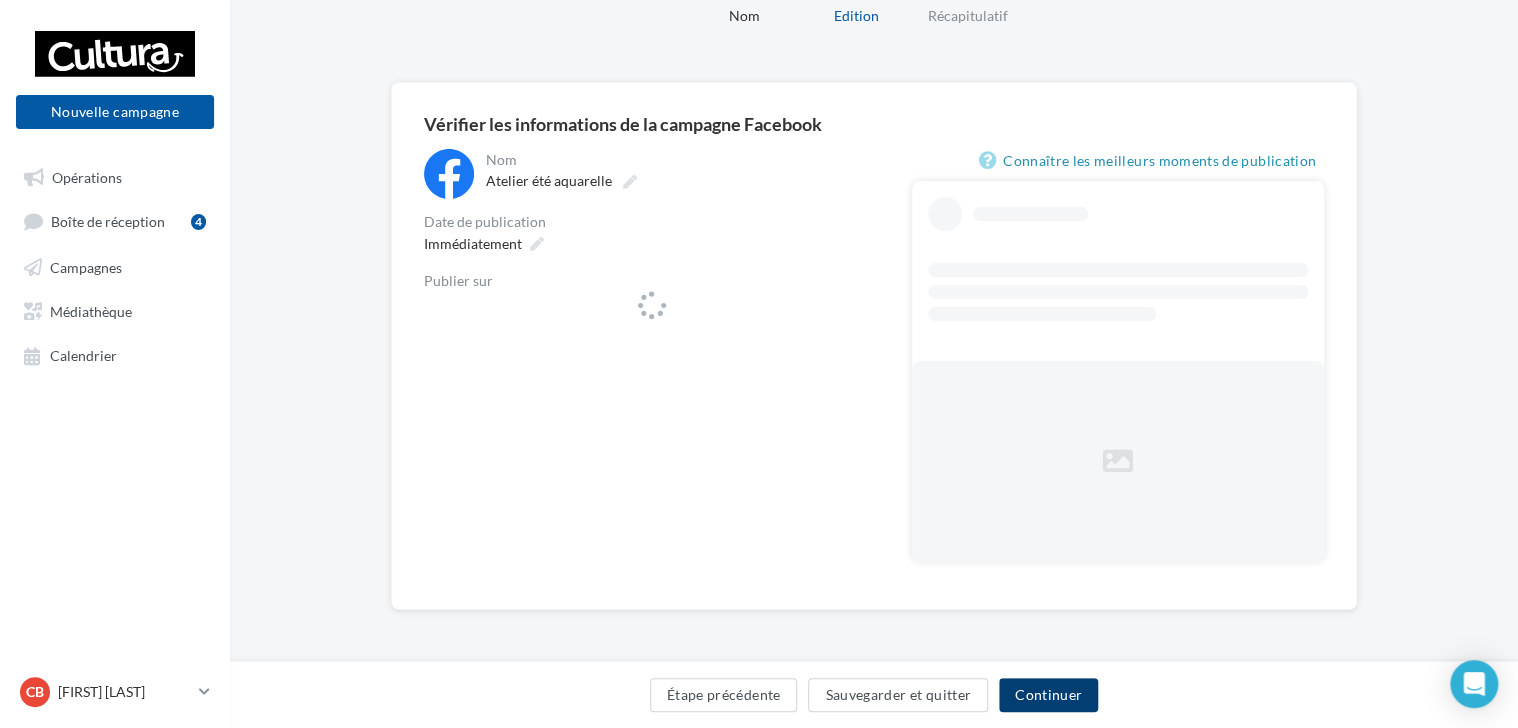 scroll, scrollTop: 0, scrollLeft: 0, axis: both 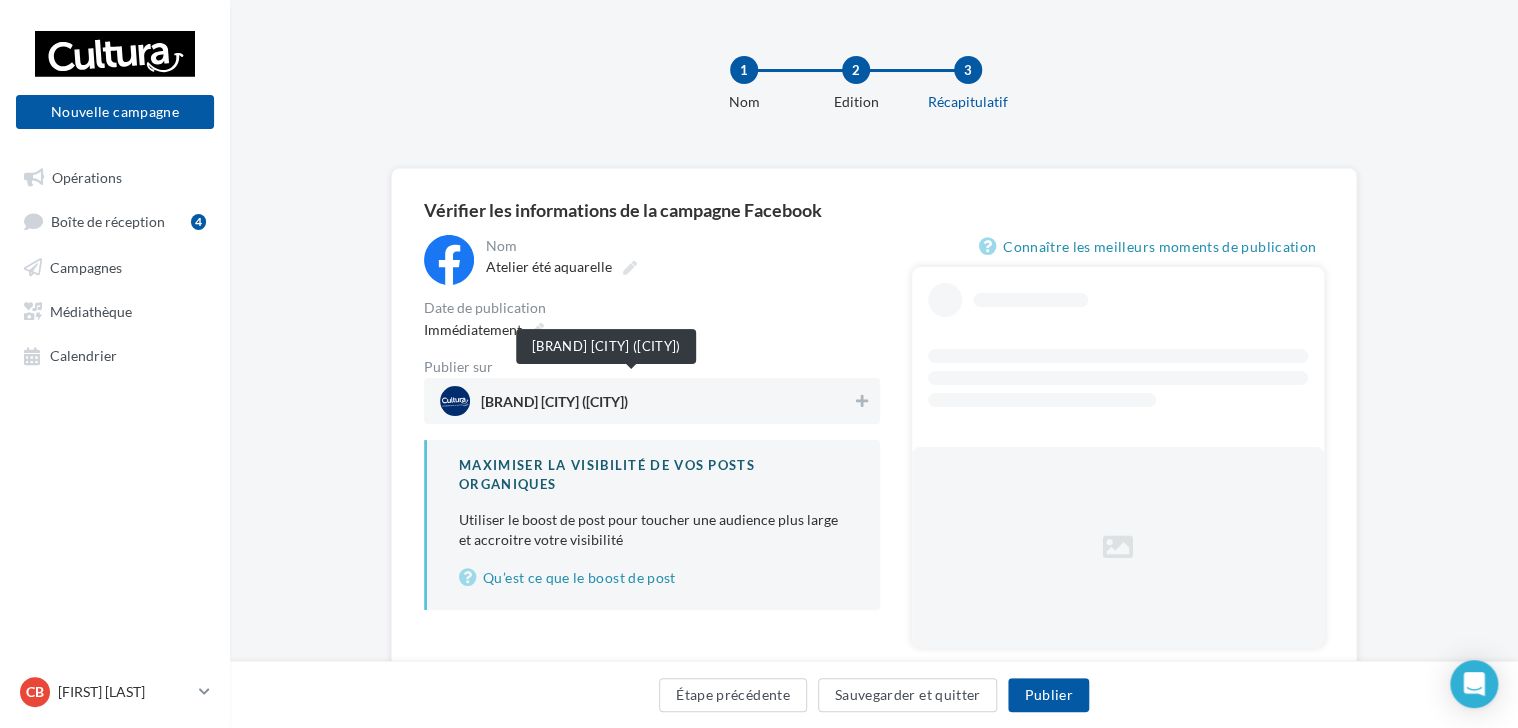 click on "Cultura Villefranche-sur-Saône (Villefranche-sur-Saône)" at bounding box center [554, 406] 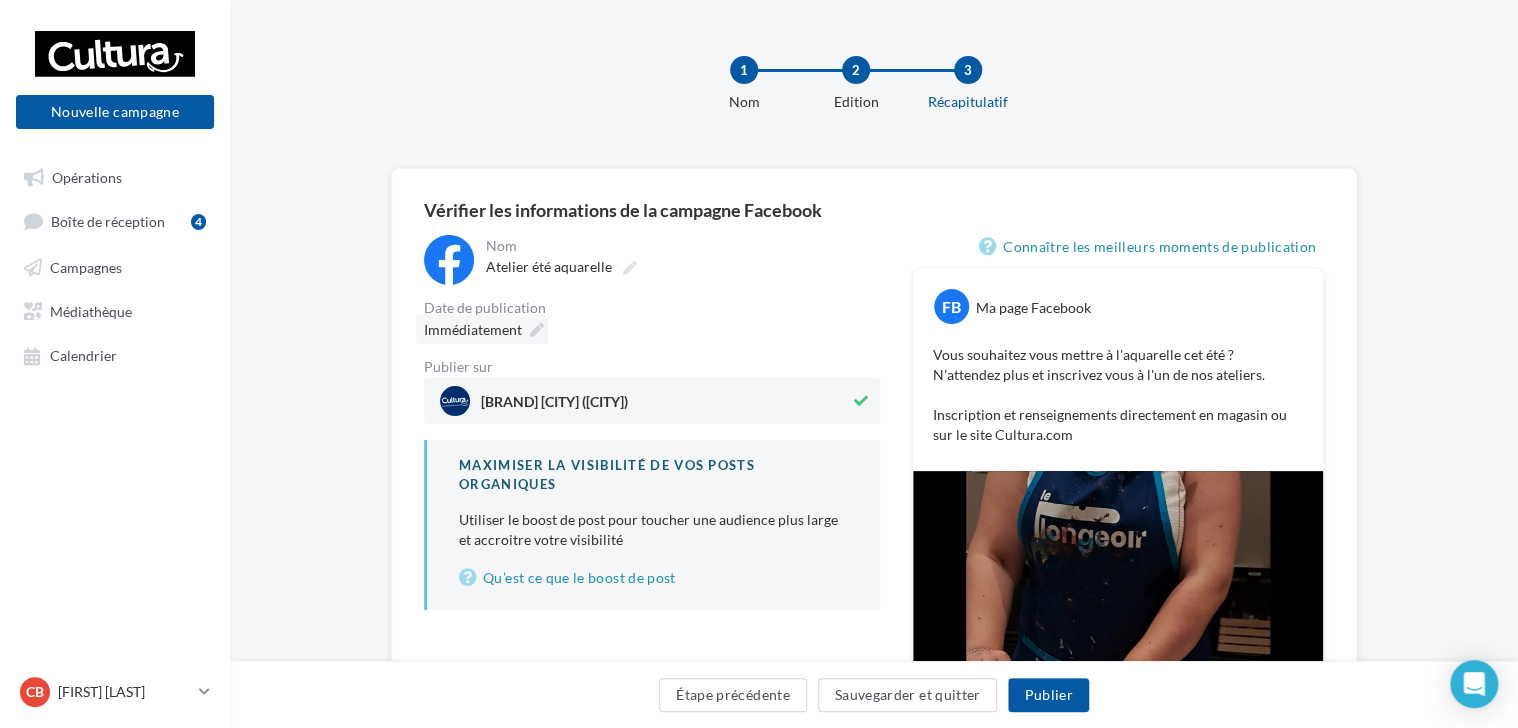 click on "Immédiatement" at bounding box center (473, 329) 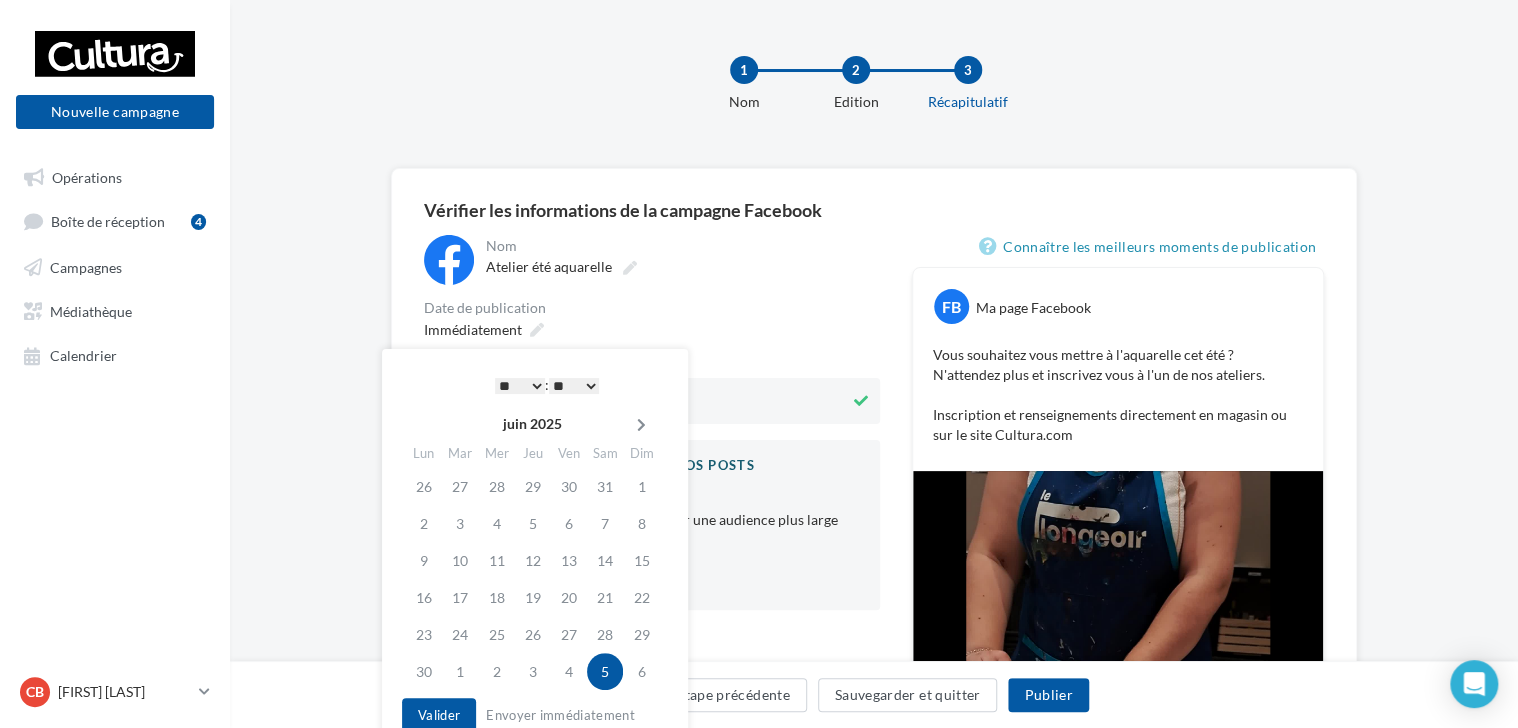 click at bounding box center (641, 424) 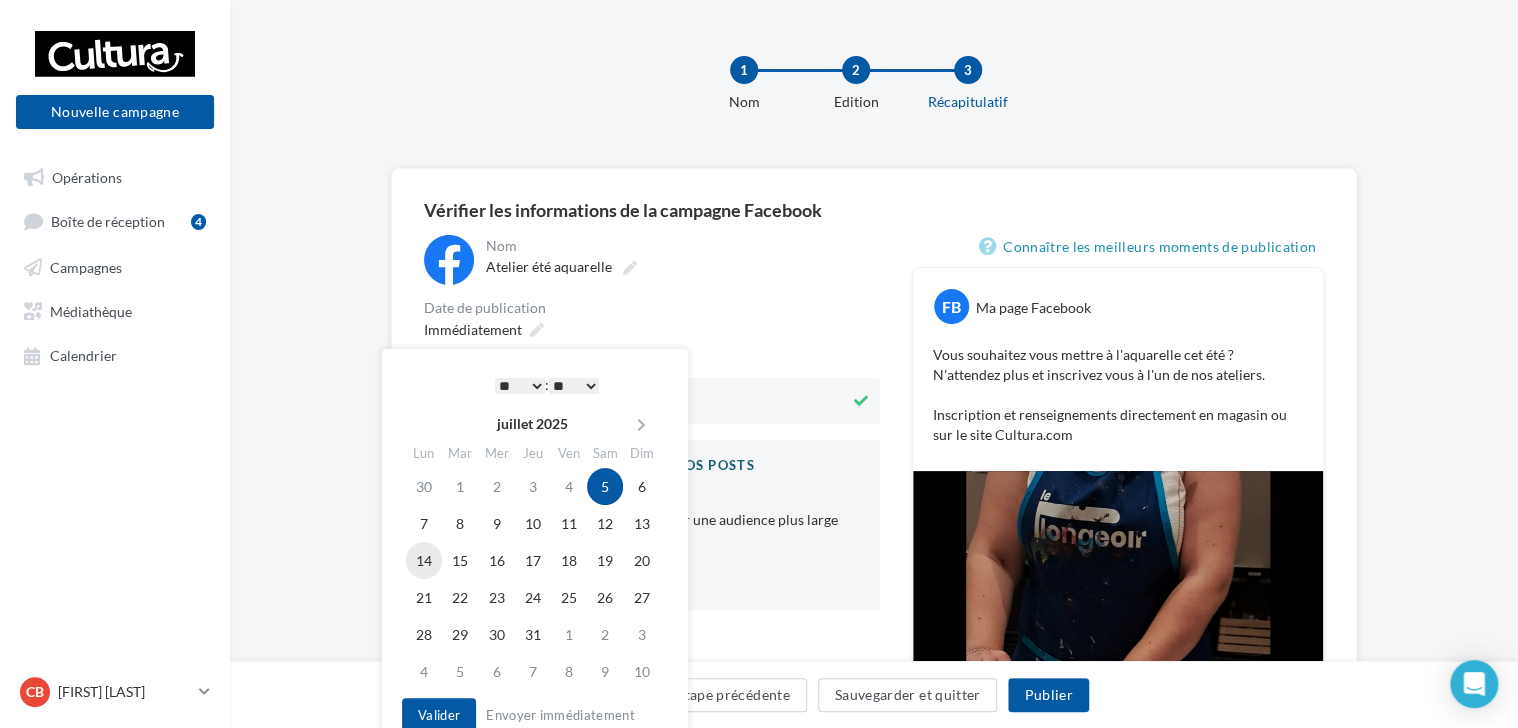 click on "14" at bounding box center [424, 523] 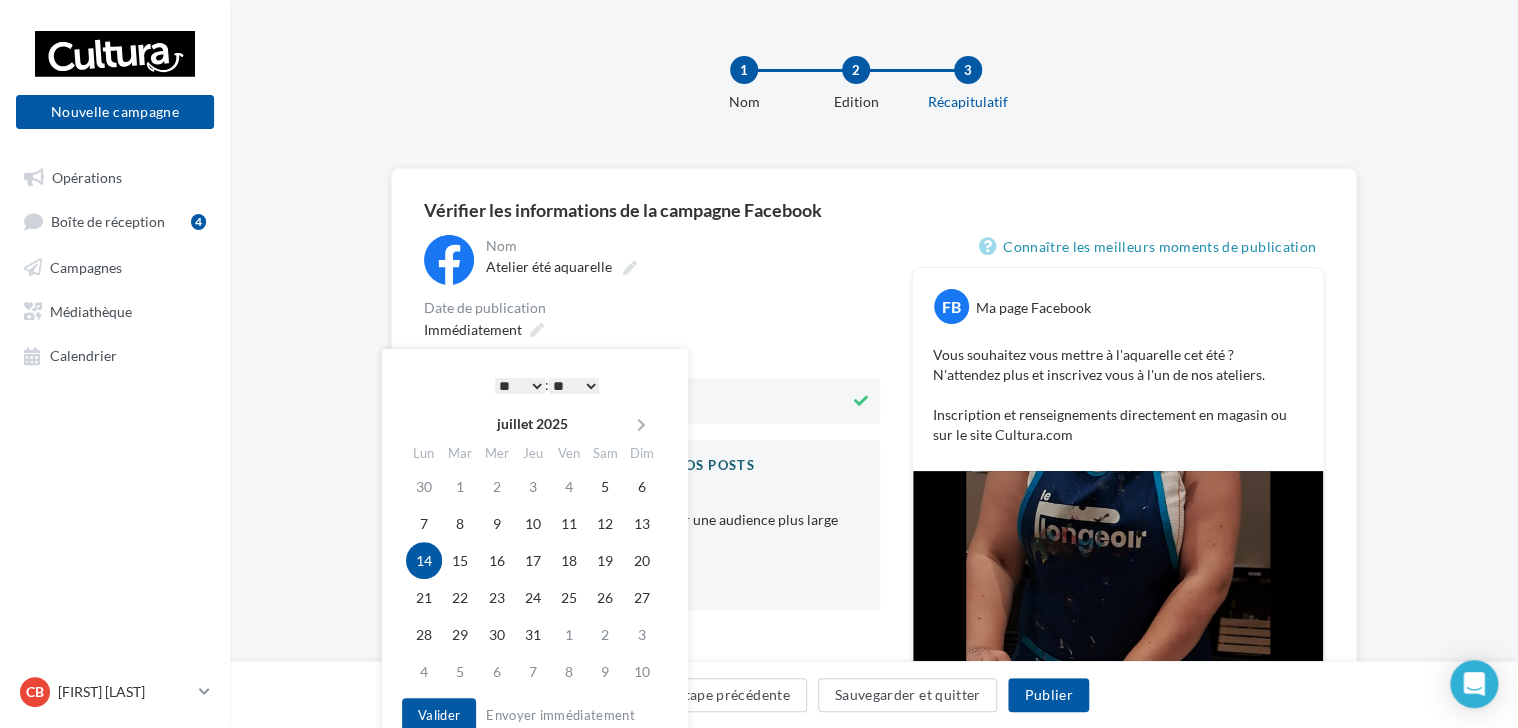 click on "* * * * * * * * * * ** ** ** ** ** ** ** ** ** ** ** ** ** **" at bounding box center (520, 386) 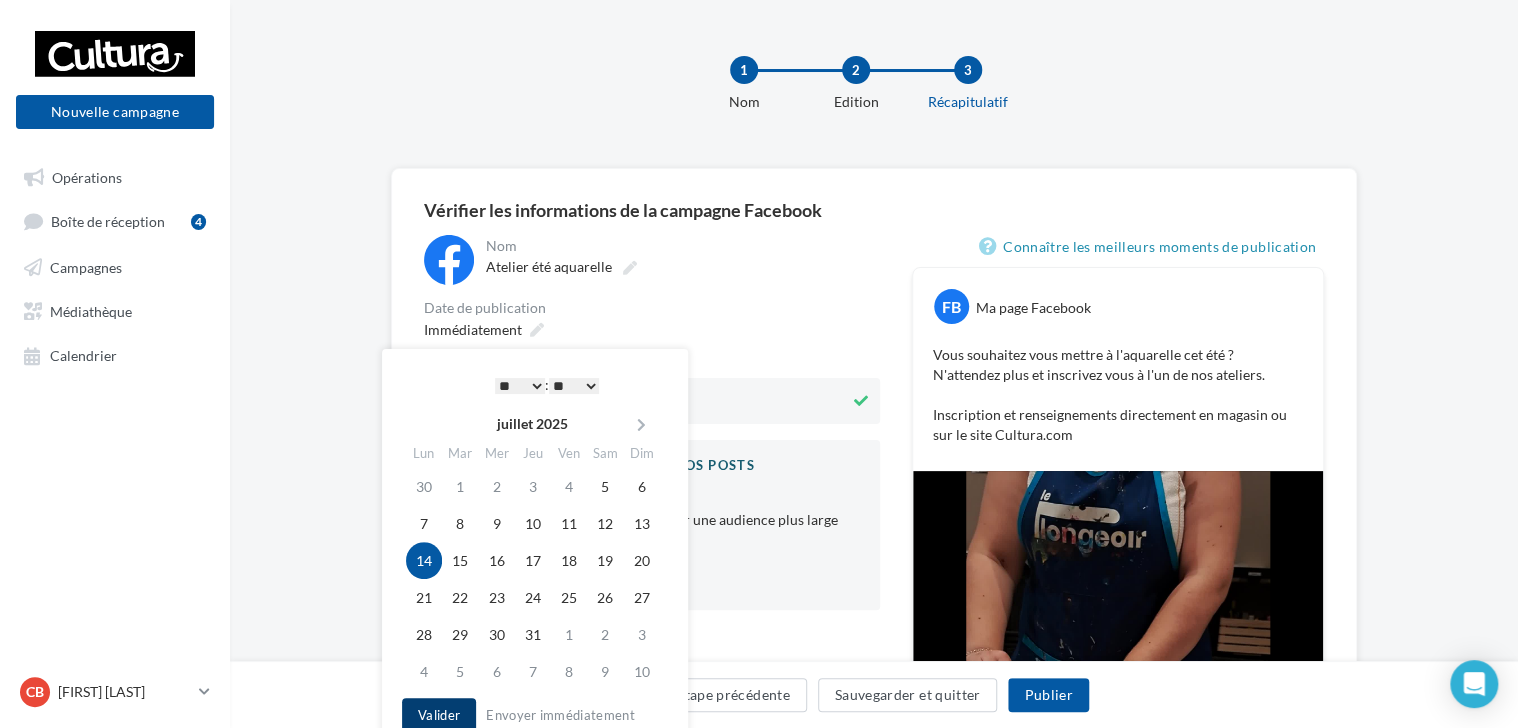click on "Valider" at bounding box center [439, 715] 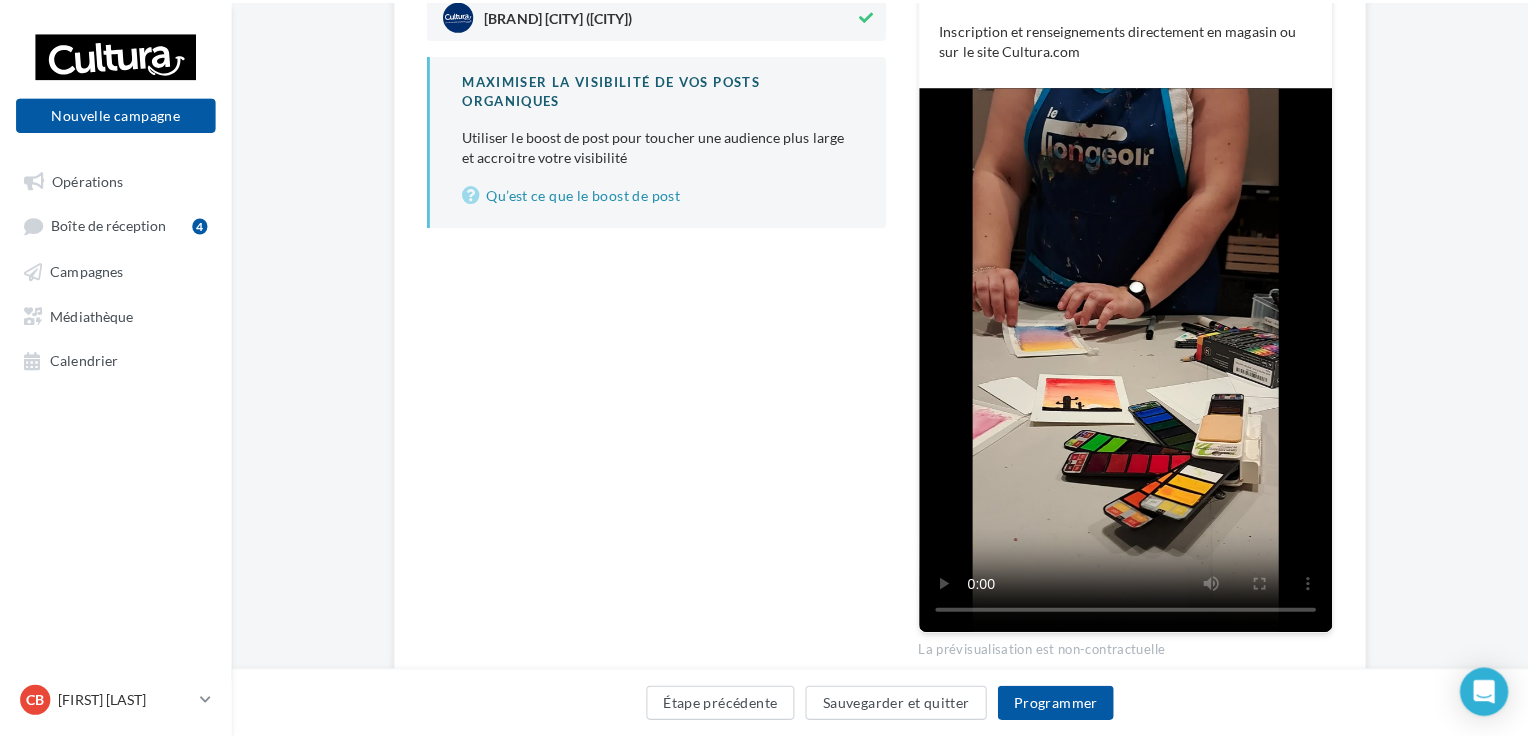 scroll, scrollTop: 388, scrollLeft: 0, axis: vertical 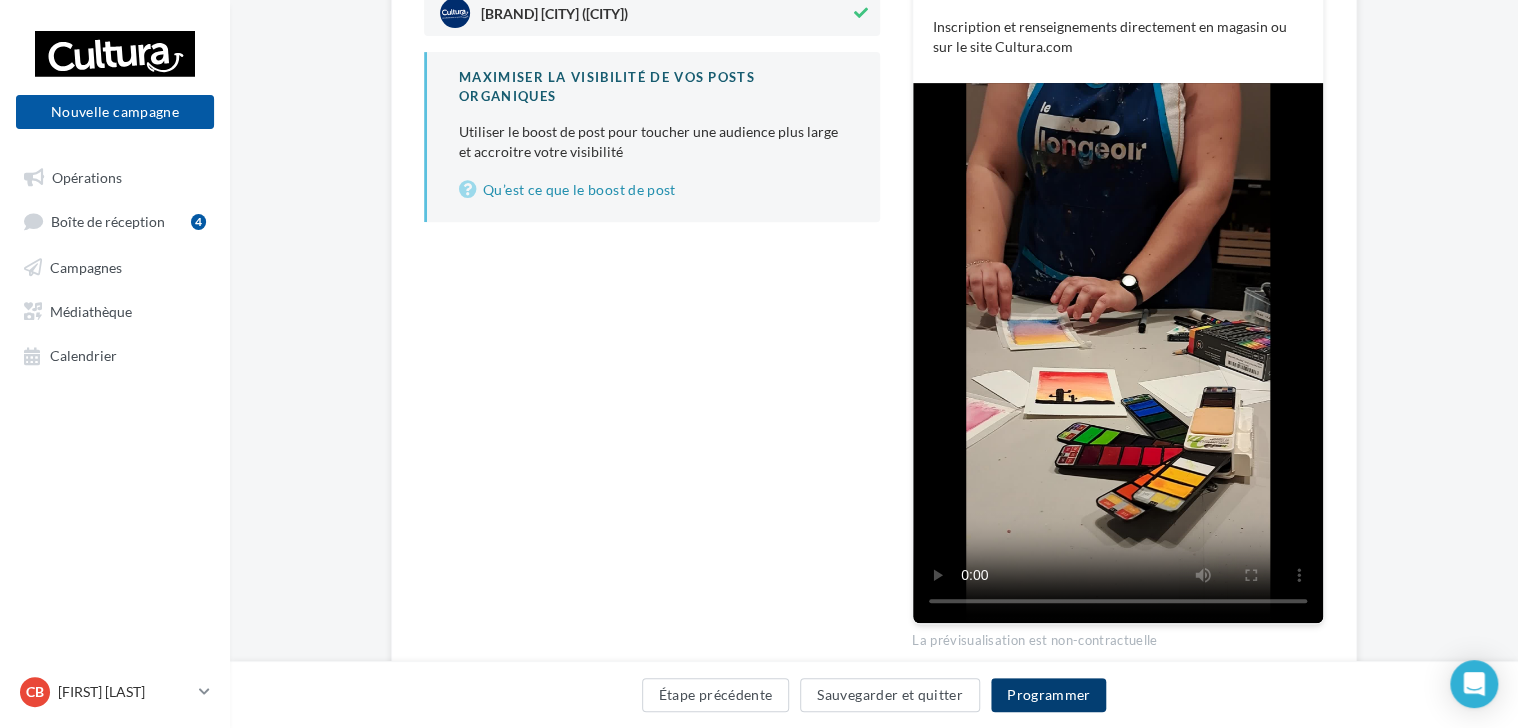 click on "Programmer" at bounding box center (1049, 695) 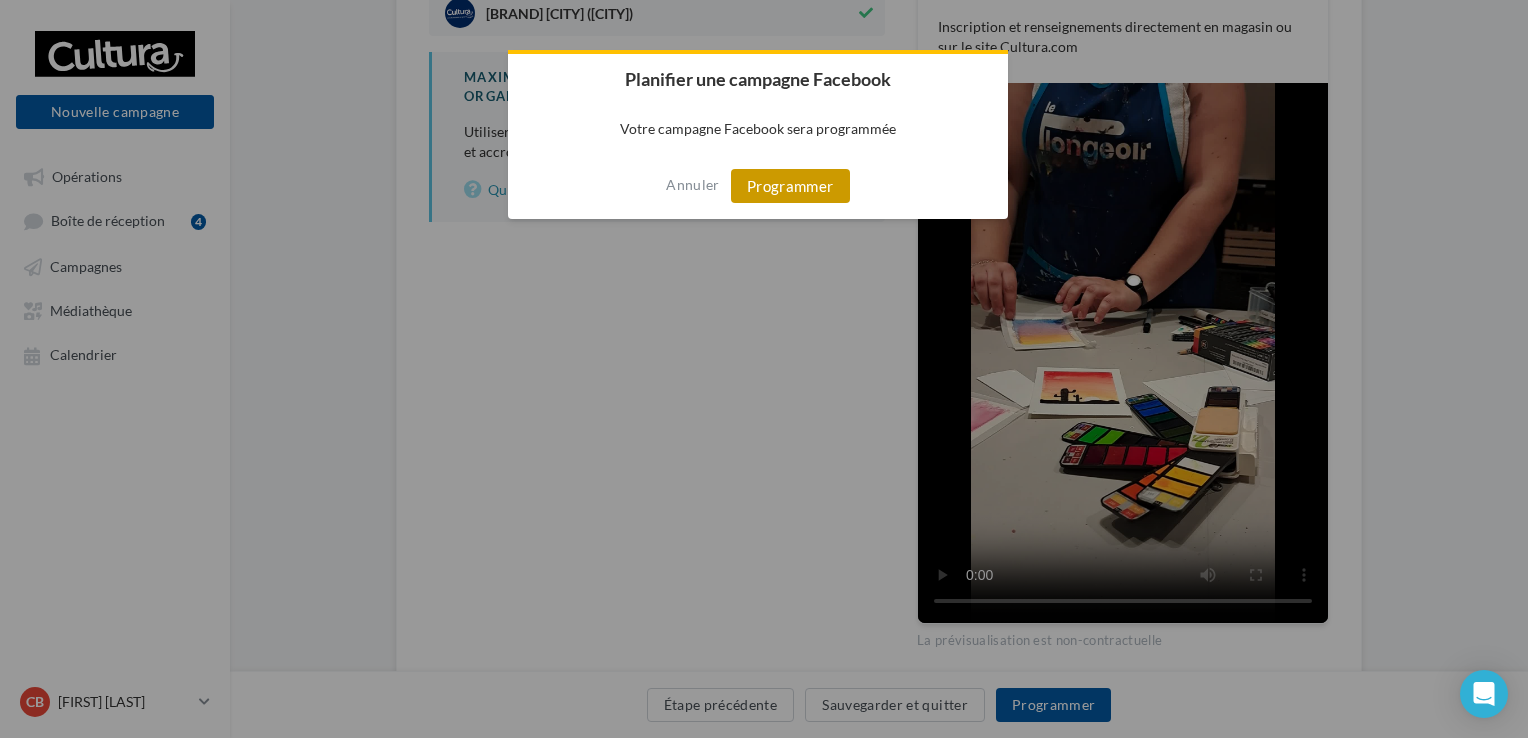click on "Programmer" at bounding box center (790, 186) 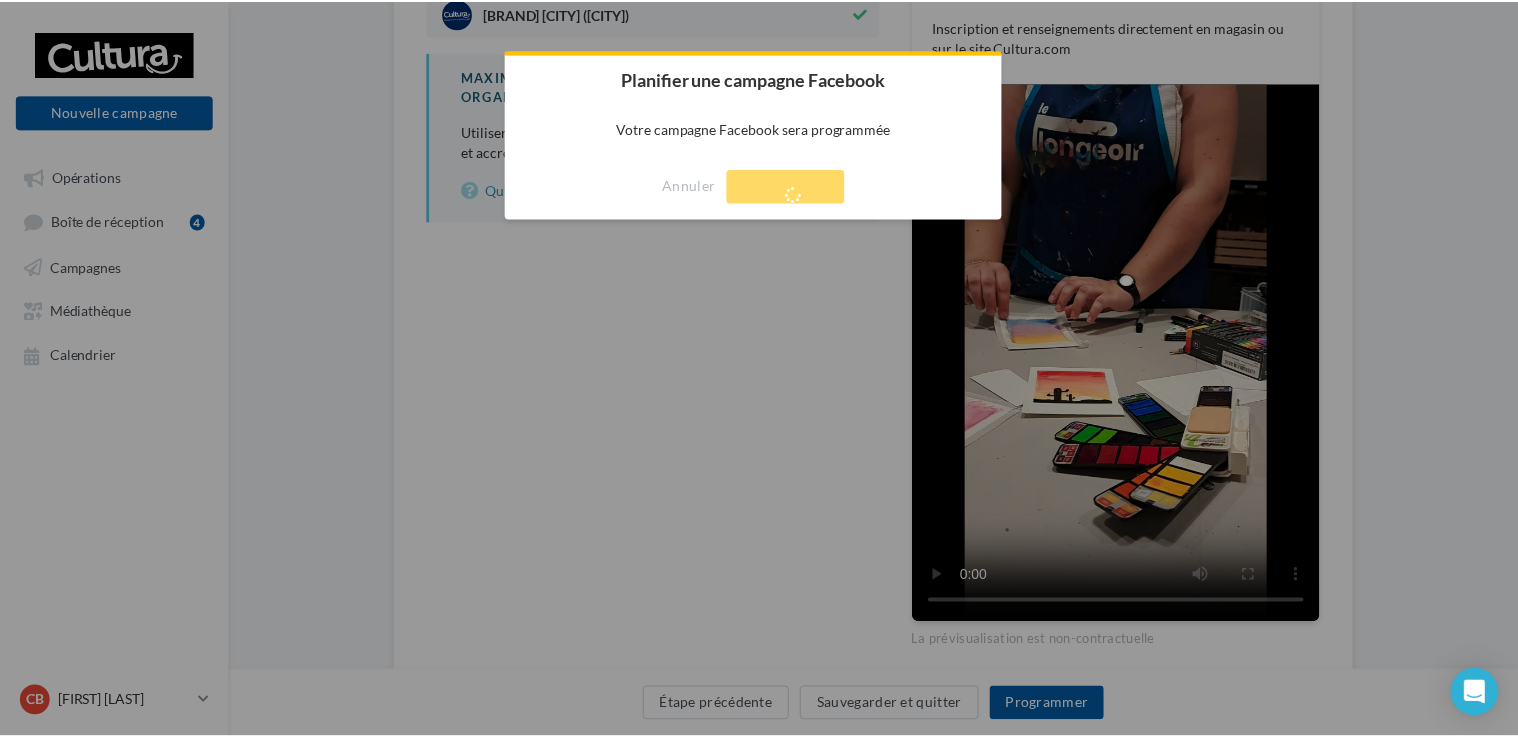 scroll, scrollTop: 32, scrollLeft: 0, axis: vertical 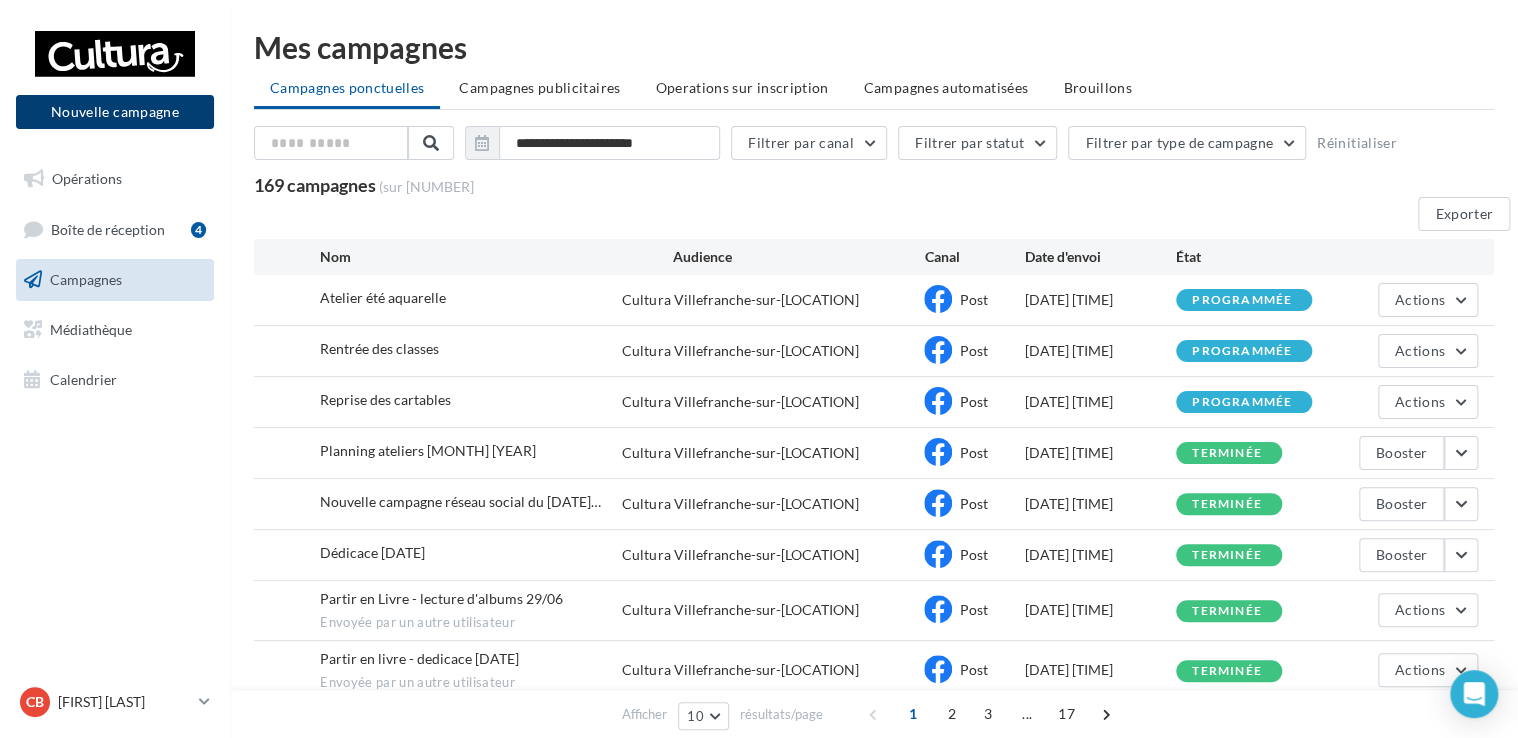 click on "Nouvelle campagne" at bounding box center (115, 112) 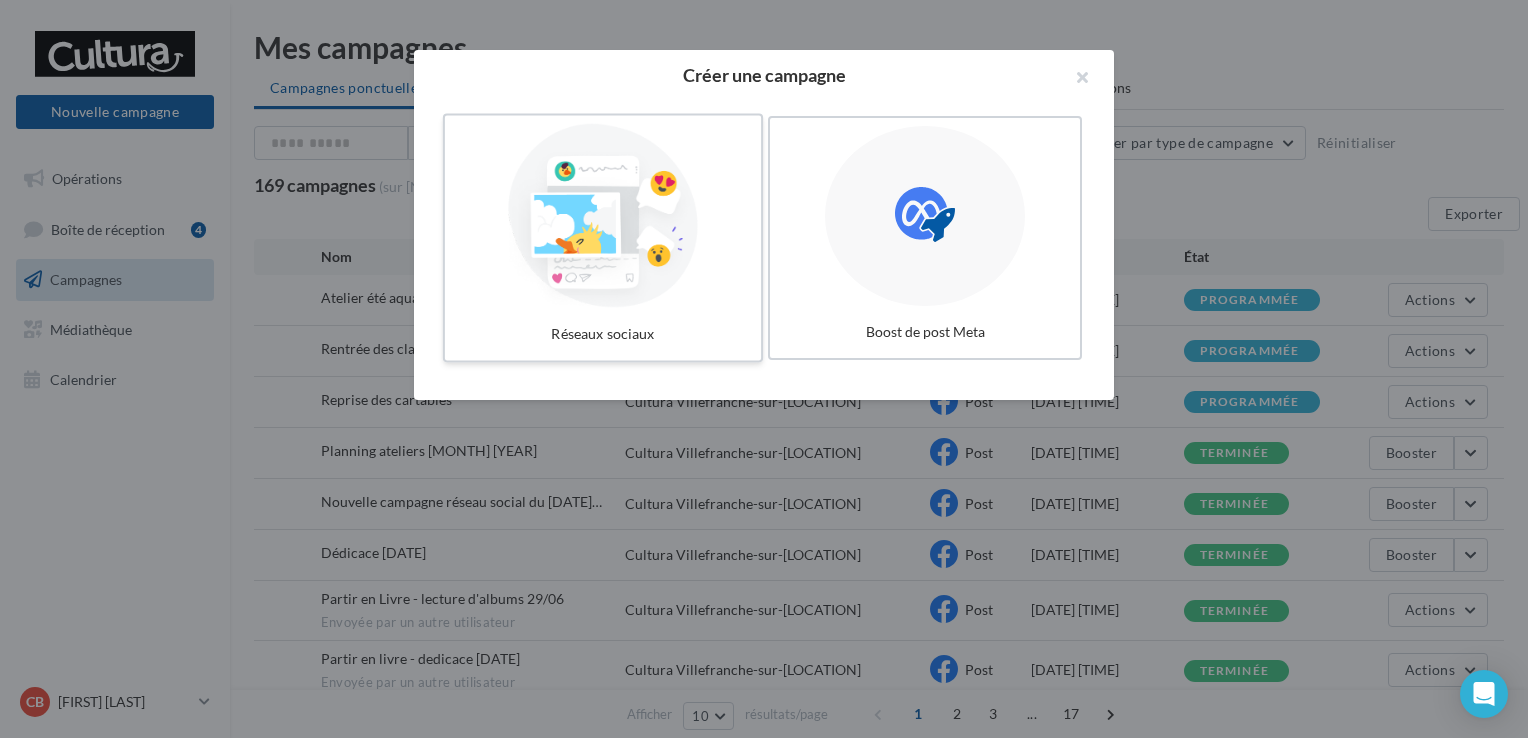 click at bounding box center (603, 216) 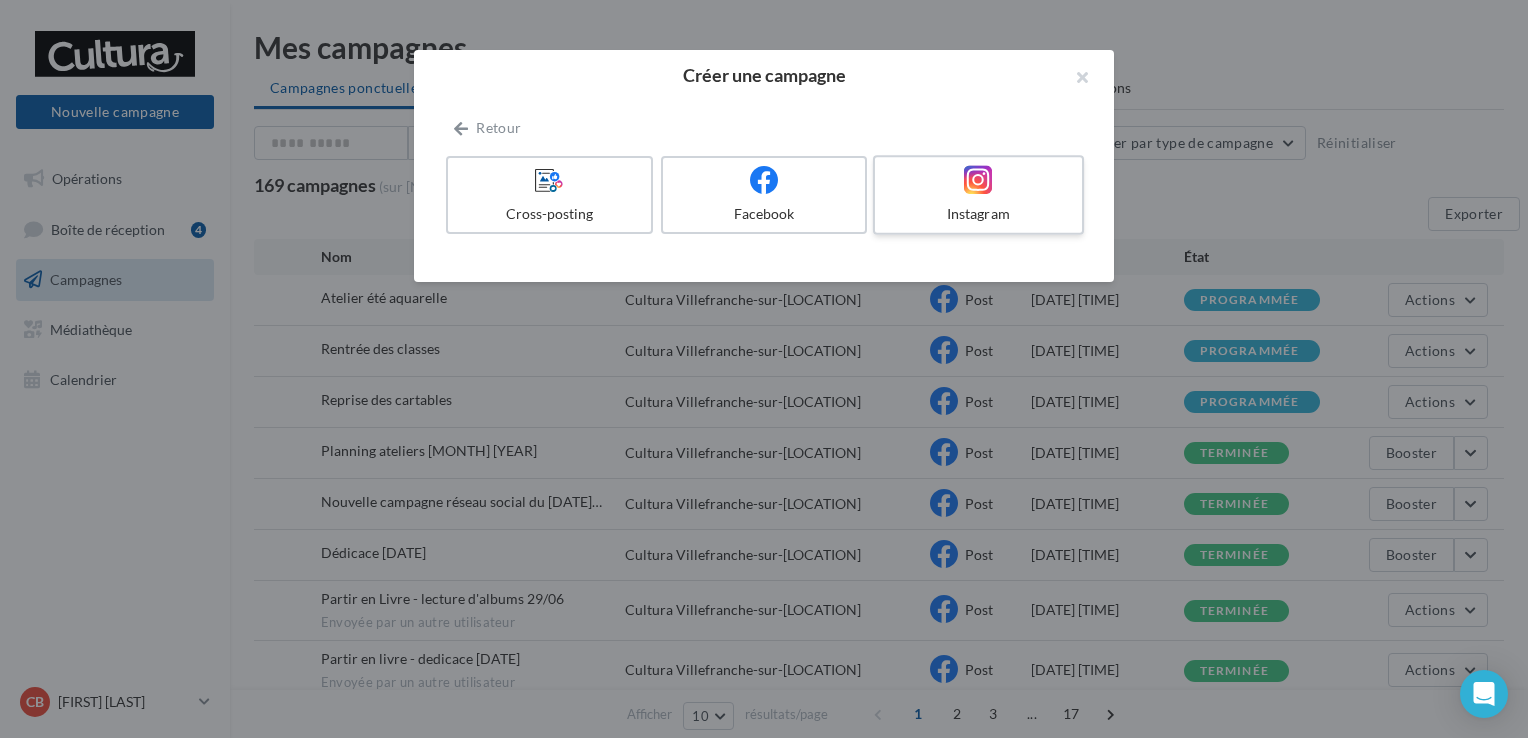 click at bounding box center [978, 180] 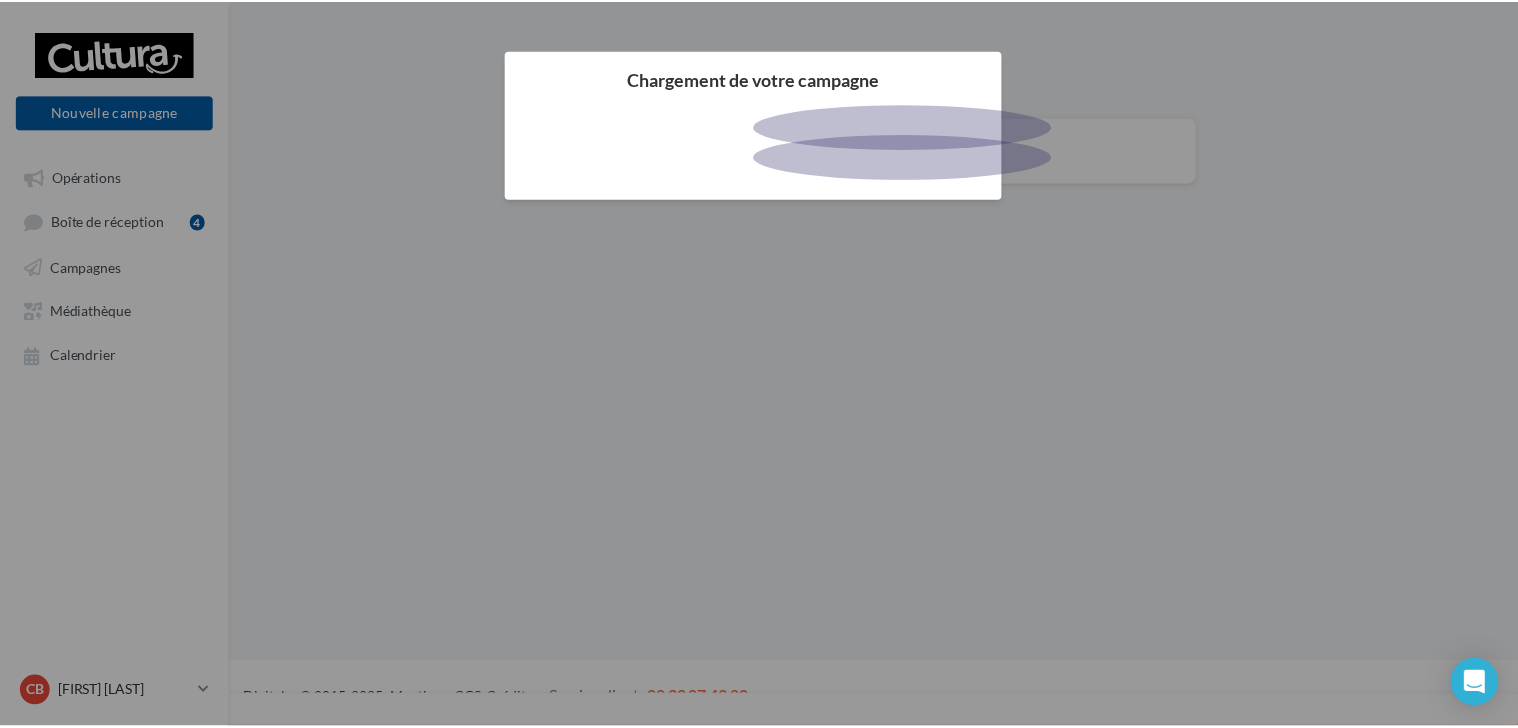 scroll, scrollTop: 0, scrollLeft: 0, axis: both 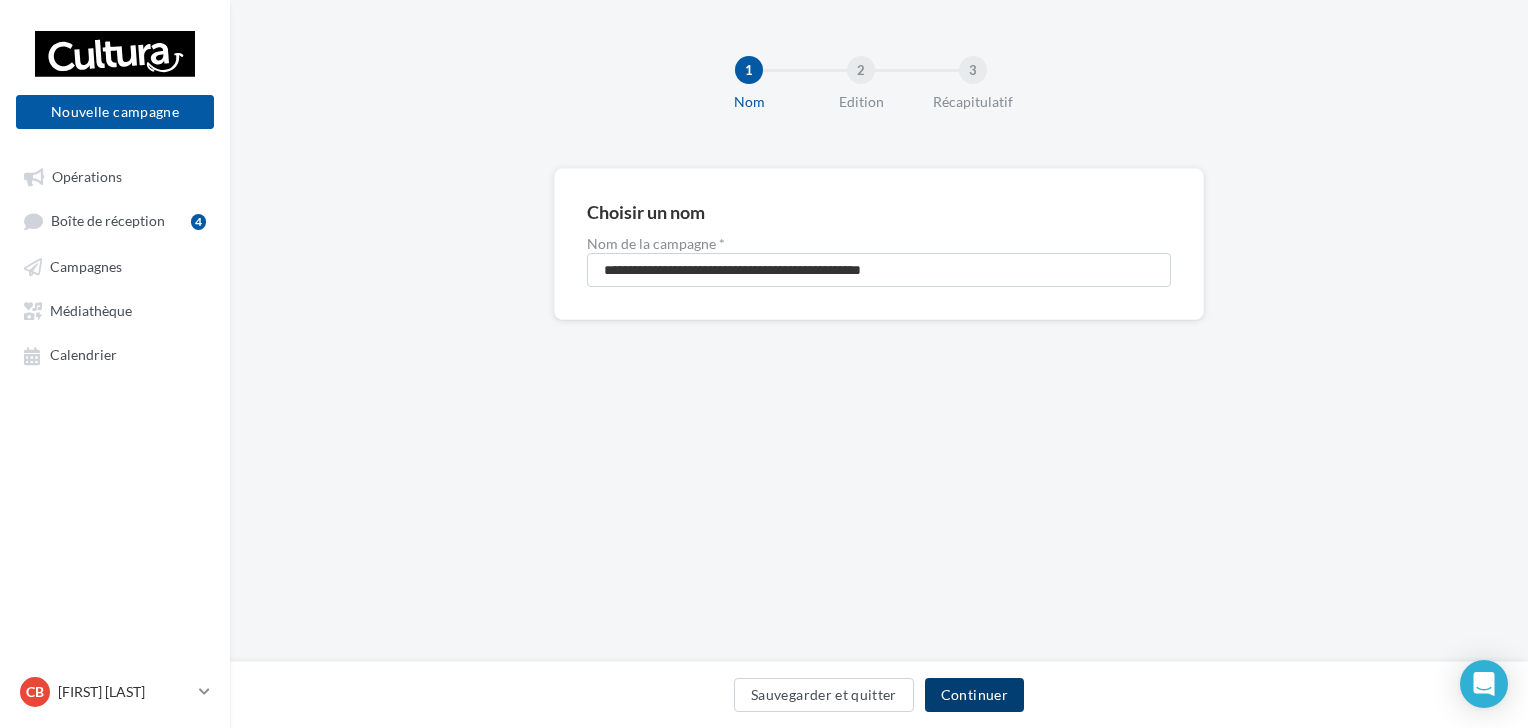click on "Continuer" at bounding box center [974, 695] 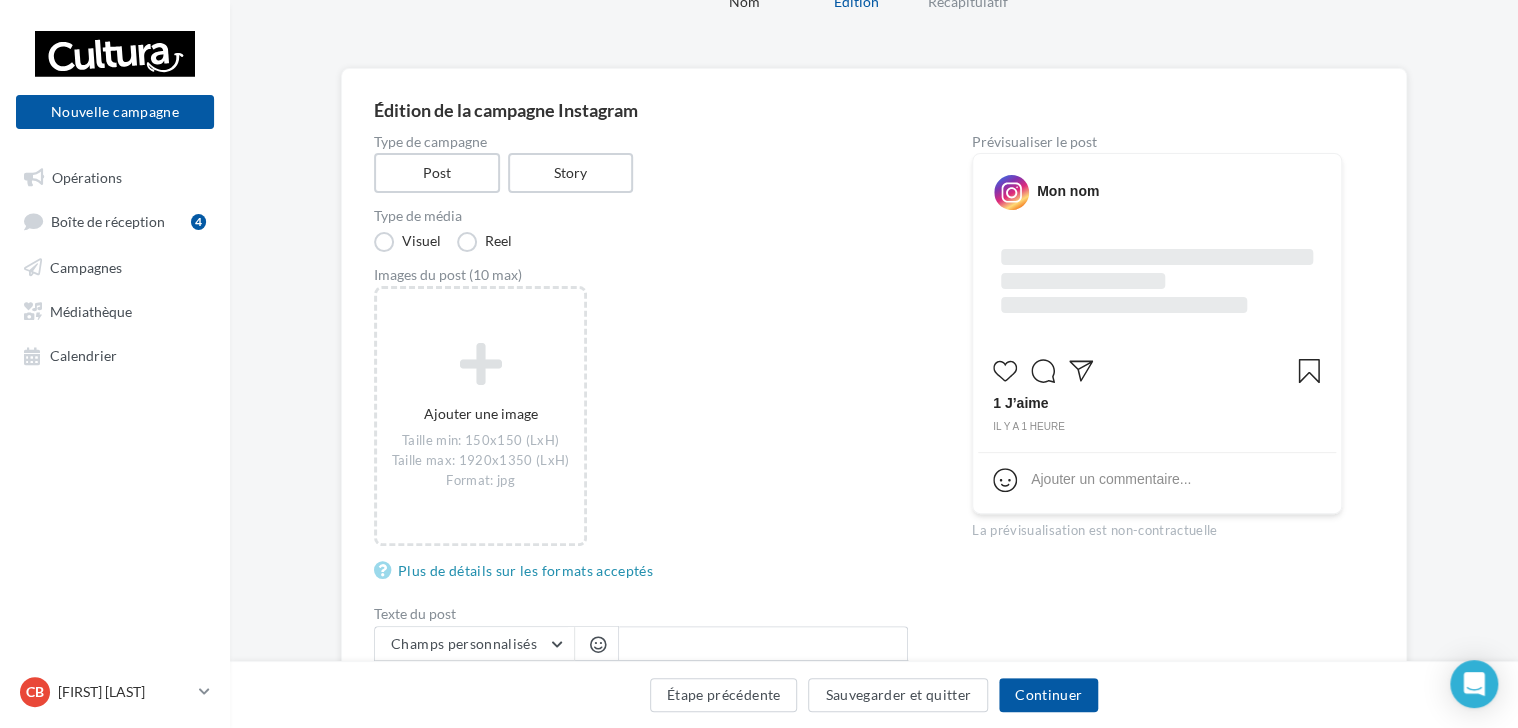 scroll, scrollTop: 96, scrollLeft: 0, axis: vertical 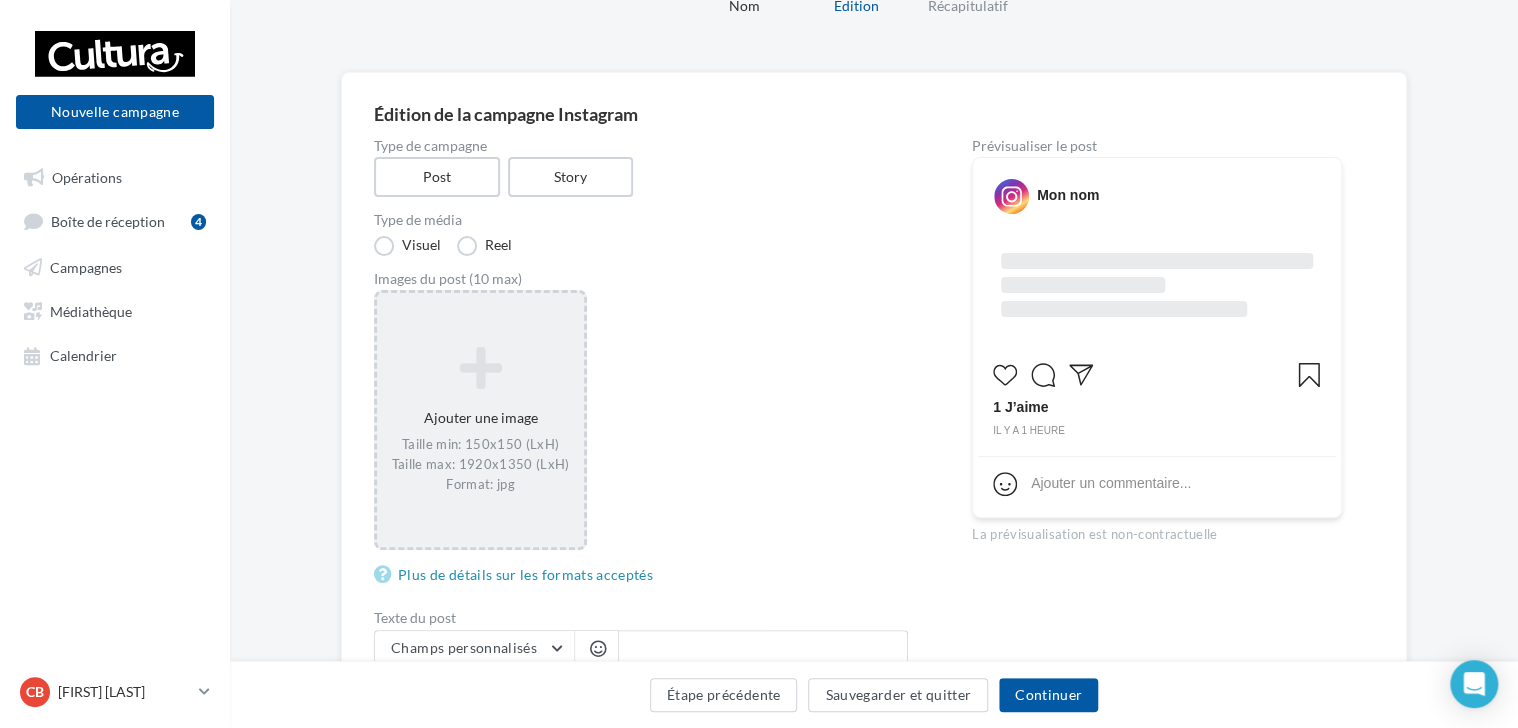 click on "Ajouter une image     Taille min: 150x150 (LxH)   Taille max: 1920x1350 (LxH)   Format: jpg" at bounding box center [480, 420] 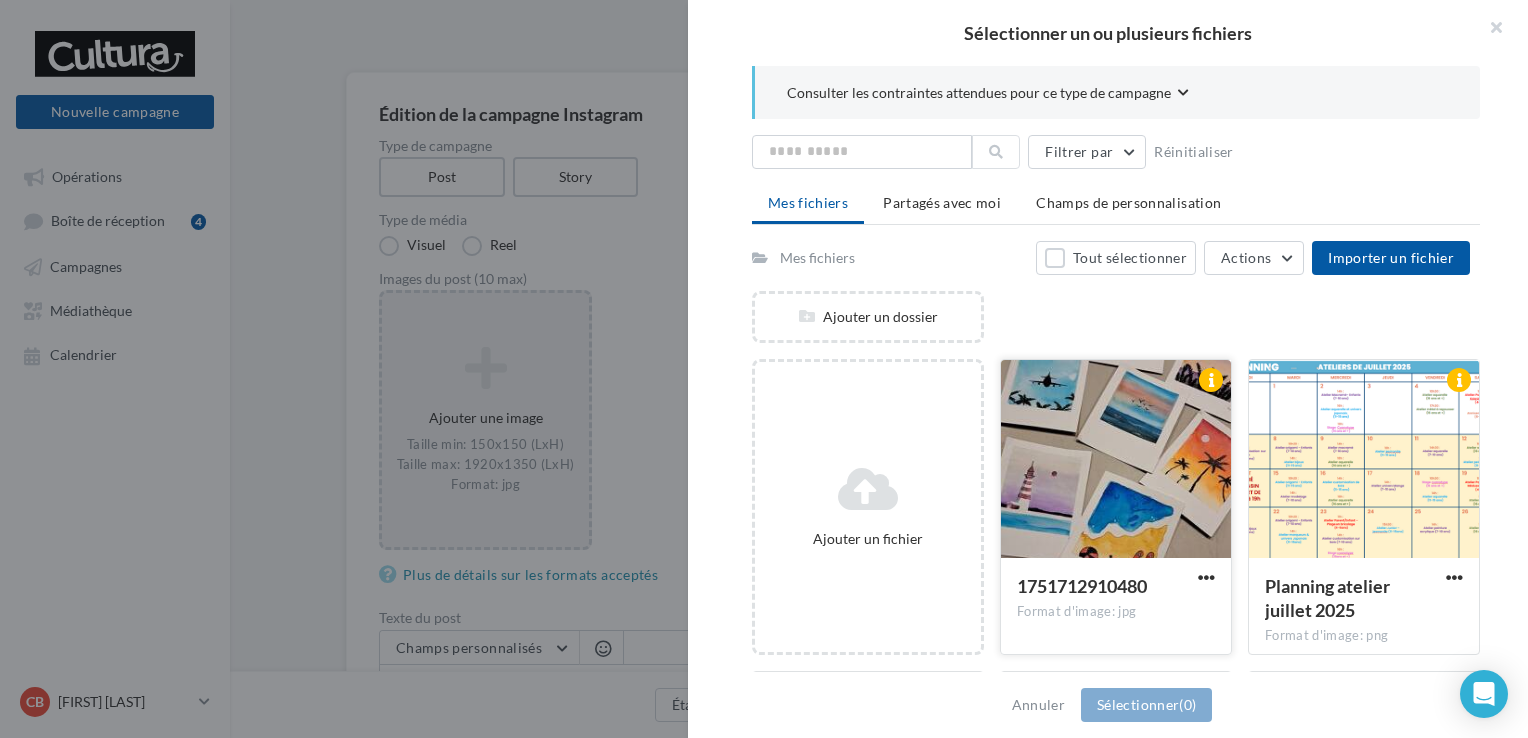 click at bounding box center [1116, 460] 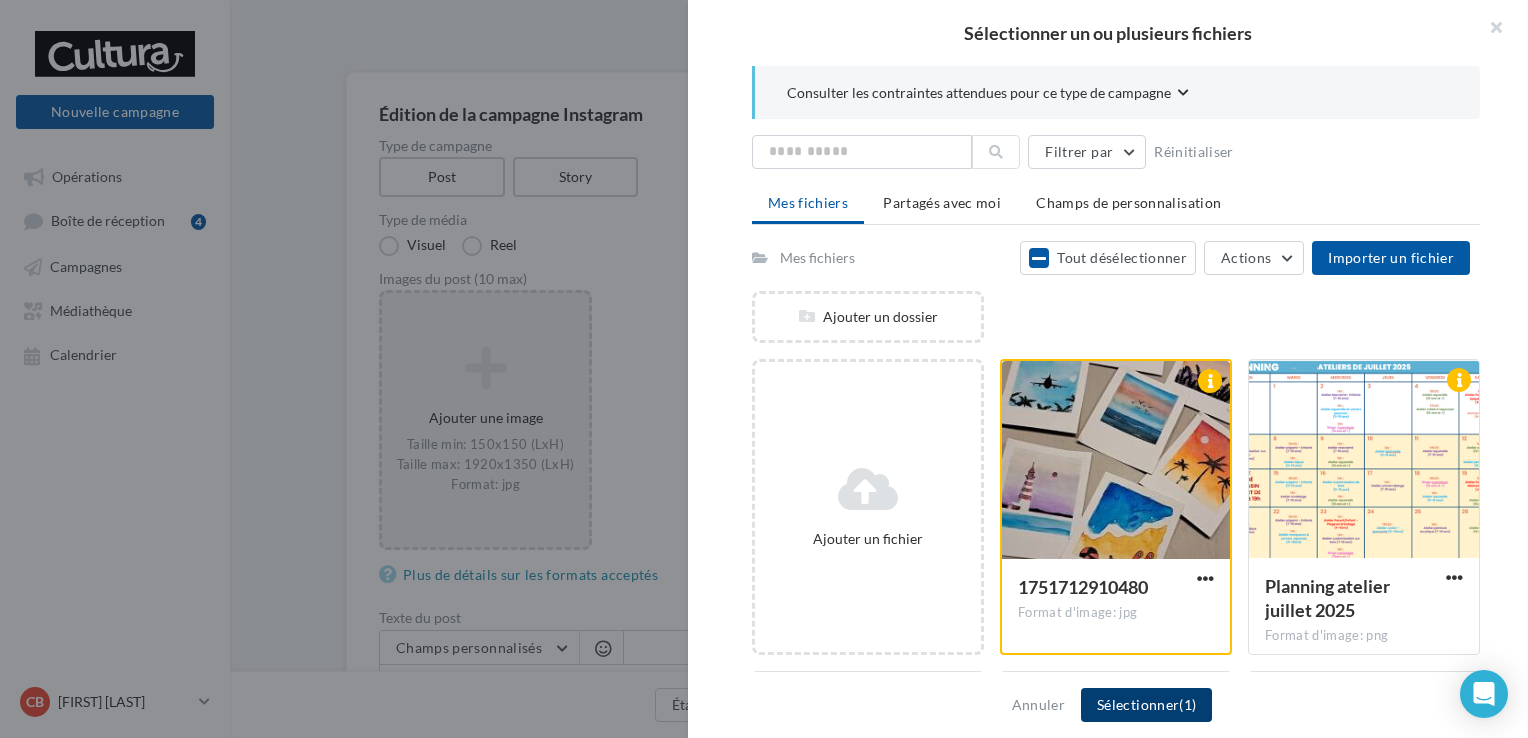 click on "Sélectionner   (1)" at bounding box center (1146, 705) 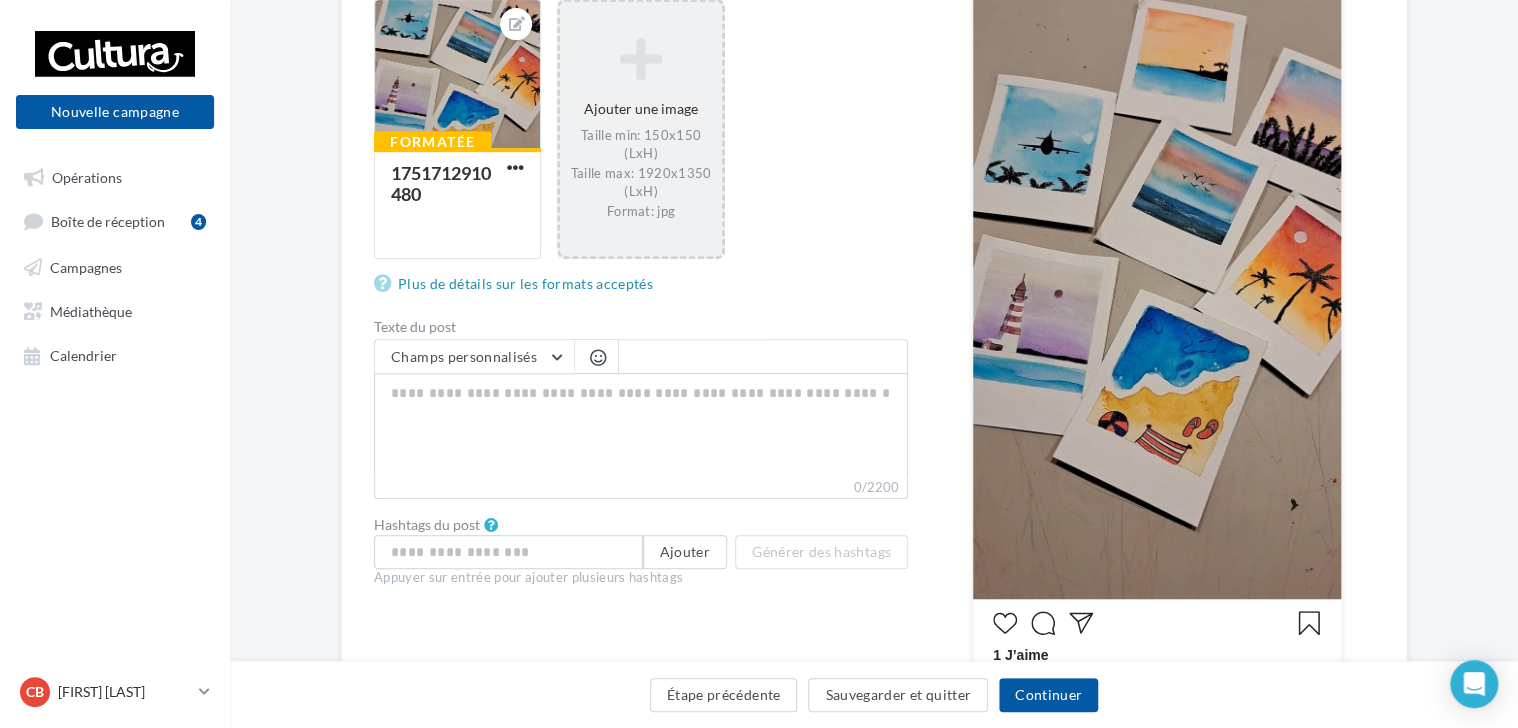 scroll, scrollTop: 388, scrollLeft: 0, axis: vertical 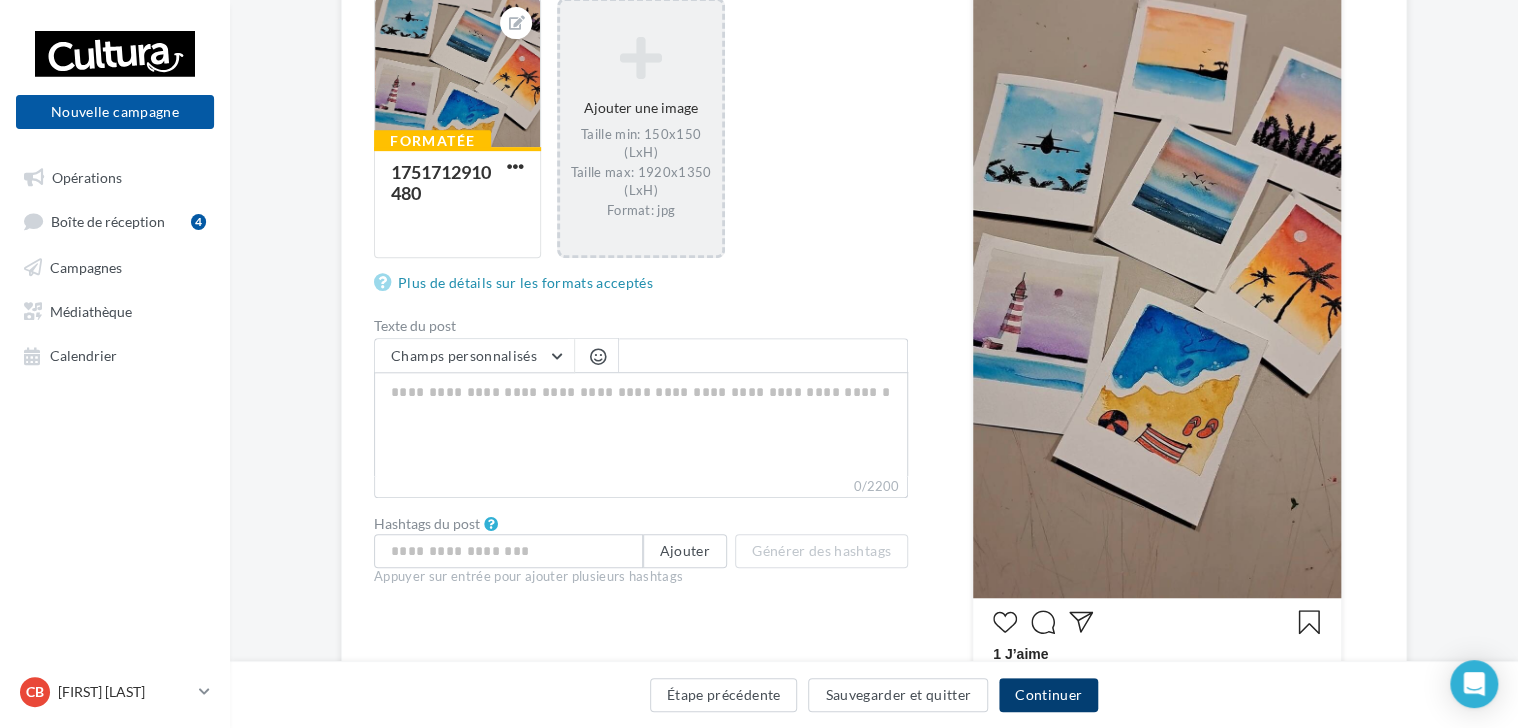 click on "Continuer" at bounding box center [1048, 695] 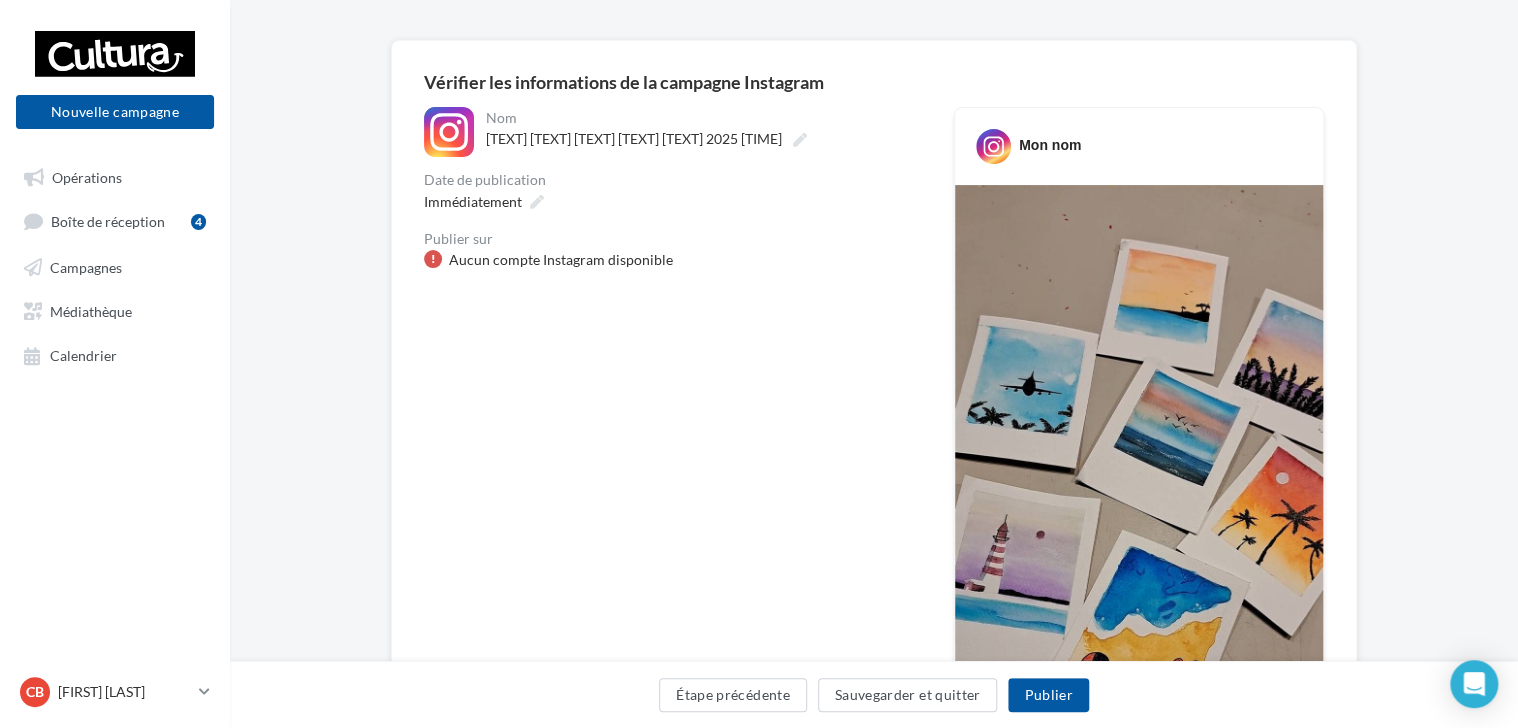scroll, scrollTop: 0, scrollLeft: 0, axis: both 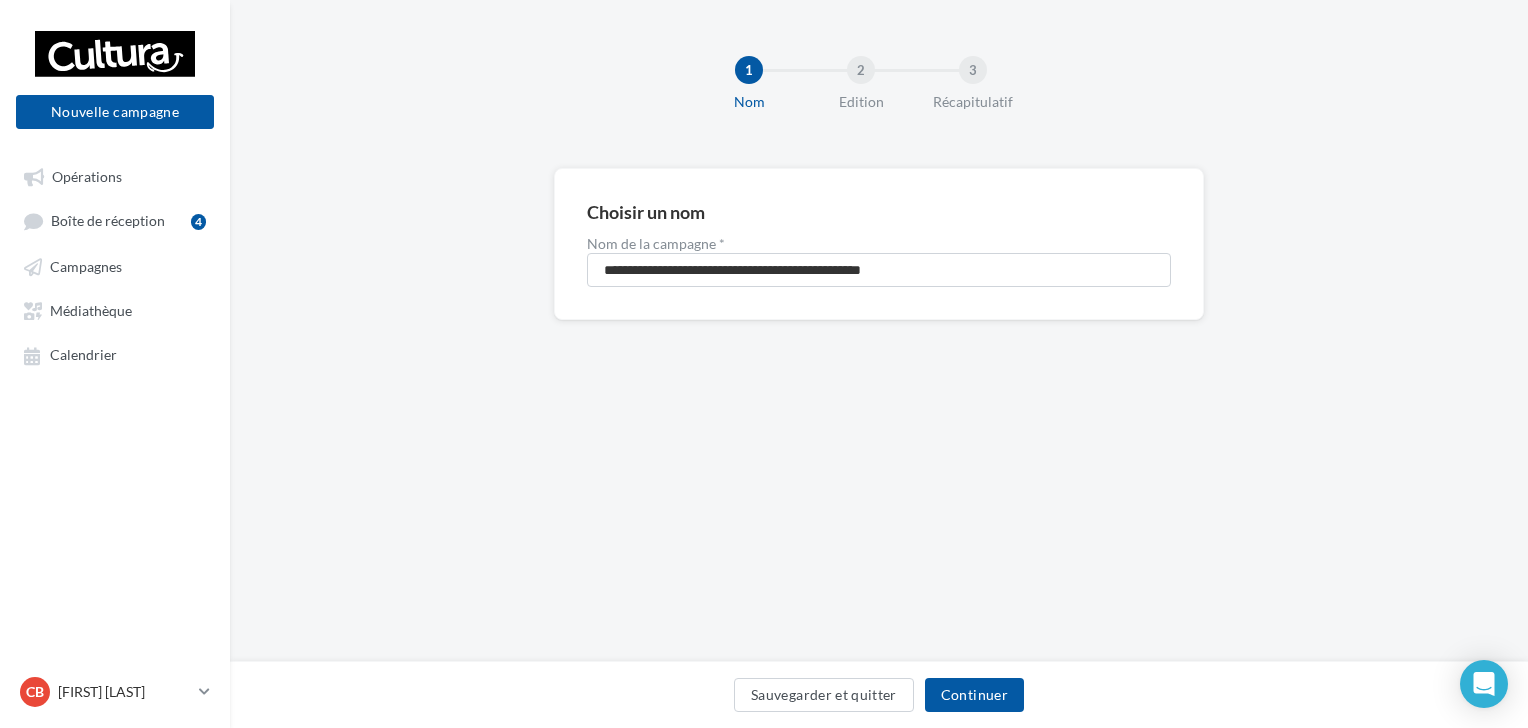 drag, startPoint x: 700, startPoint y: 341, endPoint x: 929, endPoint y: 474, distance: 264.8207 